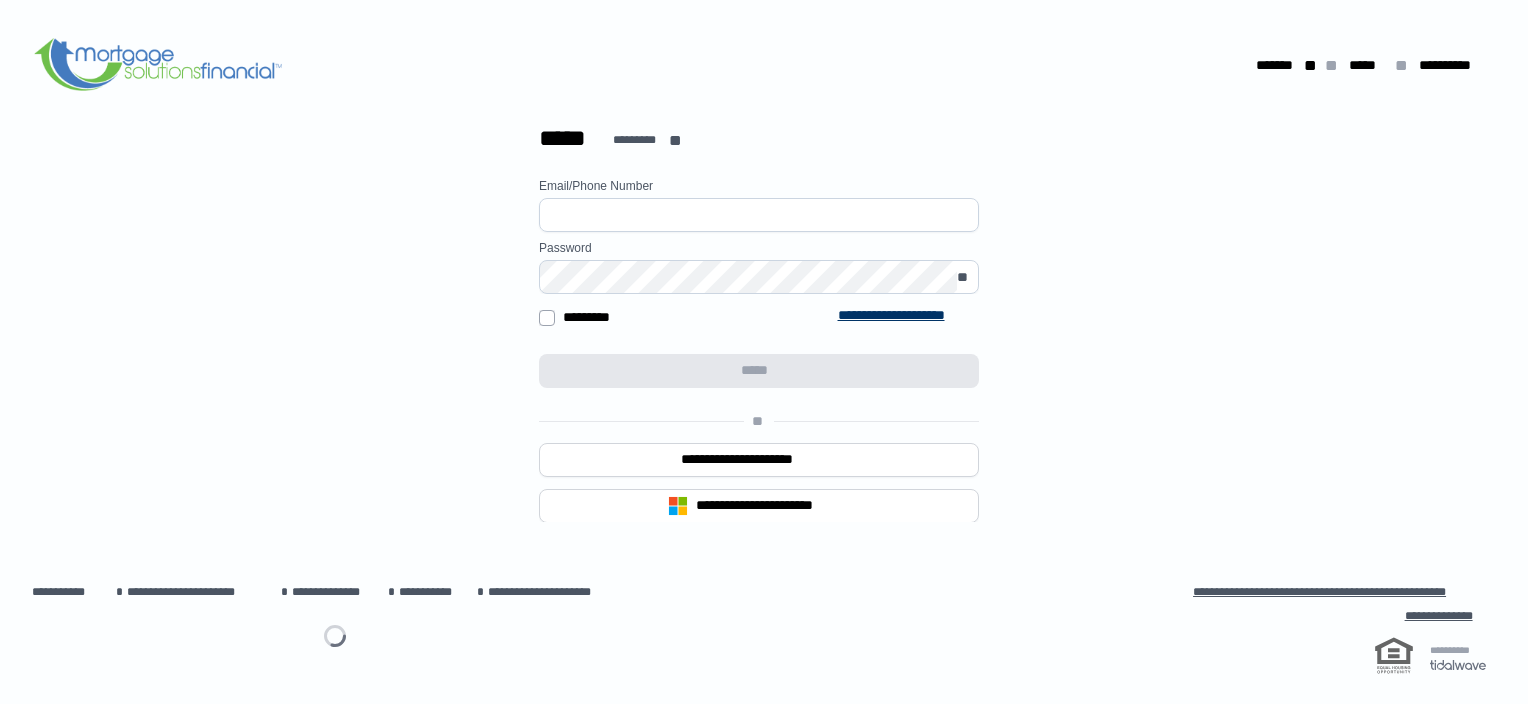 scroll, scrollTop: 0, scrollLeft: 0, axis: both 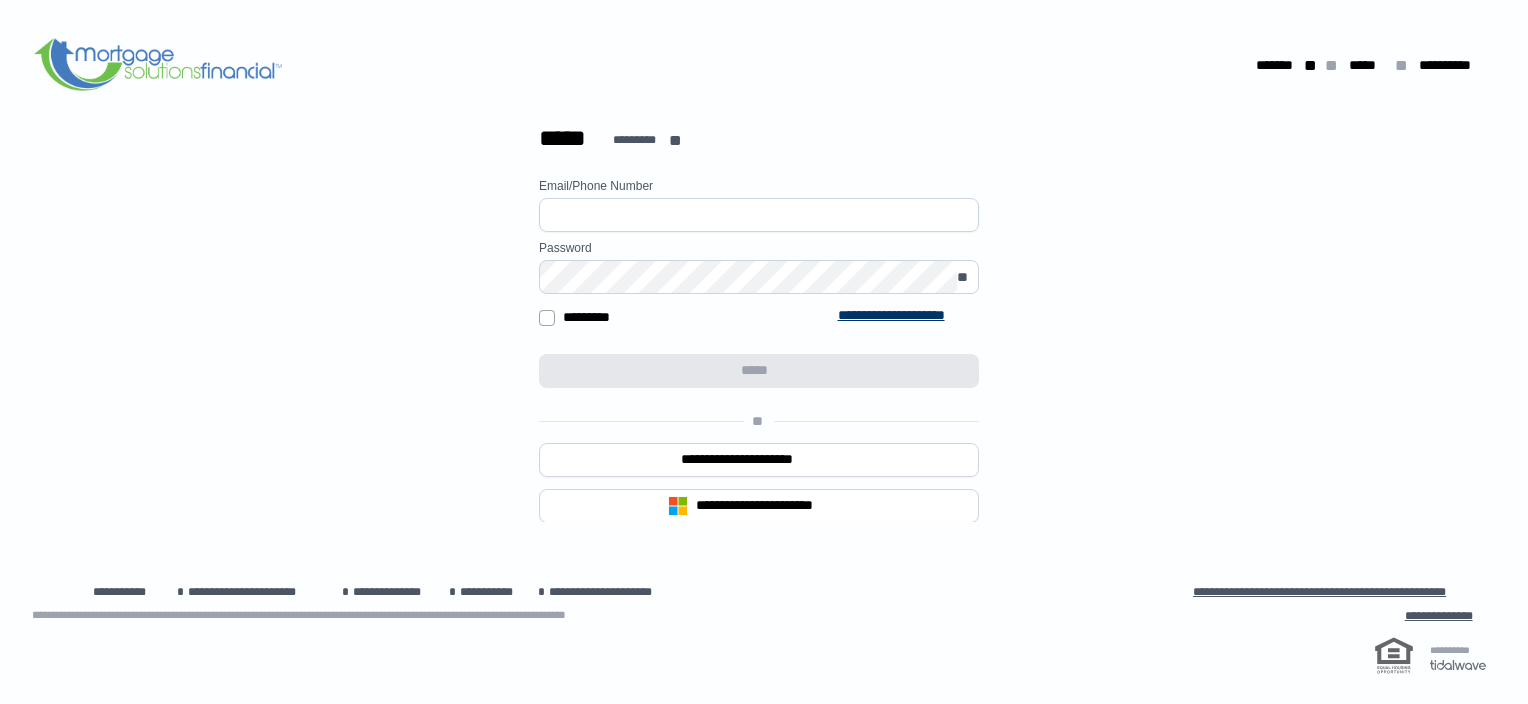 type on "**********" 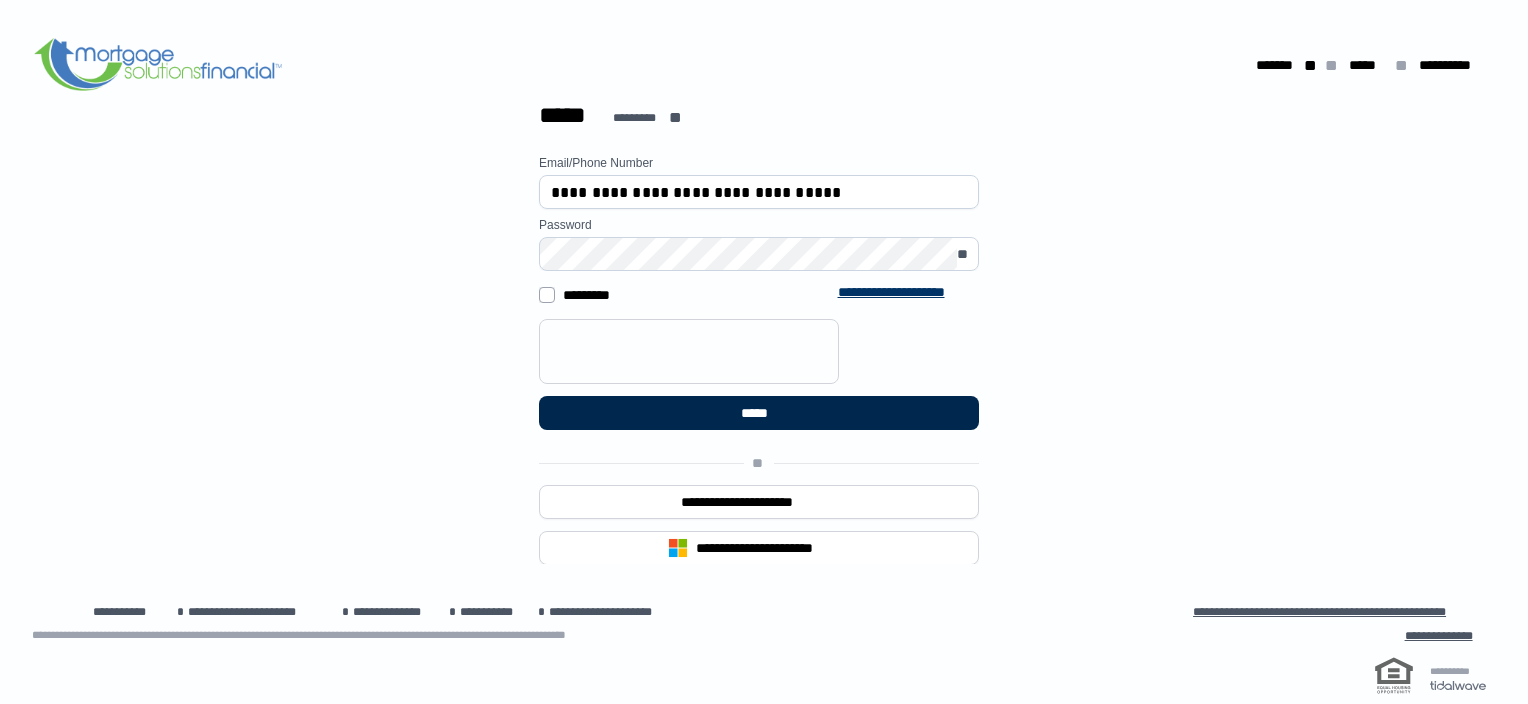 click on "*****" at bounding box center (759, 413) 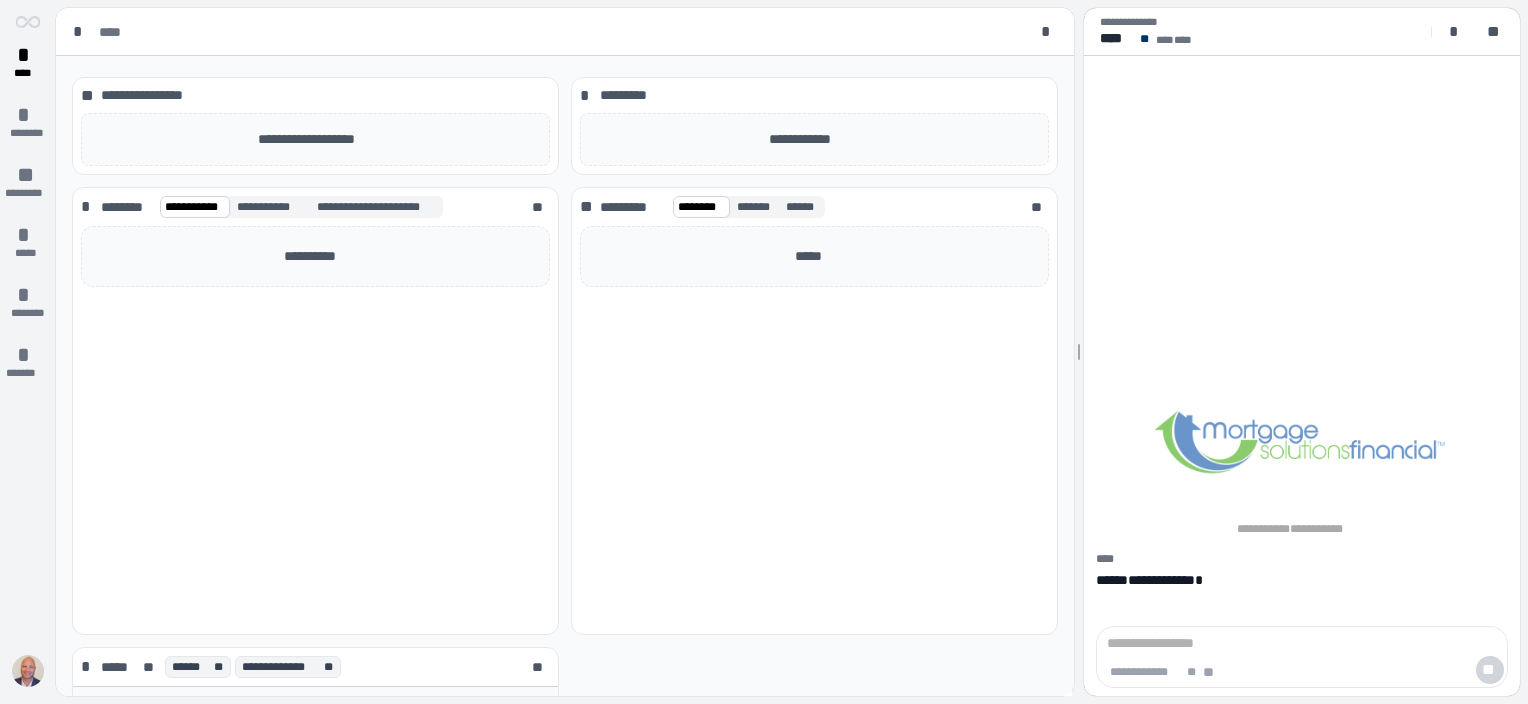 scroll, scrollTop: 0, scrollLeft: 0, axis: both 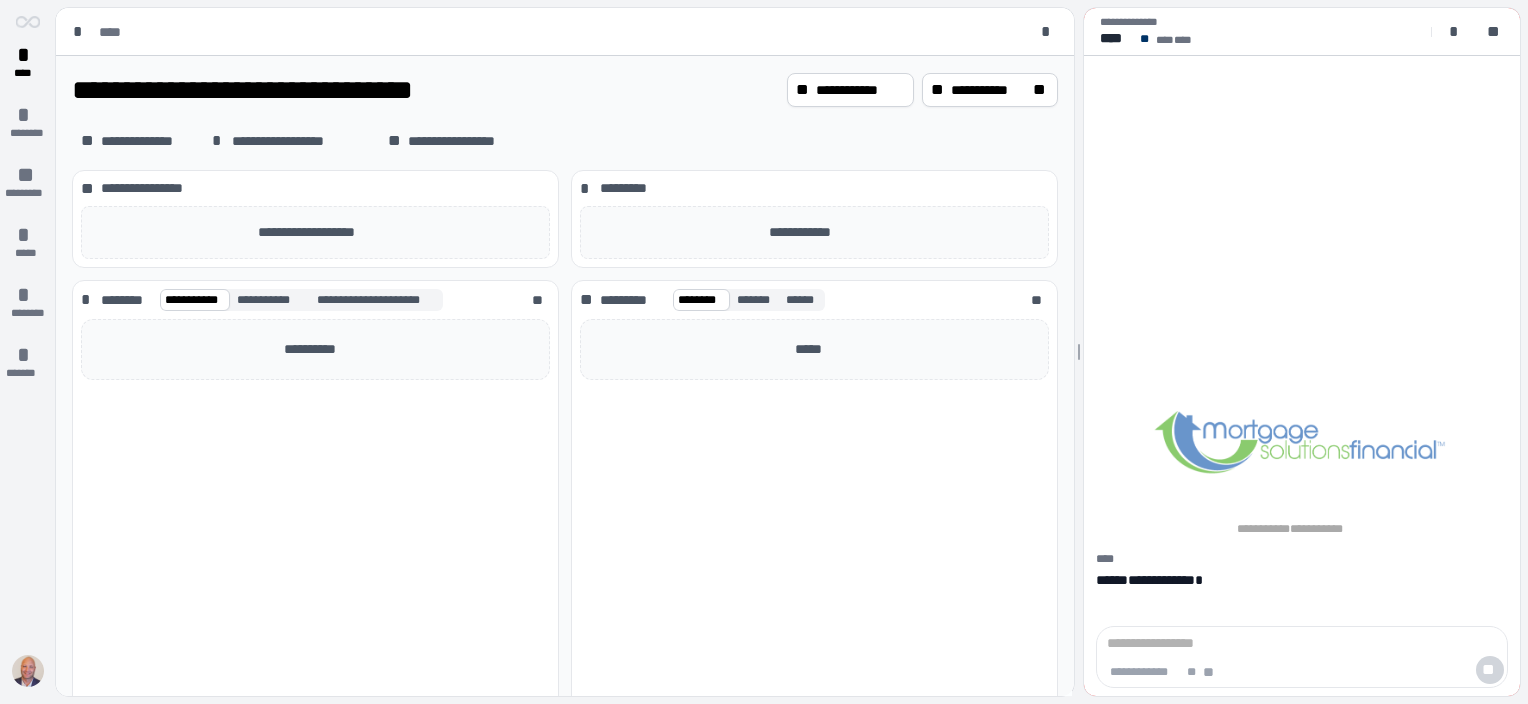 drag, startPoint x: -4, startPoint y: 675, endPoint x: -4, endPoint y: 755, distance: 80 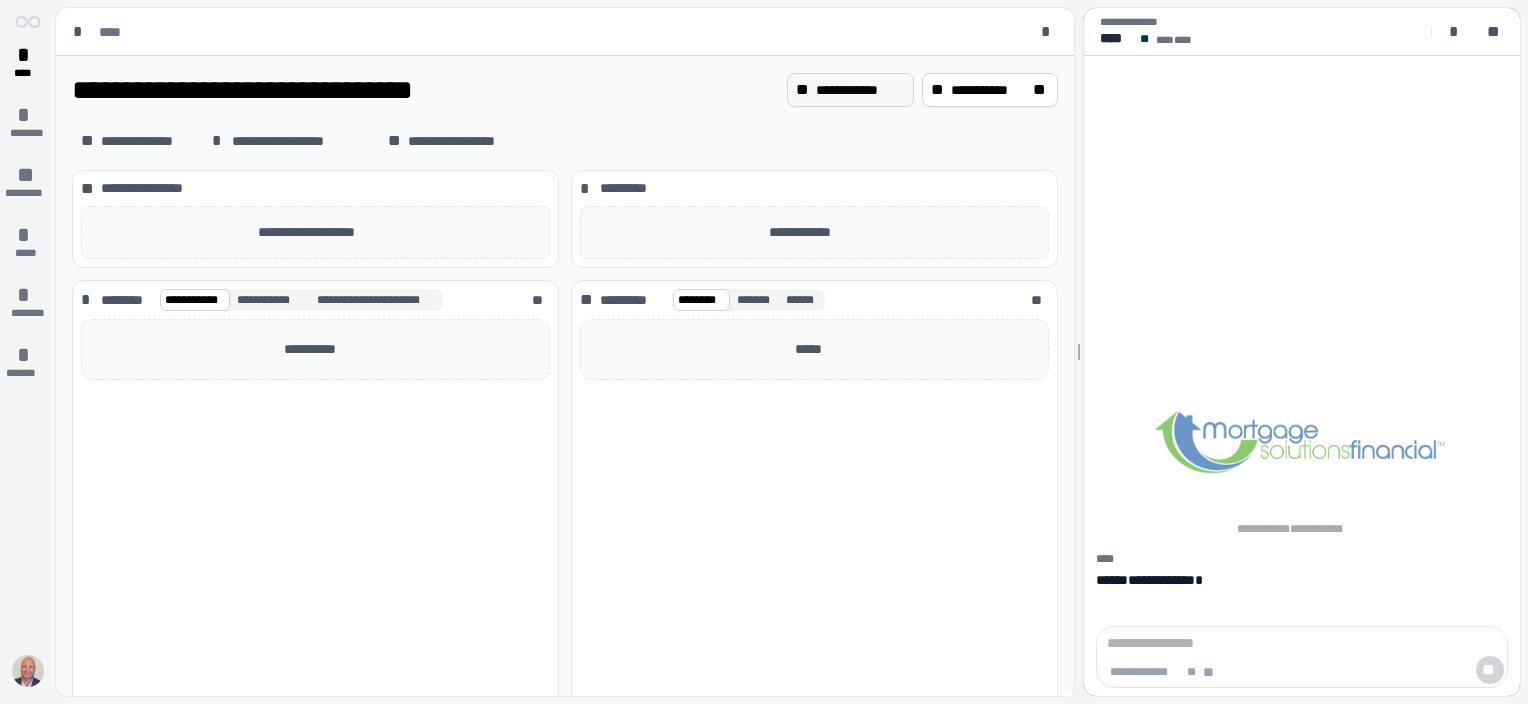 click on "**********" at bounding box center [860, 90] 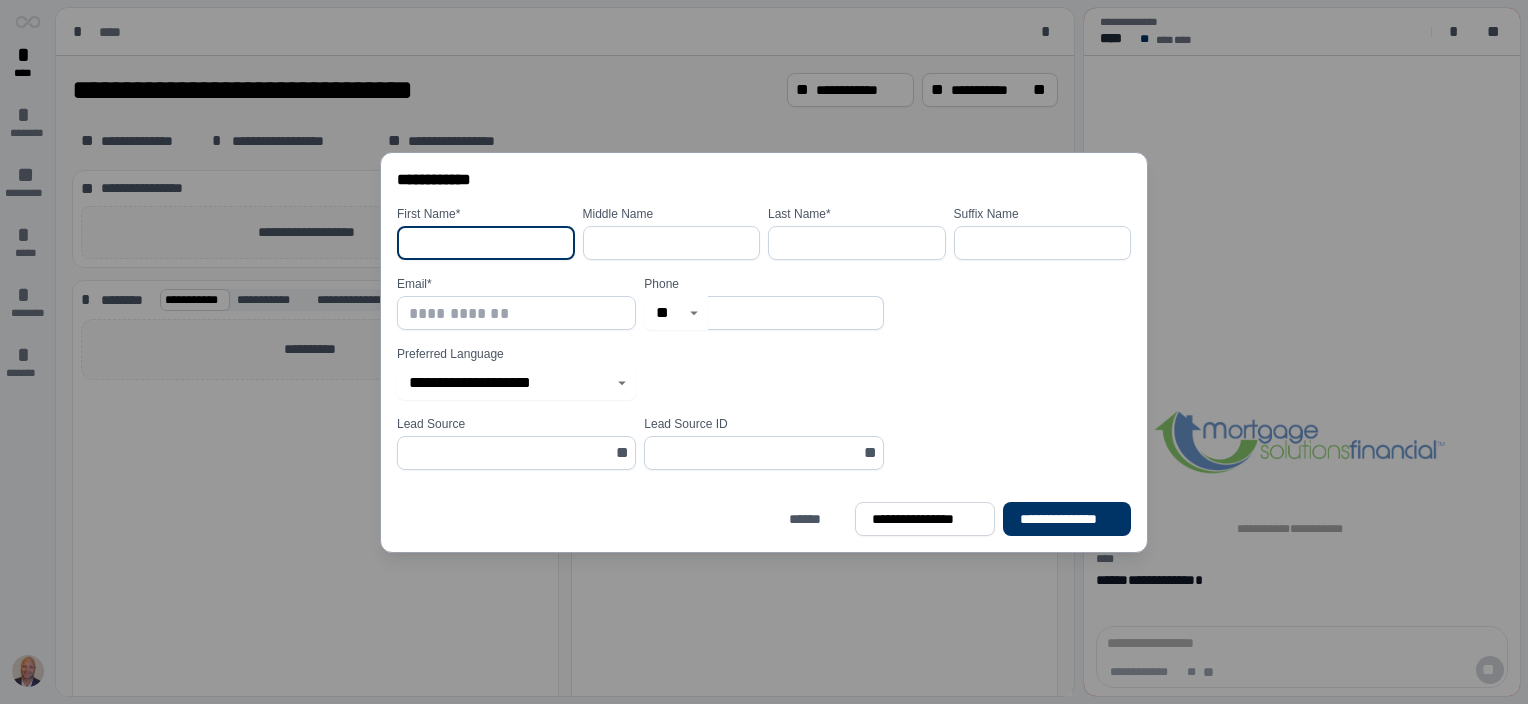 click at bounding box center (486, 243) 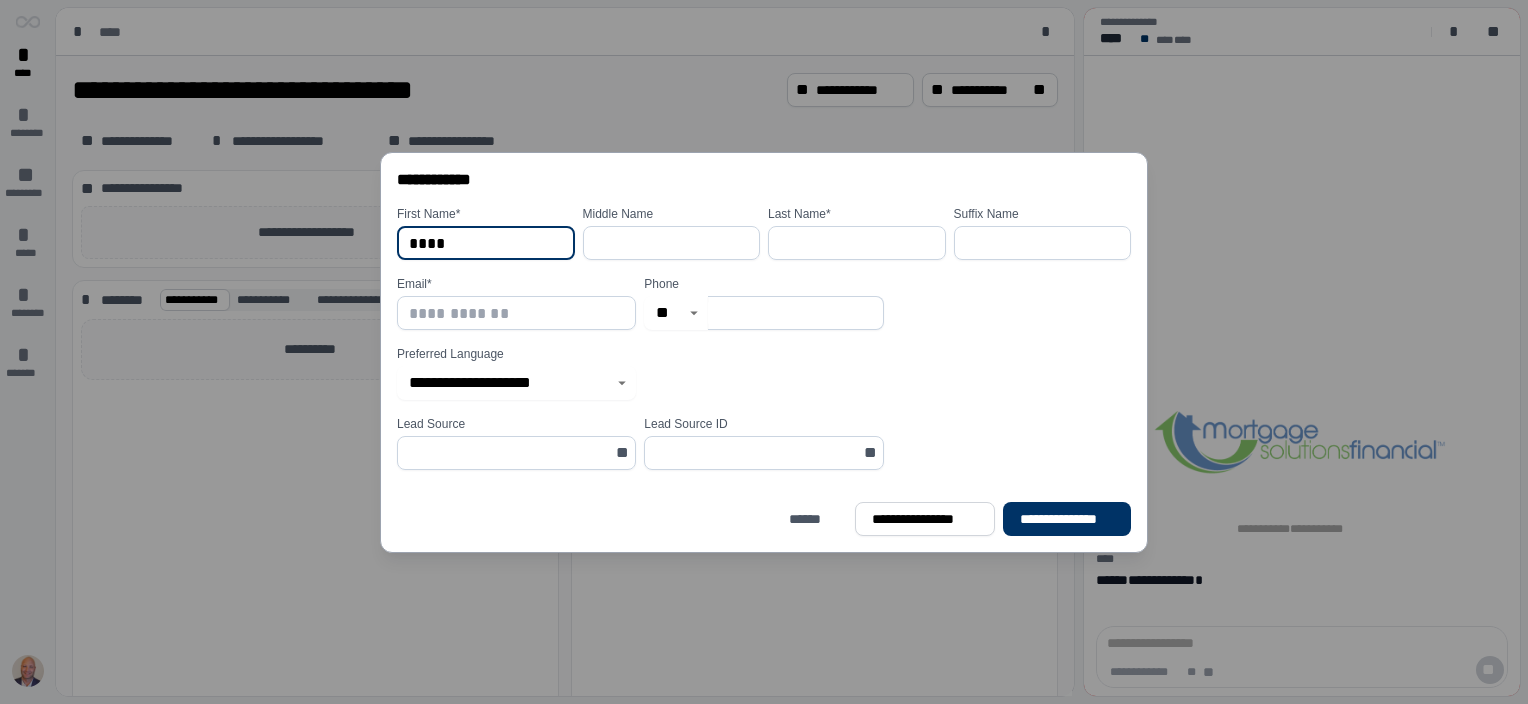 type on "****" 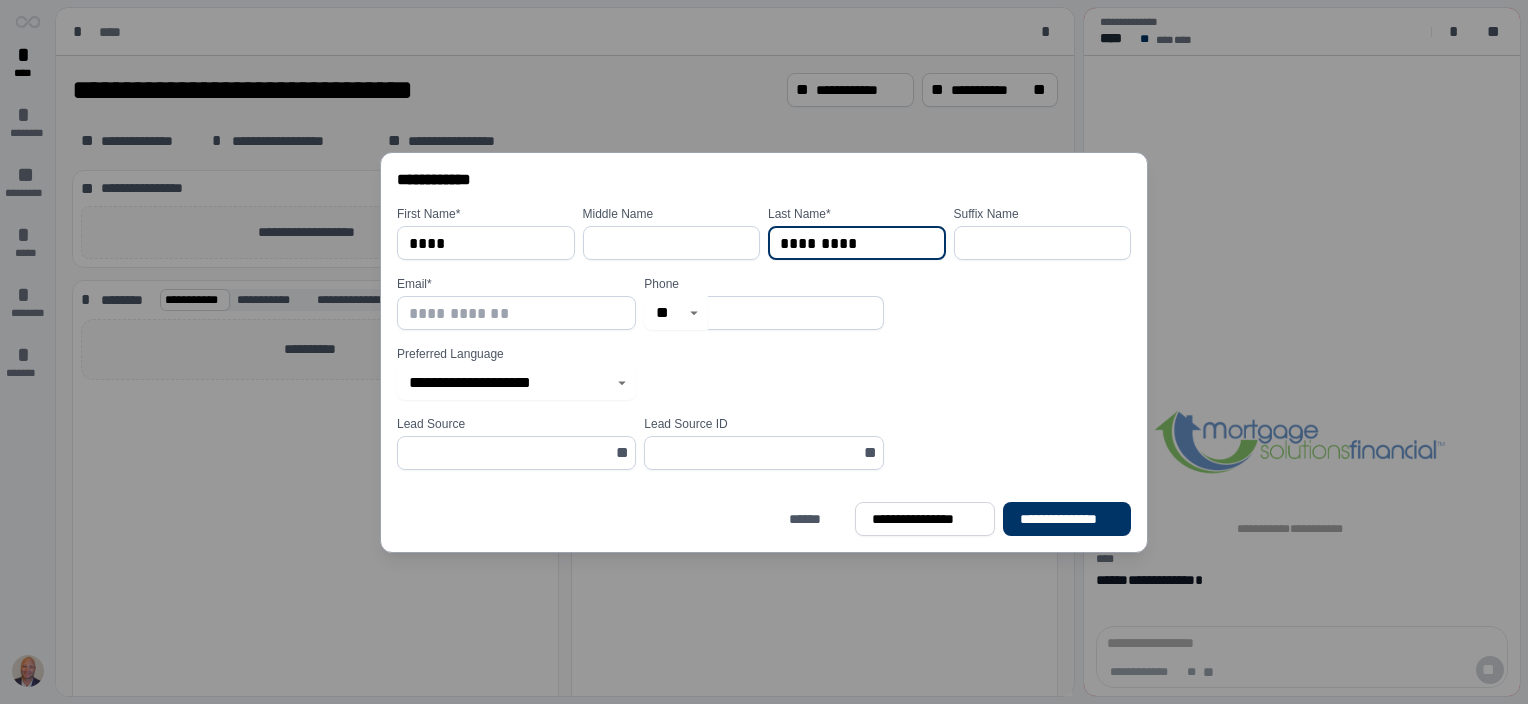 type on "*********" 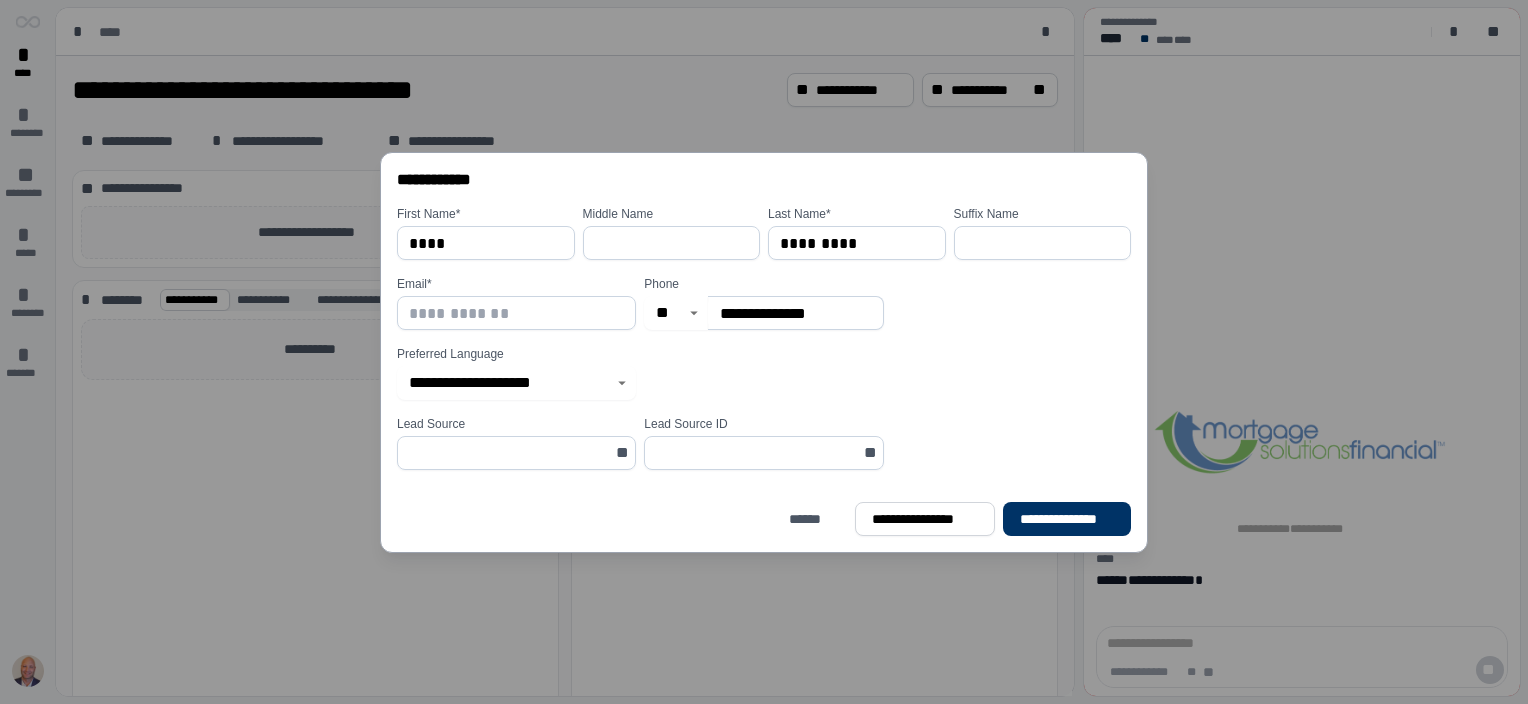 type on "**********" 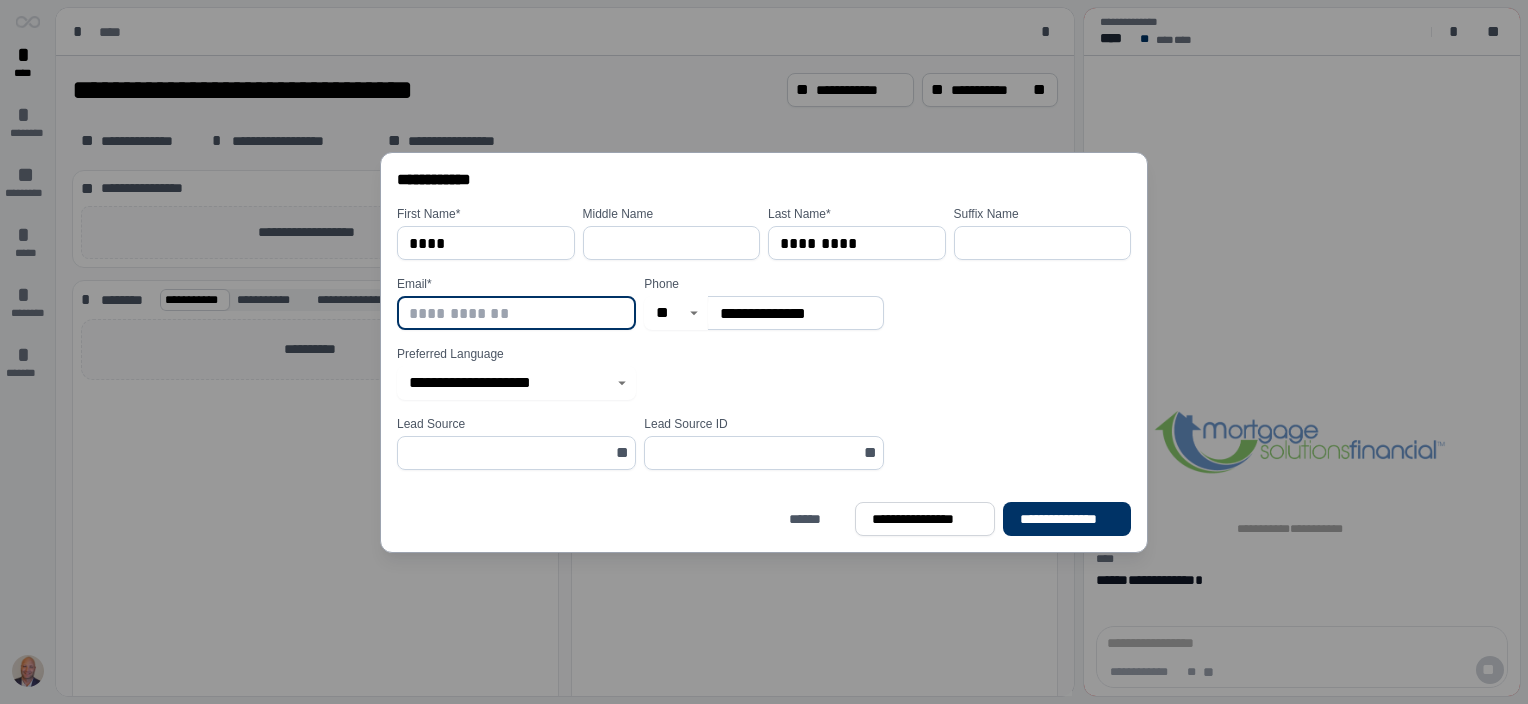 click at bounding box center (516, 313) 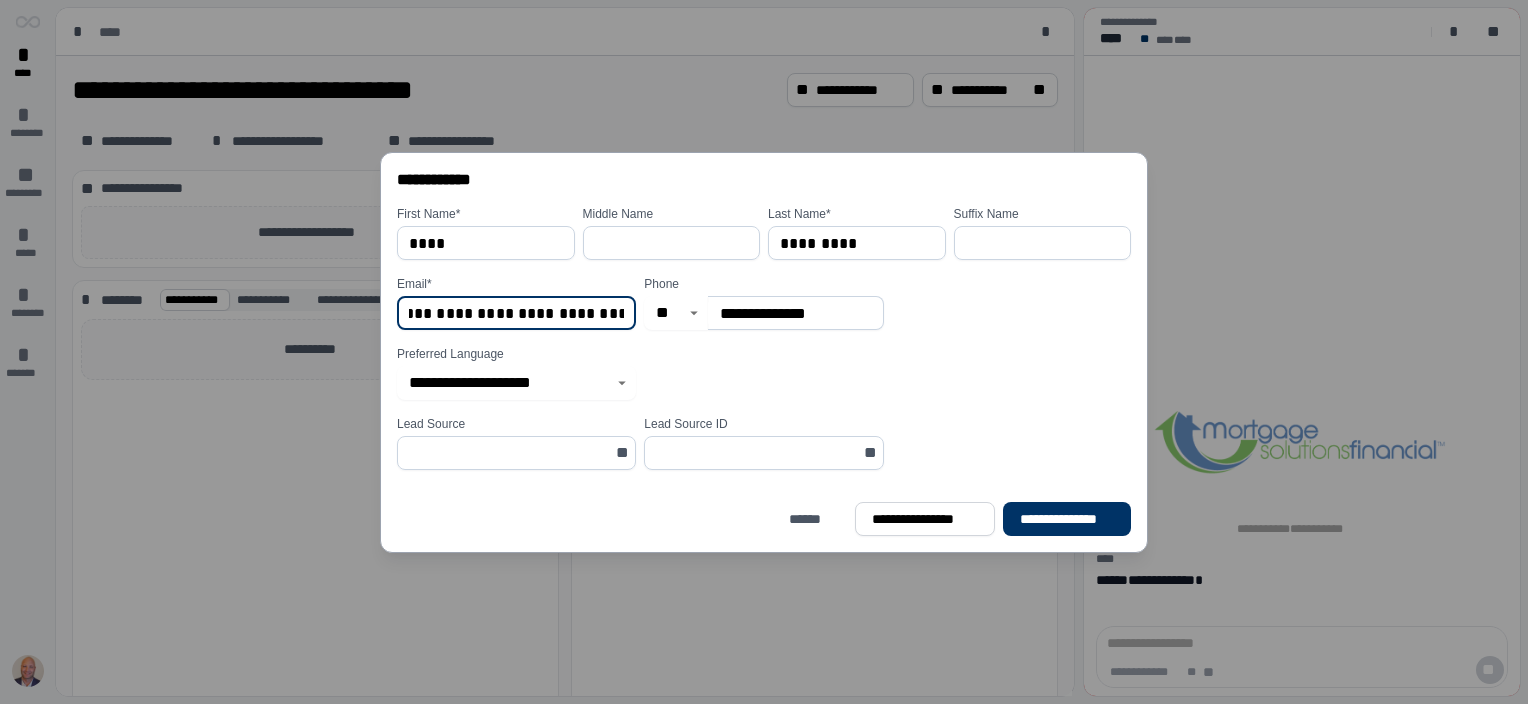 scroll, scrollTop: 0, scrollLeft: 68, axis: horizontal 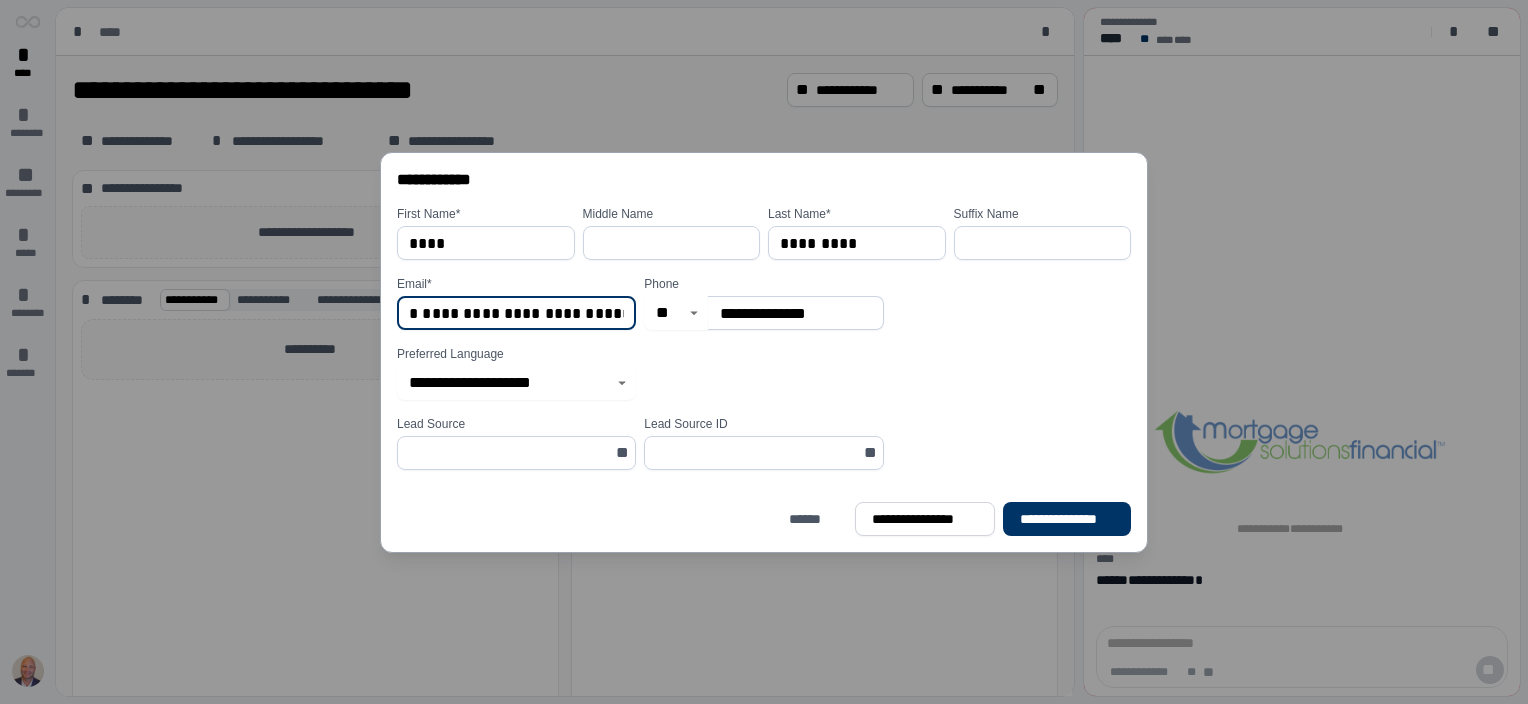 type on "**********" 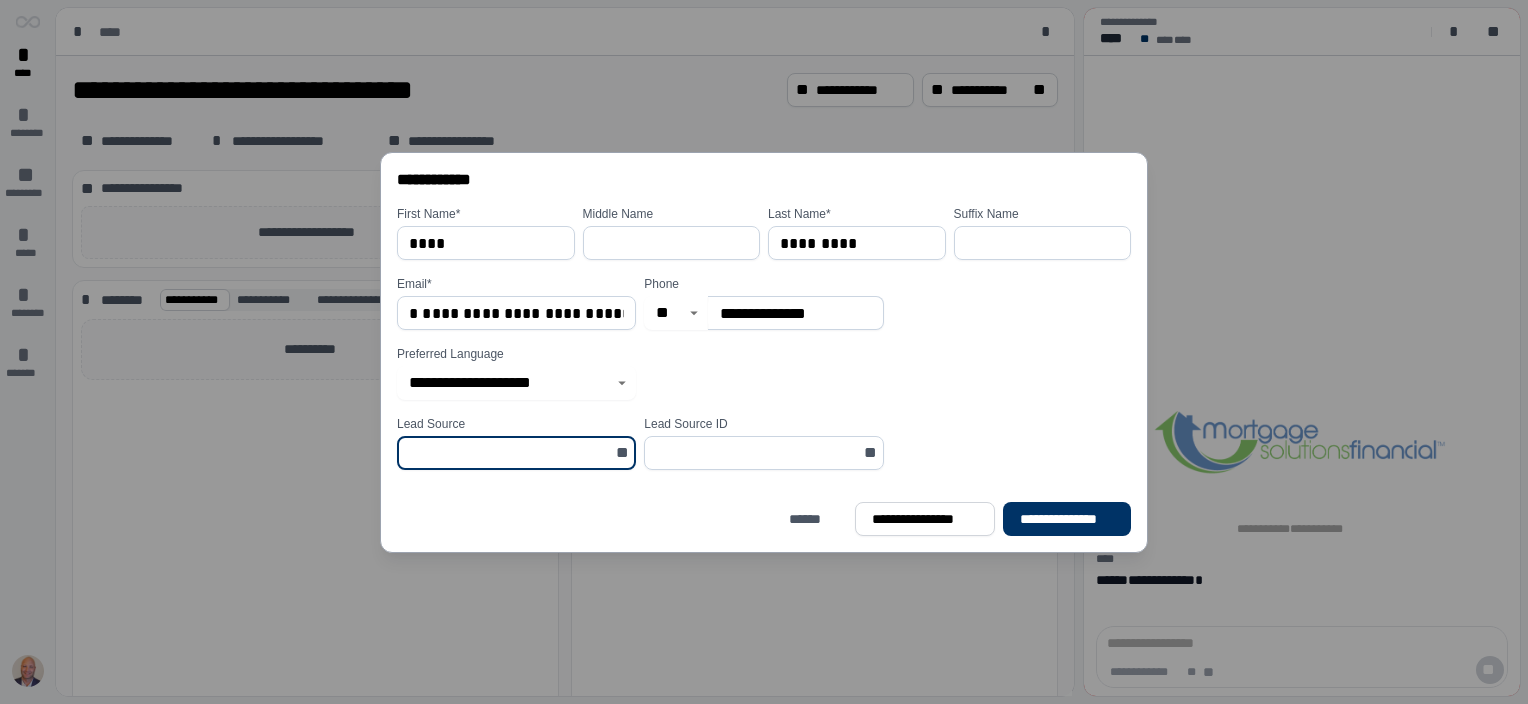 scroll, scrollTop: 0, scrollLeft: 0, axis: both 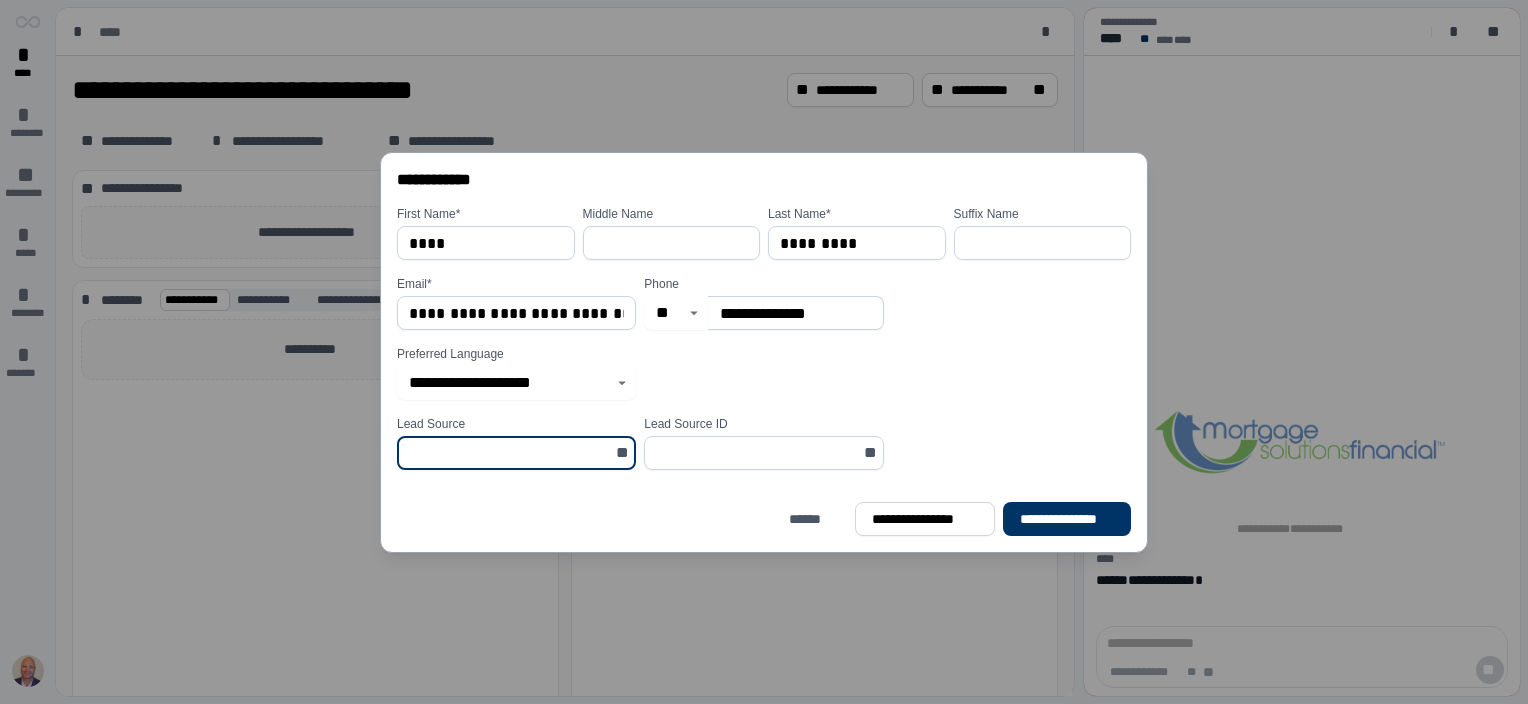 click at bounding box center (510, 453) 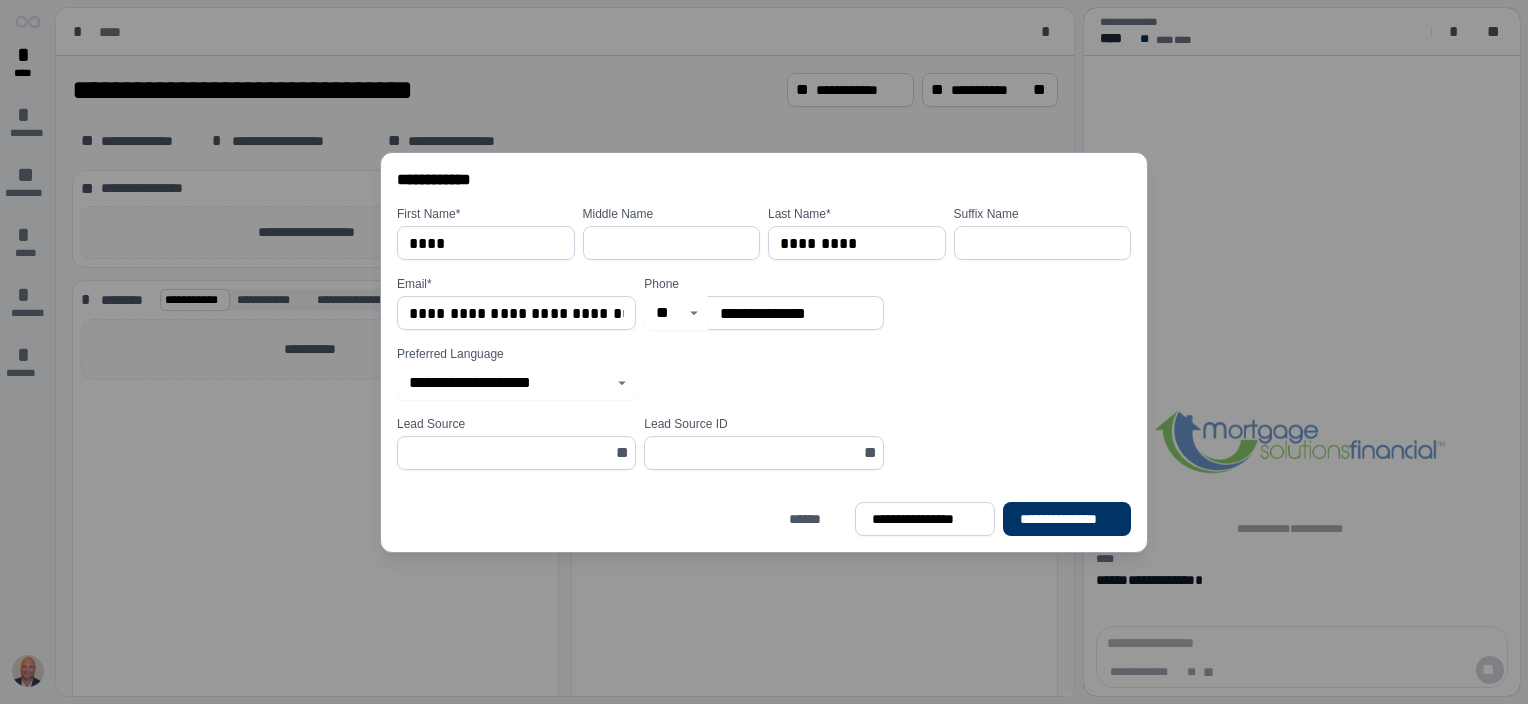 drag, startPoint x: 1112, startPoint y: 450, endPoint x: 1138, endPoint y: 505, distance: 60.835846 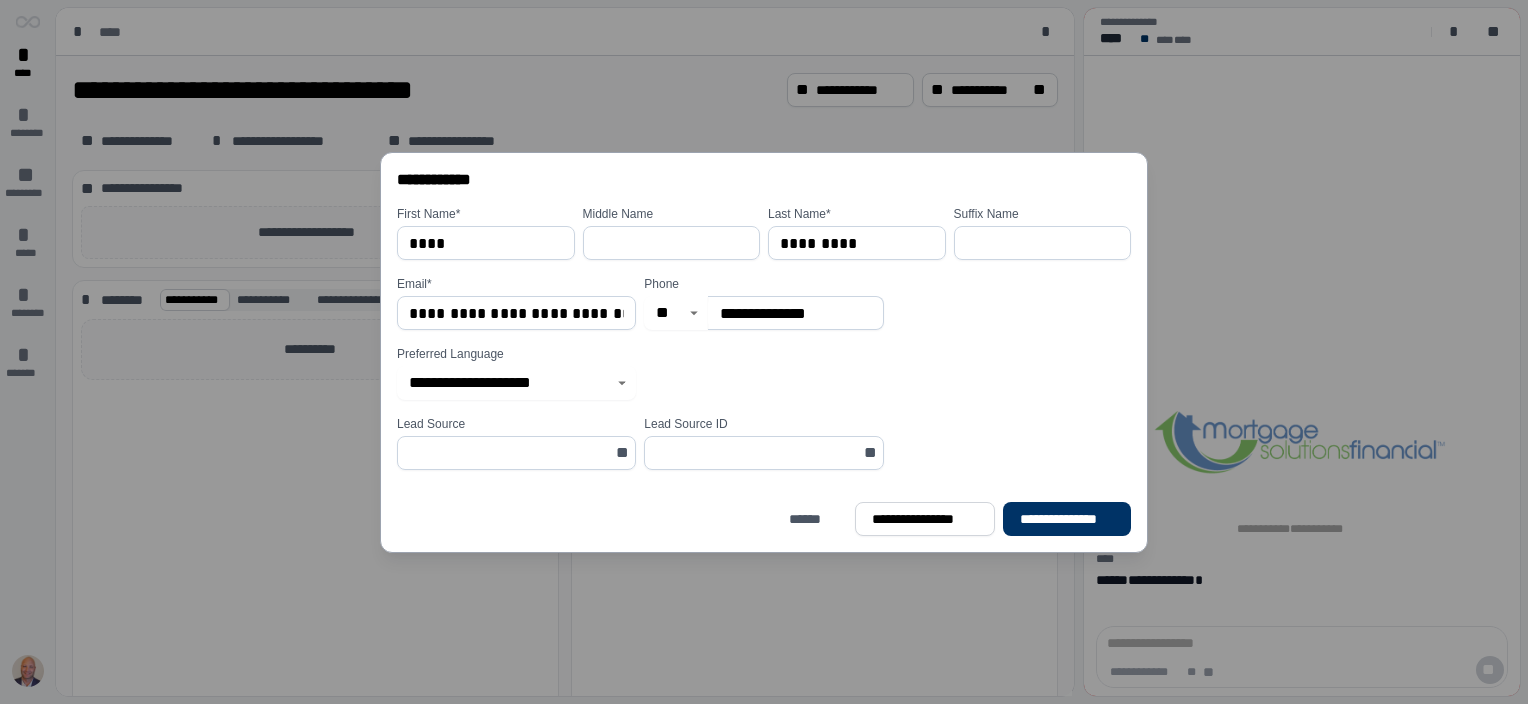 click on "**********" at bounding box center (764, 352) 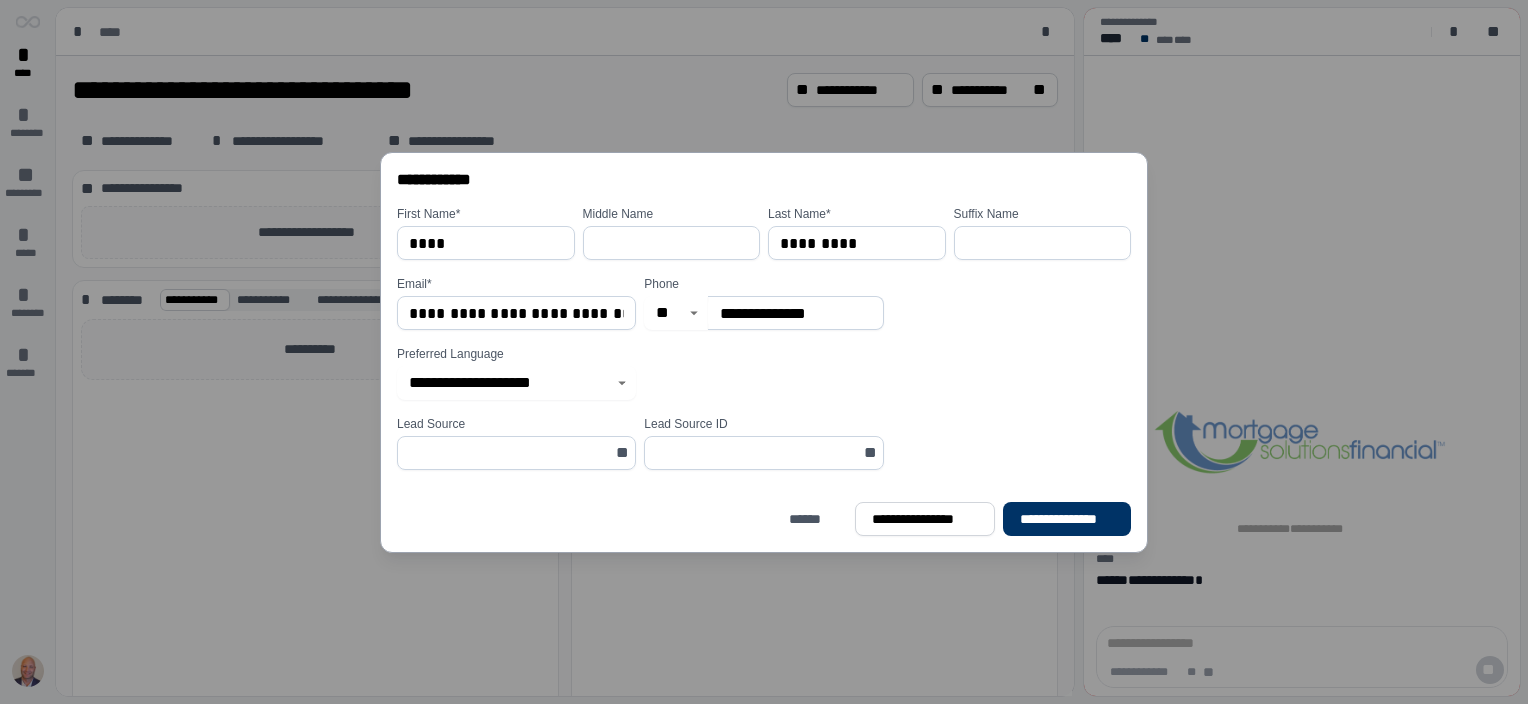 click on "**********" at bounding box center [764, 346] 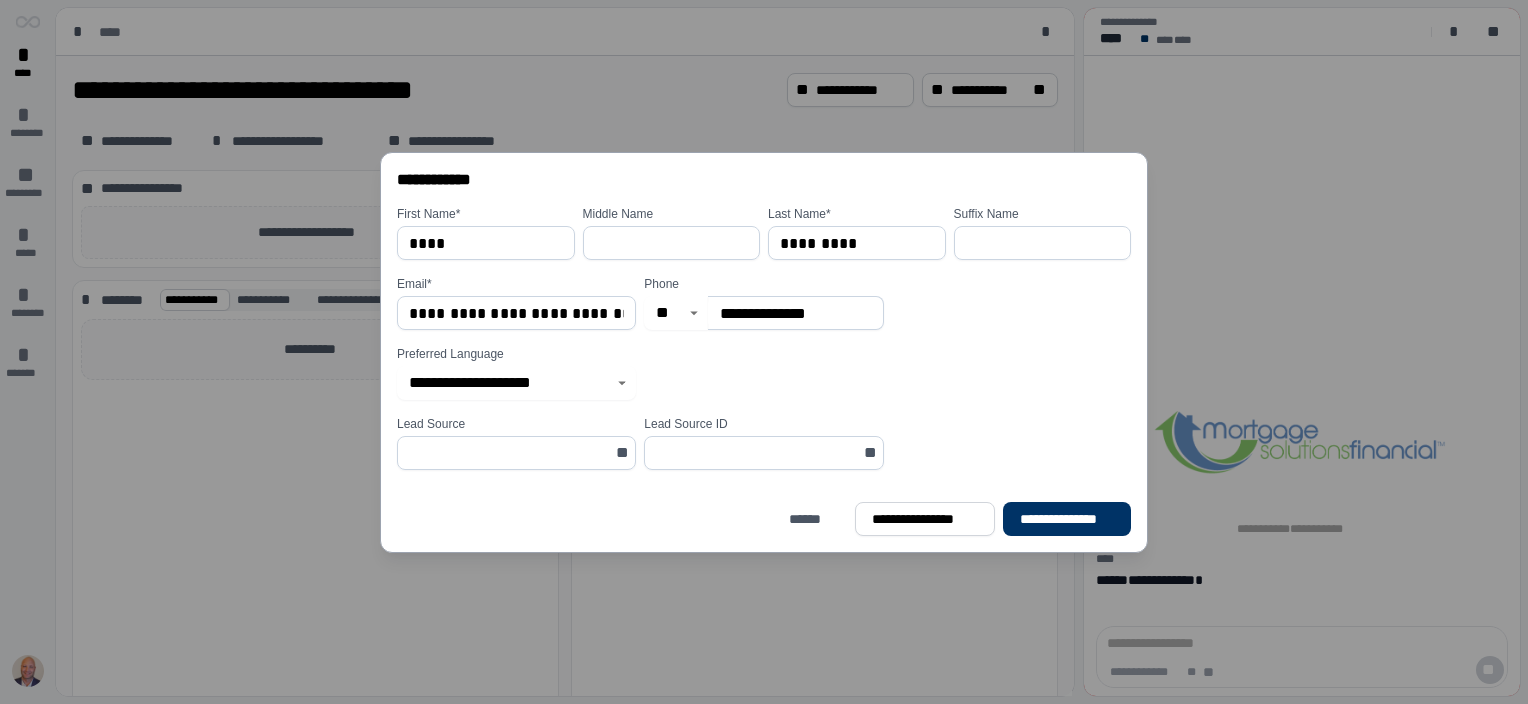 click on "**********" at bounding box center (795, 313) 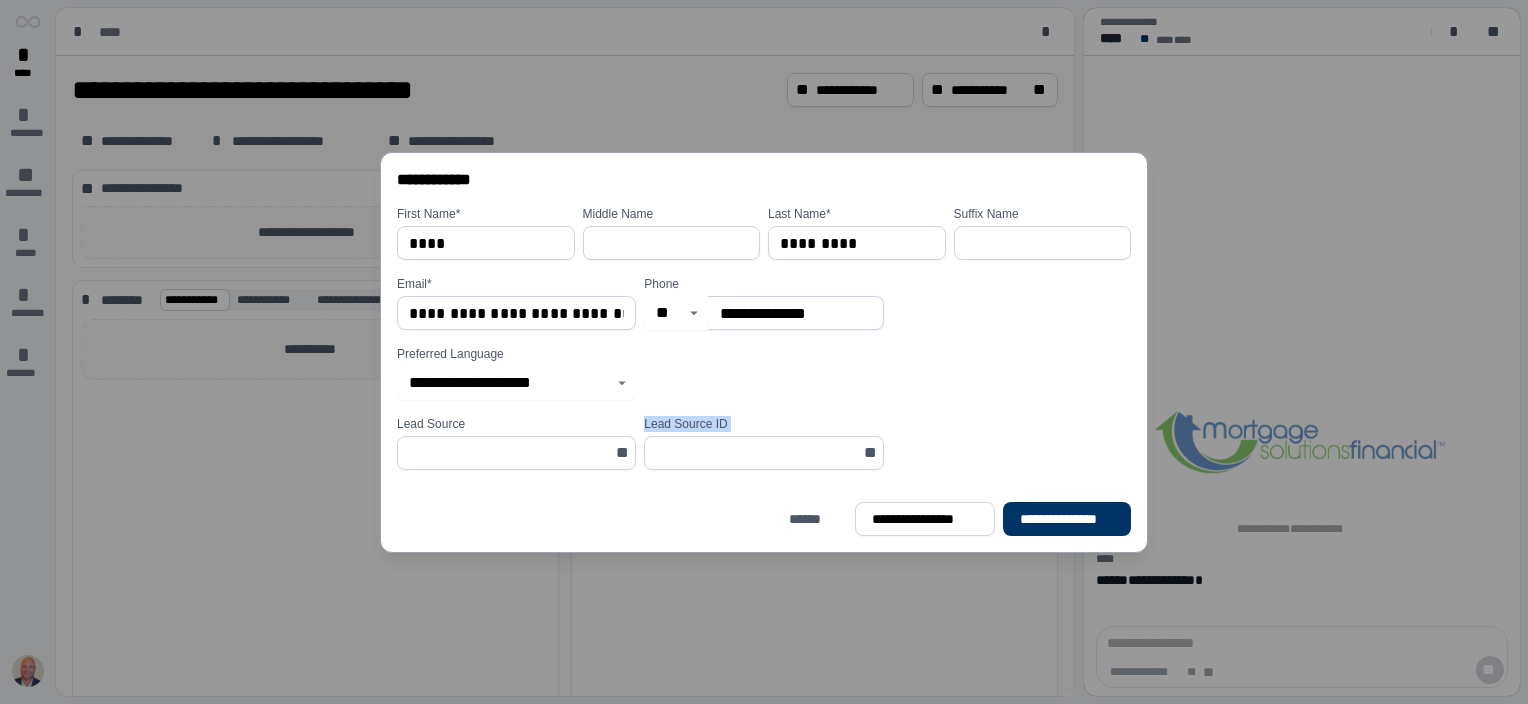 drag, startPoint x: 457, startPoint y: 488, endPoint x: 457, endPoint y: 521, distance: 33 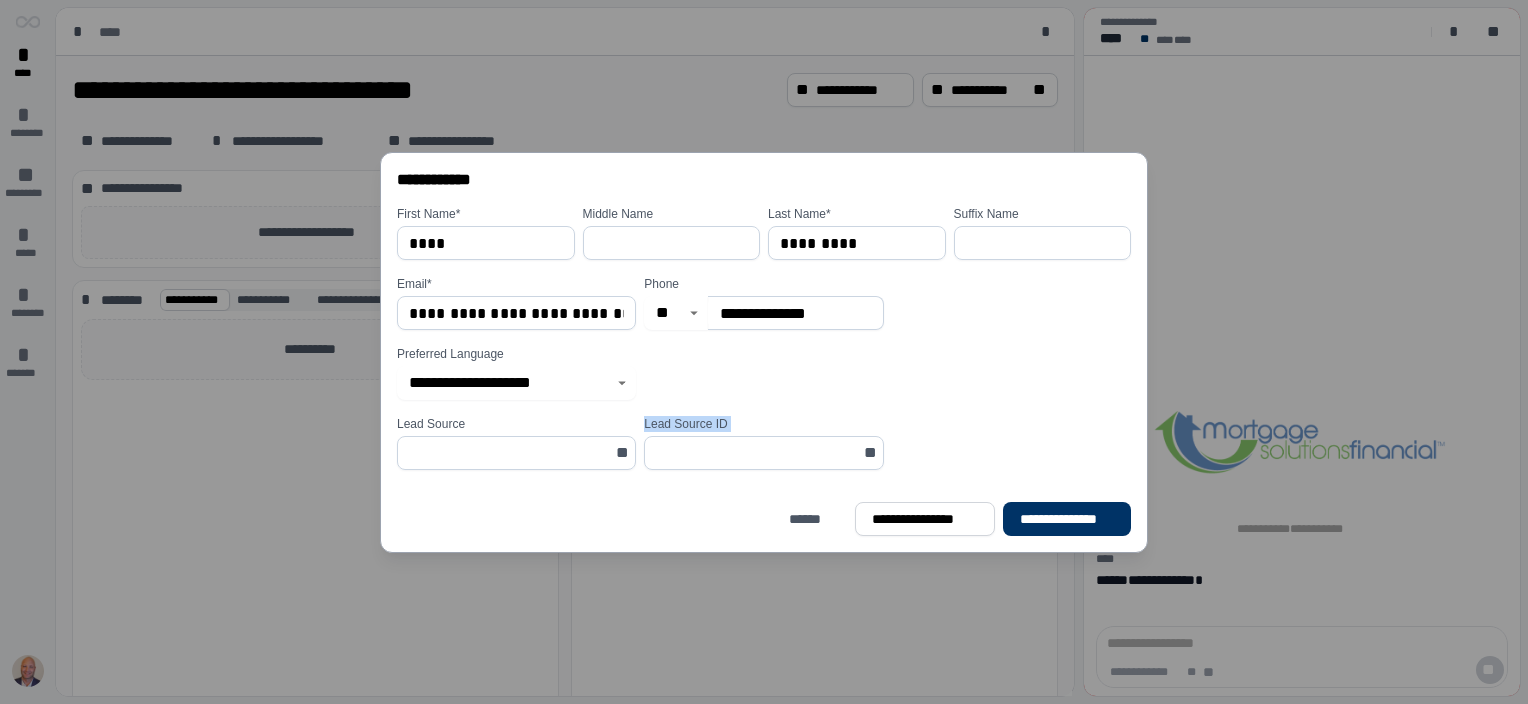 click on "**********" at bounding box center [764, 352] 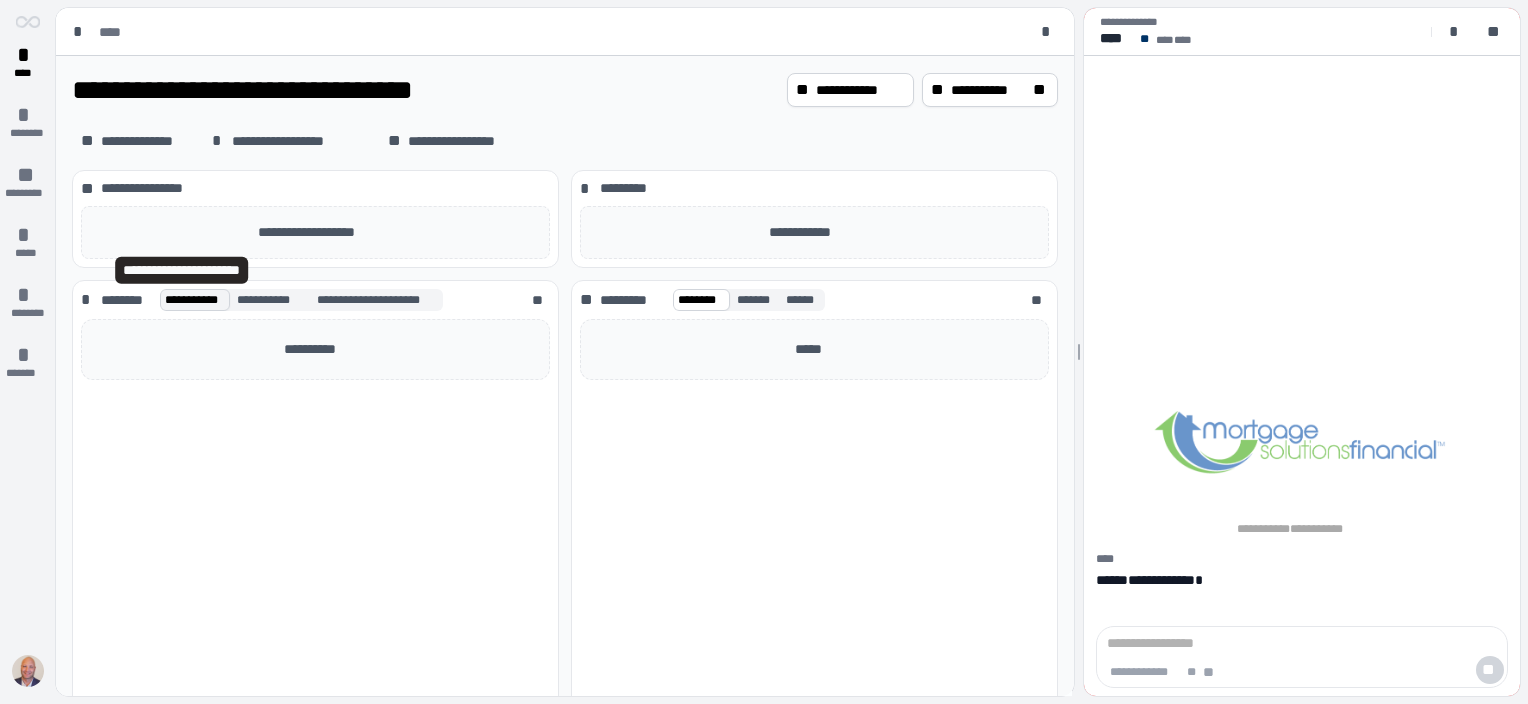 click on "**********" at bounding box center [195, 300] 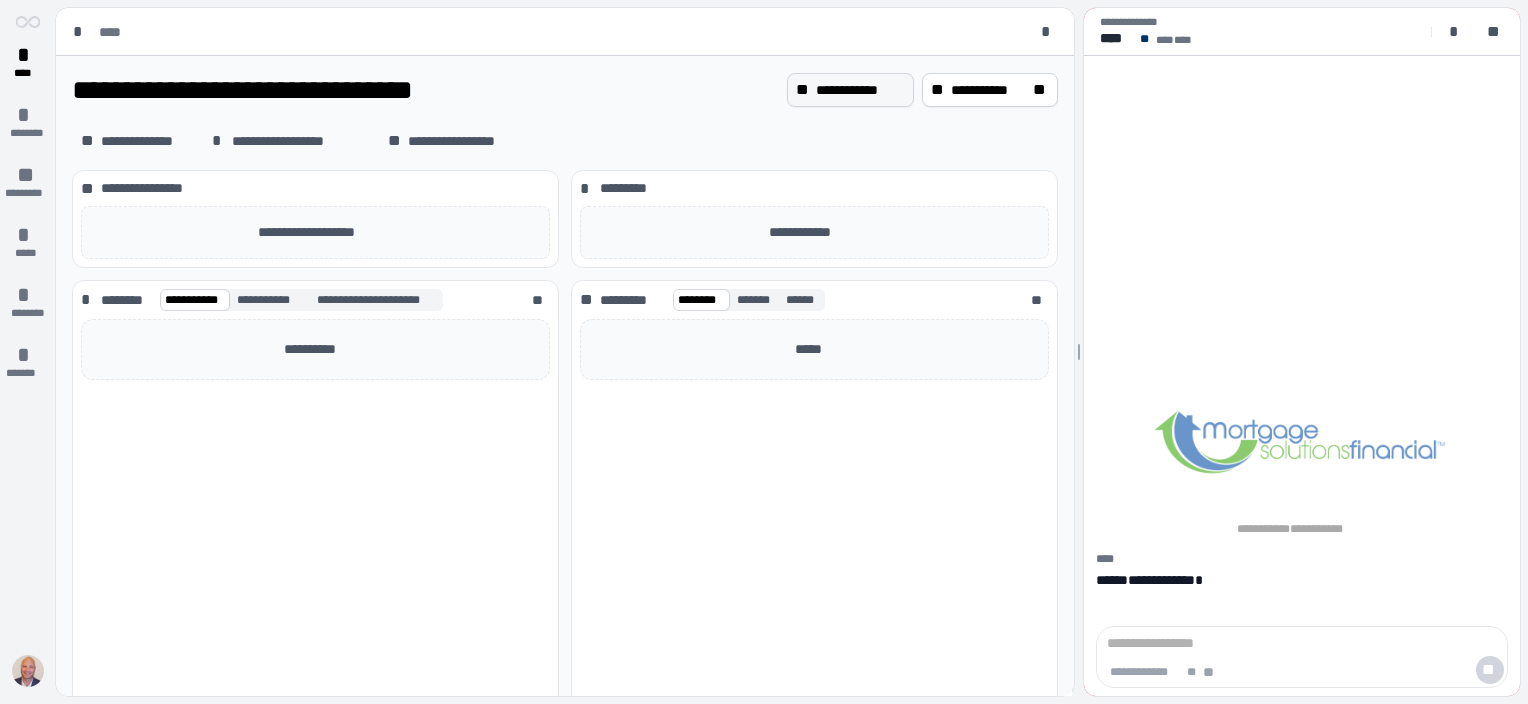 click on "**********" at bounding box center [860, 90] 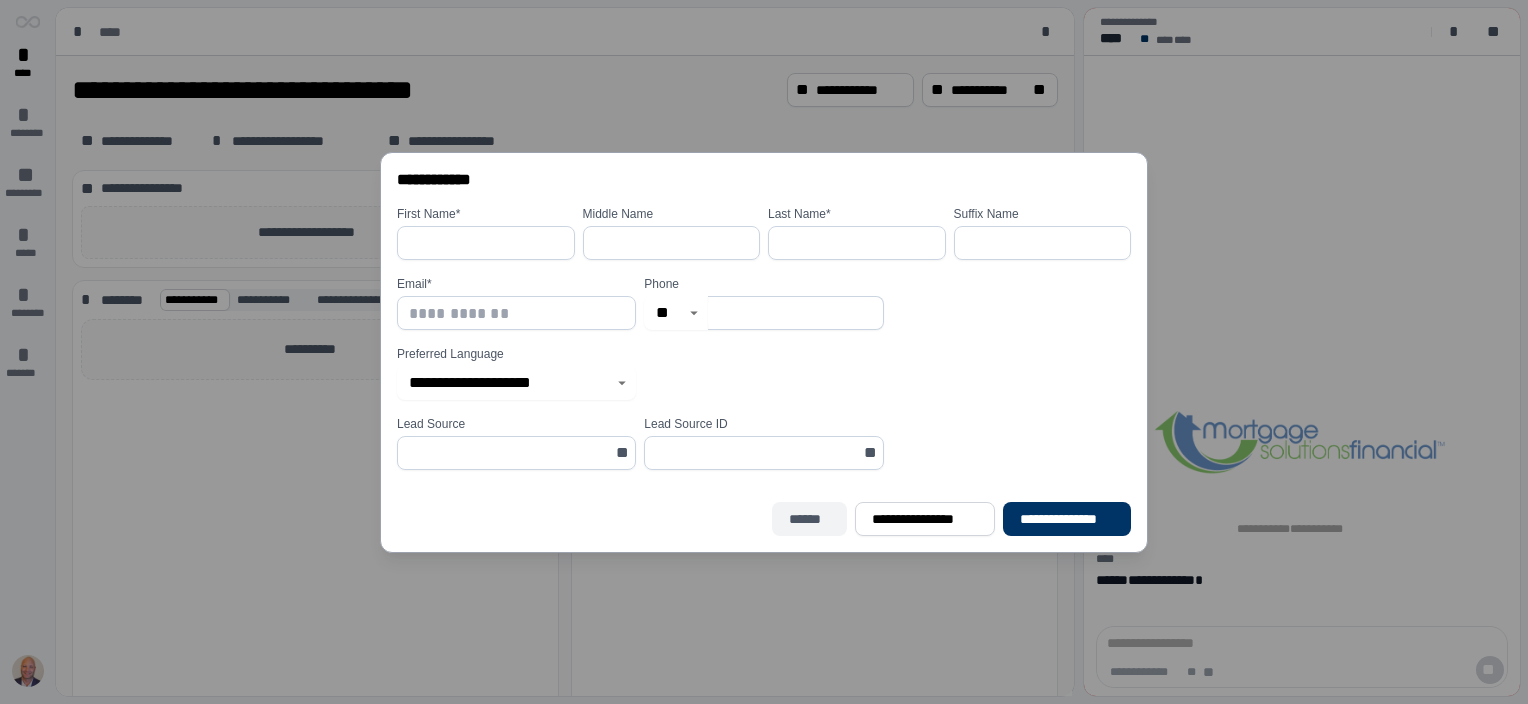 click on "******" at bounding box center [810, 518] 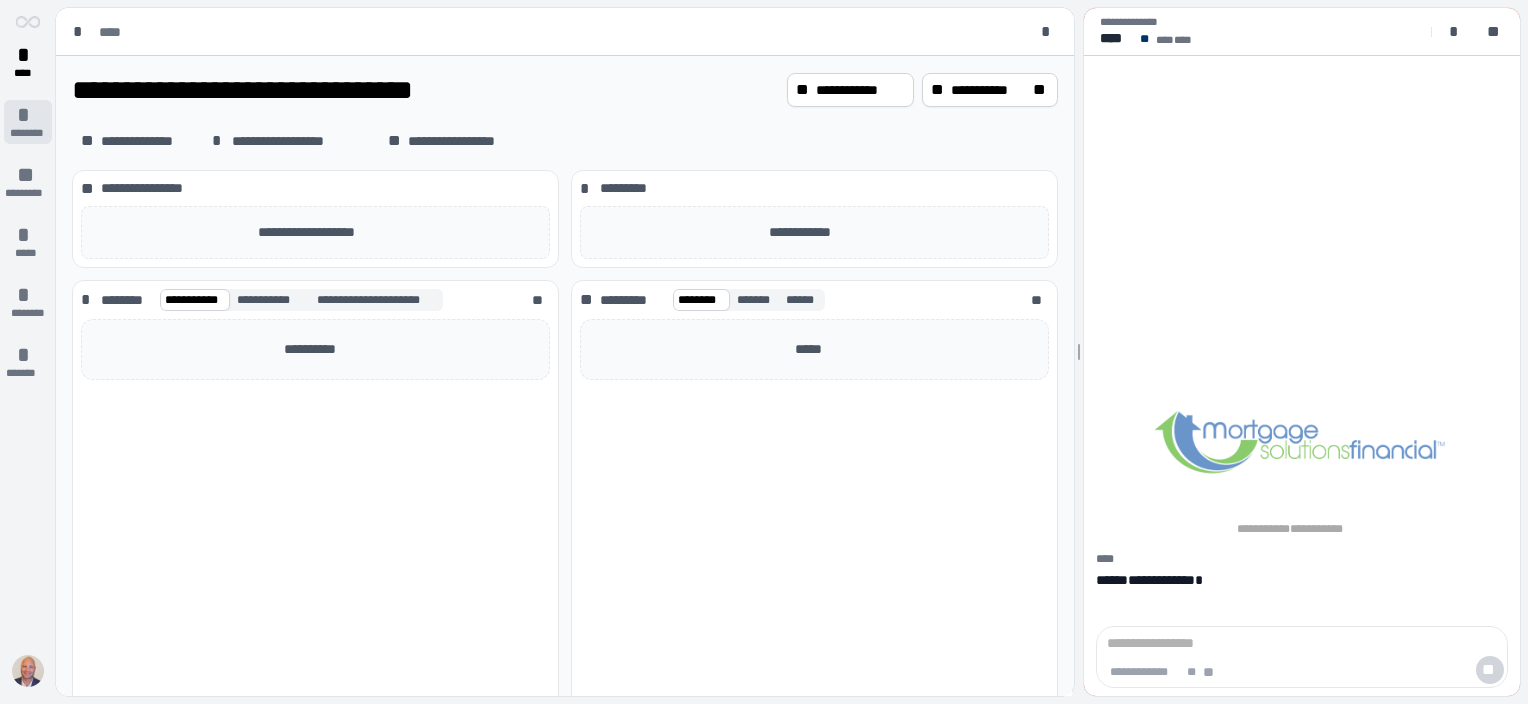 click on "********" at bounding box center [27, 133] 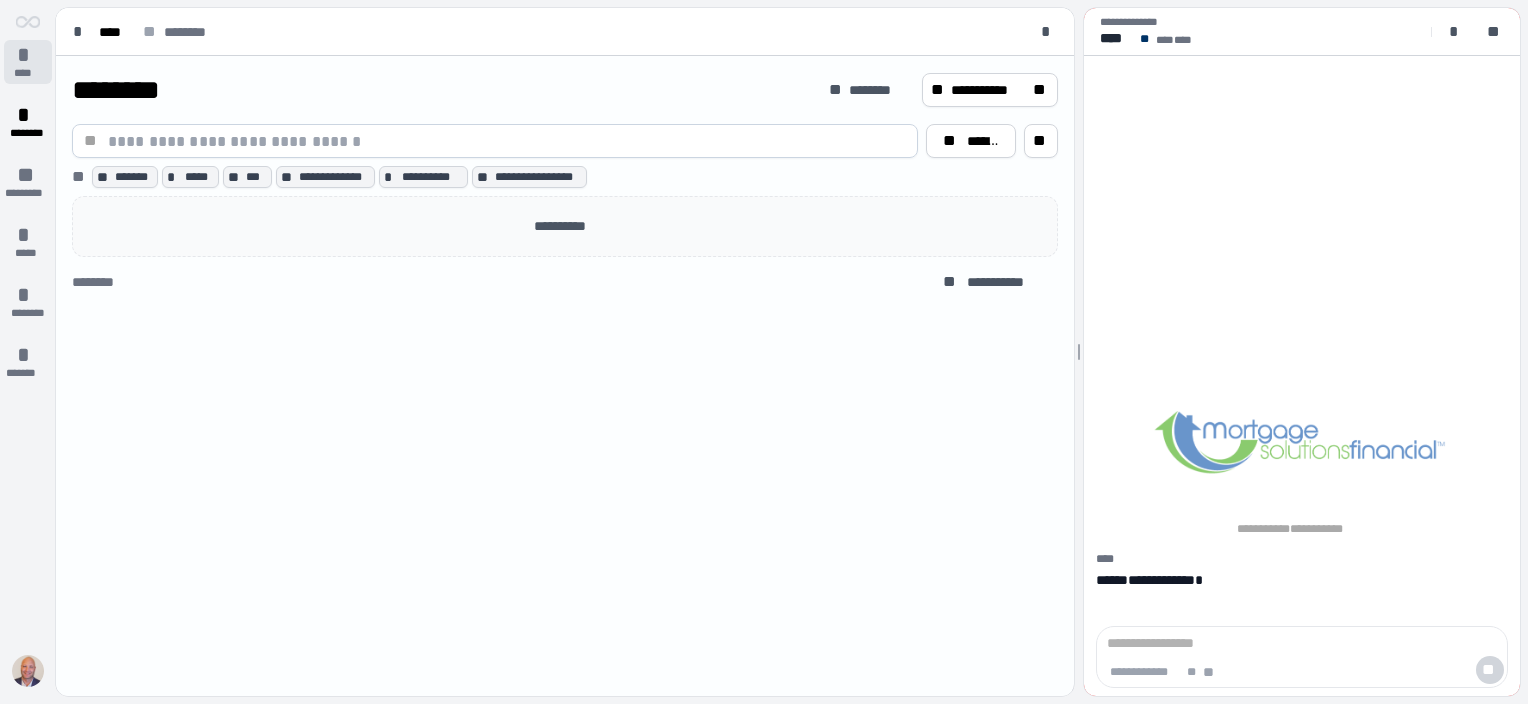 click on "*" at bounding box center (28, 55) 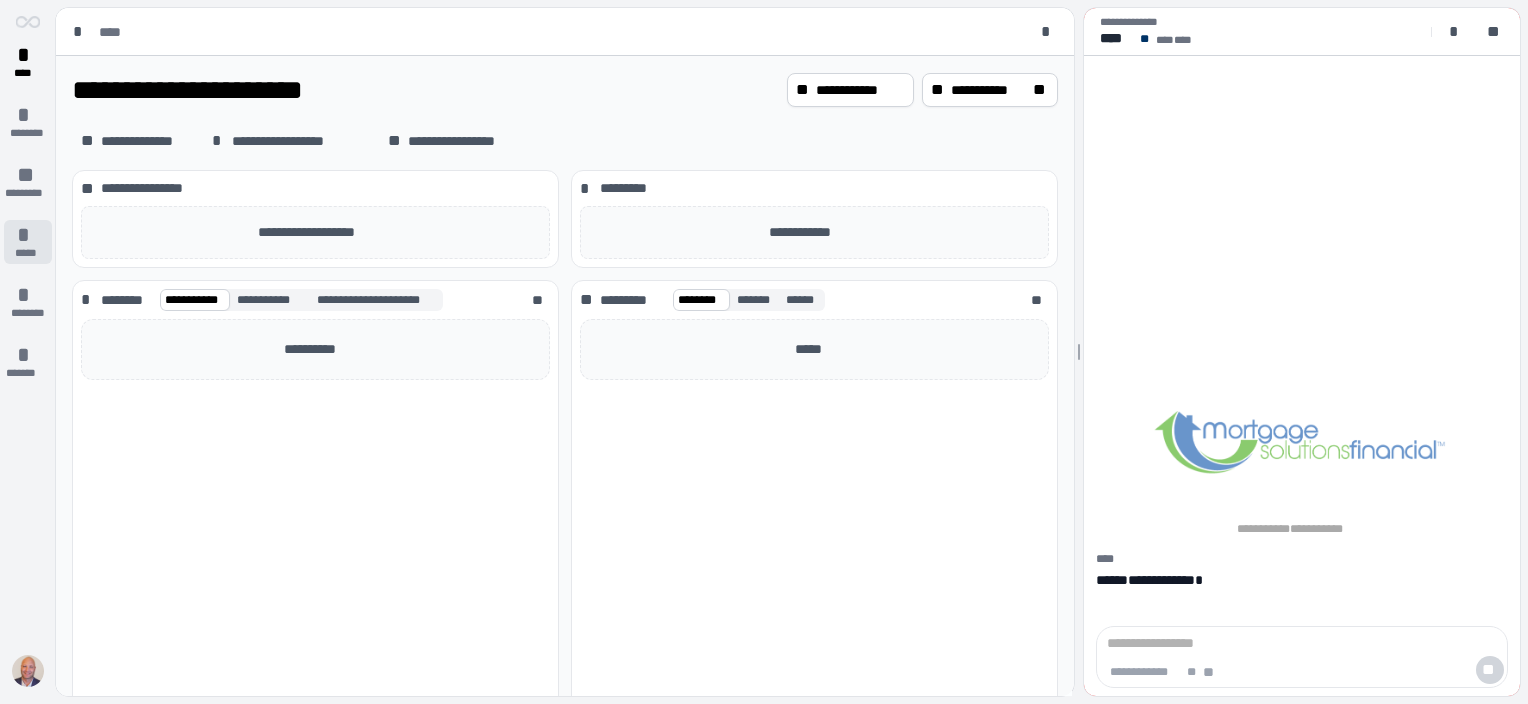 click on "*" at bounding box center (28, 235) 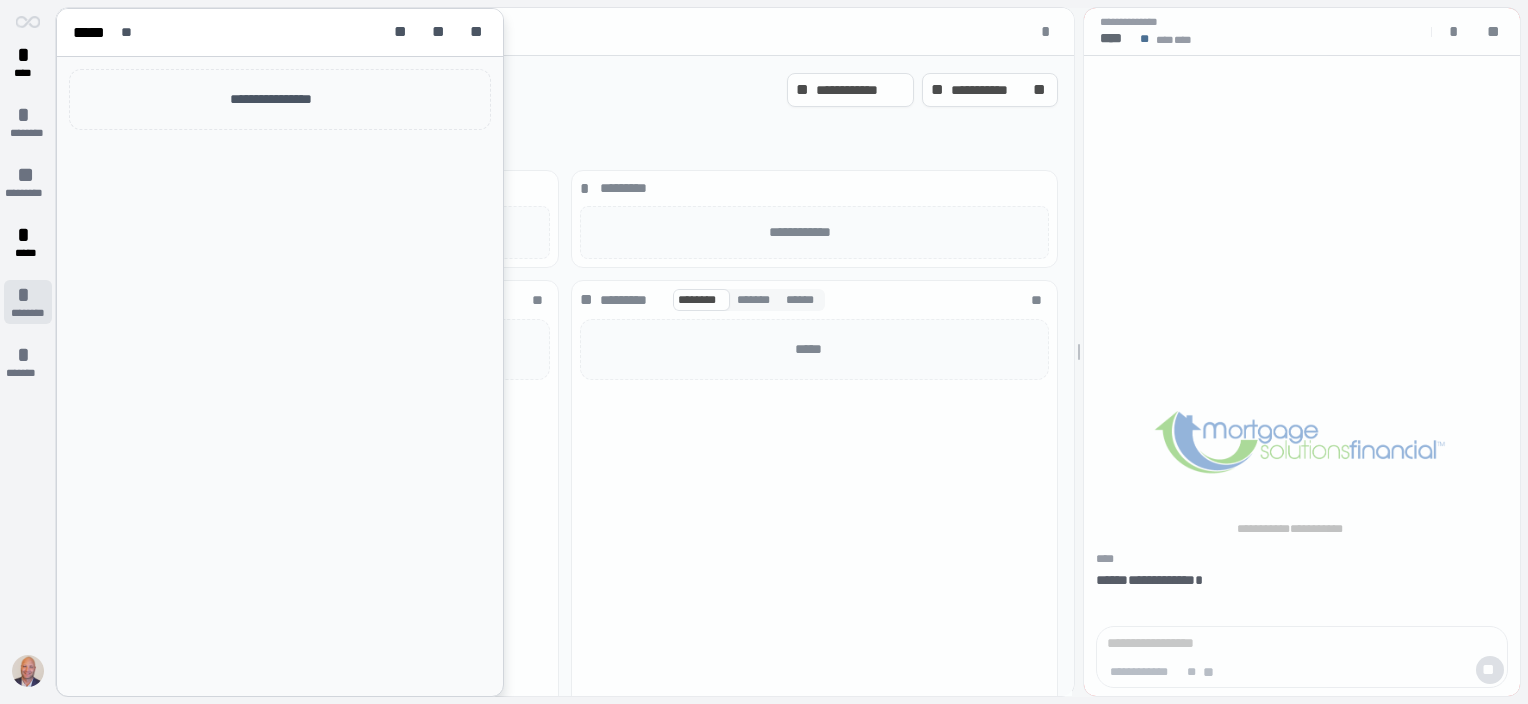 click on "********" at bounding box center (28, 313) 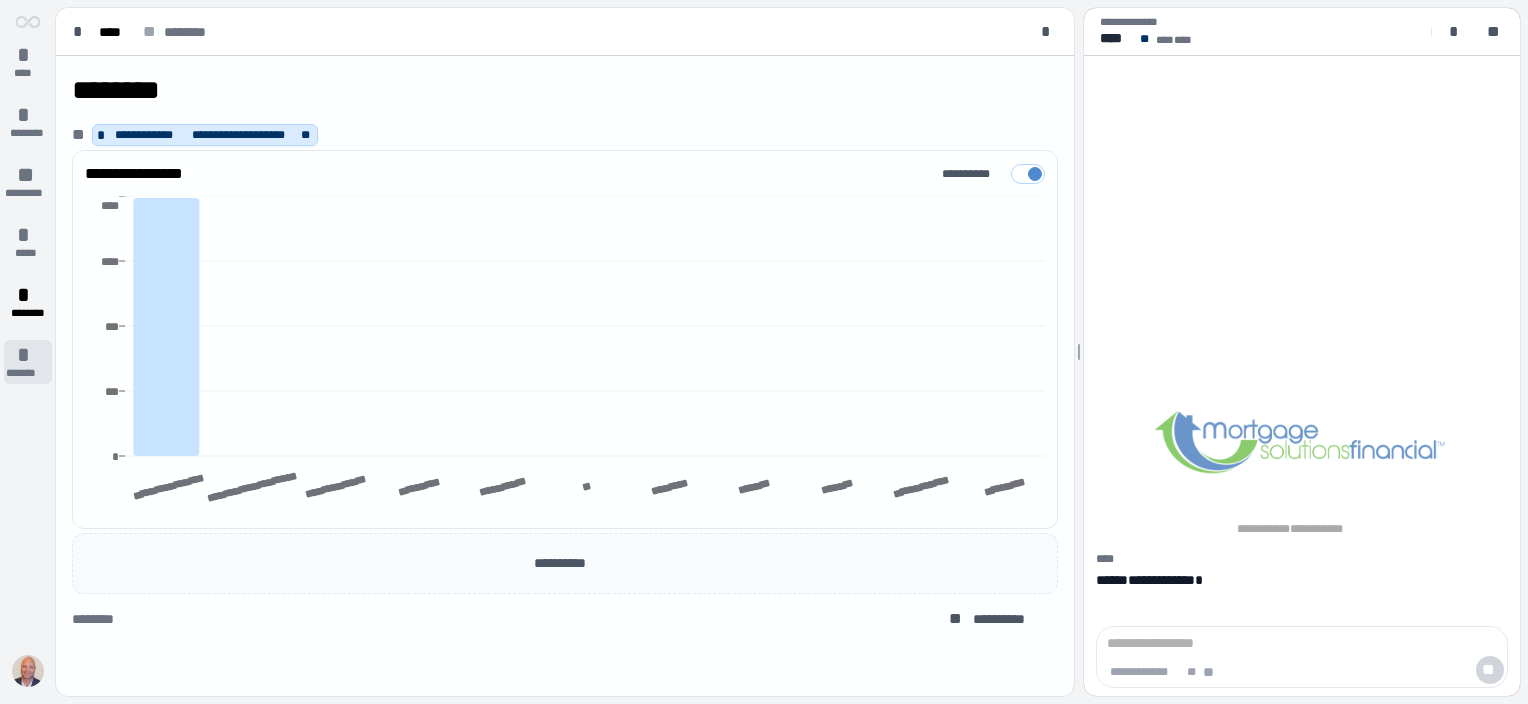 click on "*******" at bounding box center (28, 373) 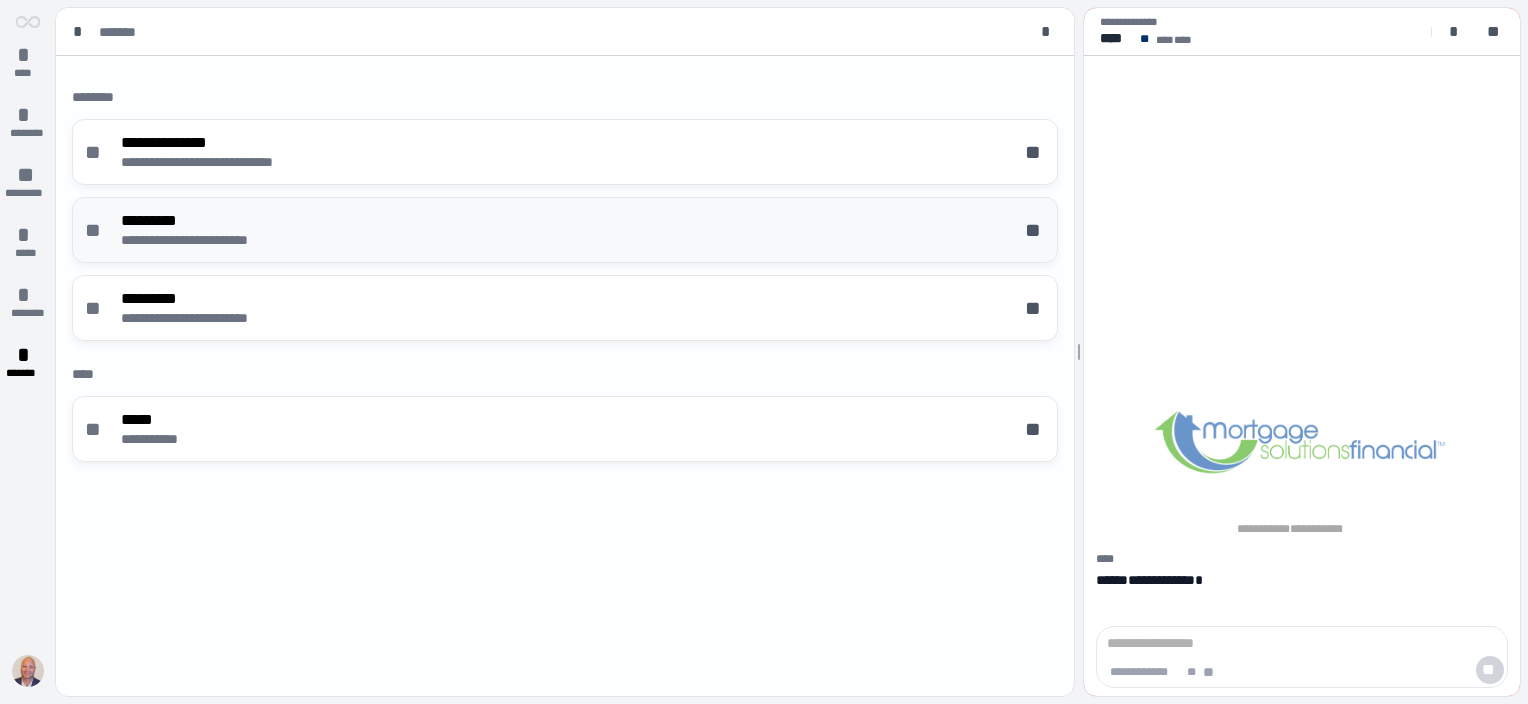click on "**********" at bounding box center (565, 230) 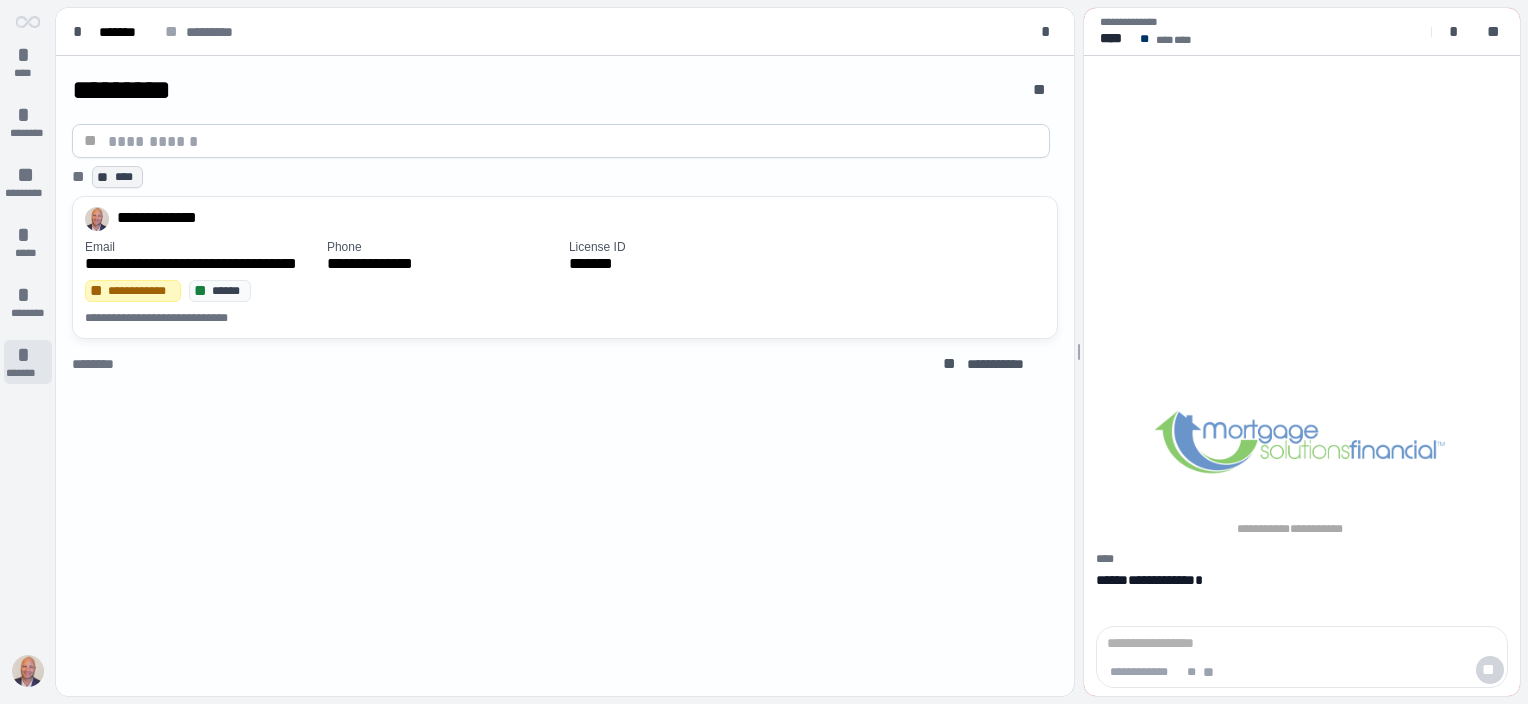 click on "*******" at bounding box center (28, 373) 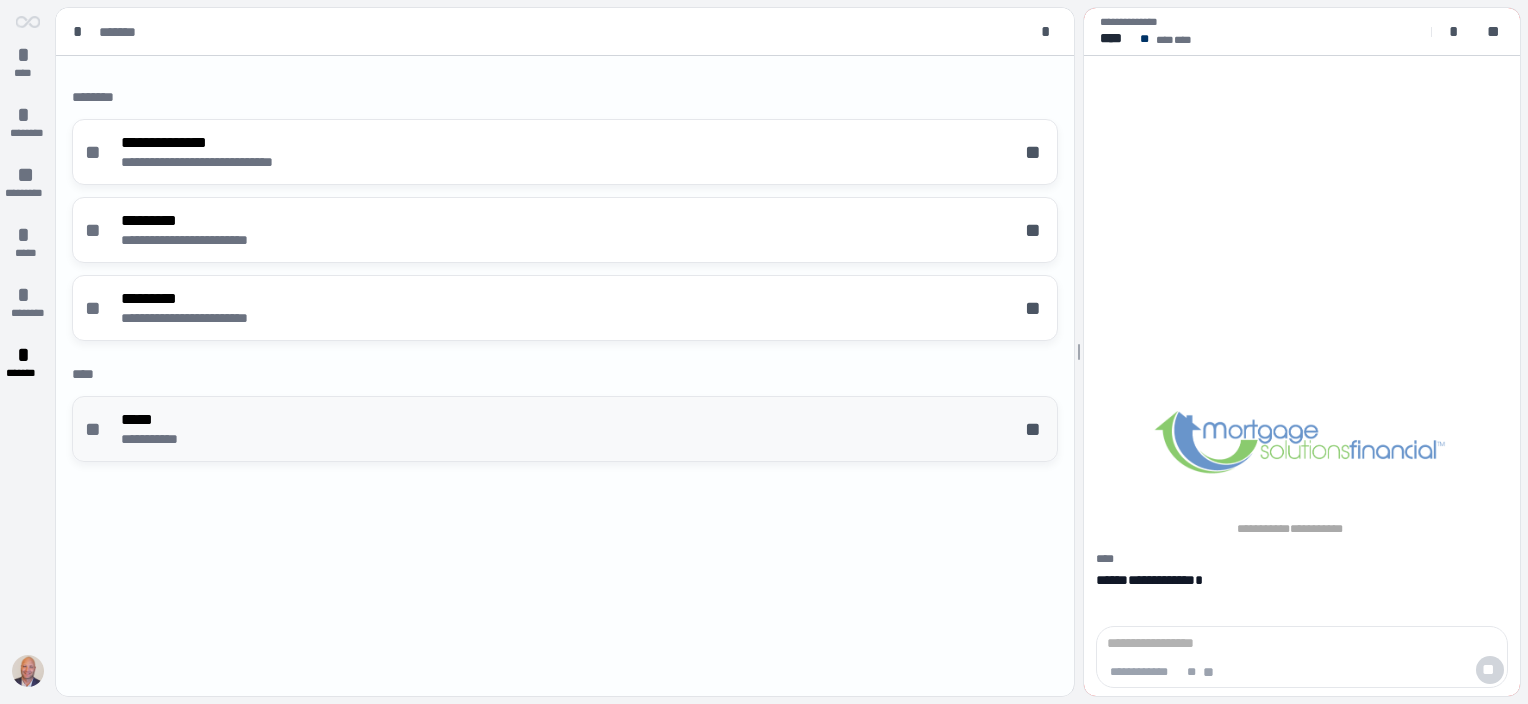 click on "**********" at bounding box center [565, 429] 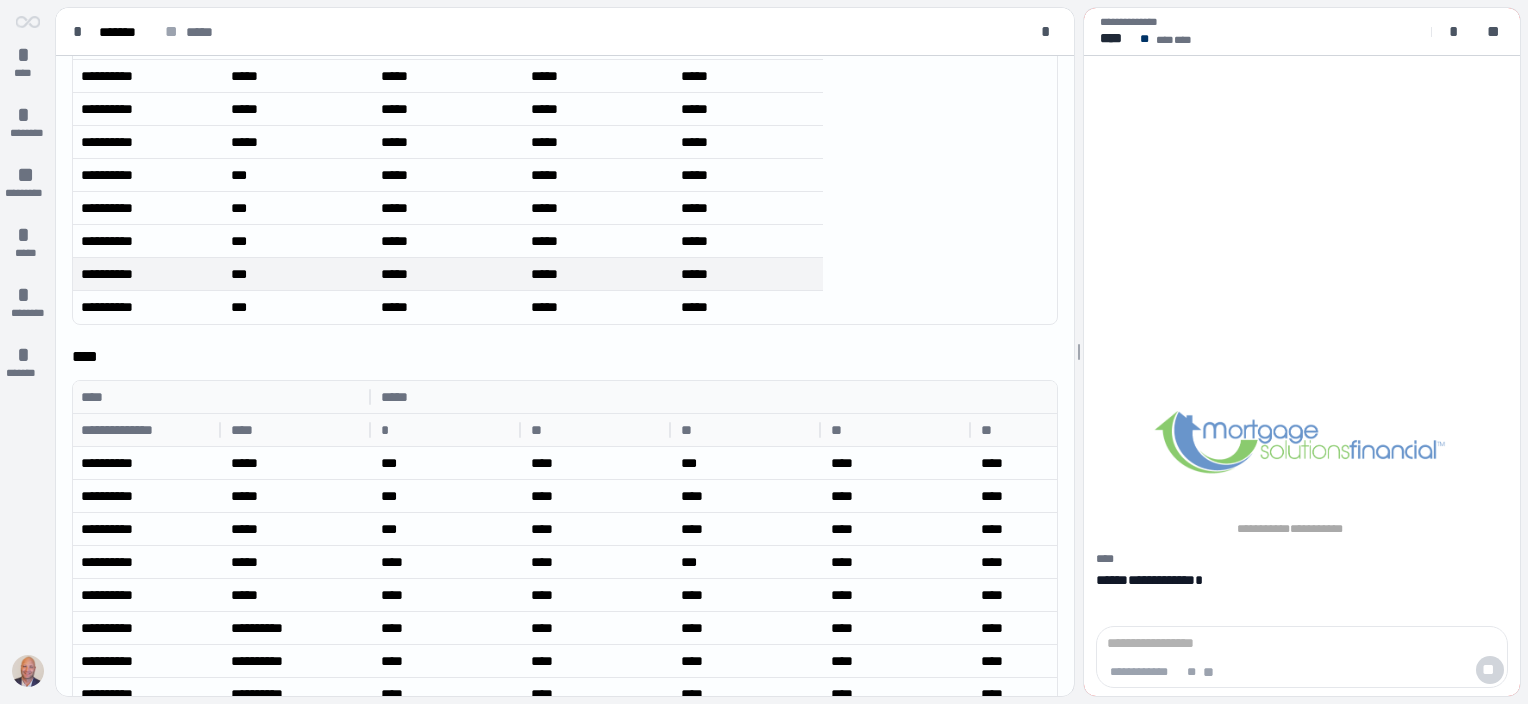 scroll, scrollTop: 293, scrollLeft: 0, axis: vertical 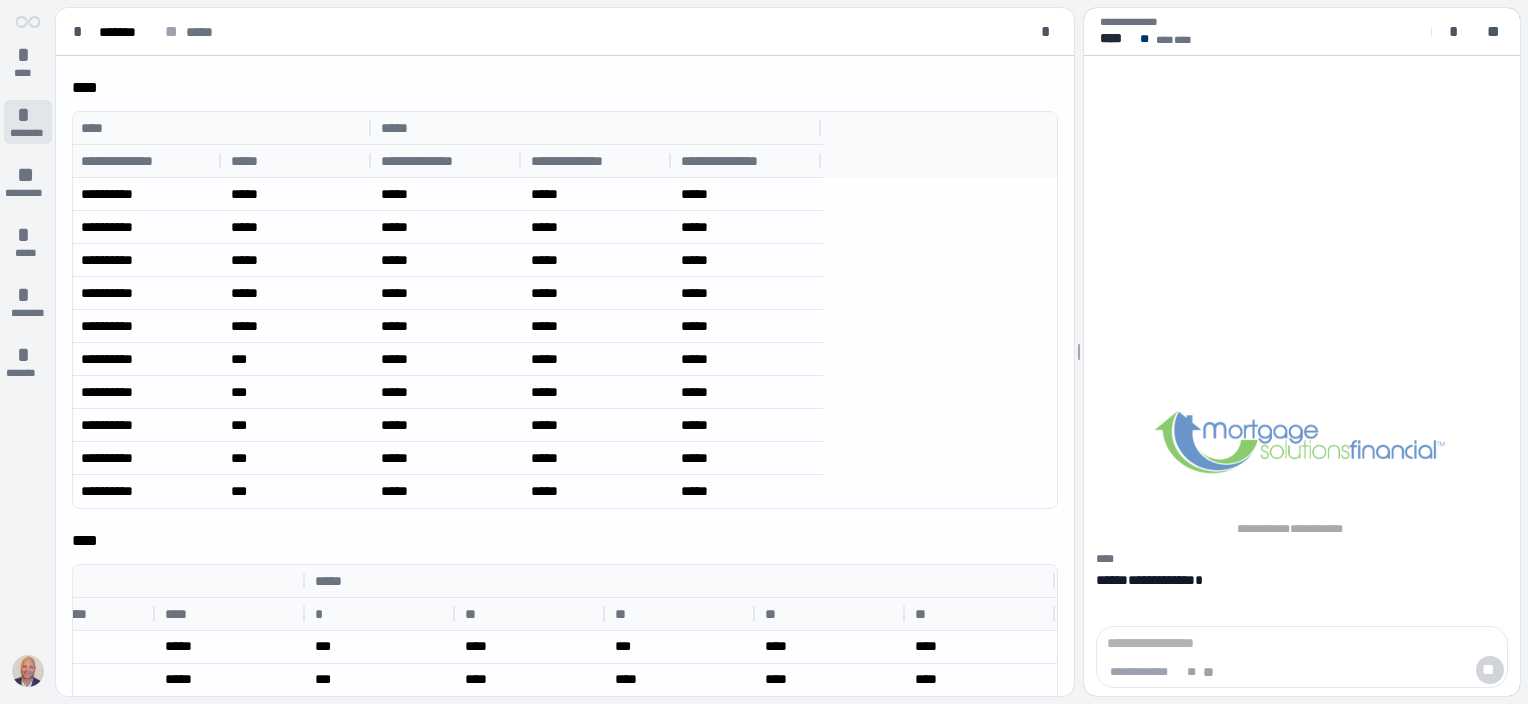 click on "*" at bounding box center [28, 115] 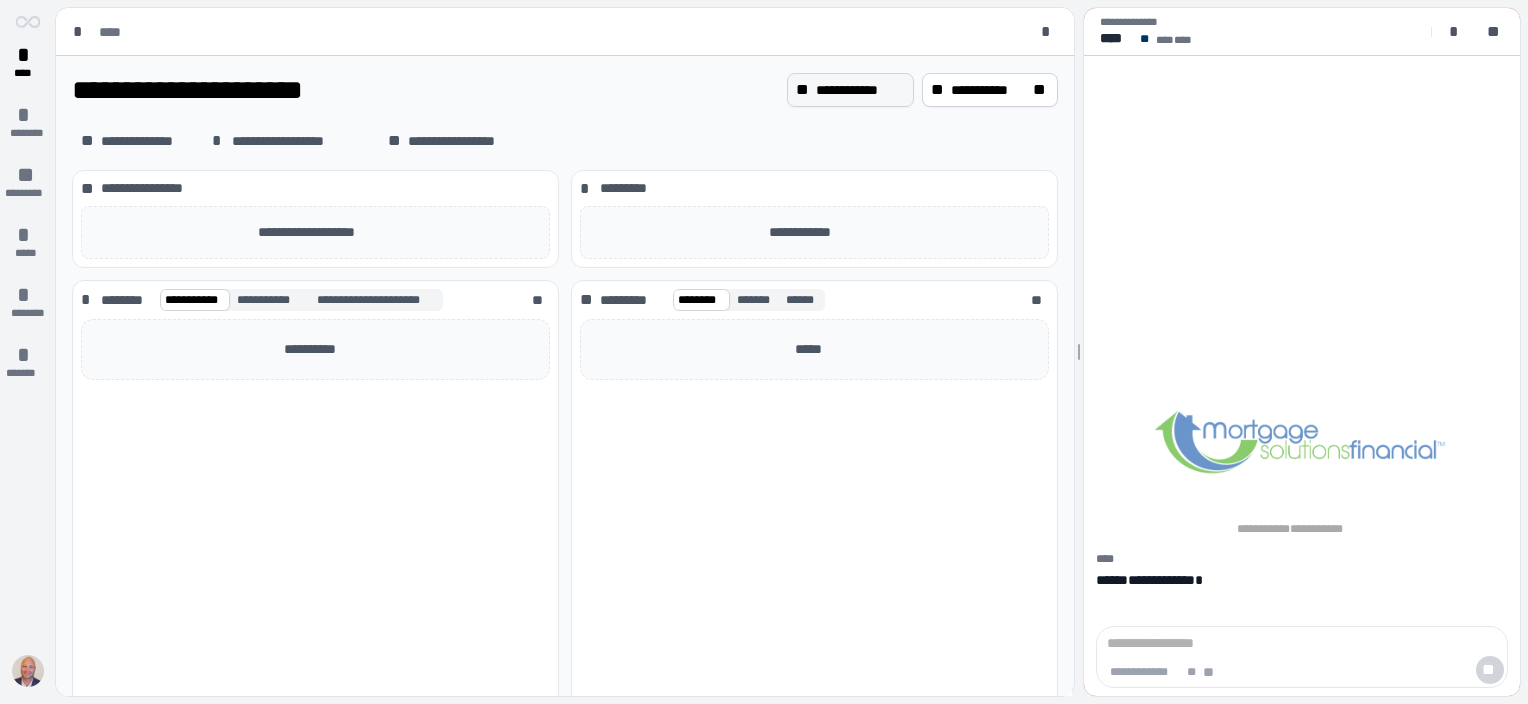 click on "**********" at bounding box center (860, 90) 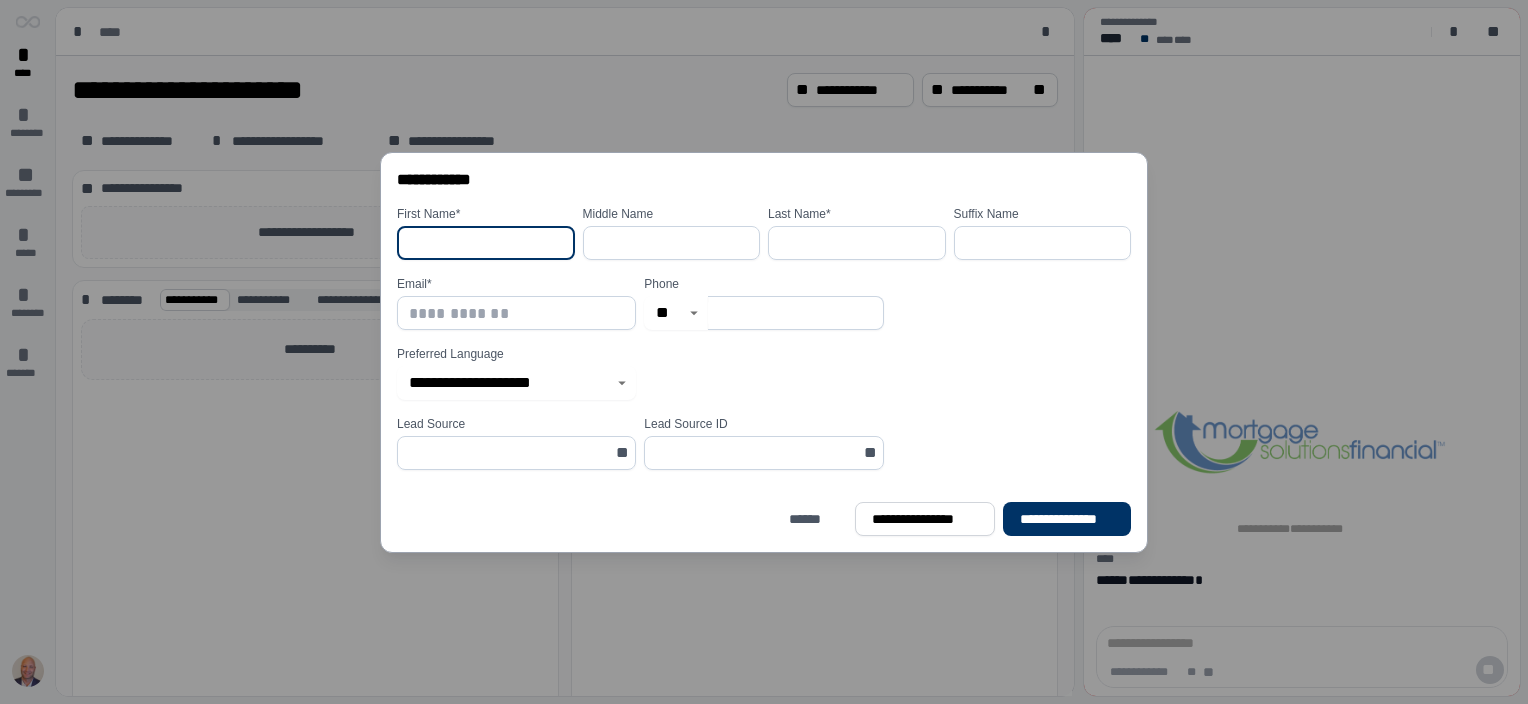 click at bounding box center (486, 243) 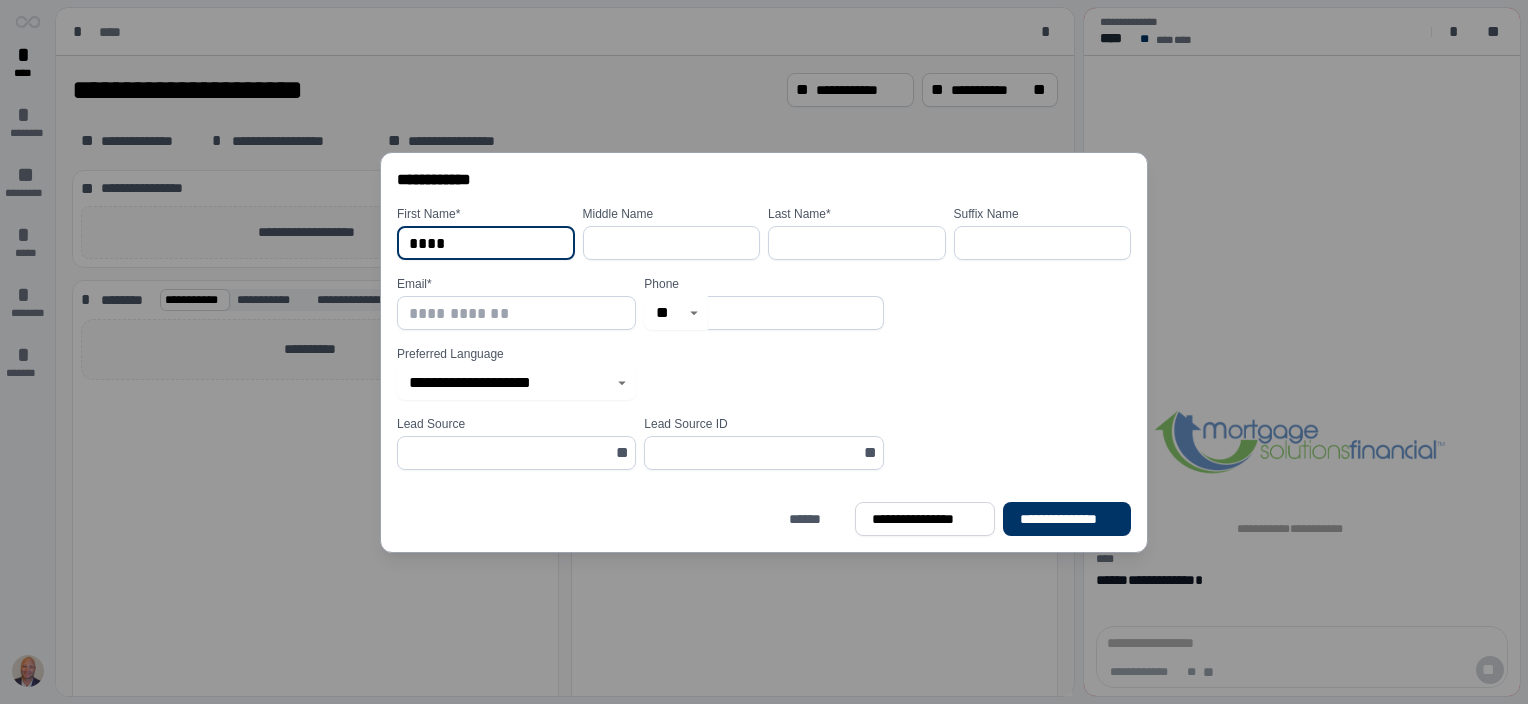type on "****" 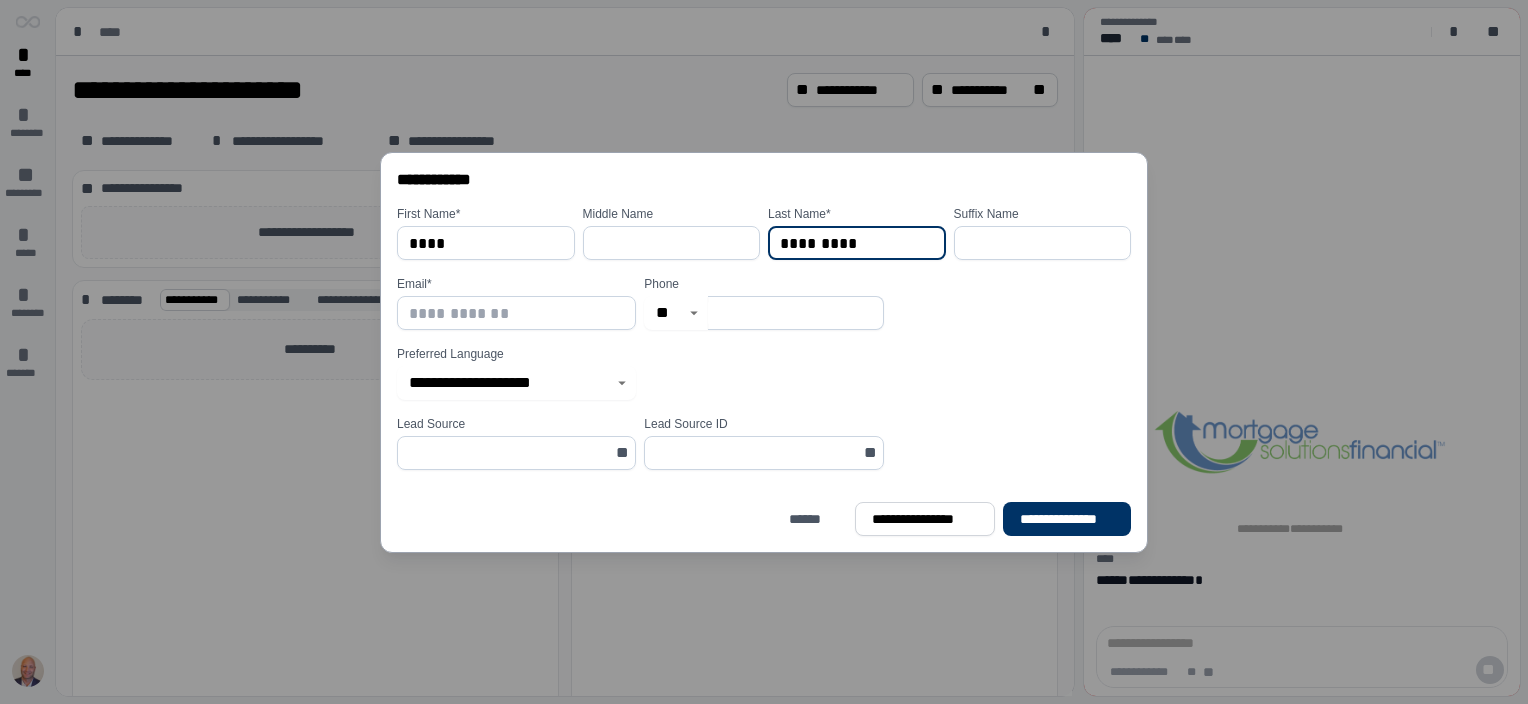 type on "*********" 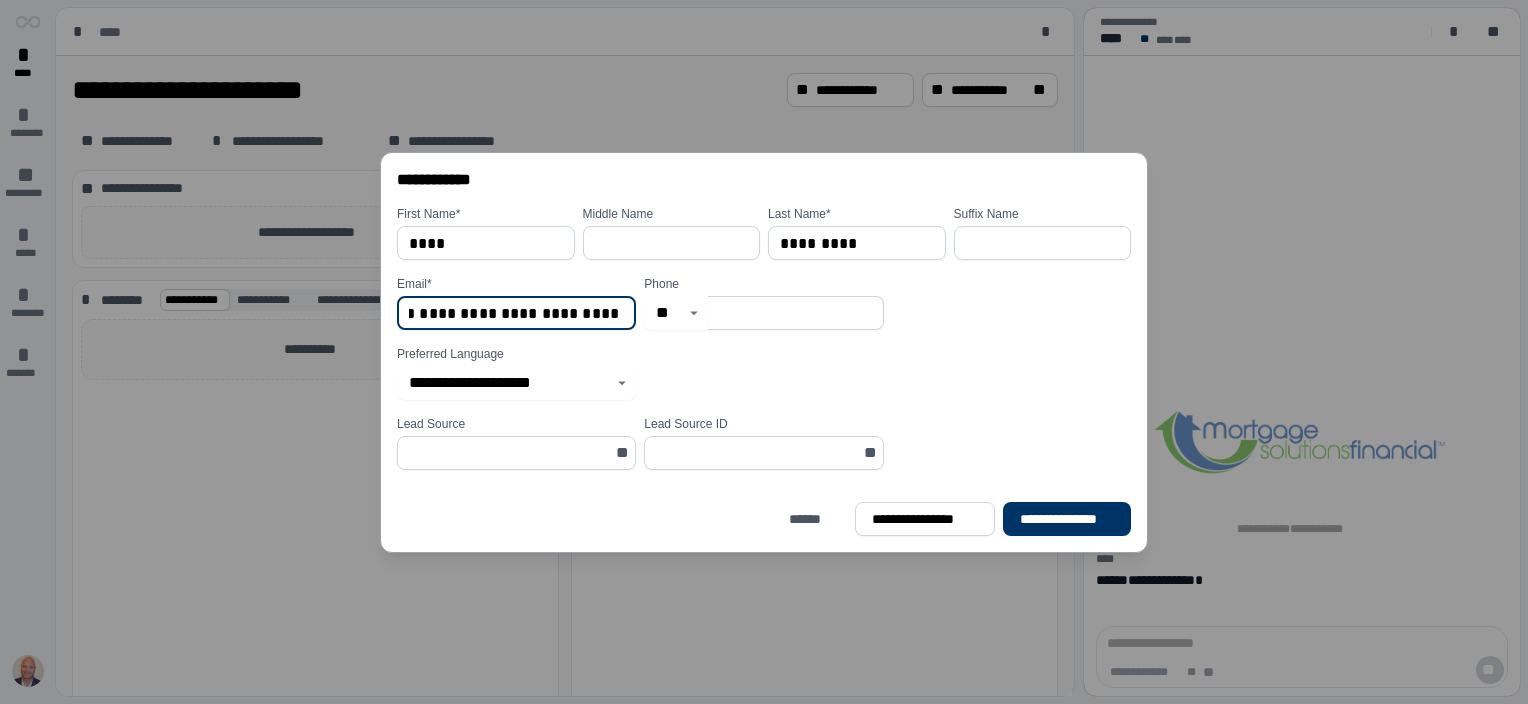 scroll, scrollTop: 0, scrollLeft: 76, axis: horizontal 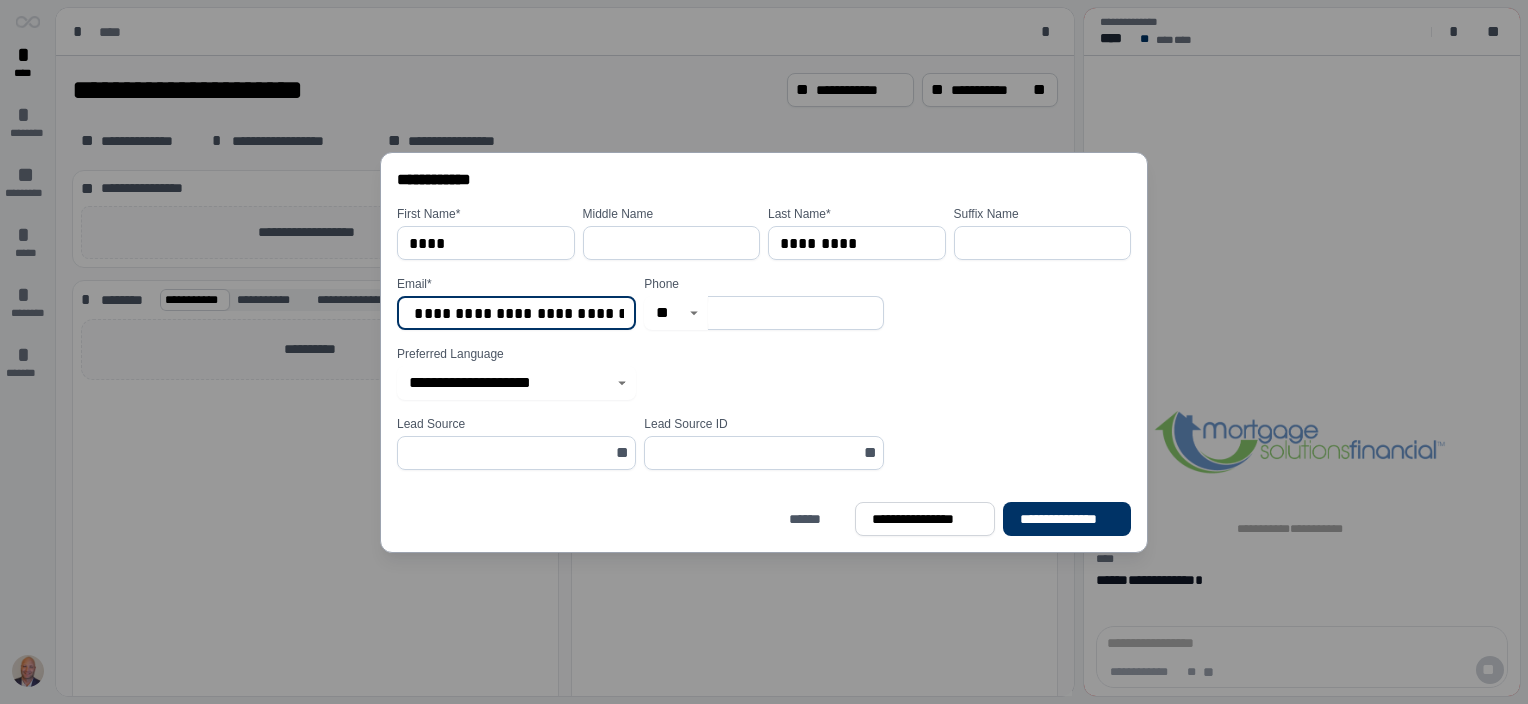 type on "**********" 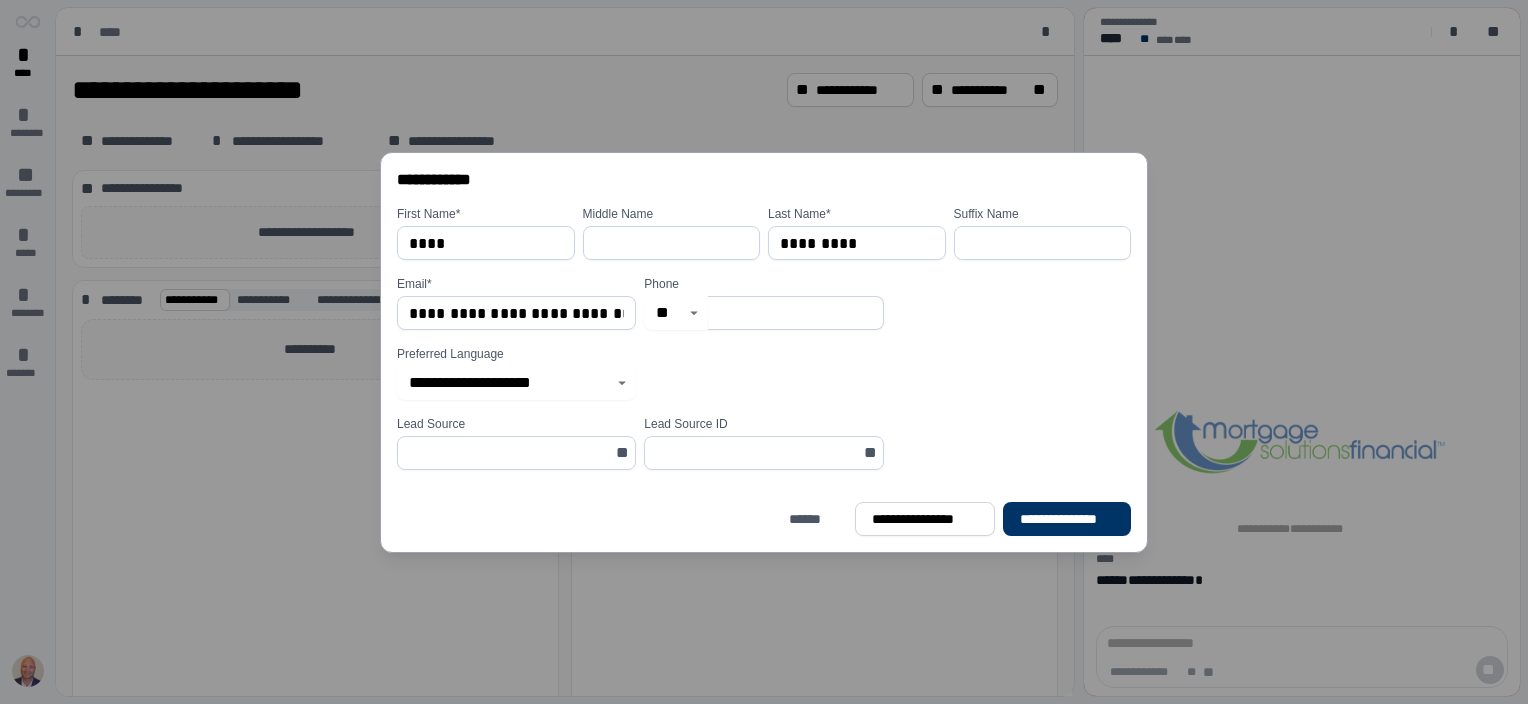 click at bounding box center [795, 313] 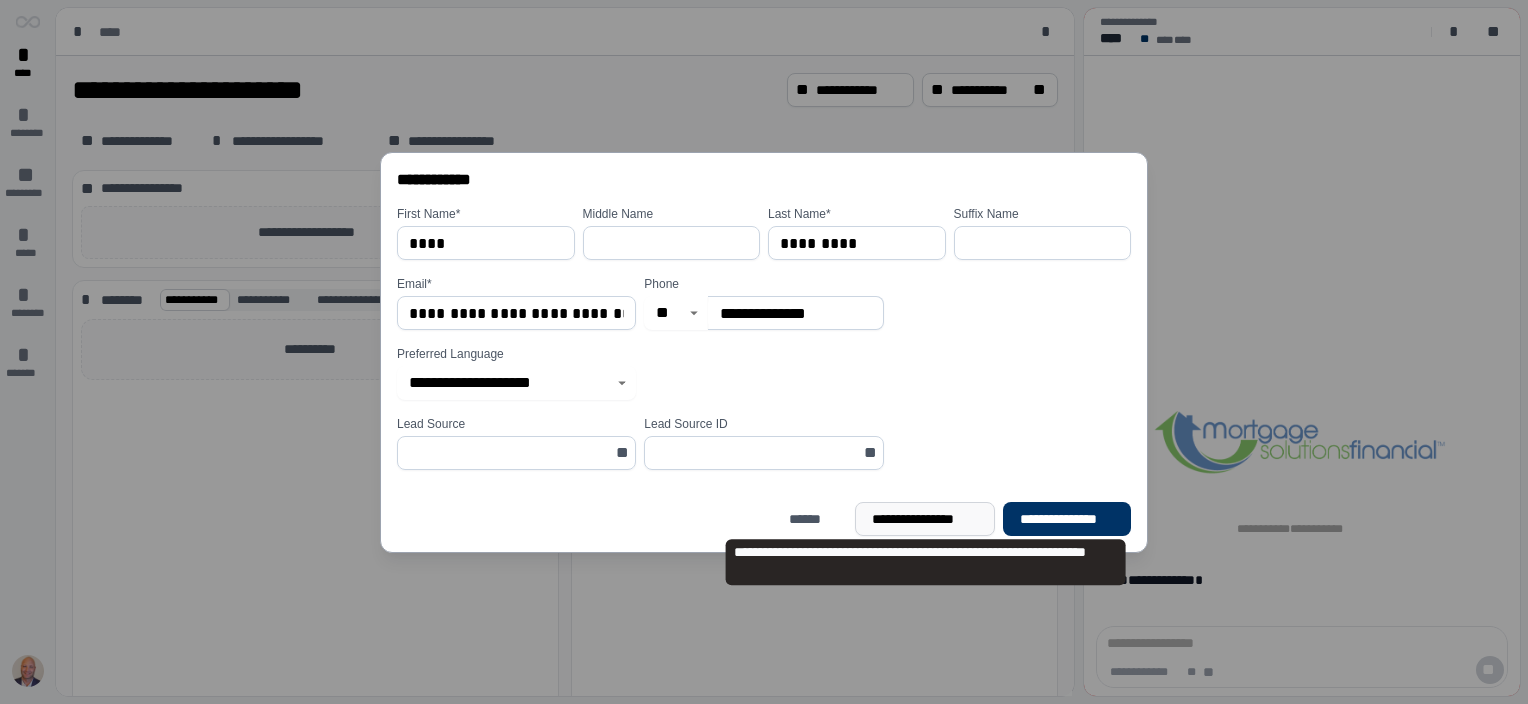 type on "**********" 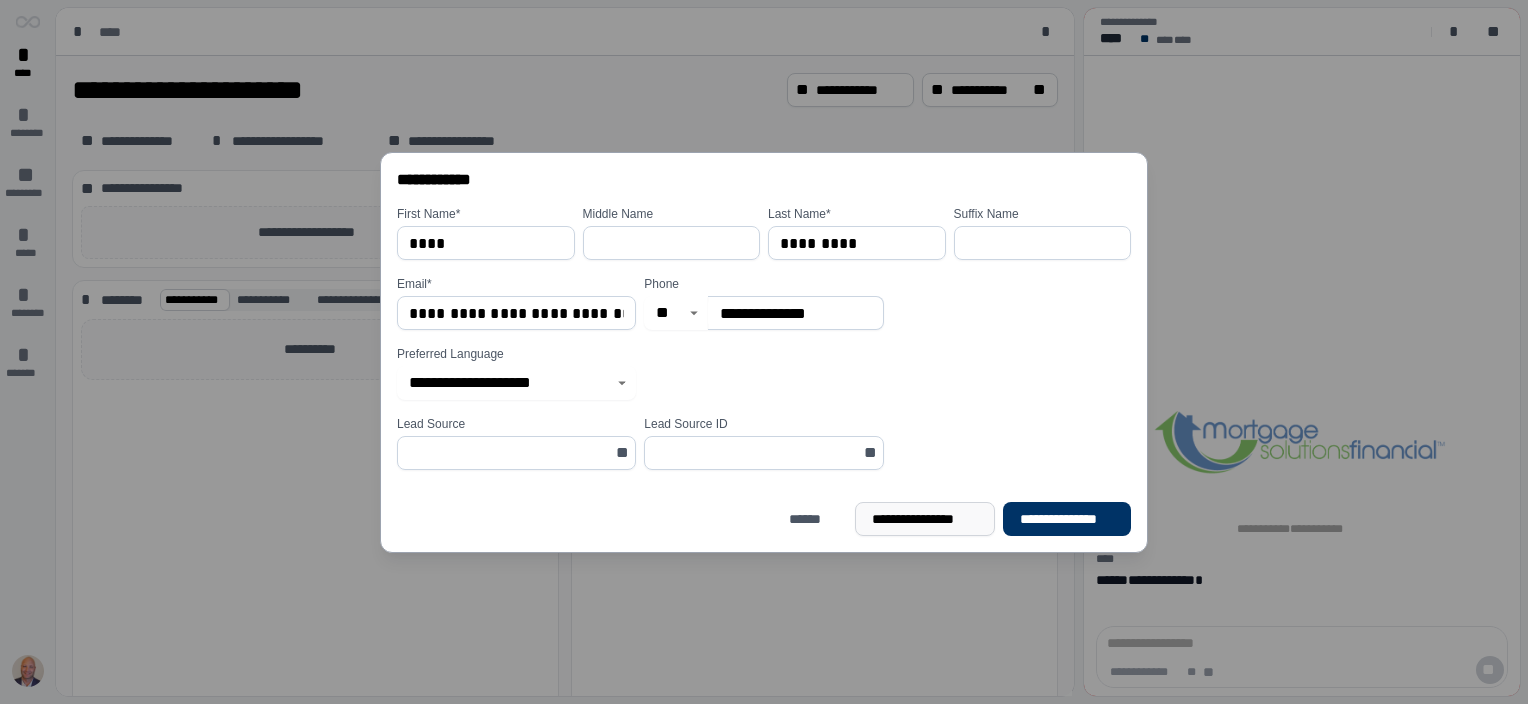 click on "**********" at bounding box center [925, 518] 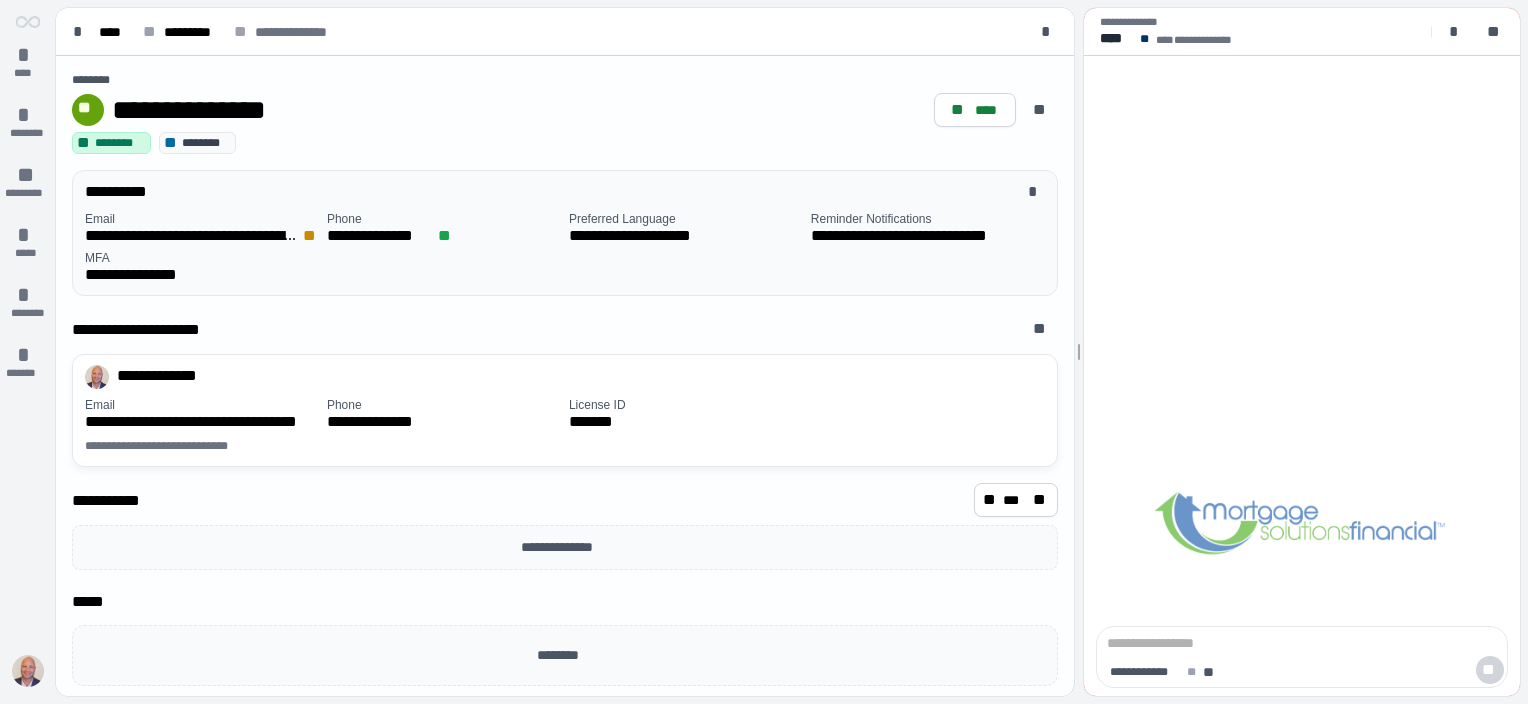 click on "**********" at bounding box center [569, 248] 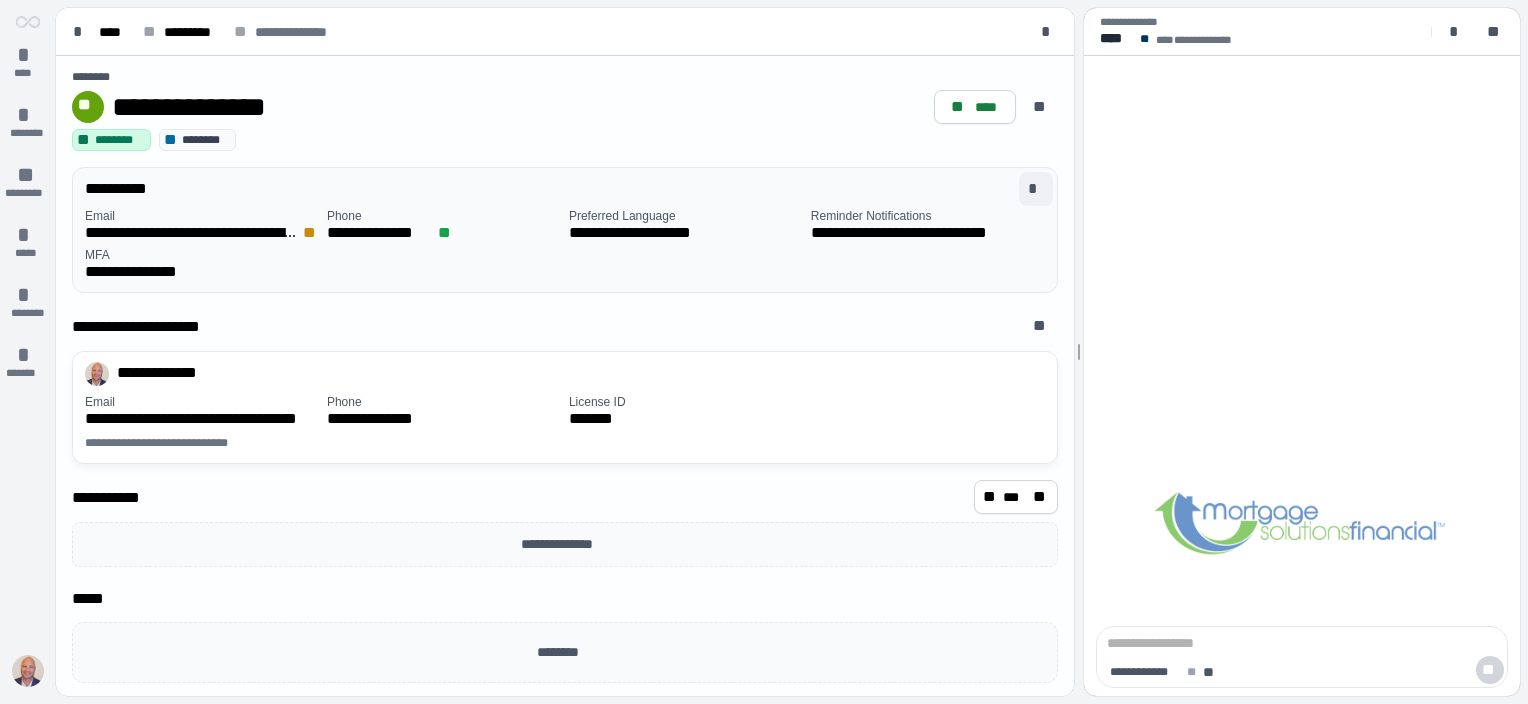 click on "*" at bounding box center (1036, 189) 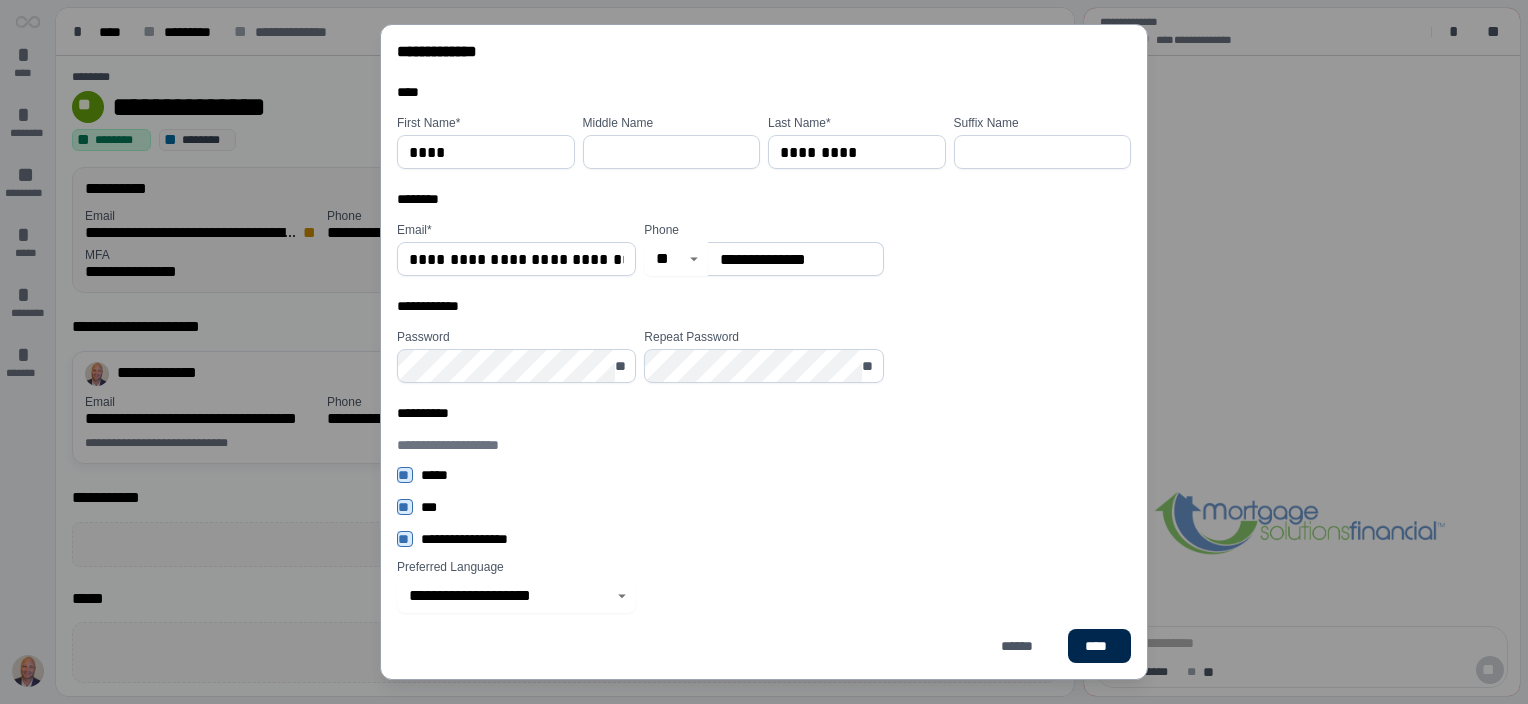 click on "****" at bounding box center (1099, 646) 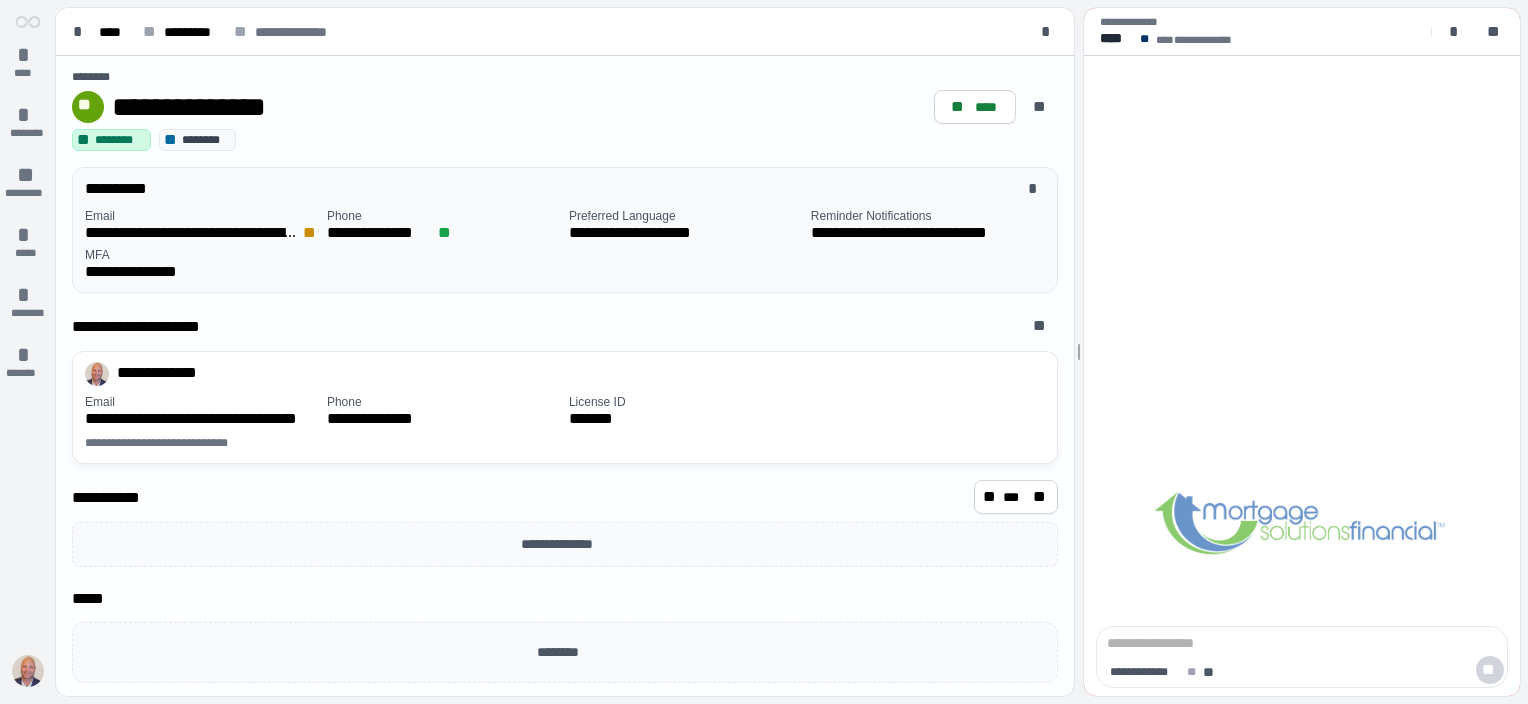 click on "**********" at bounding box center [569, 245] 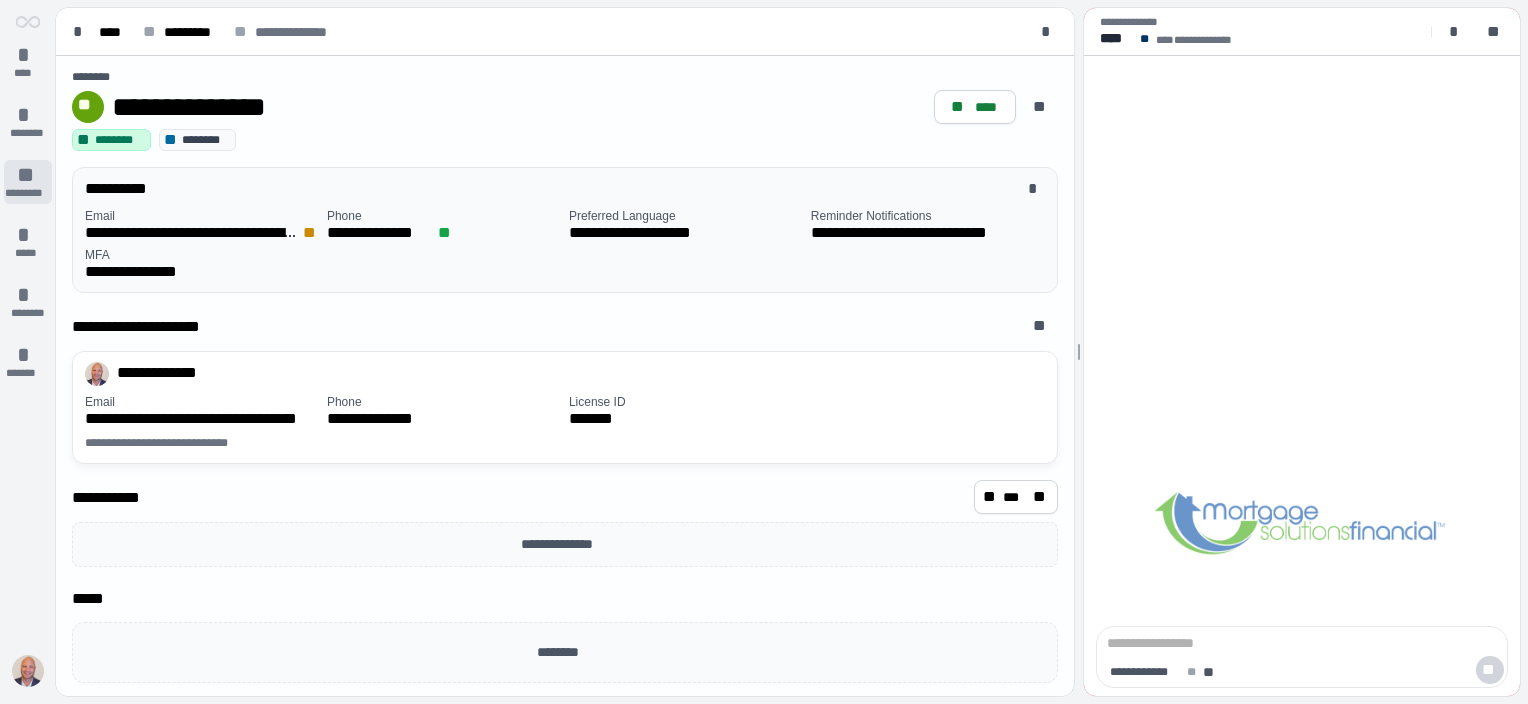 click on "**" at bounding box center [28, 175] 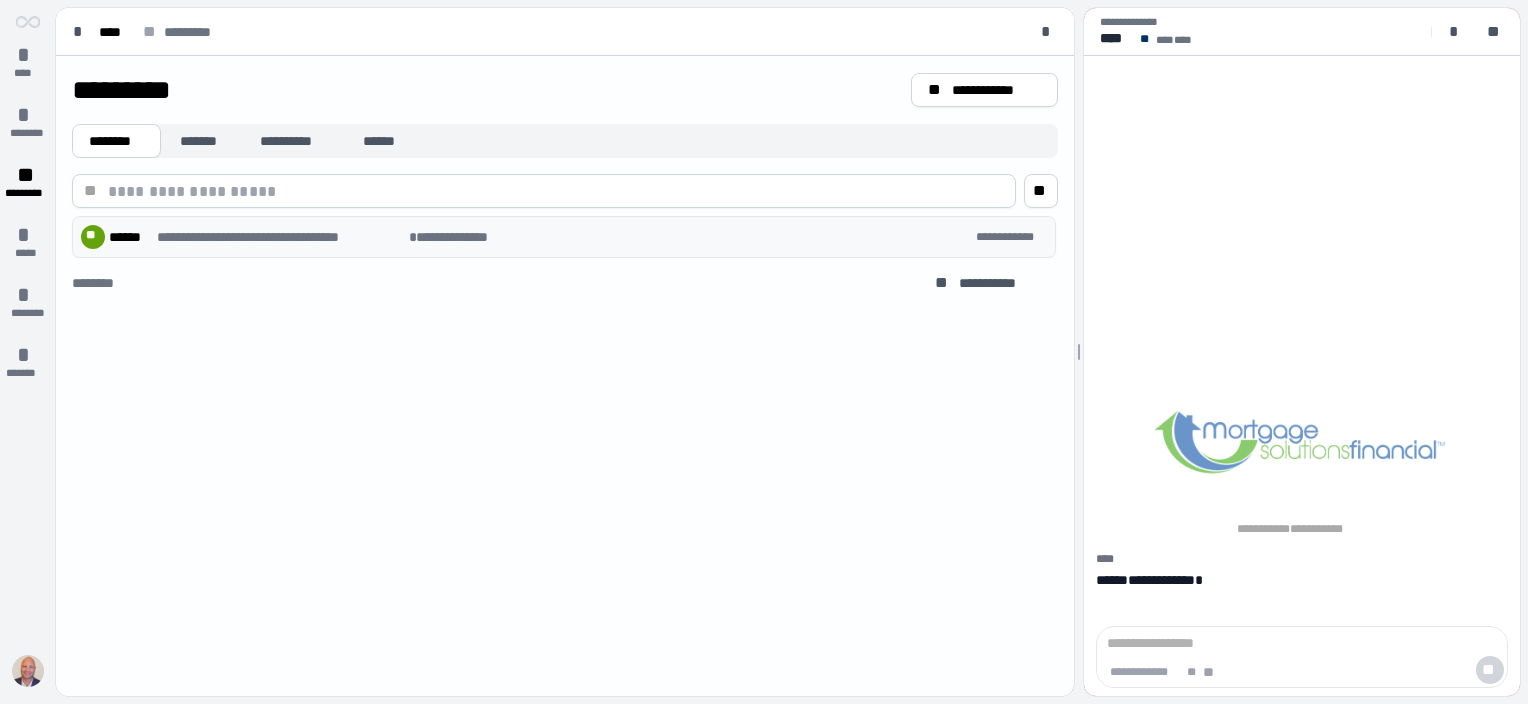 click on "**********" at bounding box center (564, 237) 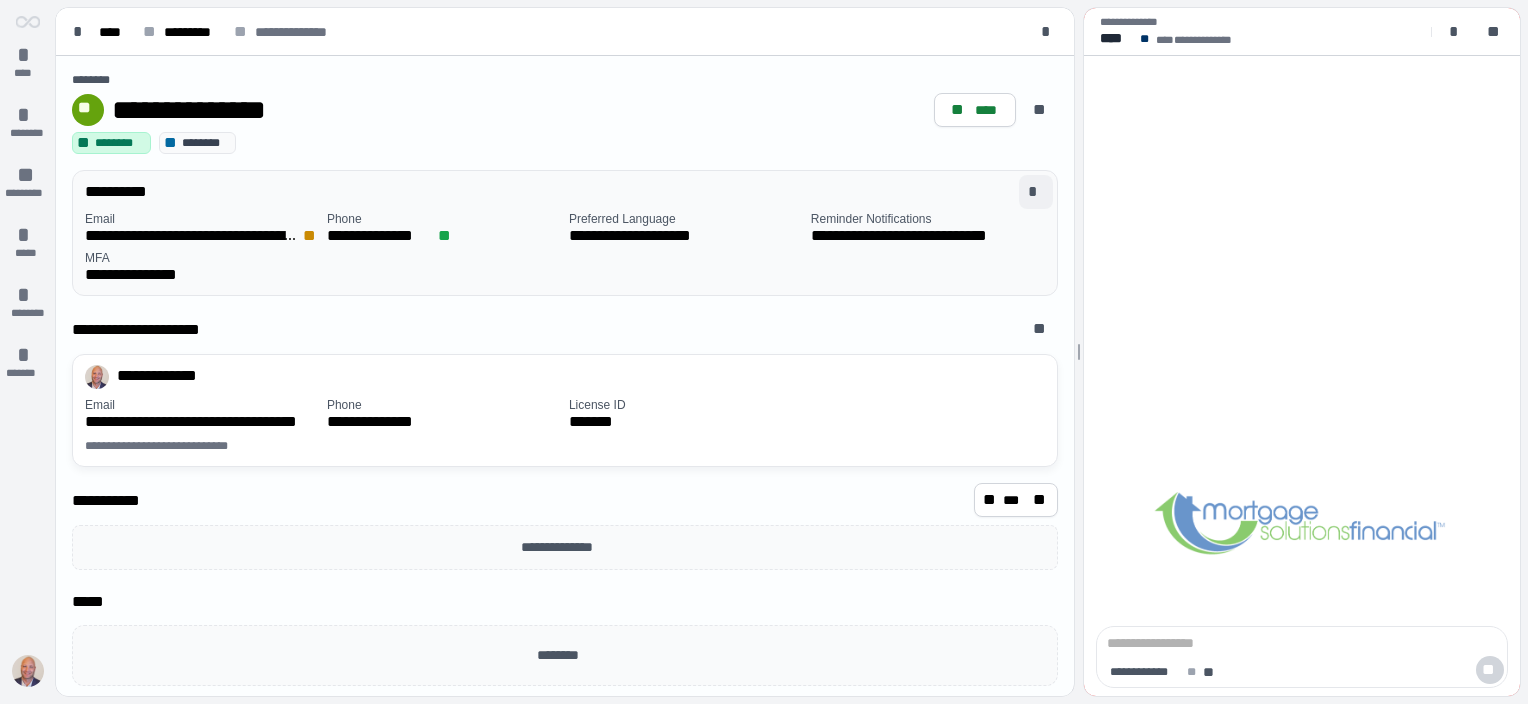 click on "*" at bounding box center (1036, 192) 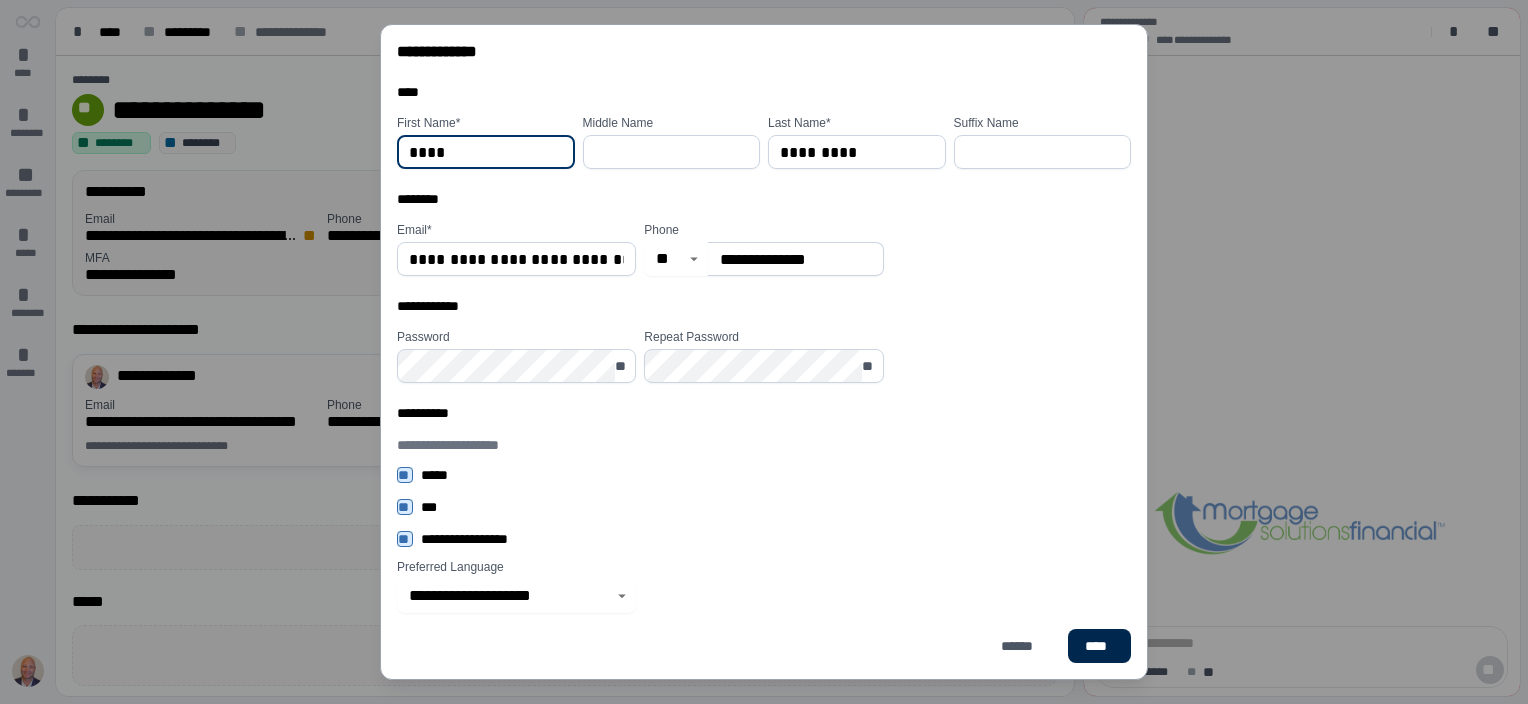 click on "****" at bounding box center (1099, 646) 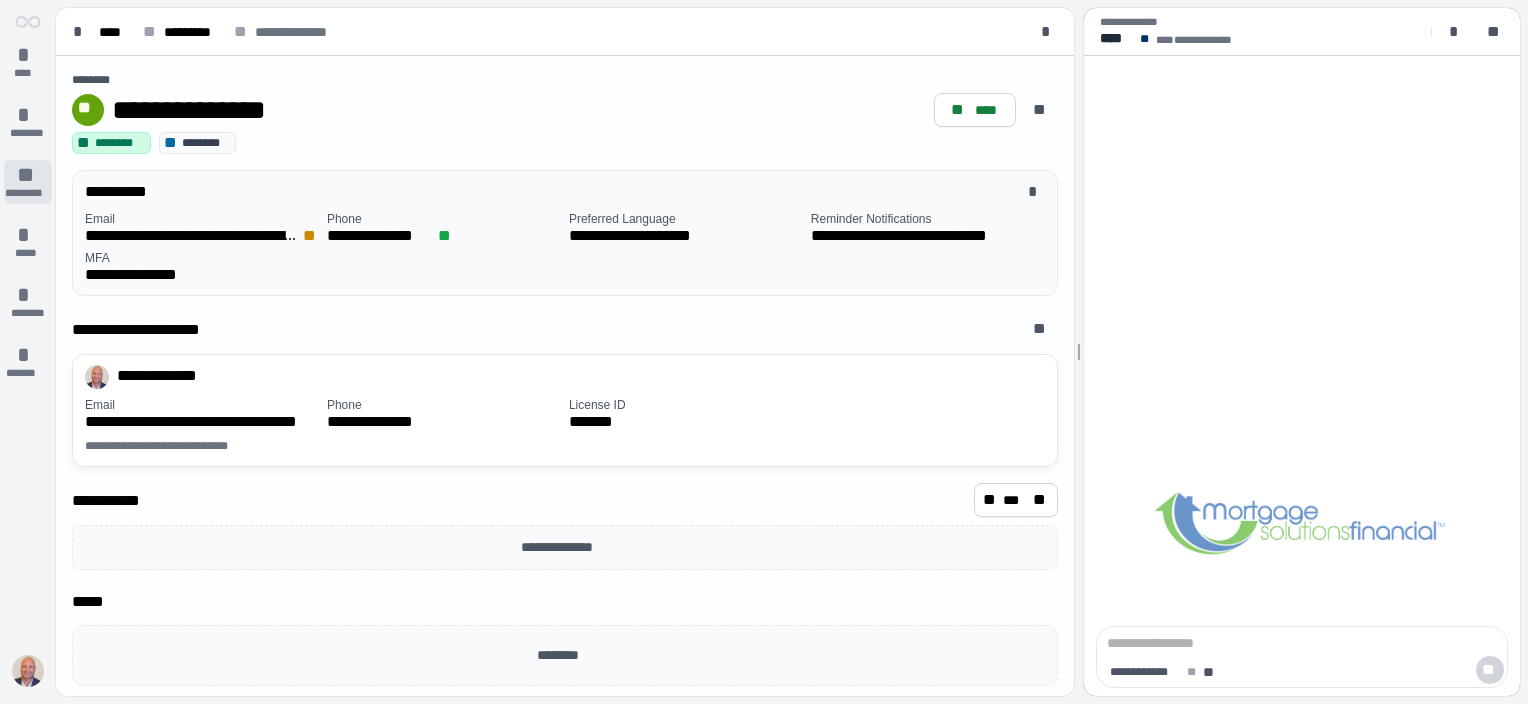 click on "**" at bounding box center (28, 175) 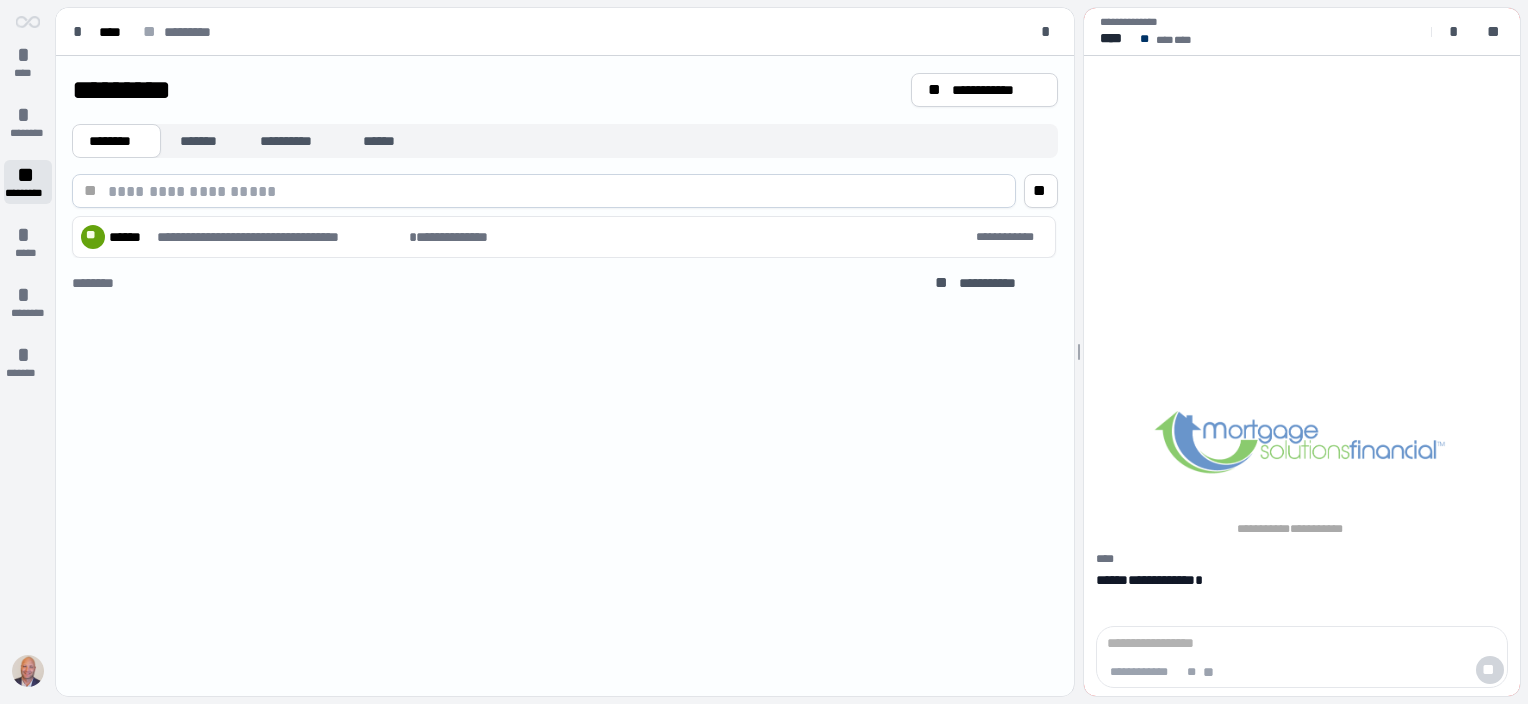 click on "**" at bounding box center [28, 175] 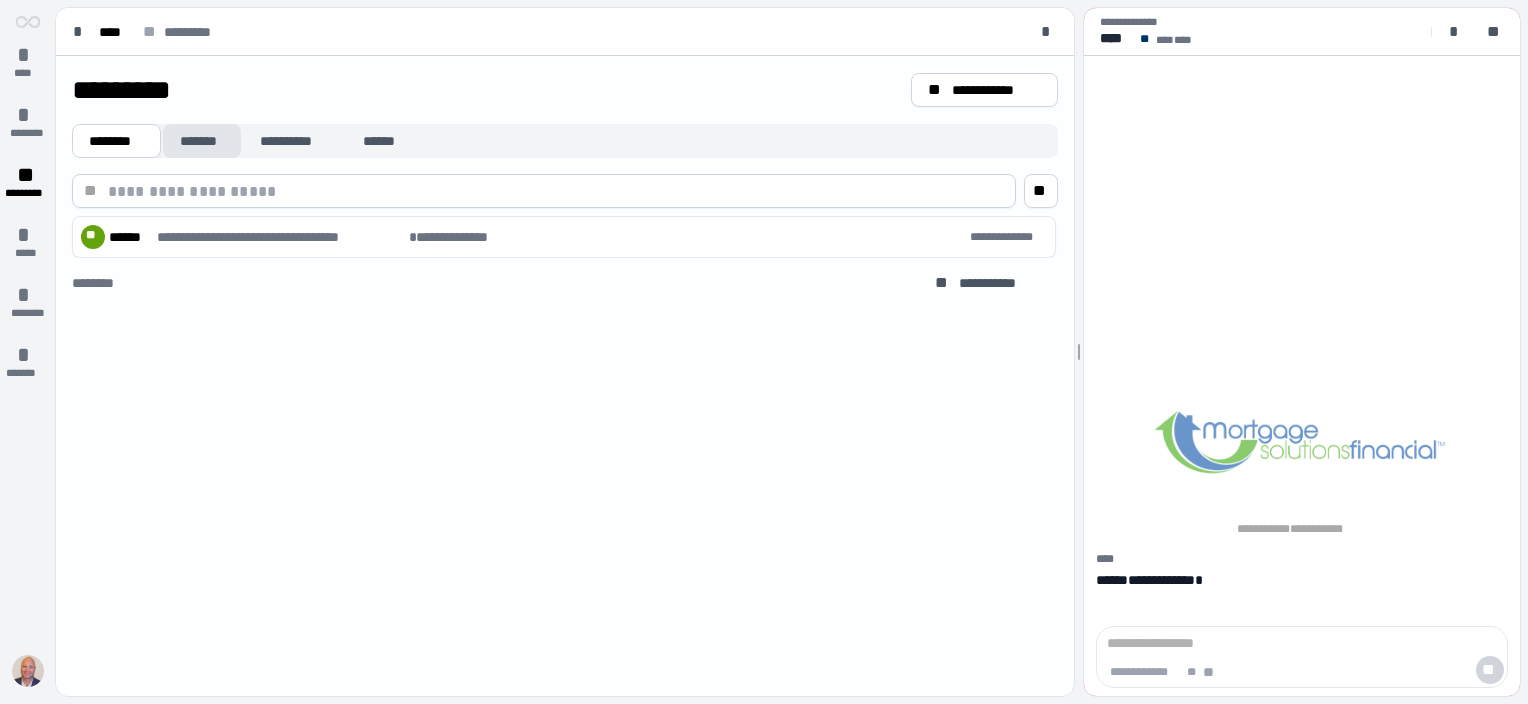 click on "*******" at bounding box center (202, 141) 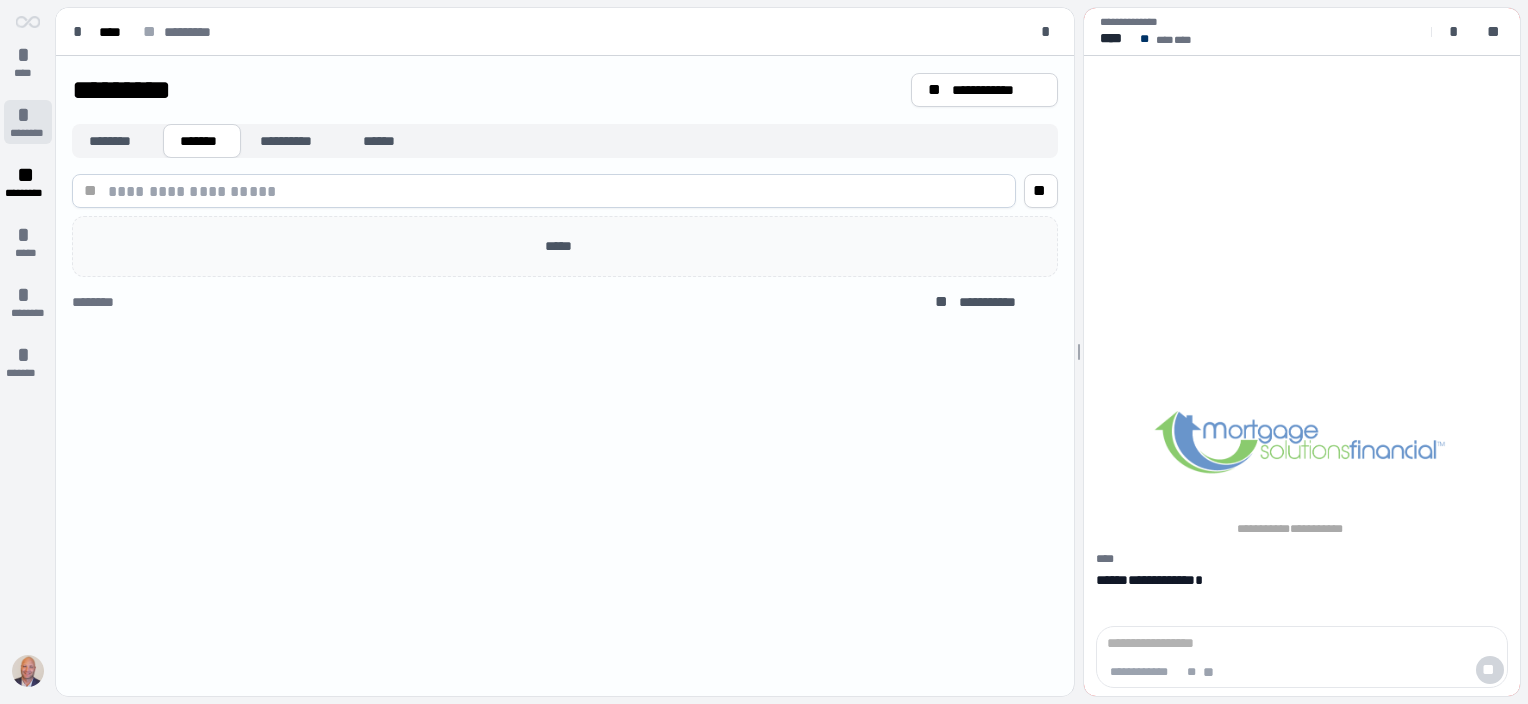 click on "********" at bounding box center (27, 133) 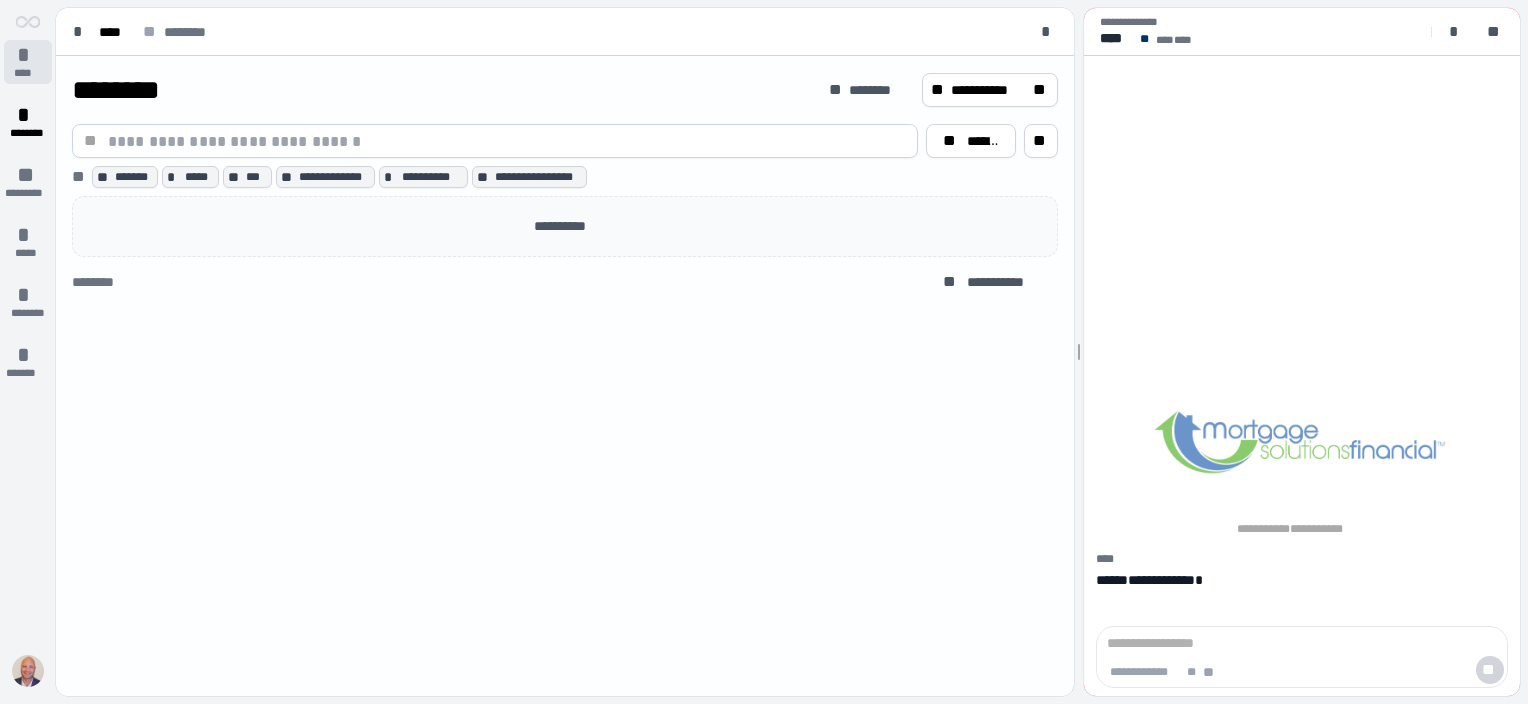 click on "*" at bounding box center [28, 55] 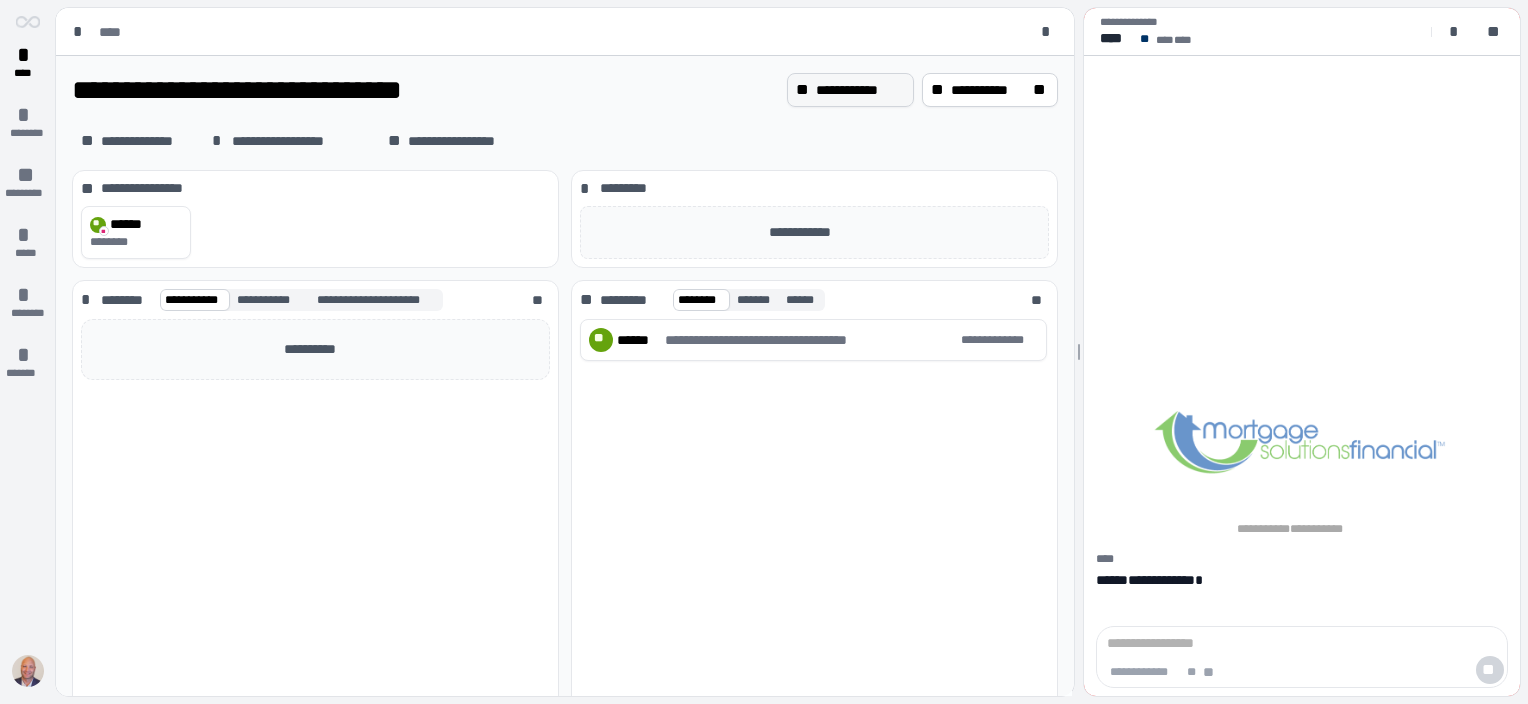 click on "**********" at bounding box center [860, 90] 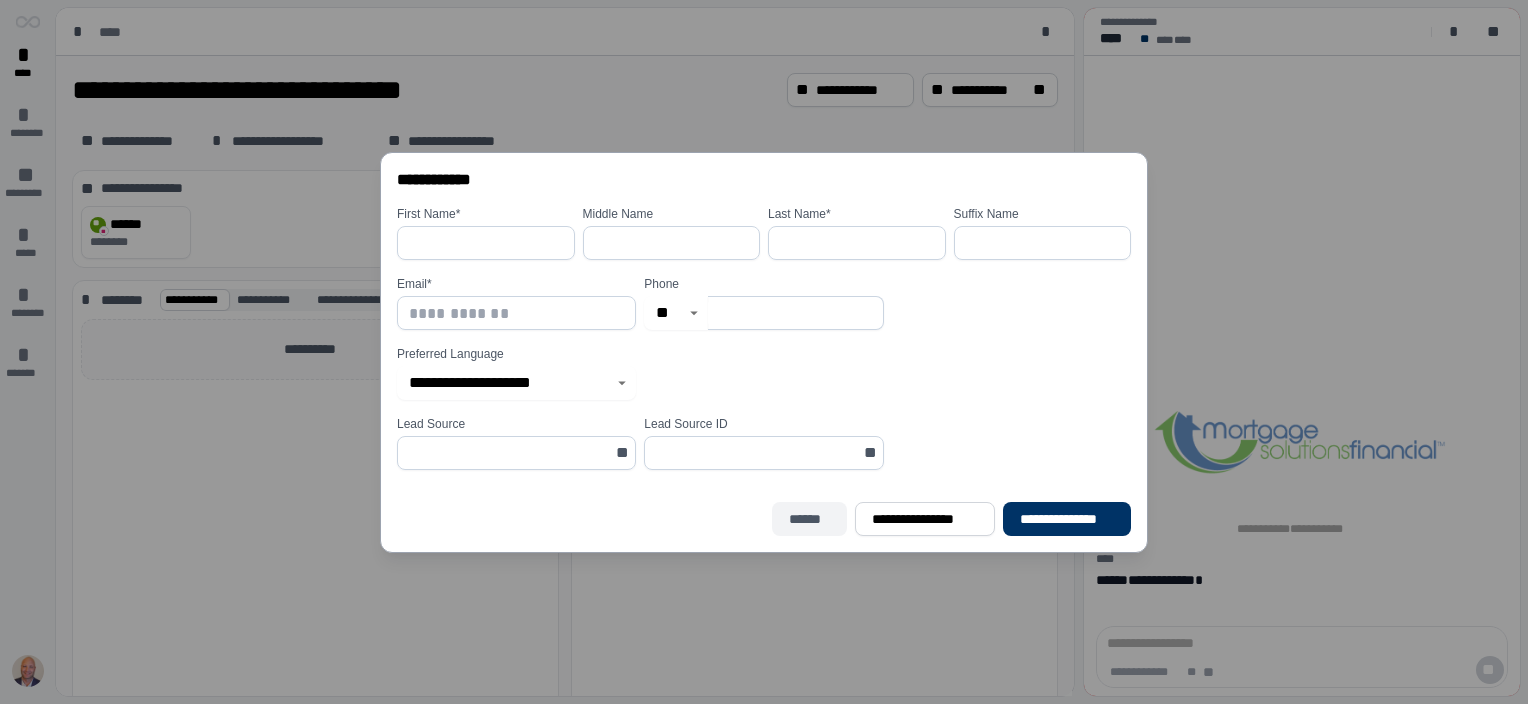 click on "******" at bounding box center (810, 518) 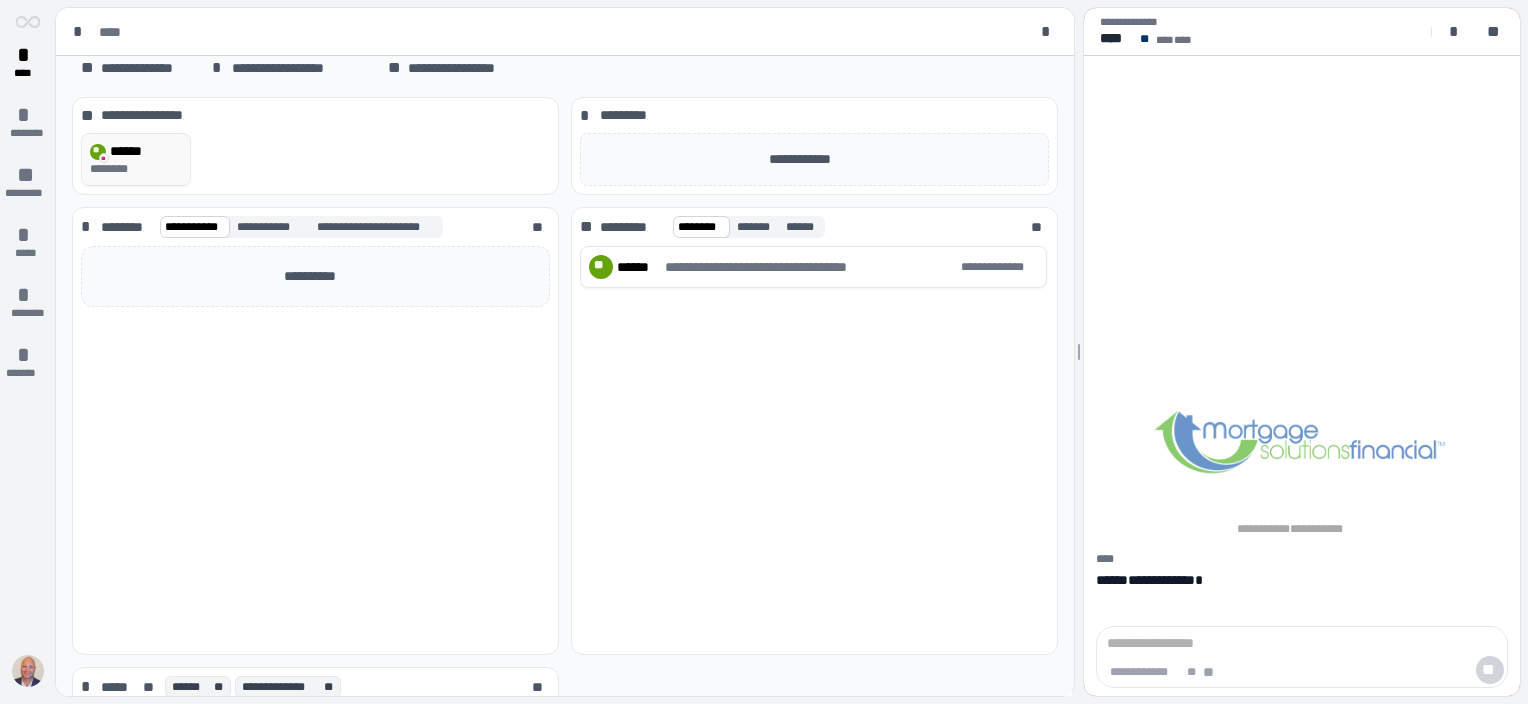 scroll, scrollTop: 0, scrollLeft: 0, axis: both 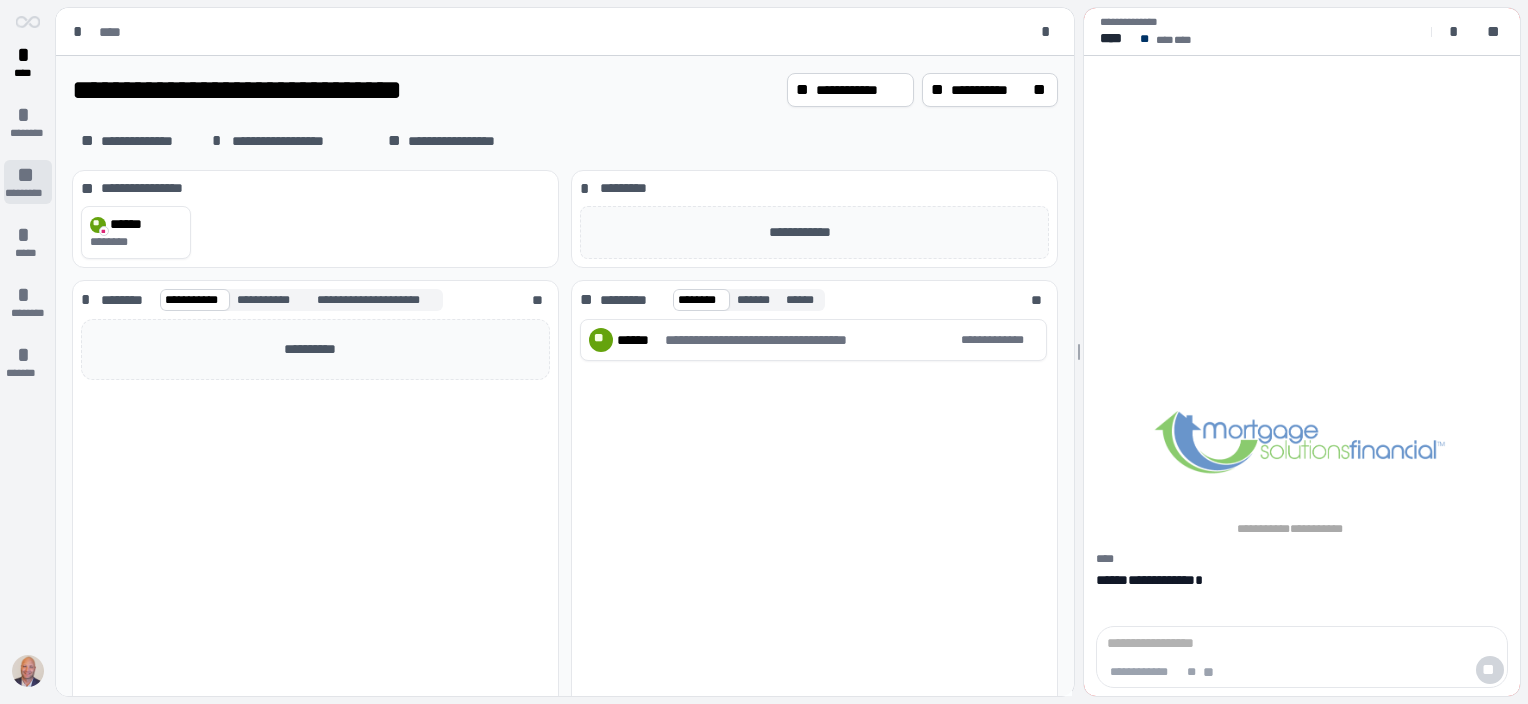 click on "**" at bounding box center (28, 175) 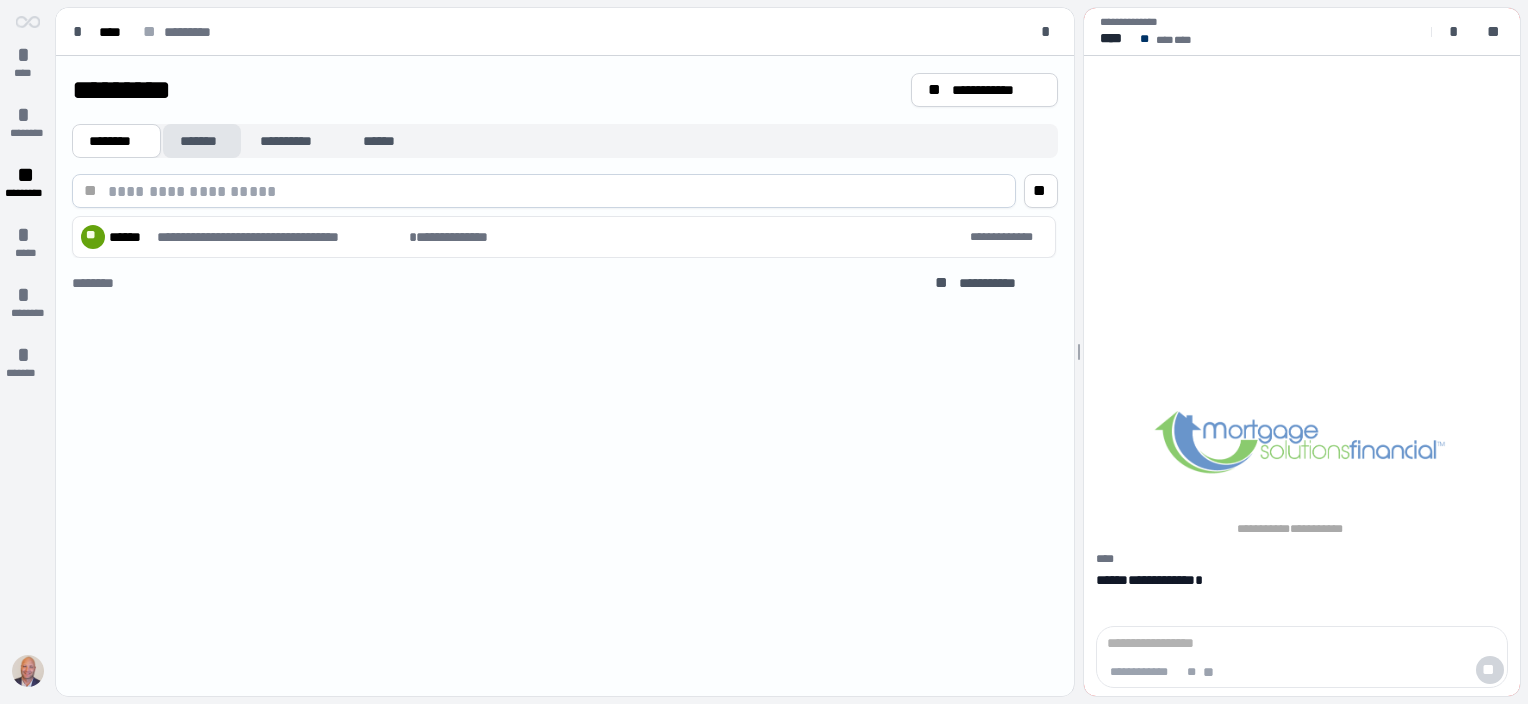 click on "*******" at bounding box center (202, 141) 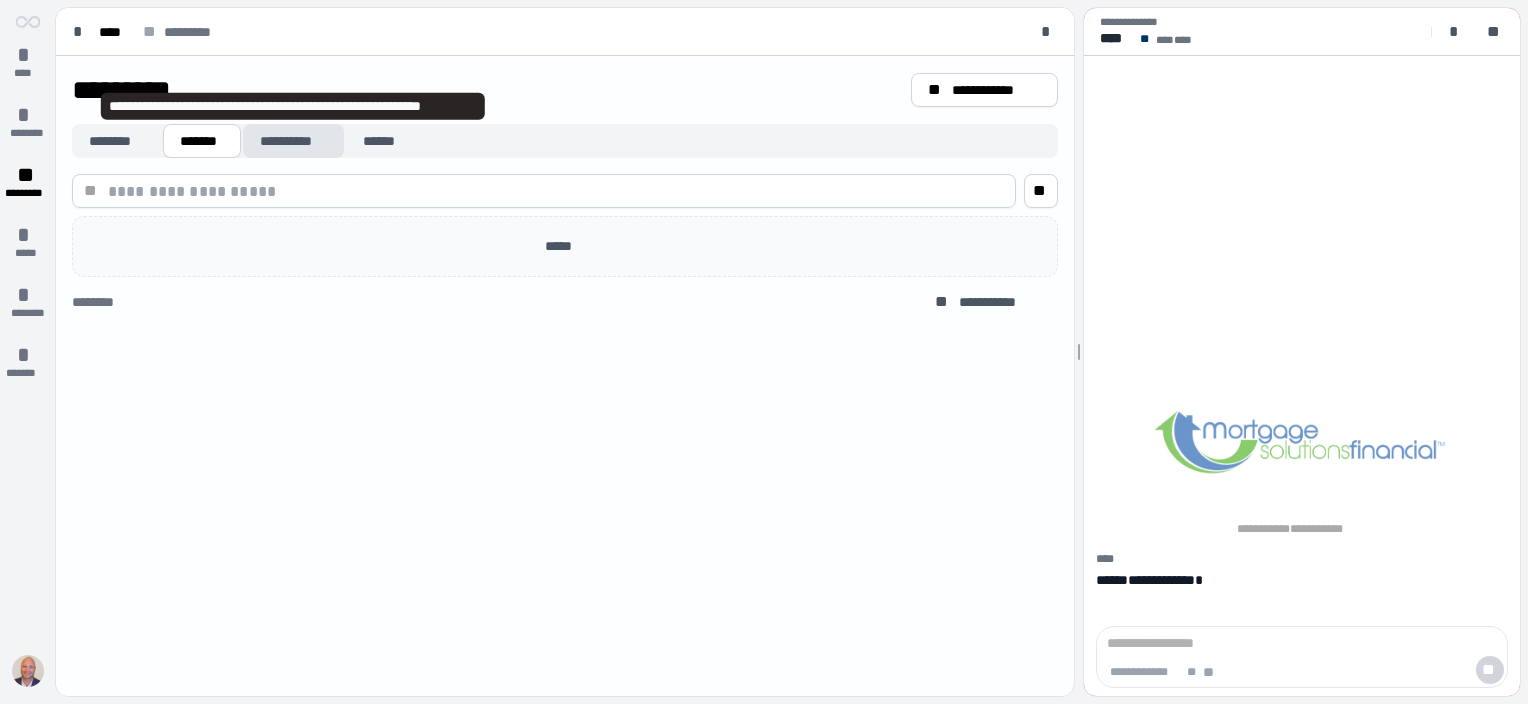 click on "**********" at bounding box center (293, 141) 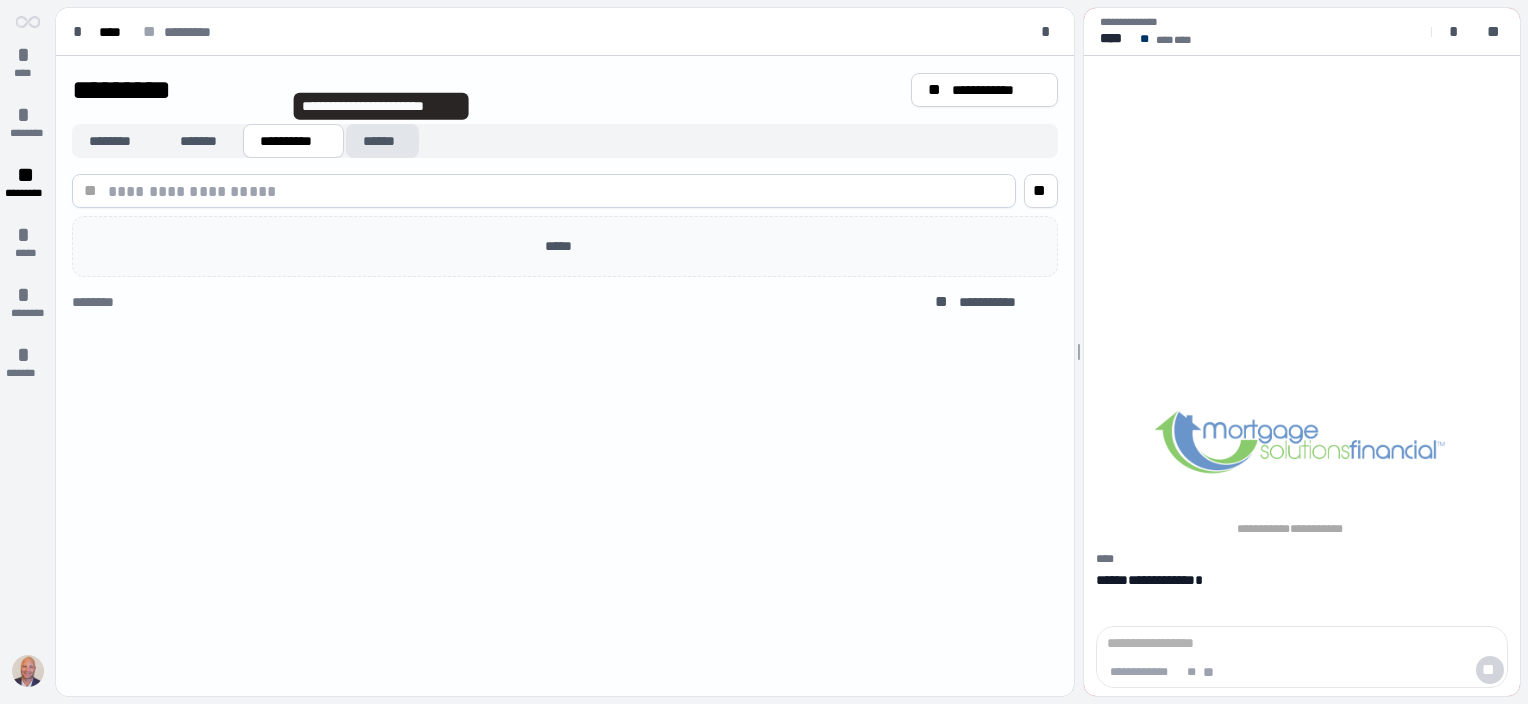 click on "******" at bounding box center (382, 141) 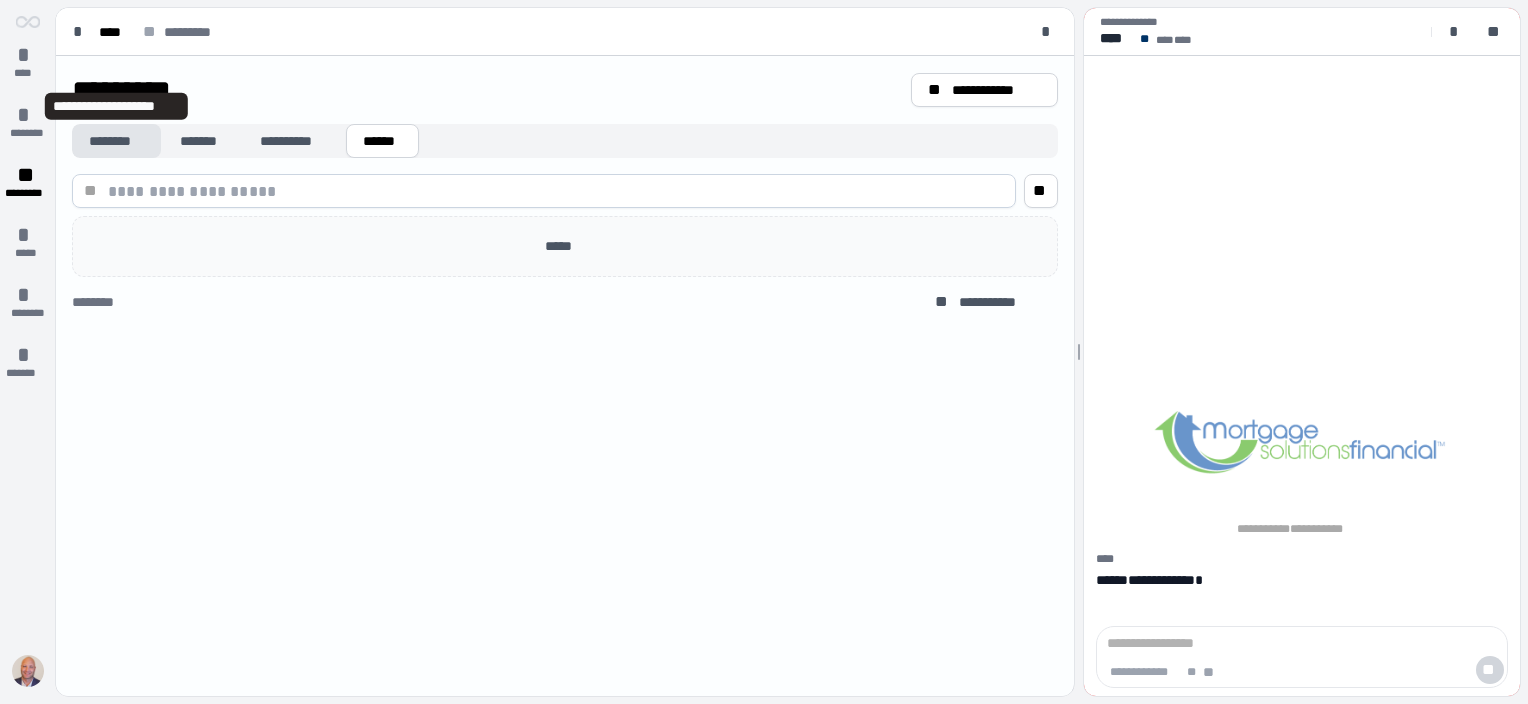 click on "********" at bounding box center [116, 141] 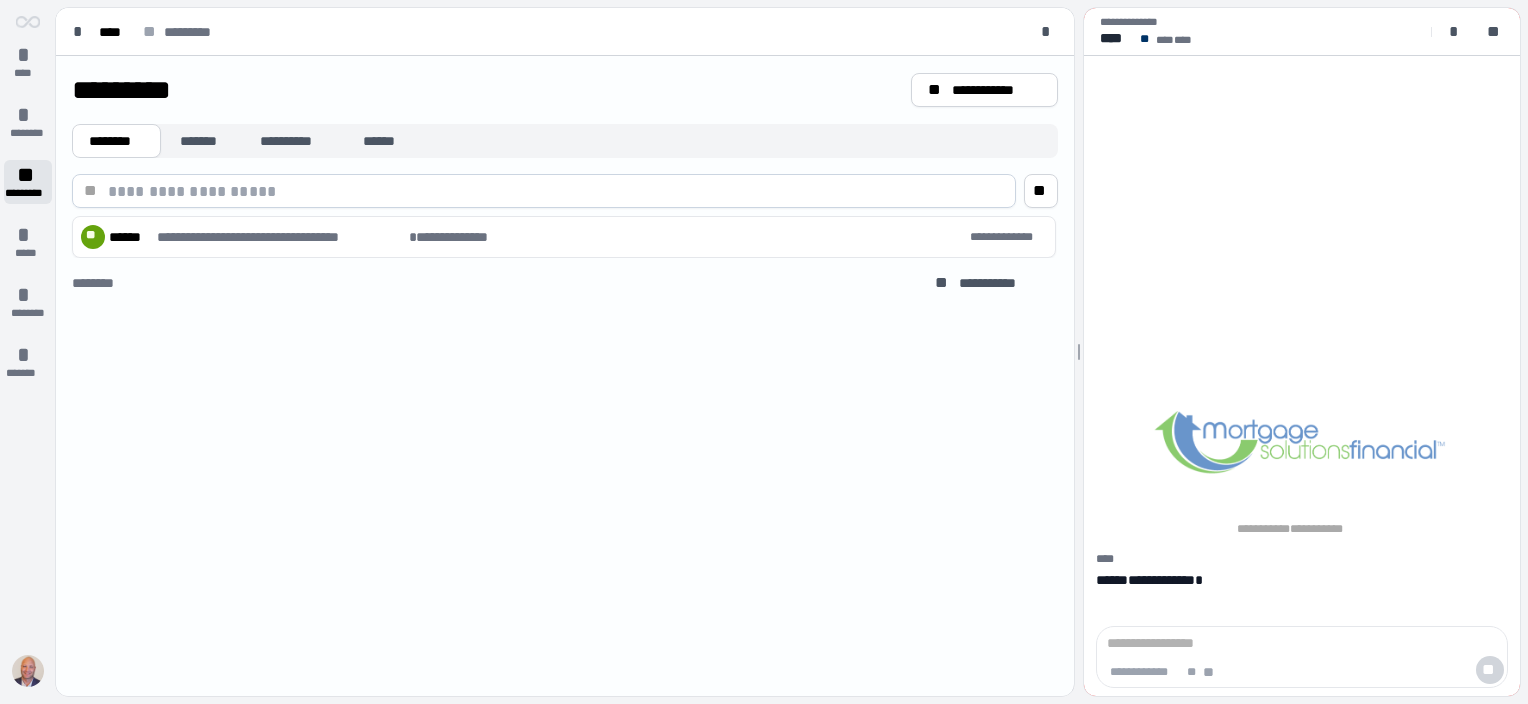 click on "*********" at bounding box center (28, 193) 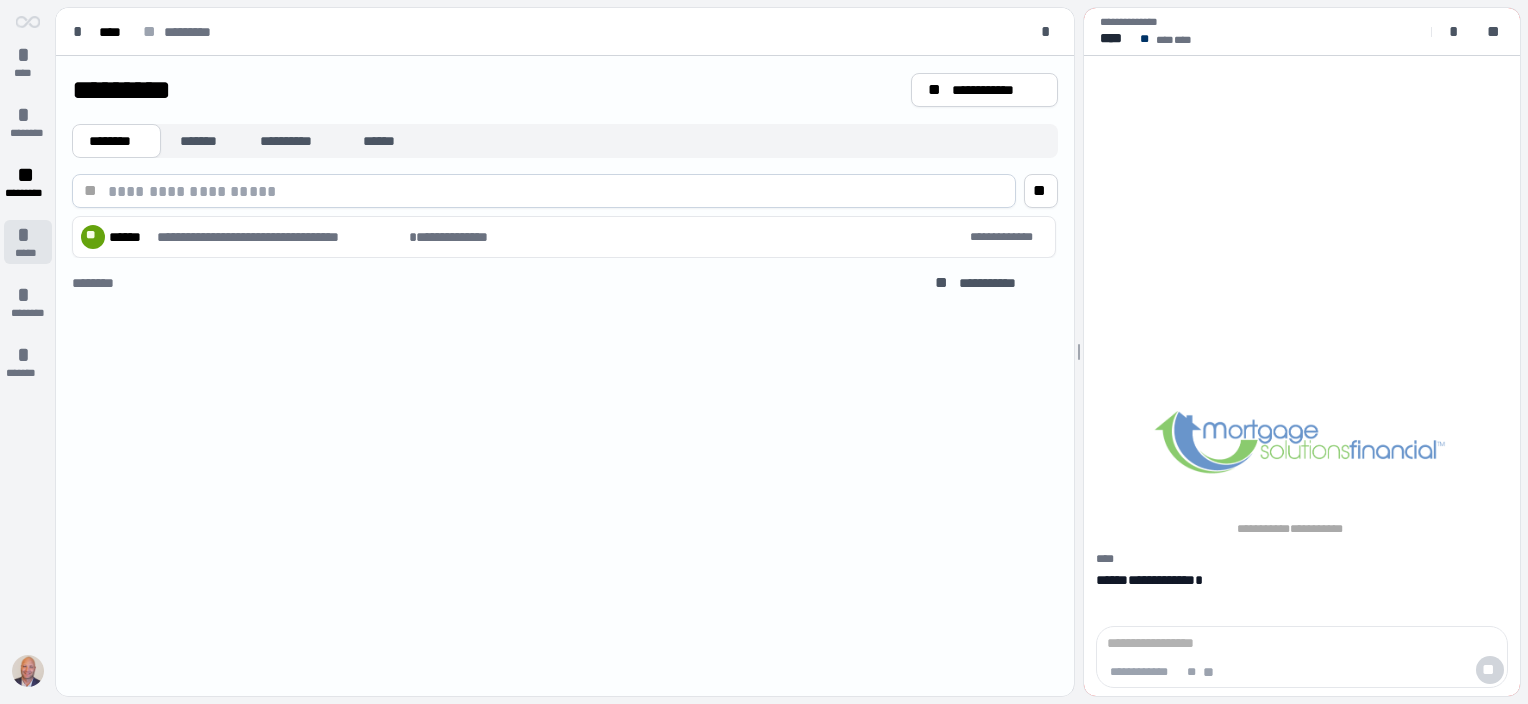 click on "*****" at bounding box center (27, 253) 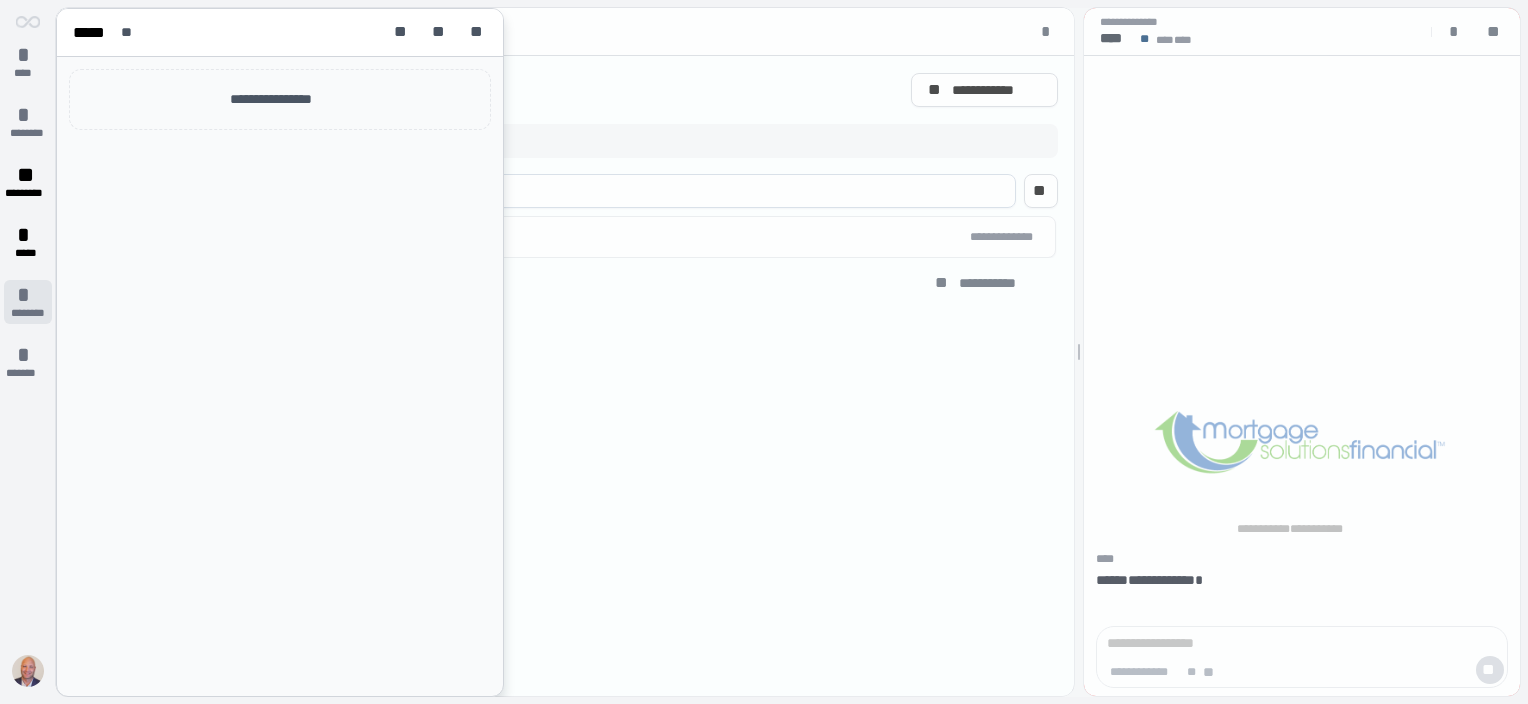 click on "*" at bounding box center (28, 295) 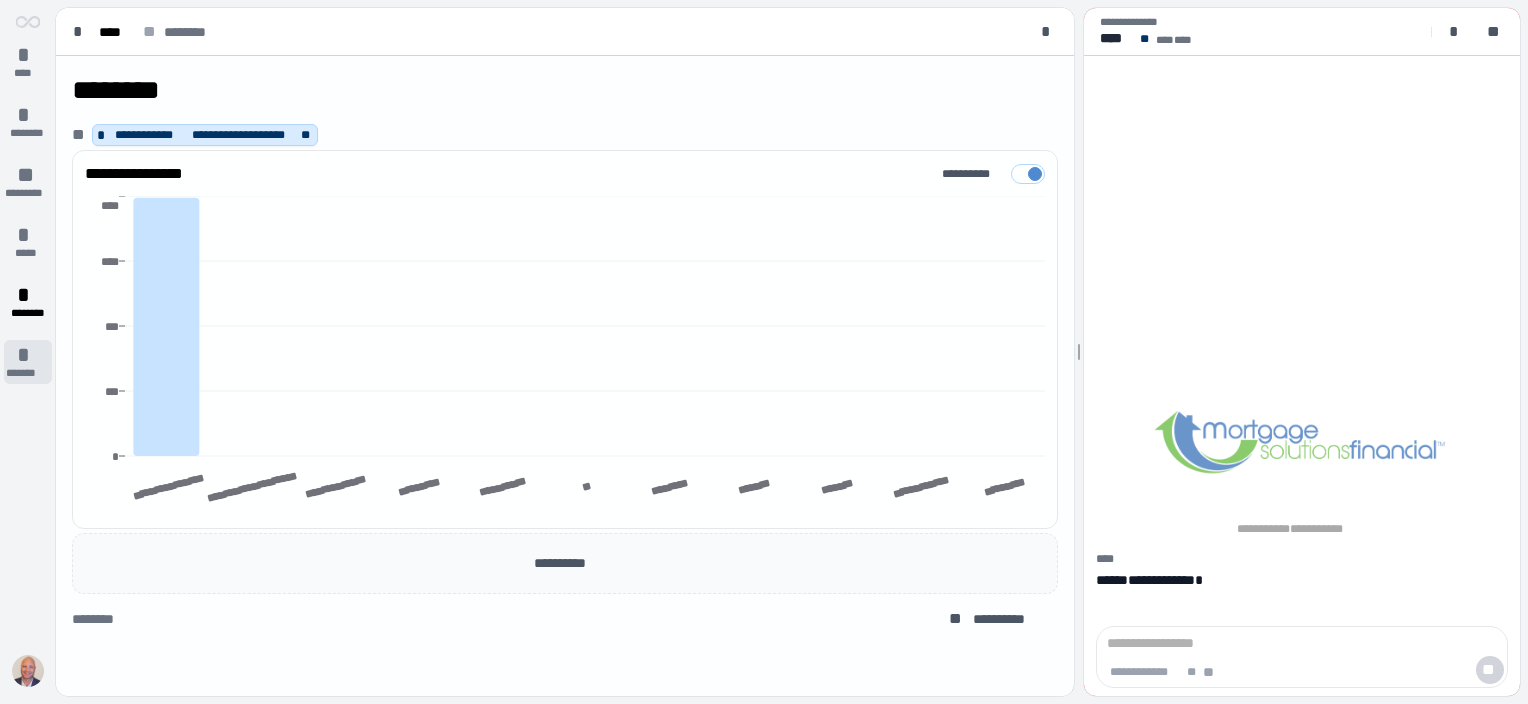 click on "*" at bounding box center [28, 355] 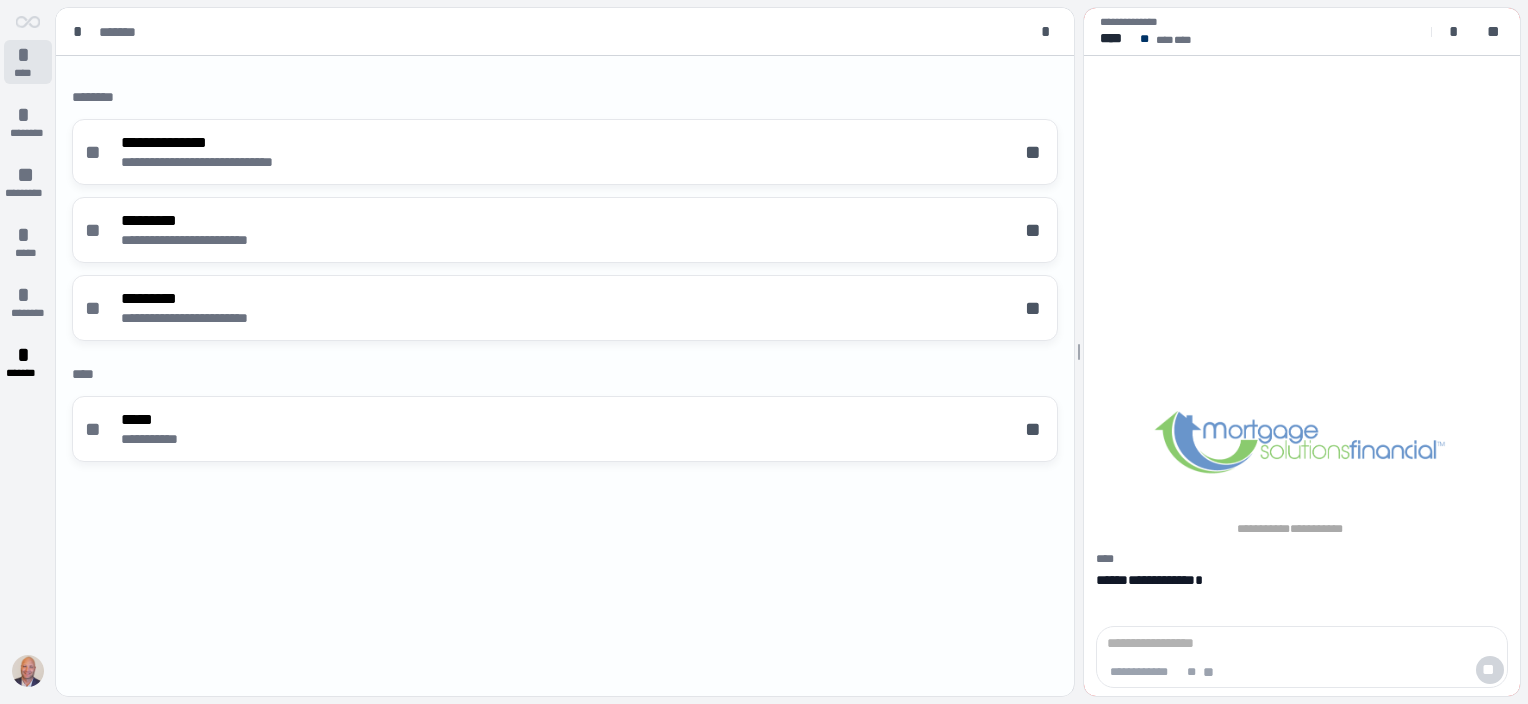 click on "*" at bounding box center [28, 55] 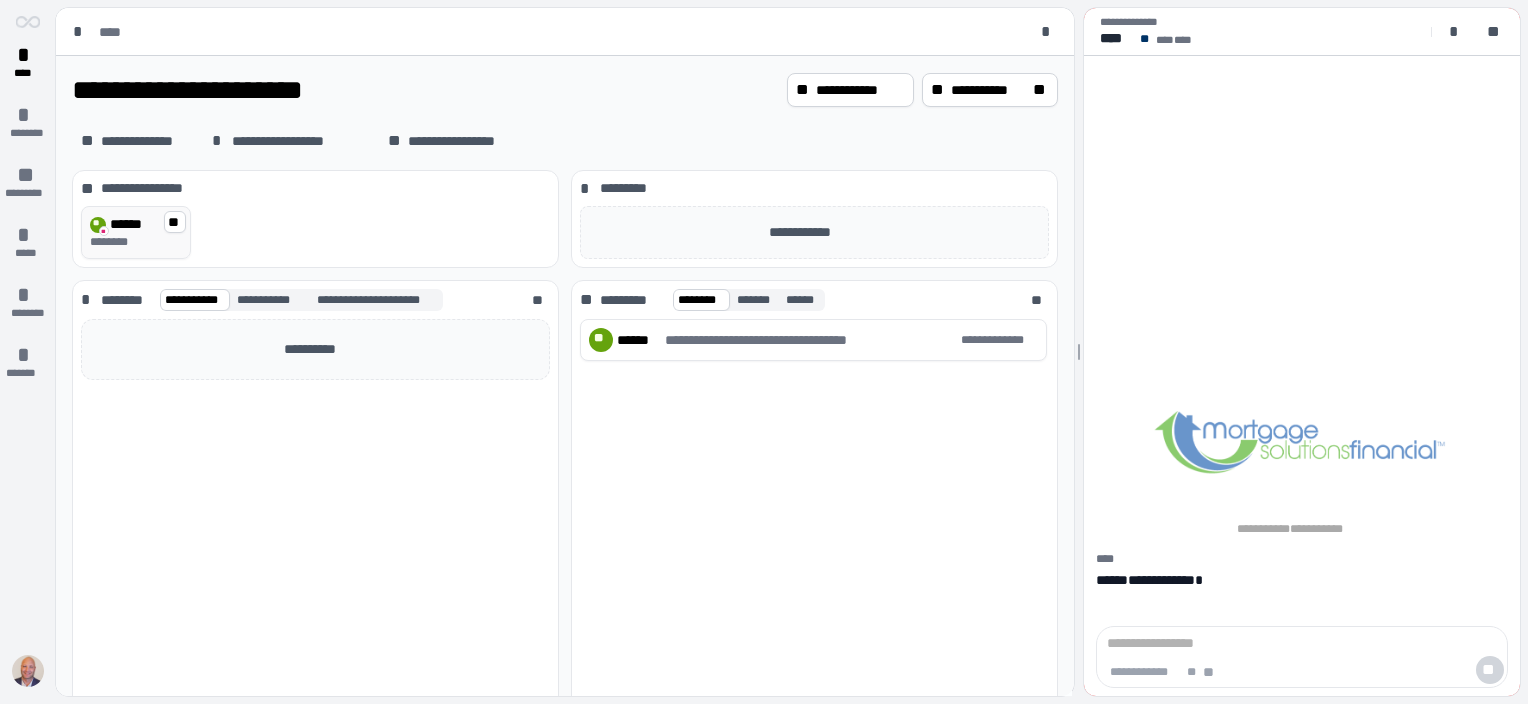 click on "********" at bounding box center [113, 242] 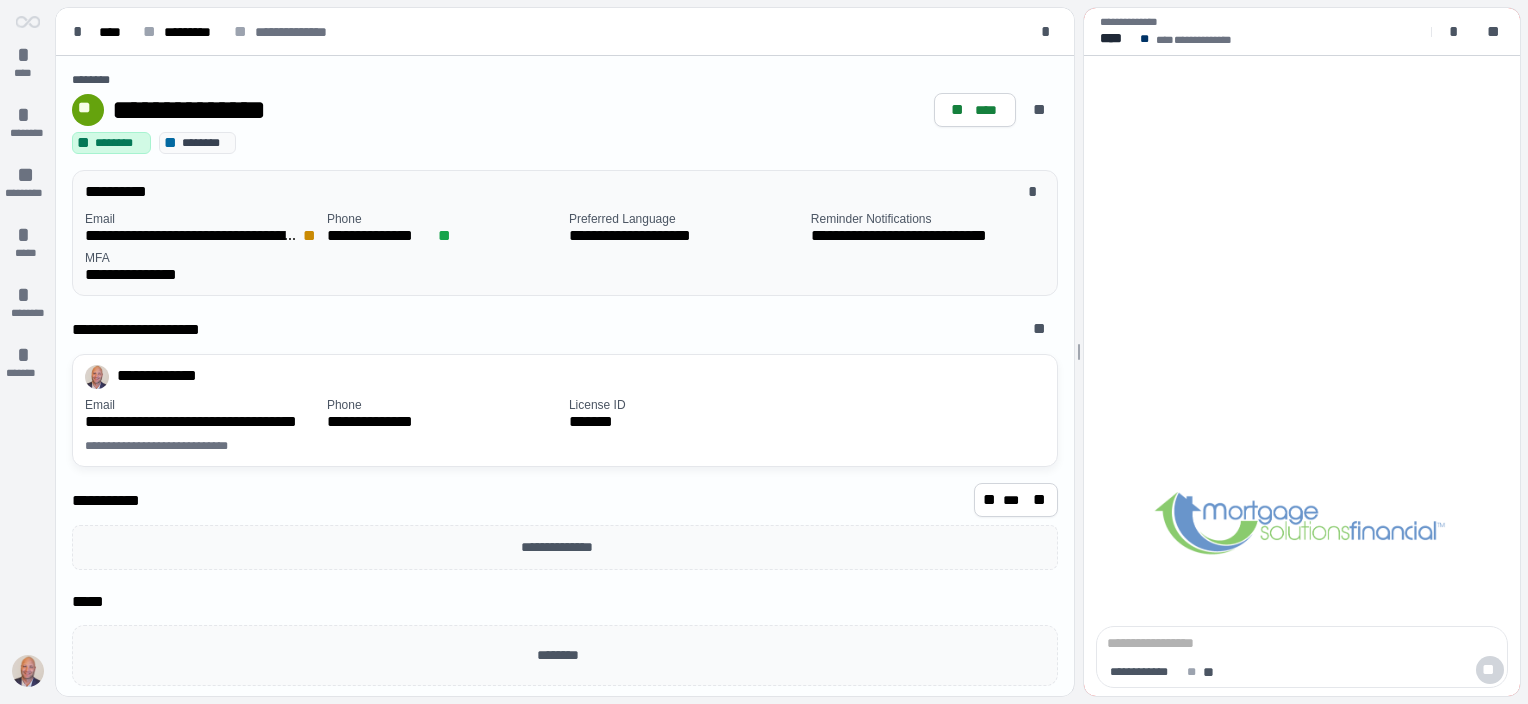 scroll, scrollTop: 3, scrollLeft: 0, axis: vertical 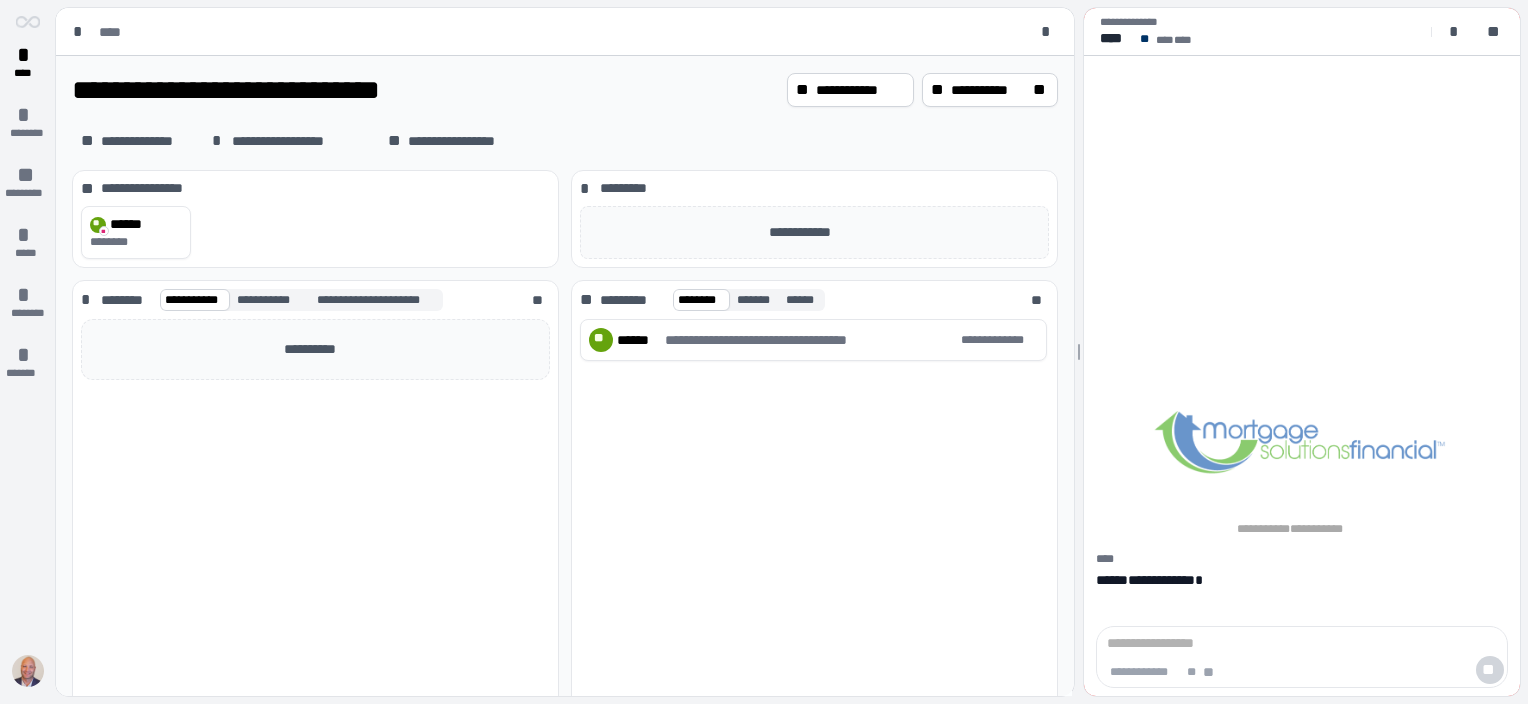 drag, startPoint x: 836, startPoint y: 612, endPoint x: 633, endPoint y: 59, distance: 589.08234 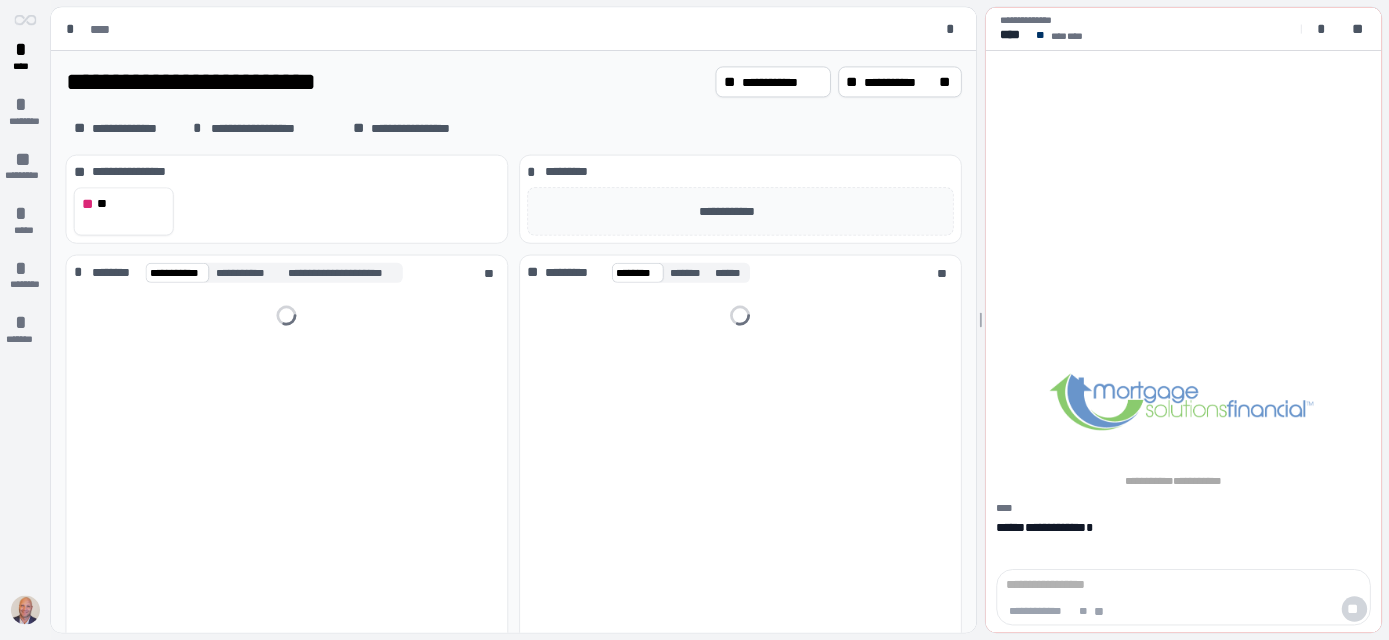 scroll, scrollTop: 0, scrollLeft: 0, axis: both 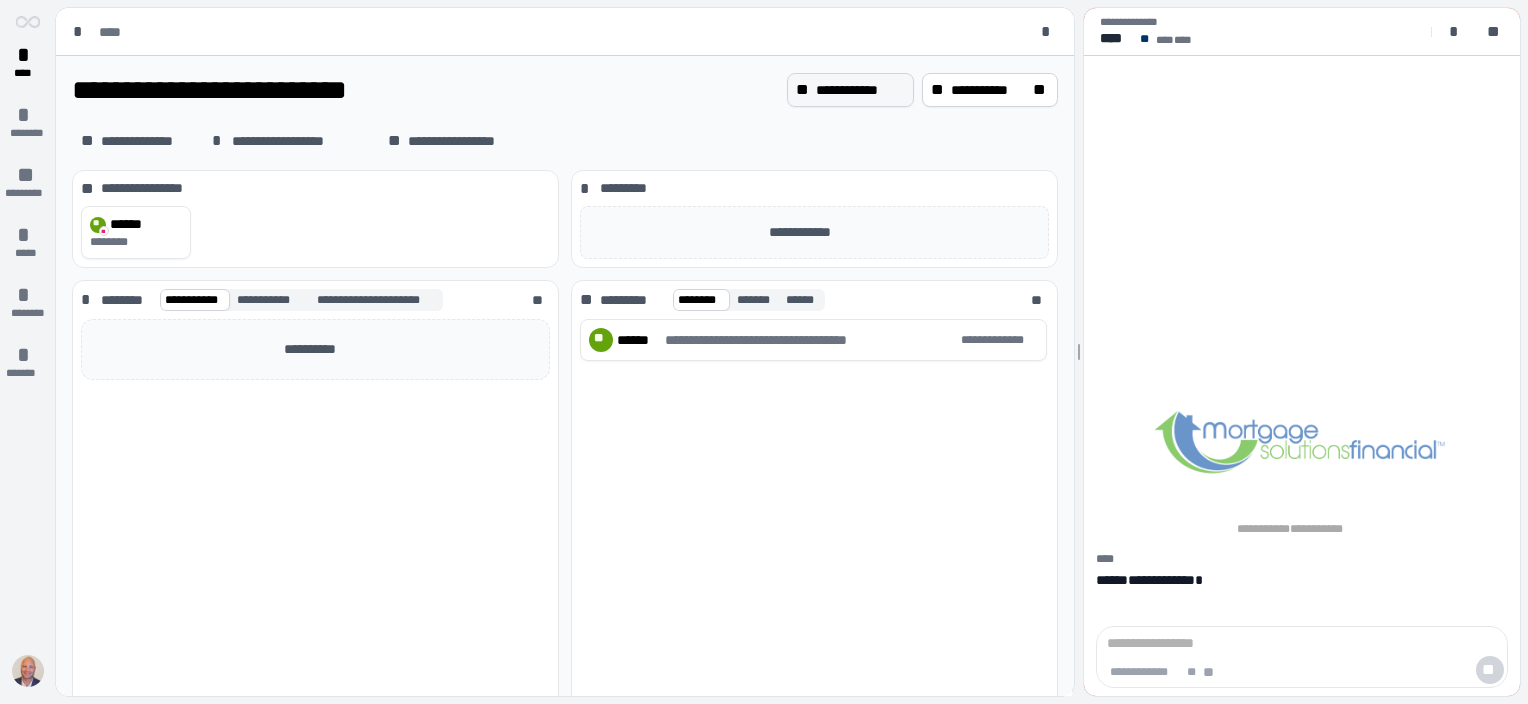 click on "**********" at bounding box center (860, 90) 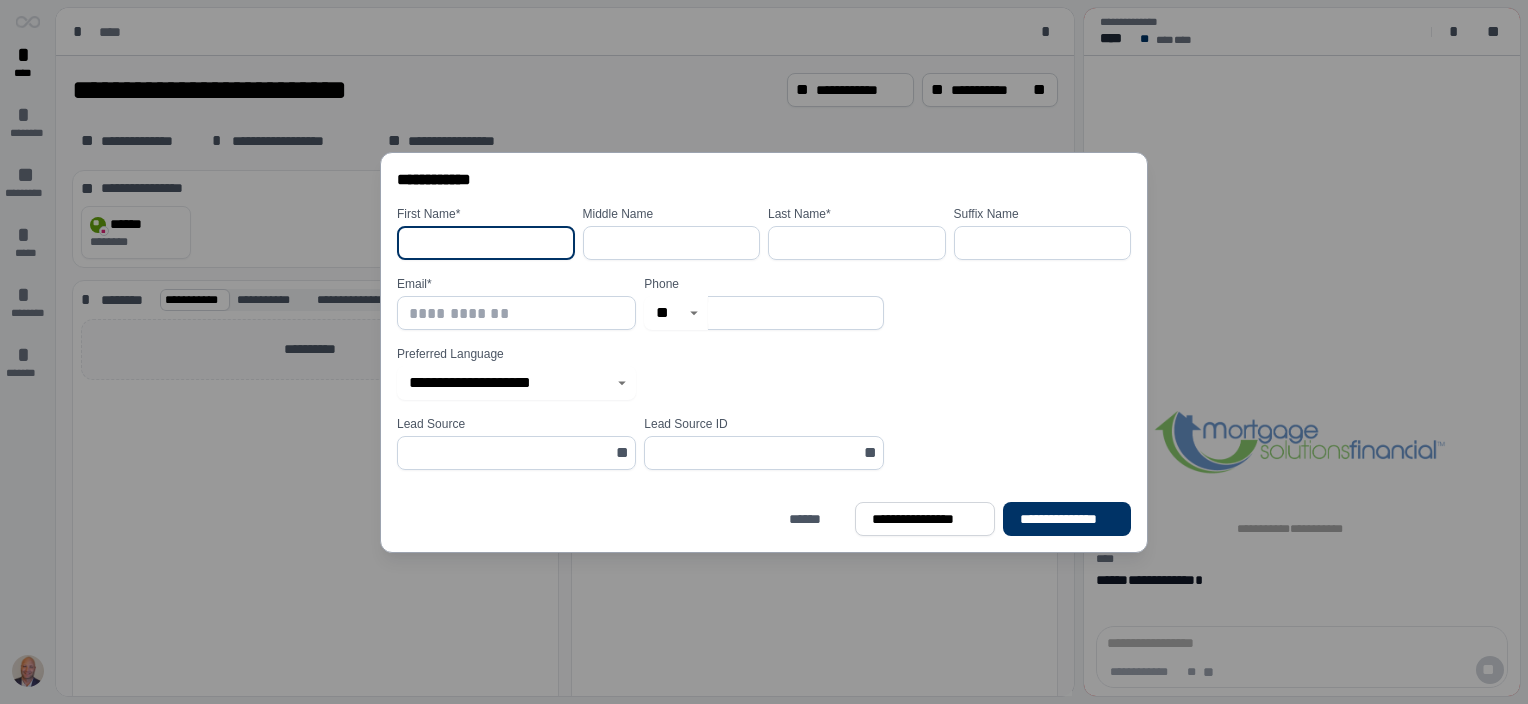 click at bounding box center [486, 243] 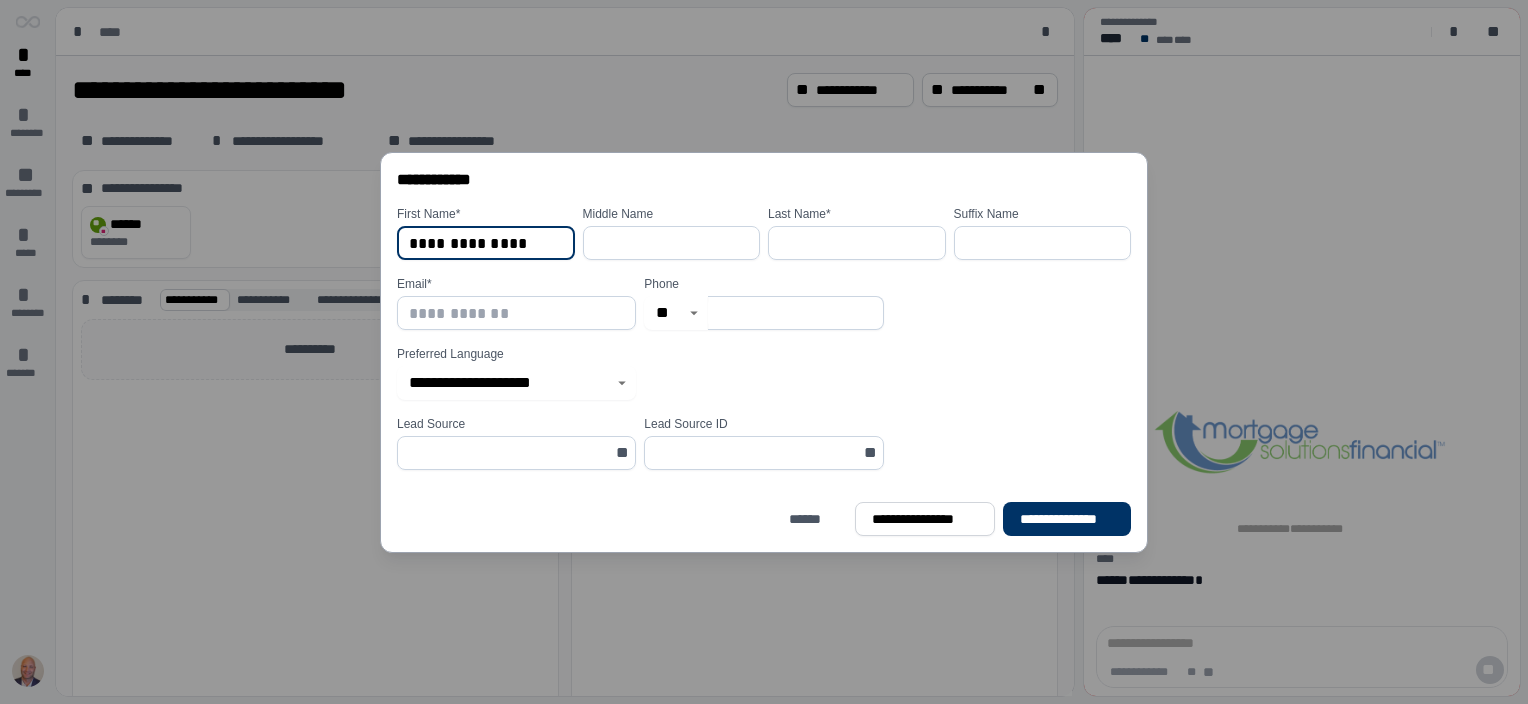 click on "**********" at bounding box center [486, 243] 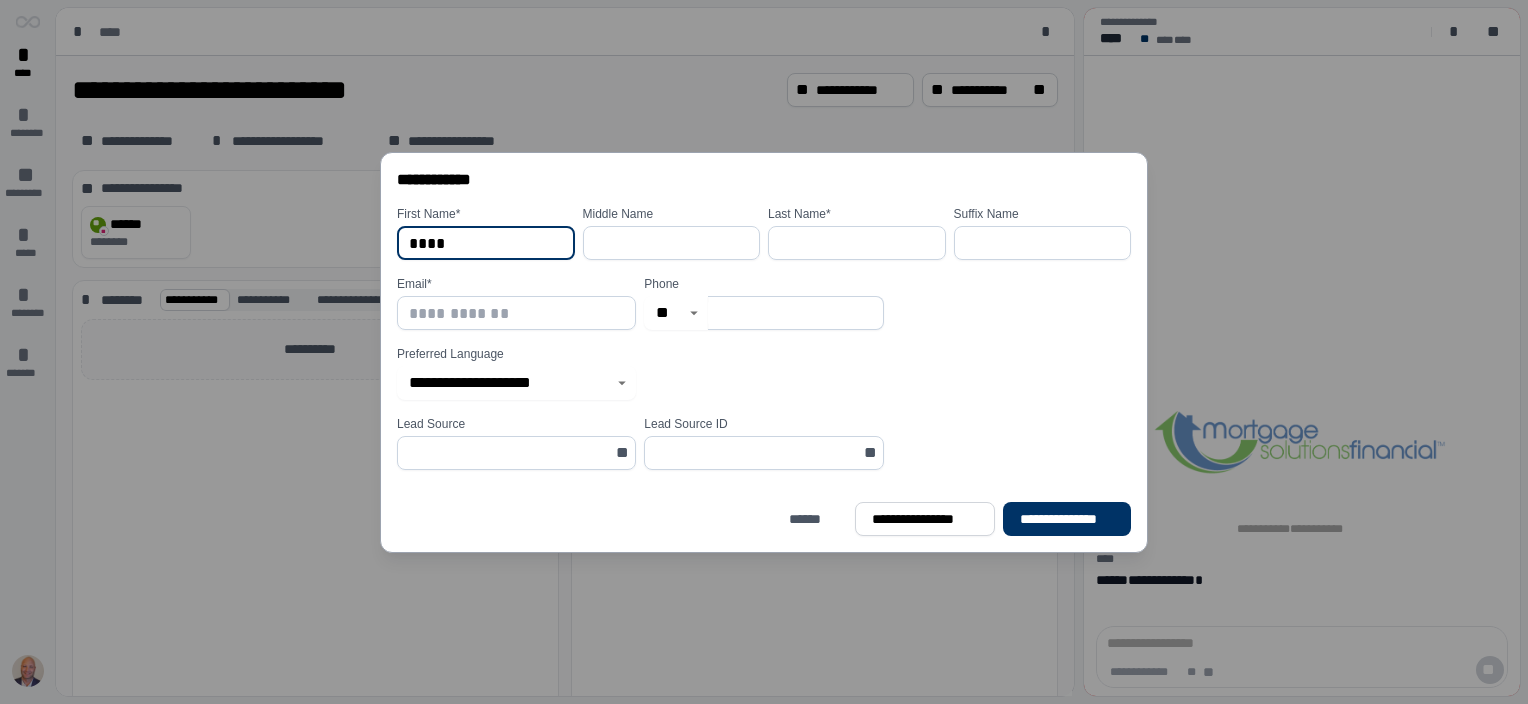 type on "****" 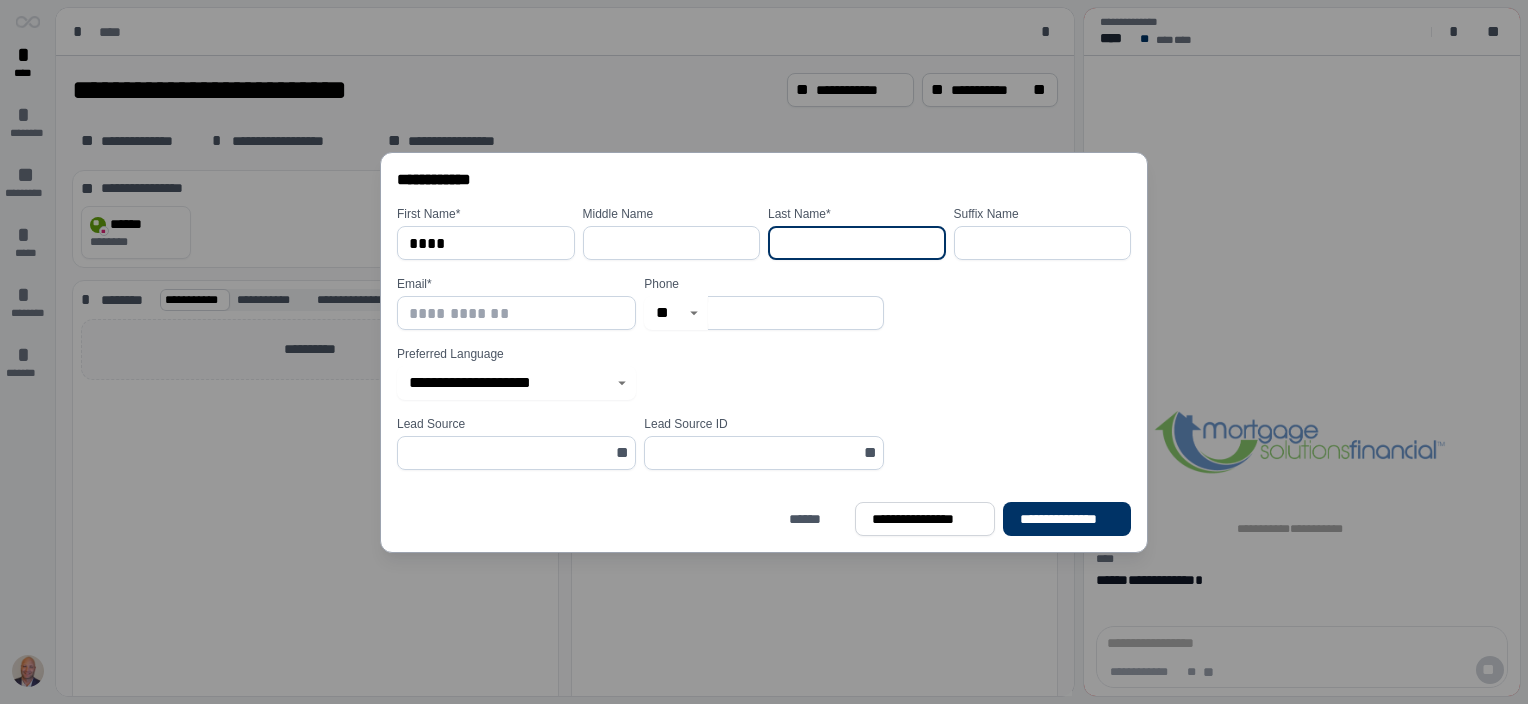 click at bounding box center (857, 243) 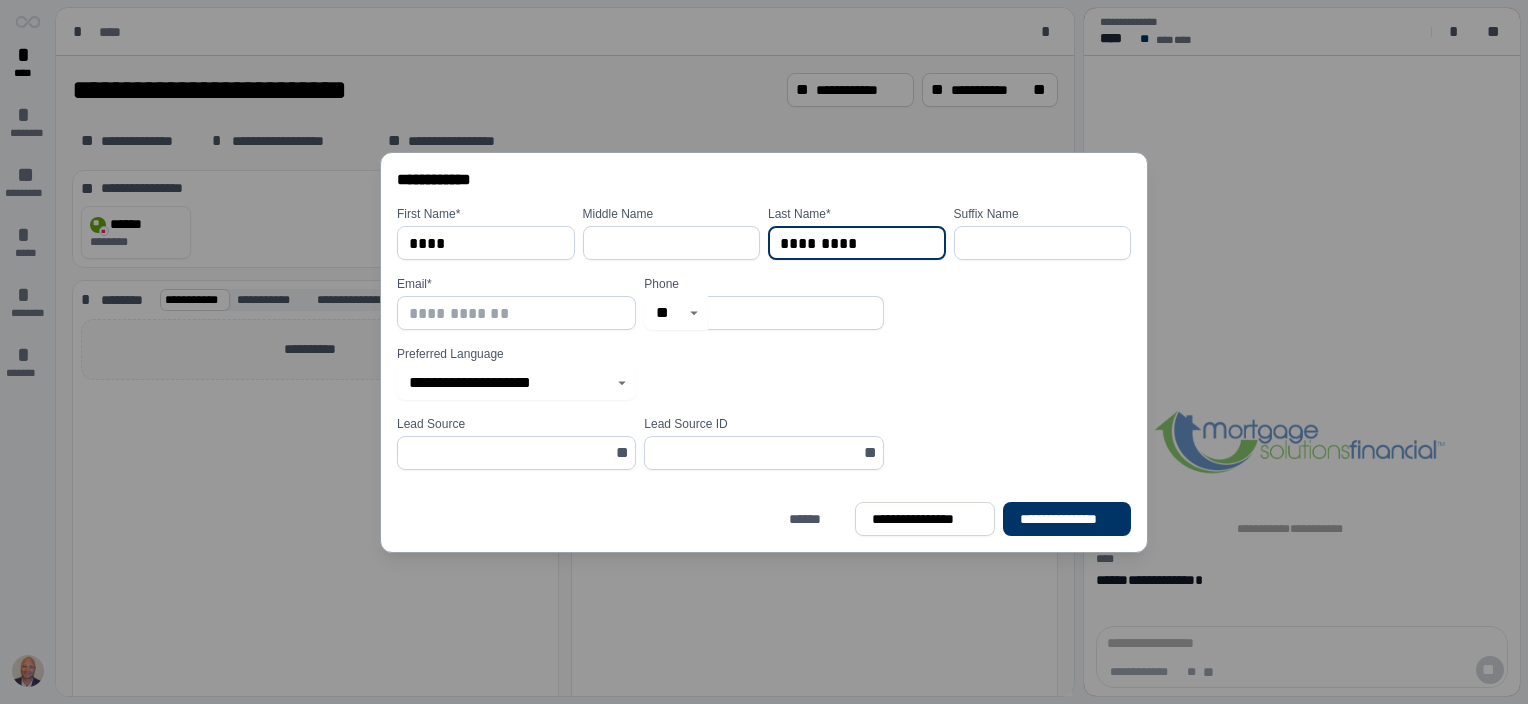 type on "*********" 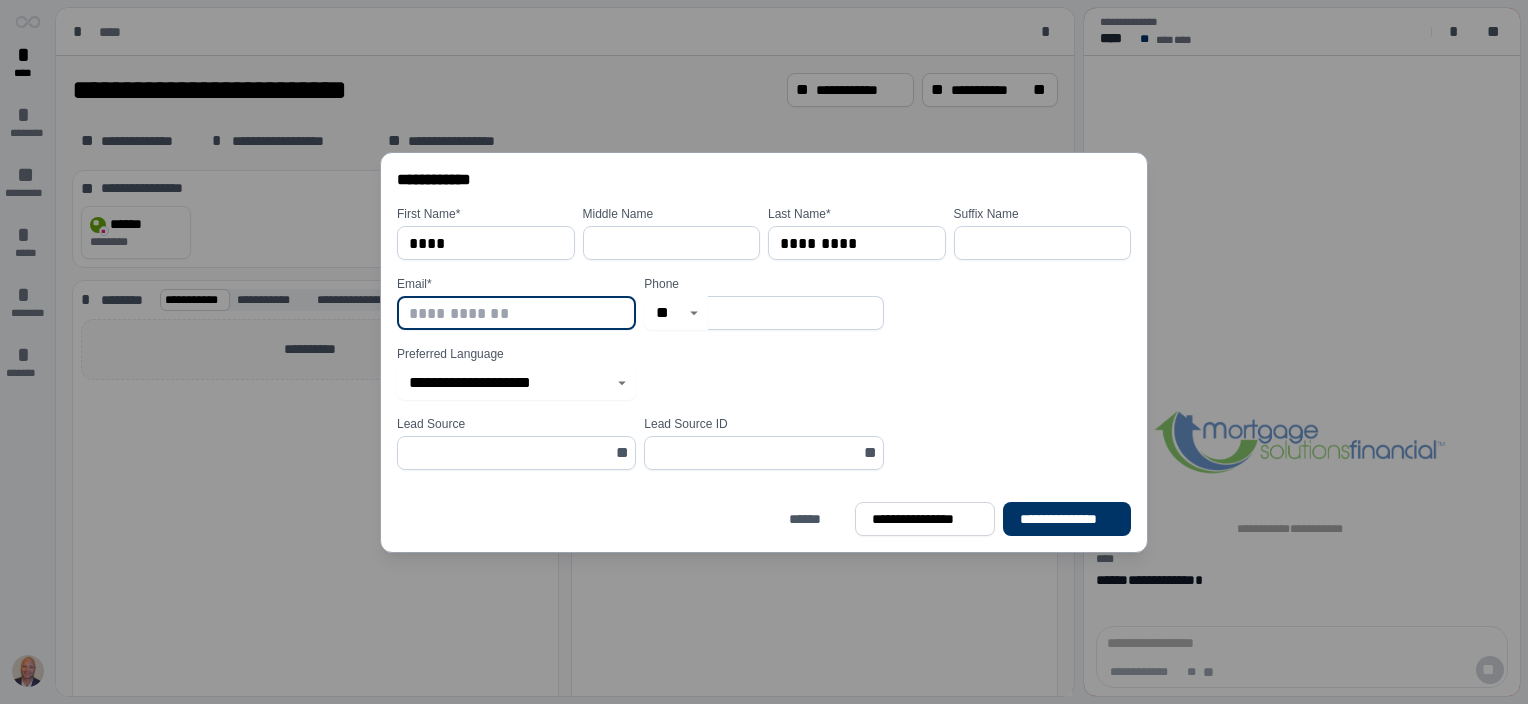 click at bounding box center (516, 313) 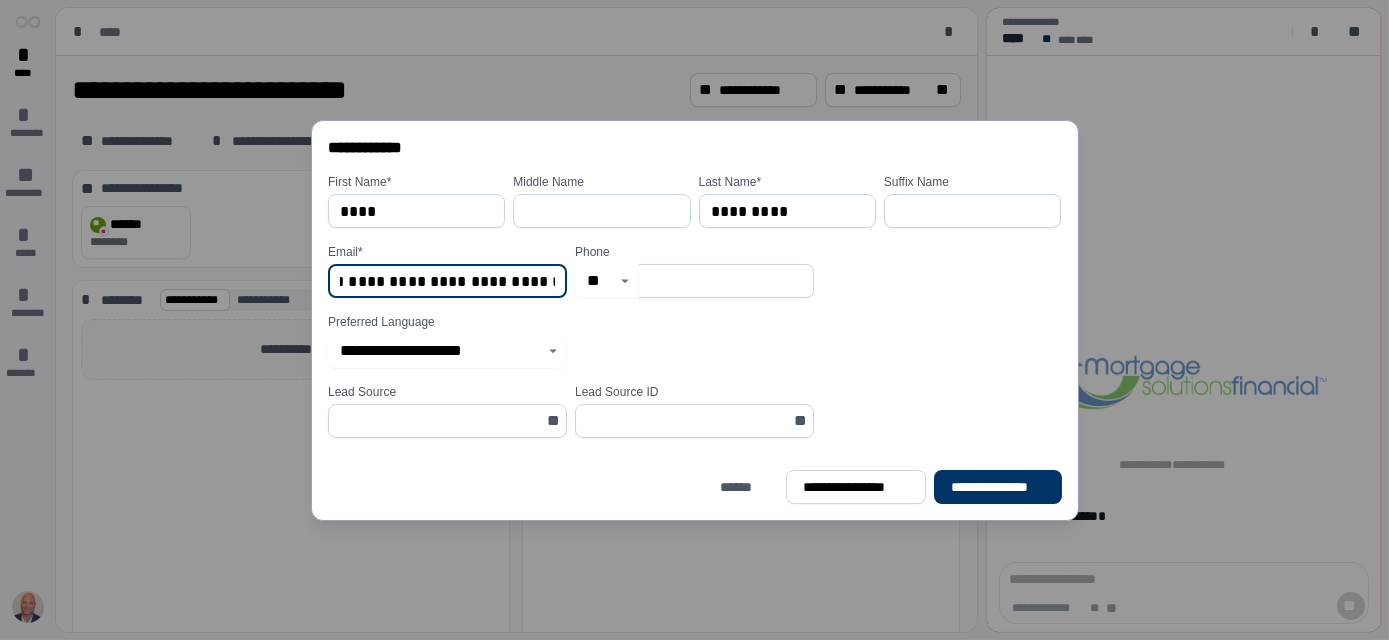 scroll, scrollTop: 0, scrollLeft: 79, axis: horizontal 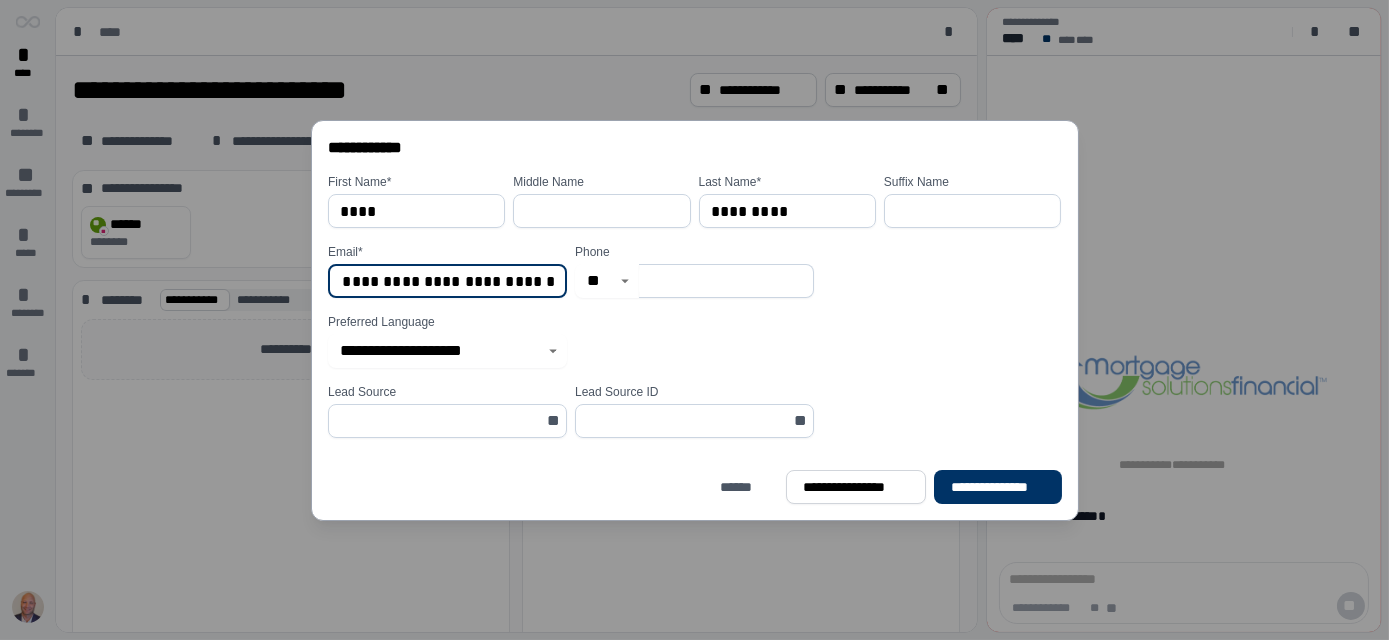 type on "**********" 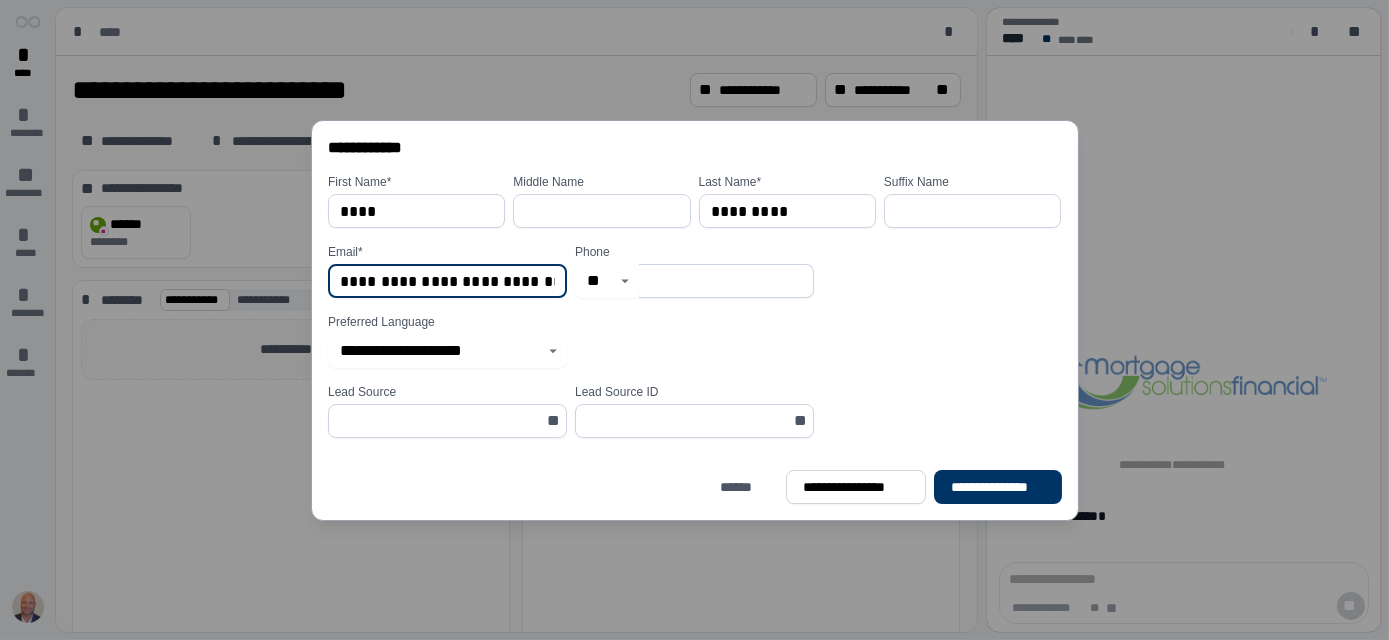 click at bounding box center [726, 281] 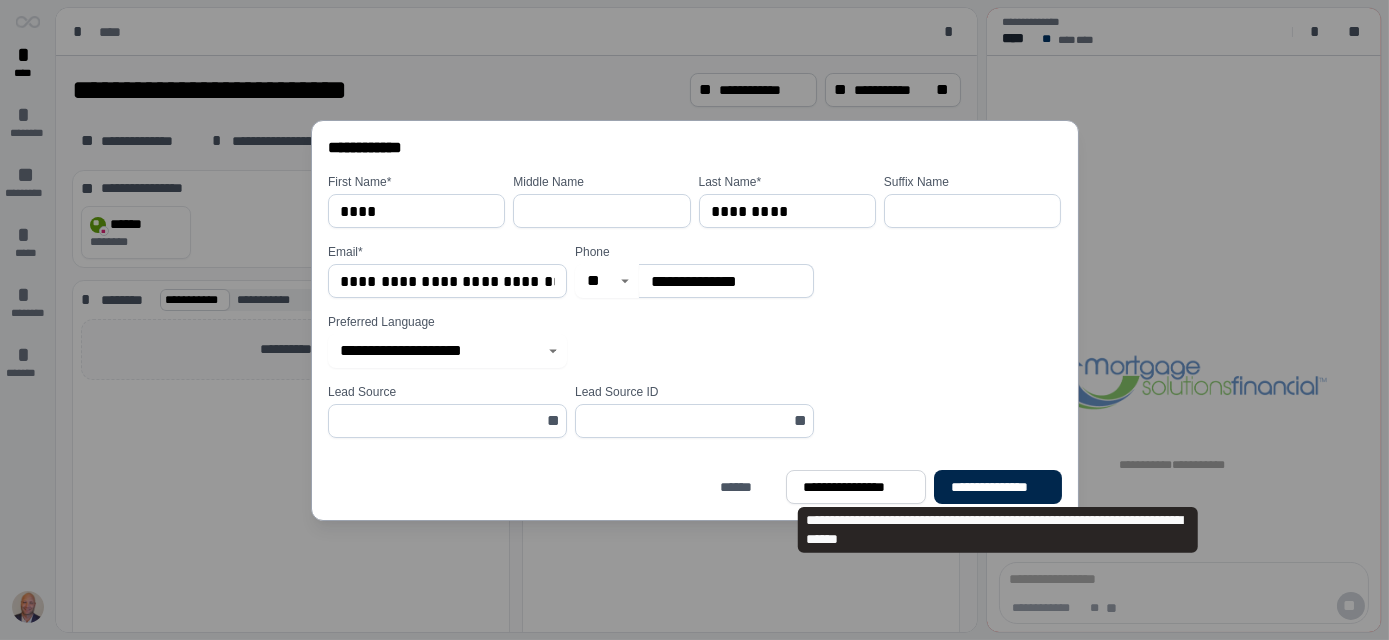 type on "**********" 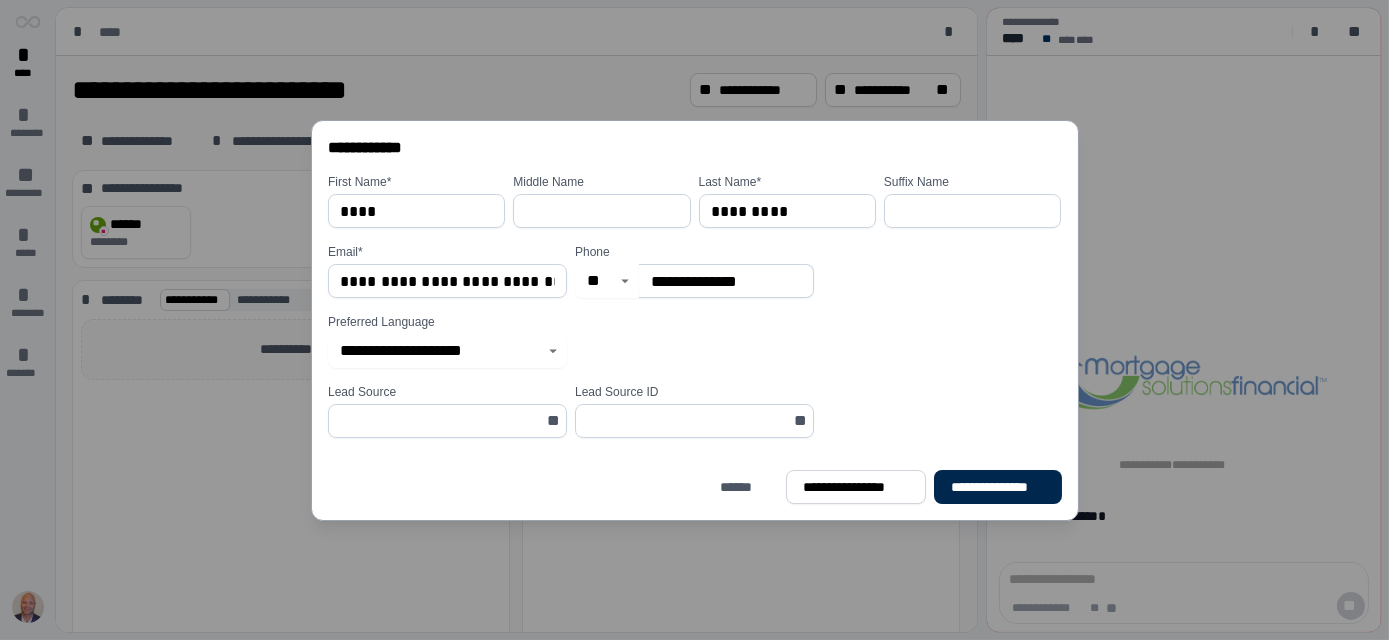click on "**********" at bounding box center (997, 486) 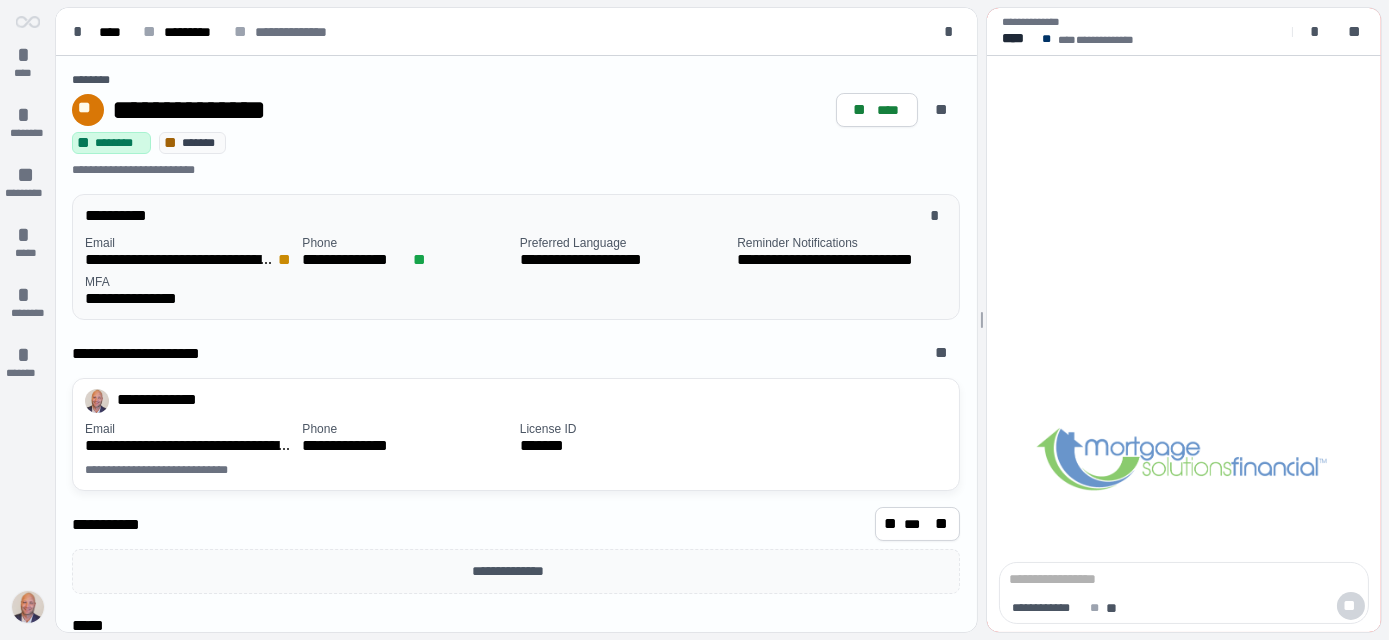 drag, startPoint x: 7, startPoint y: 610, endPoint x: 24, endPoint y: 610, distance: 17 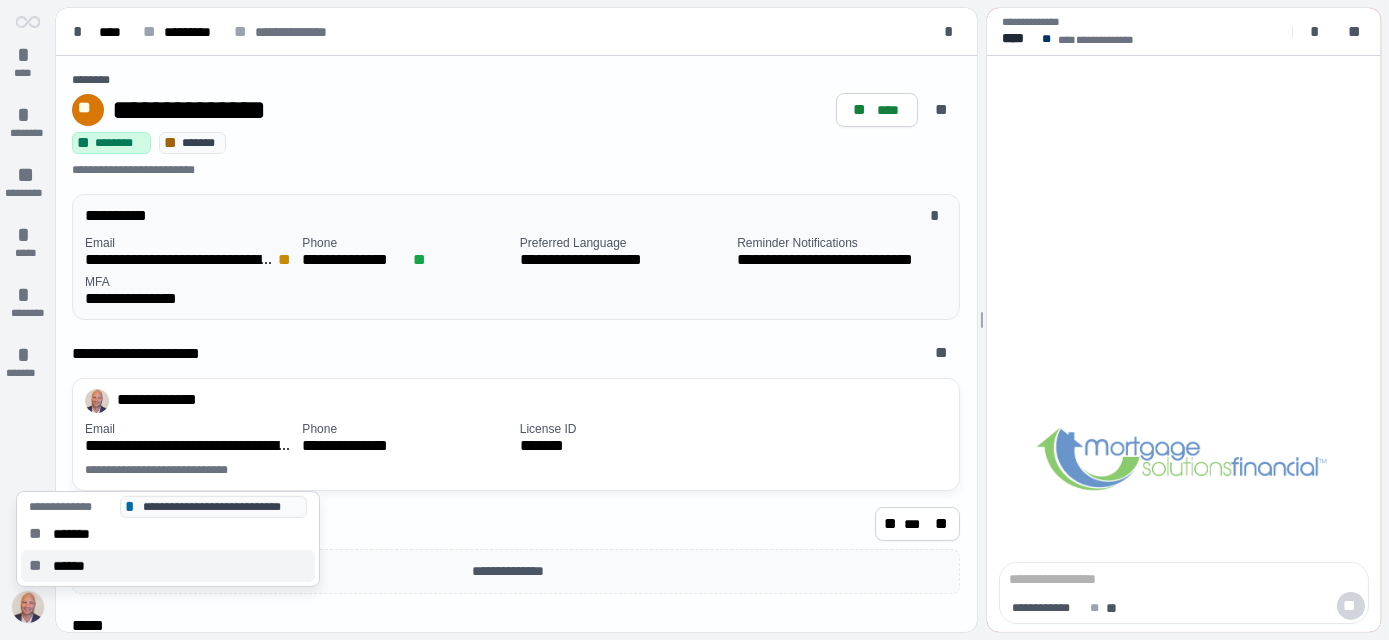 click on "******" at bounding box center [75, 566] 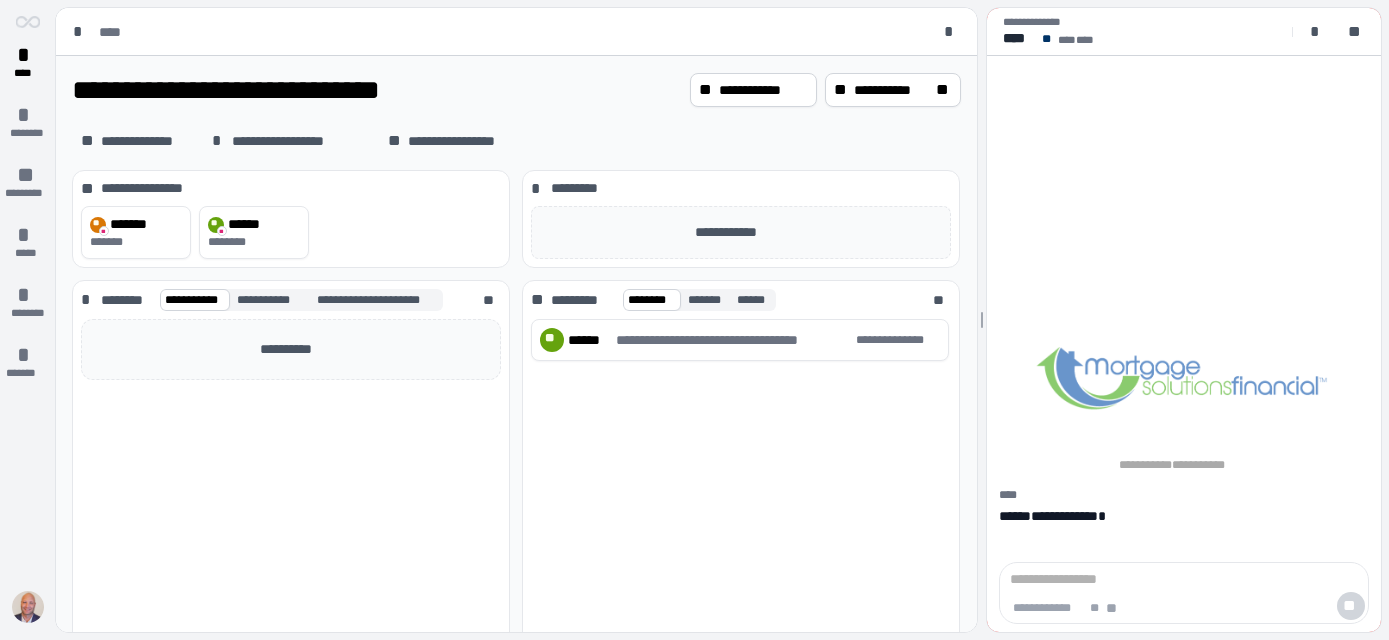 scroll, scrollTop: 0, scrollLeft: 0, axis: both 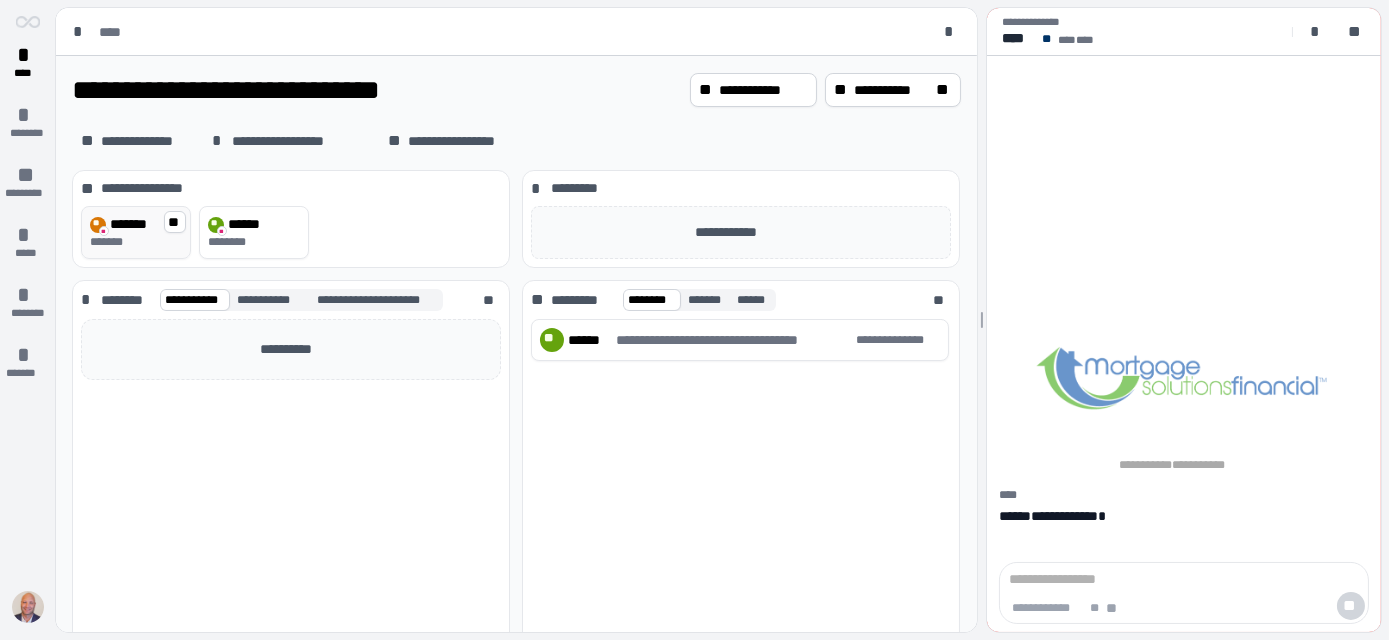 click on "*******" at bounding box center [112, 242] 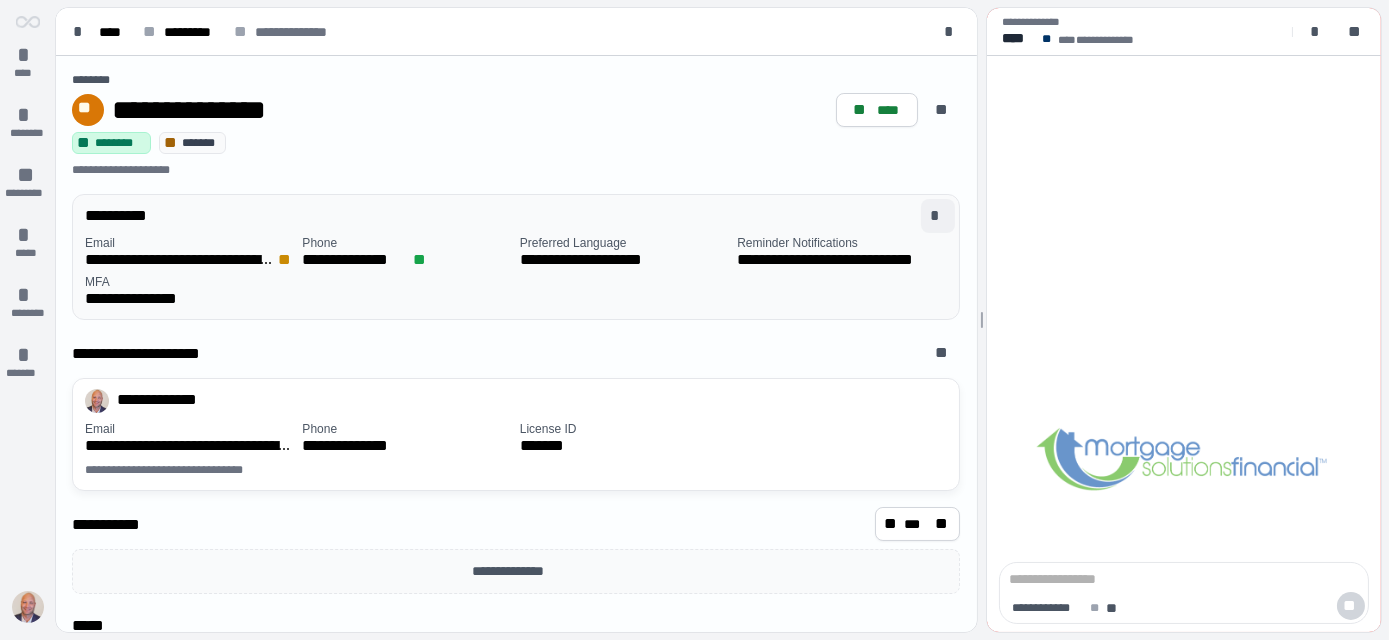 click on "*" at bounding box center (938, 216) 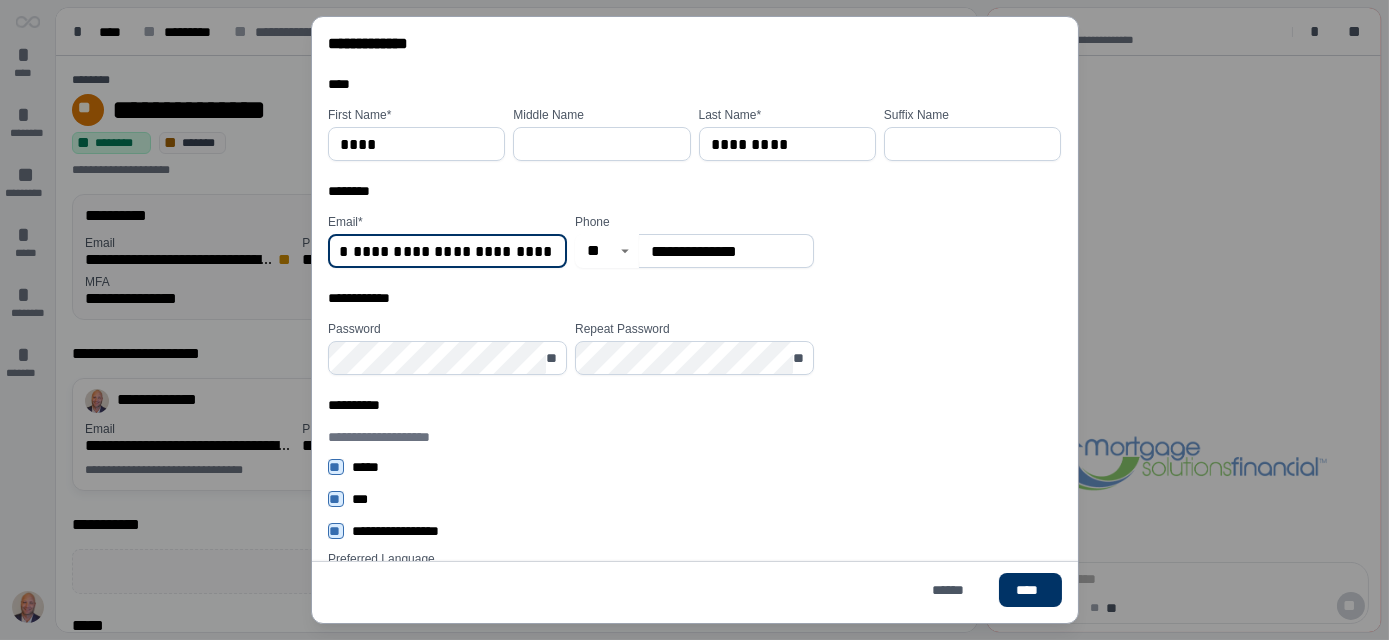 scroll, scrollTop: 0, scrollLeft: 78, axis: horizontal 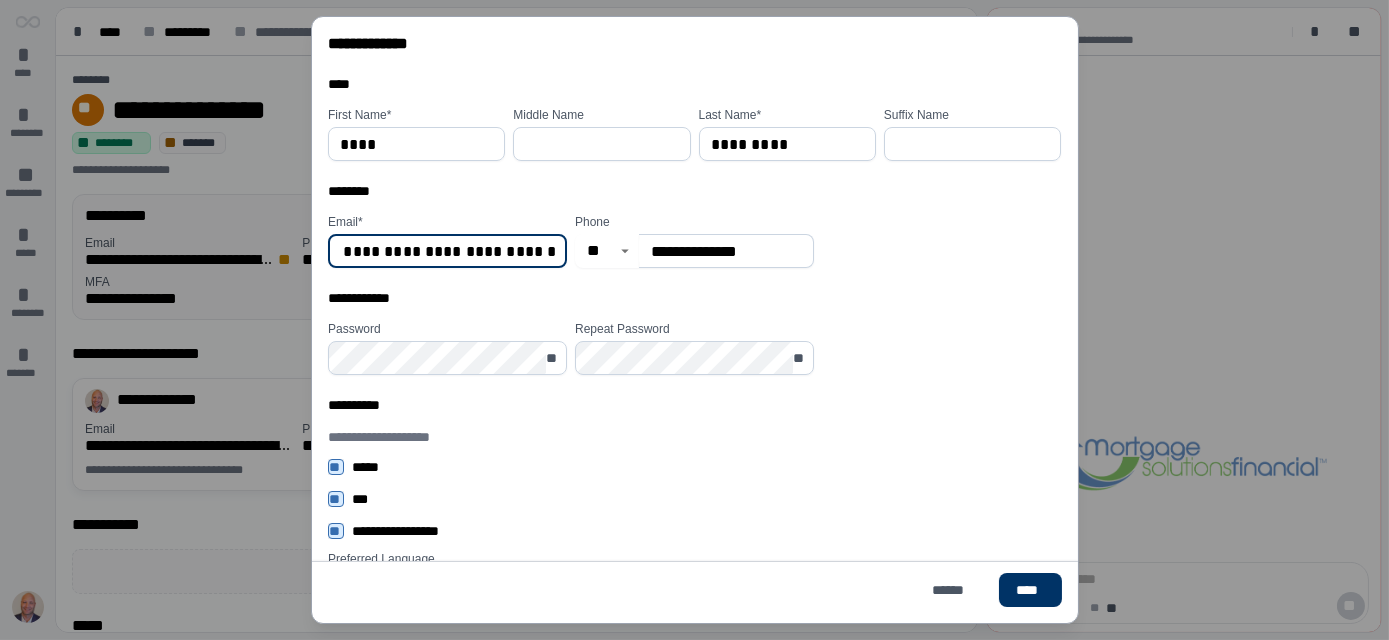 drag, startPoint x: 466, startPoint y: 252, endPoint x: 561, endPoint y: 266, distance: 96.02604 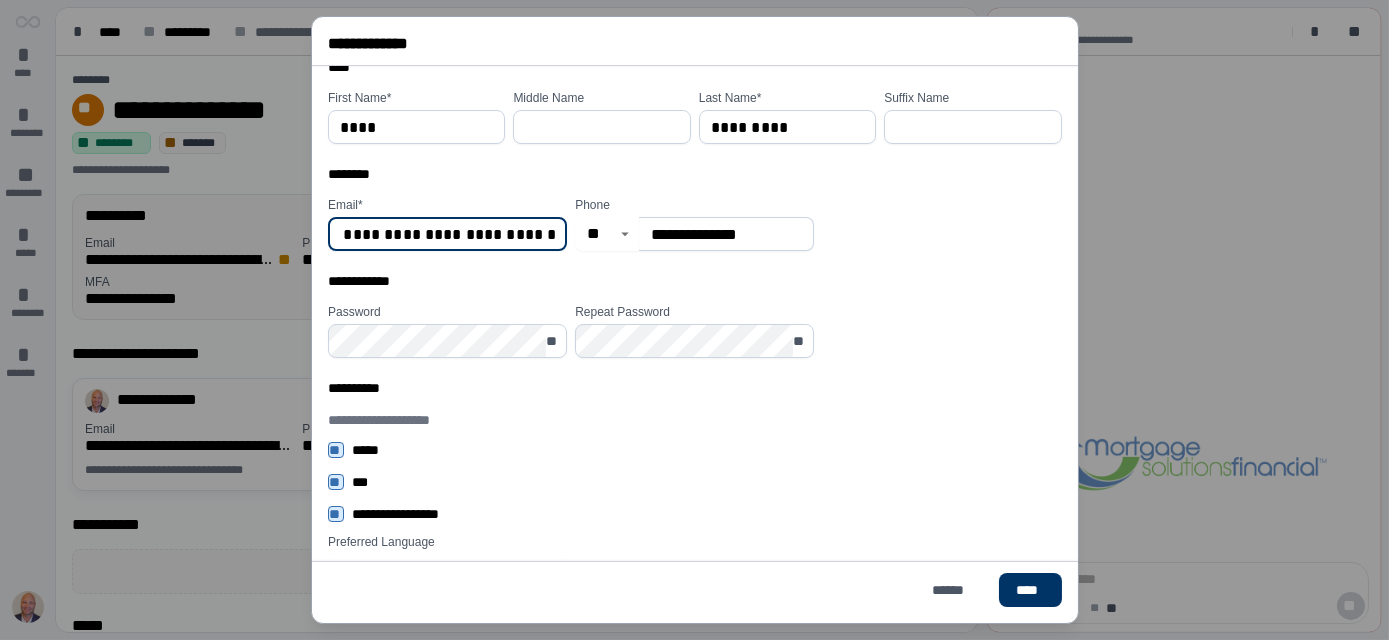 scroll, scrollTop: 46, scrollLeft: 0, axis: vertical 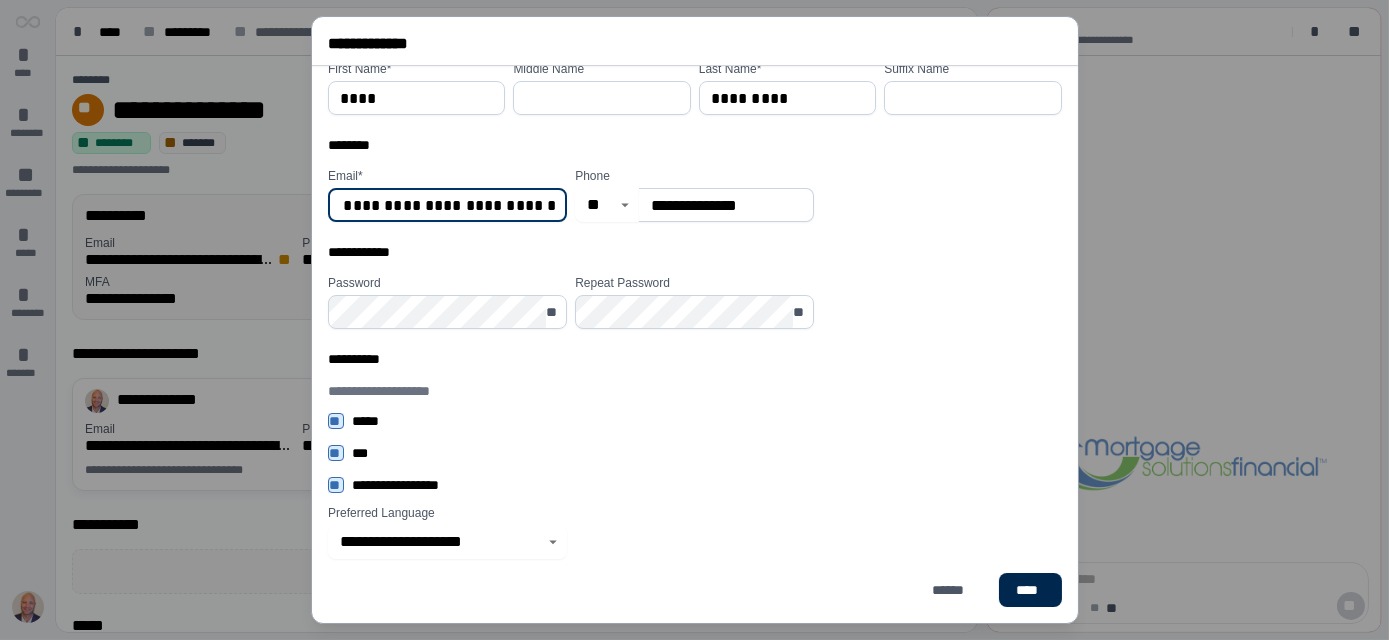 type on "**********" 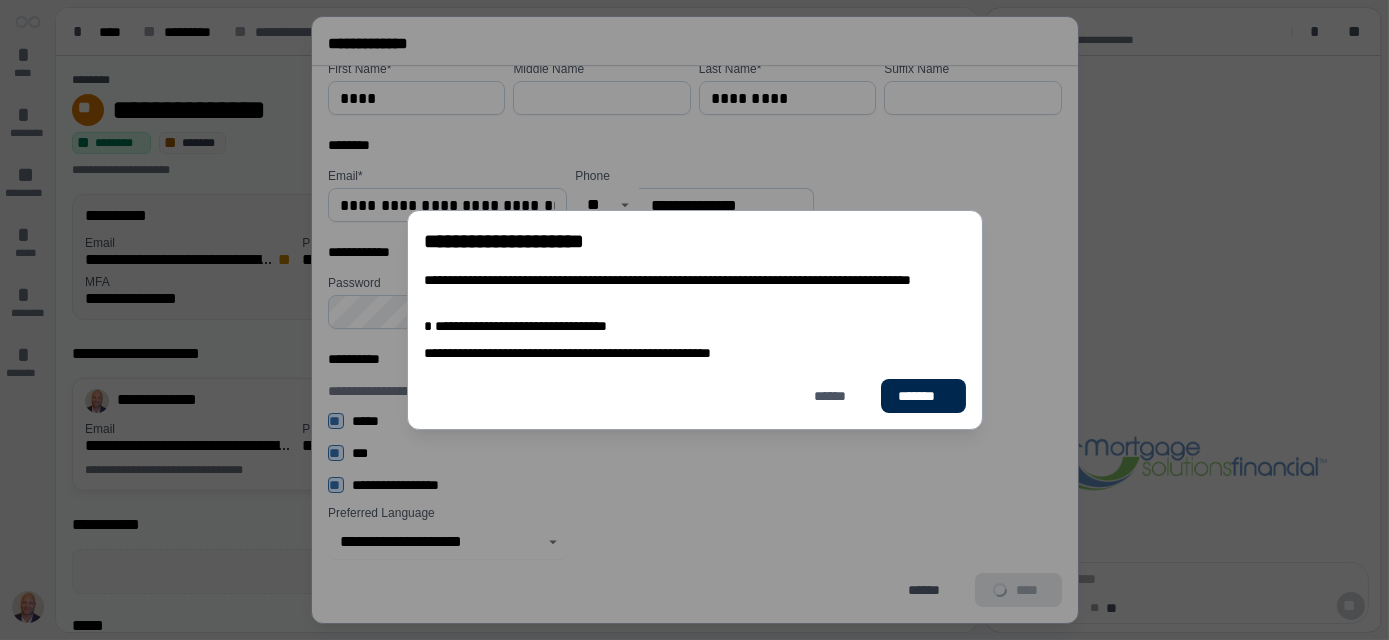click on "*******" at bounding box center [922, 396] 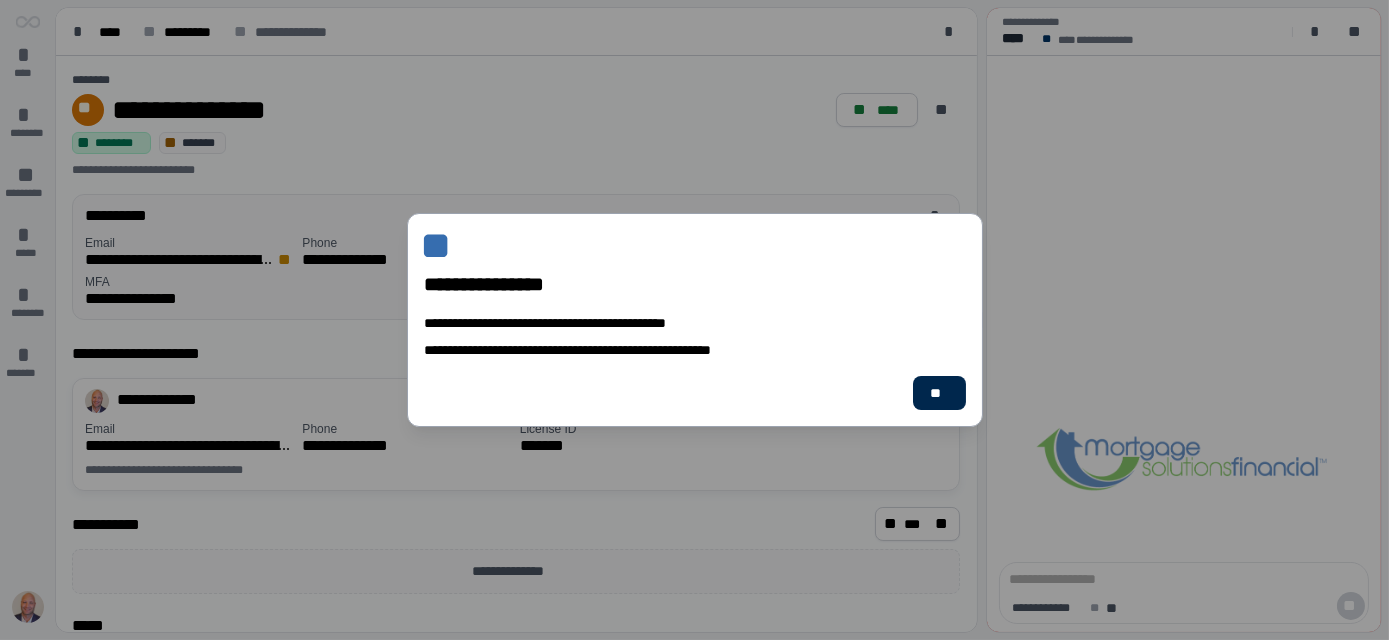 click on "**" at bounding box center (938, 393) 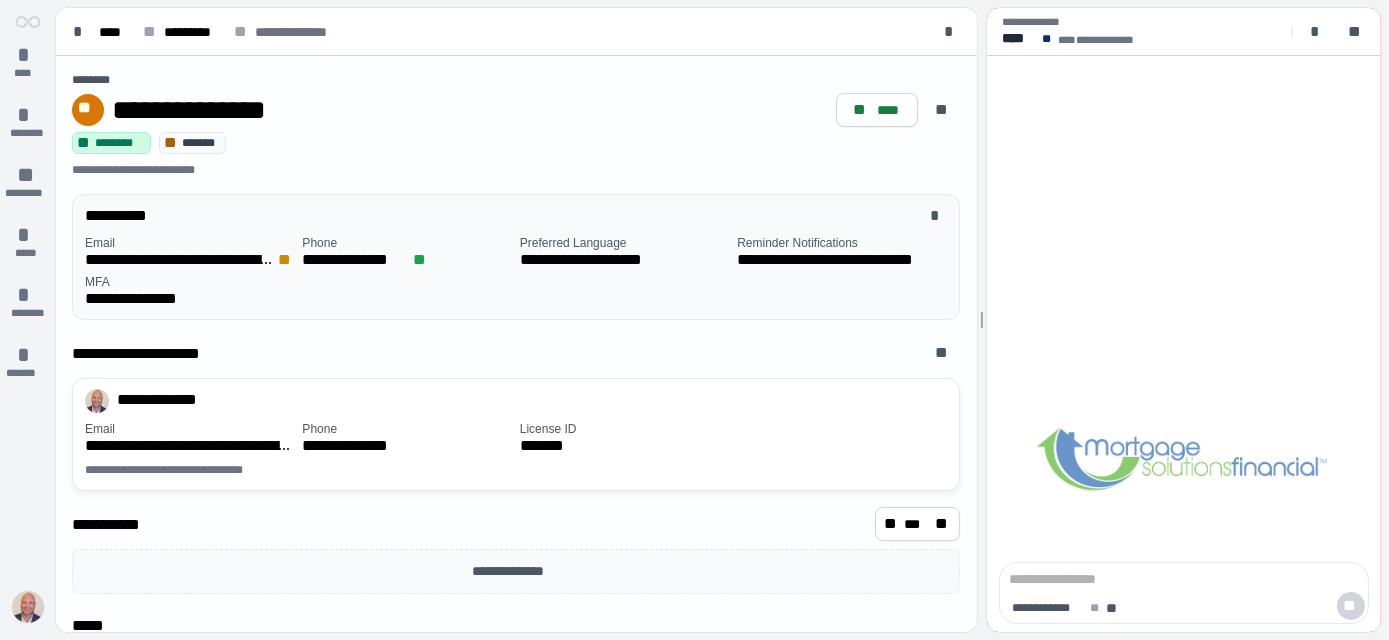 click at bounding box center [28, 607] 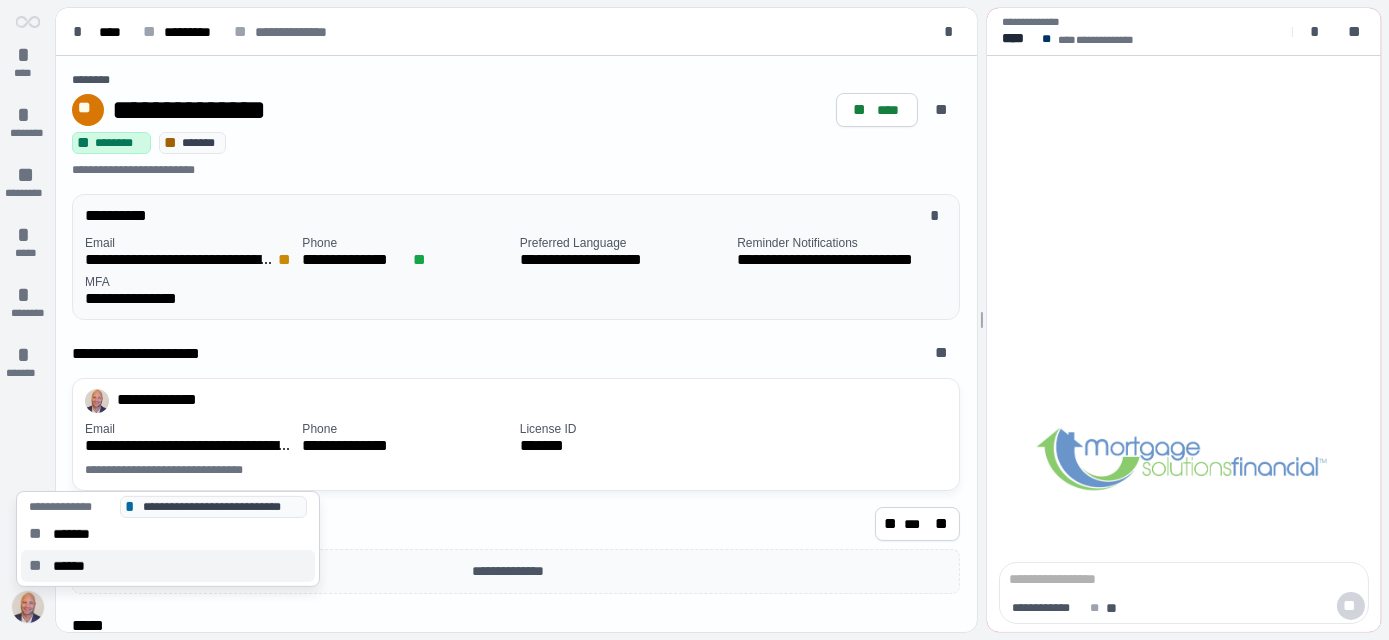 click on "******" at bounding box center (75, 566) 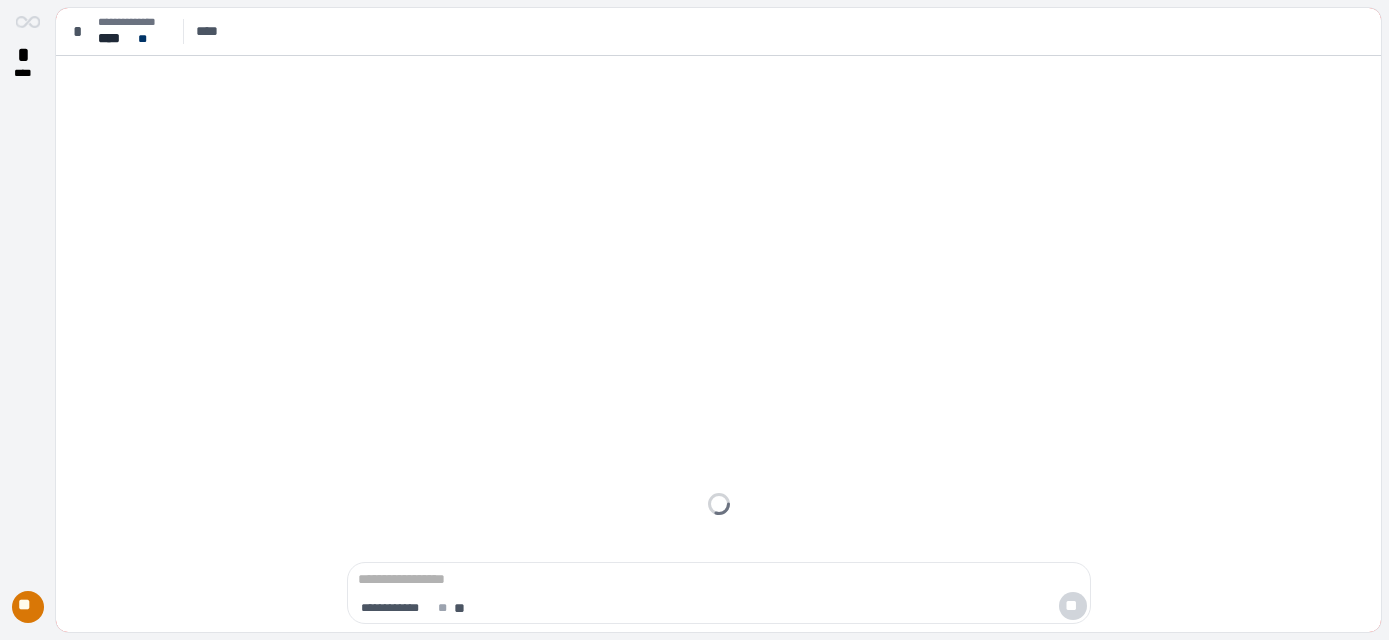 scroll, scrollTop: 0, scrollLeft: 0, axis: both 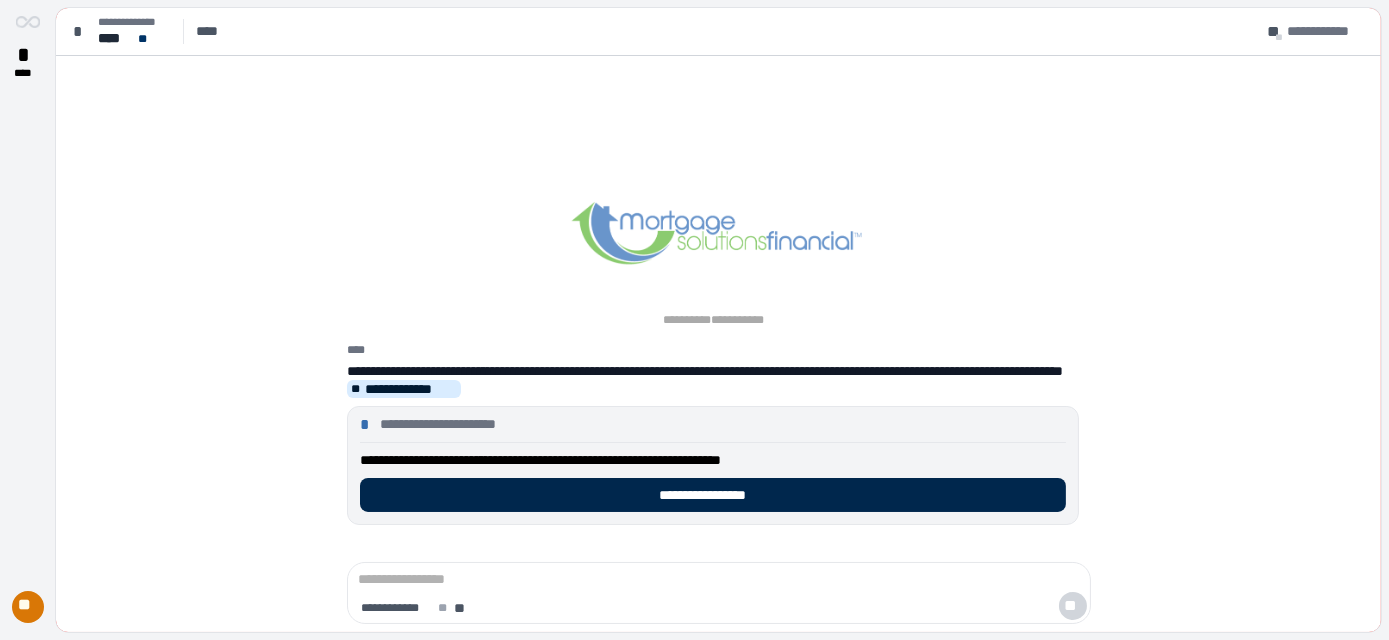 click on "**********" at bounding box center (712, 495) 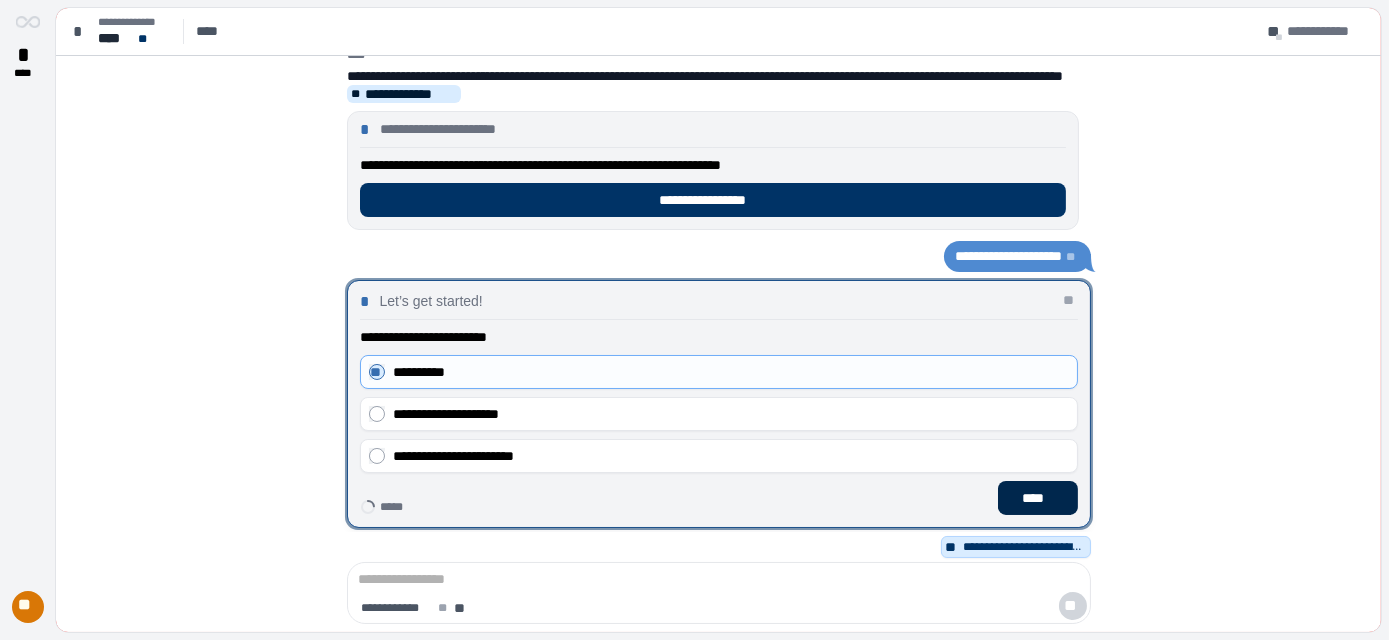 click on "****" at bounding box center (1037, 498) 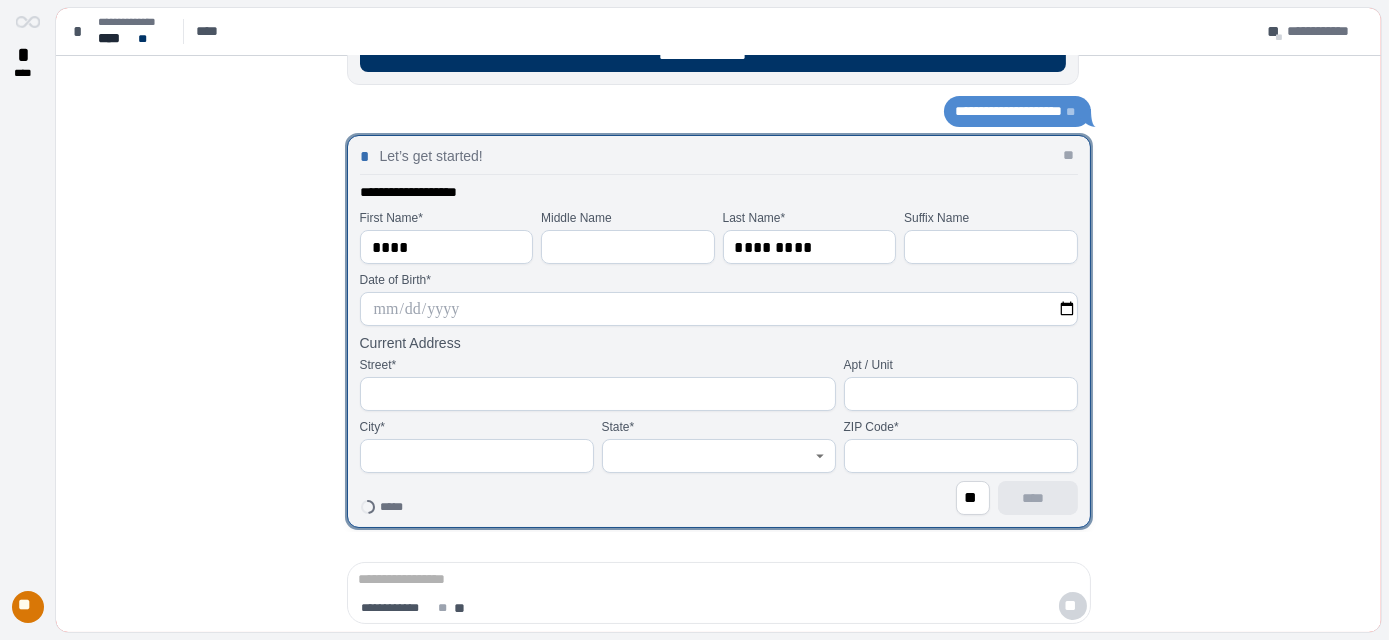 click at bounding box center [719, 309] 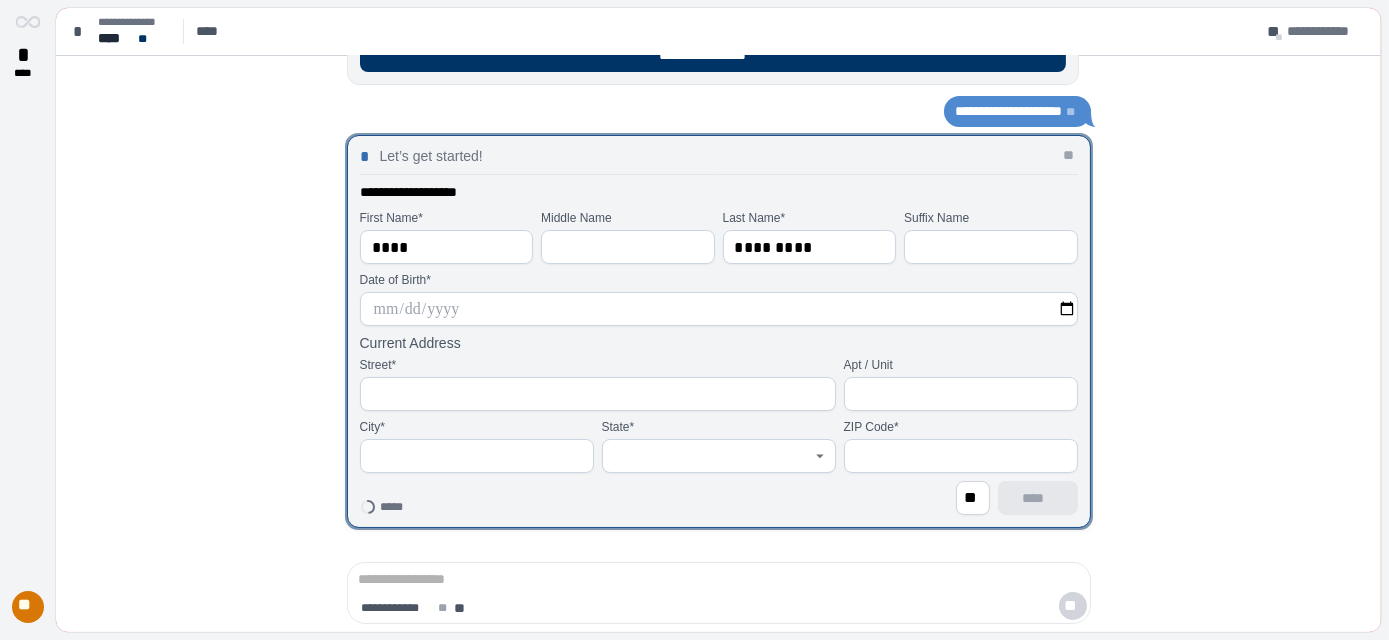 click at bounding box center [719, 309] 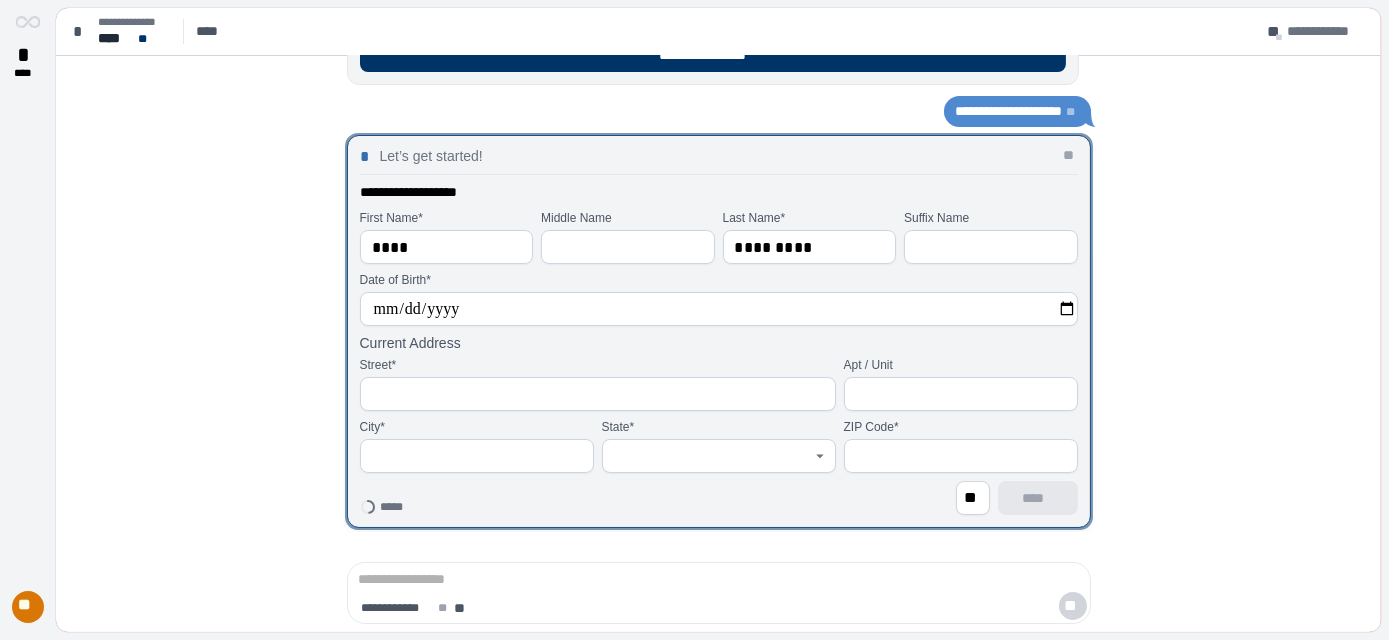 type on "**********" 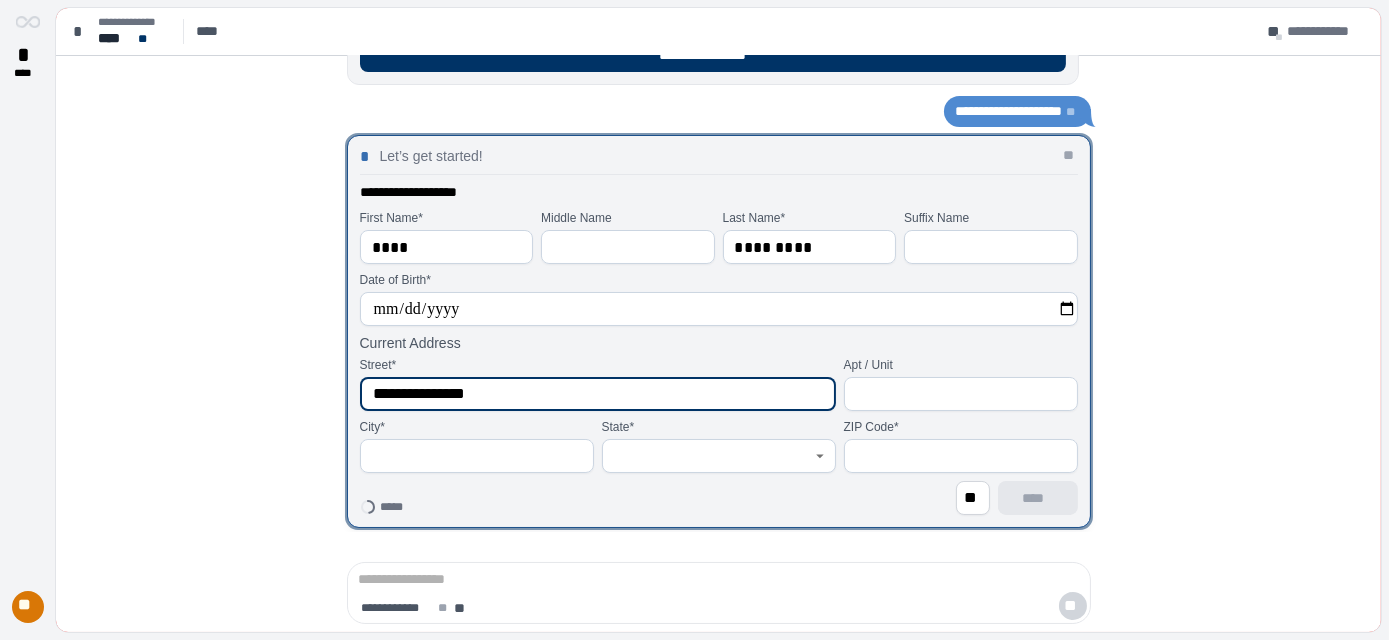 type on "**********" 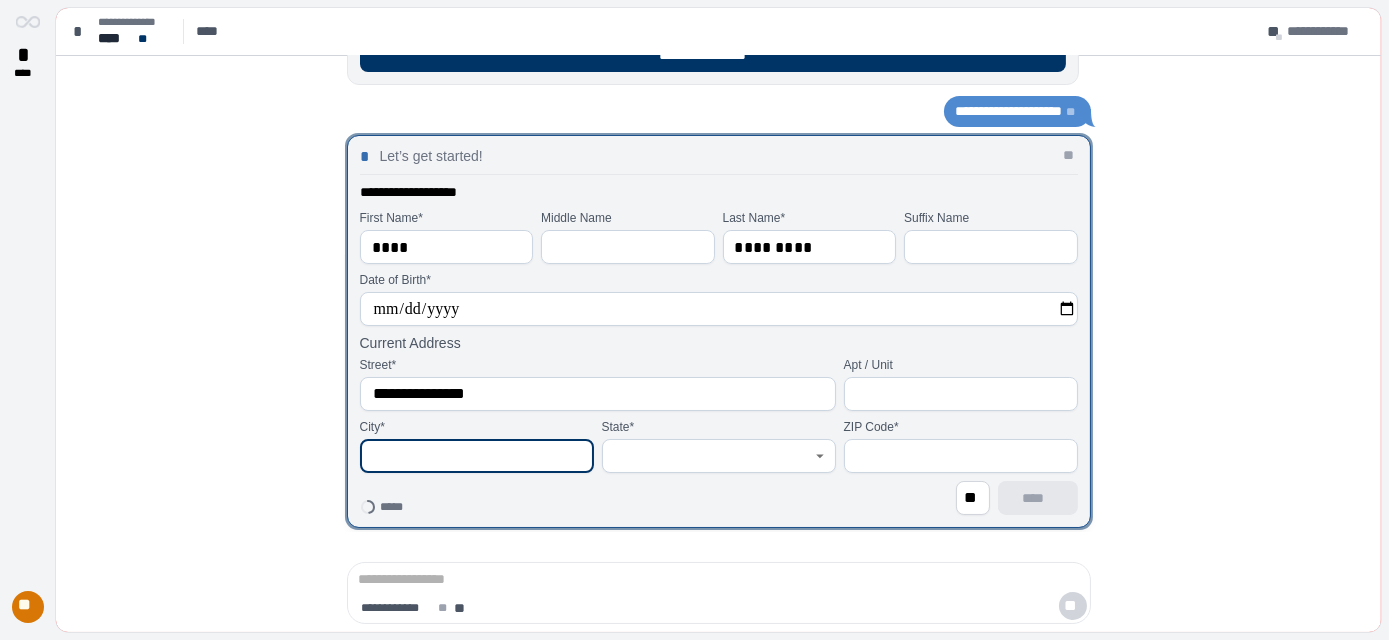 click at bounding box center (477, 456) 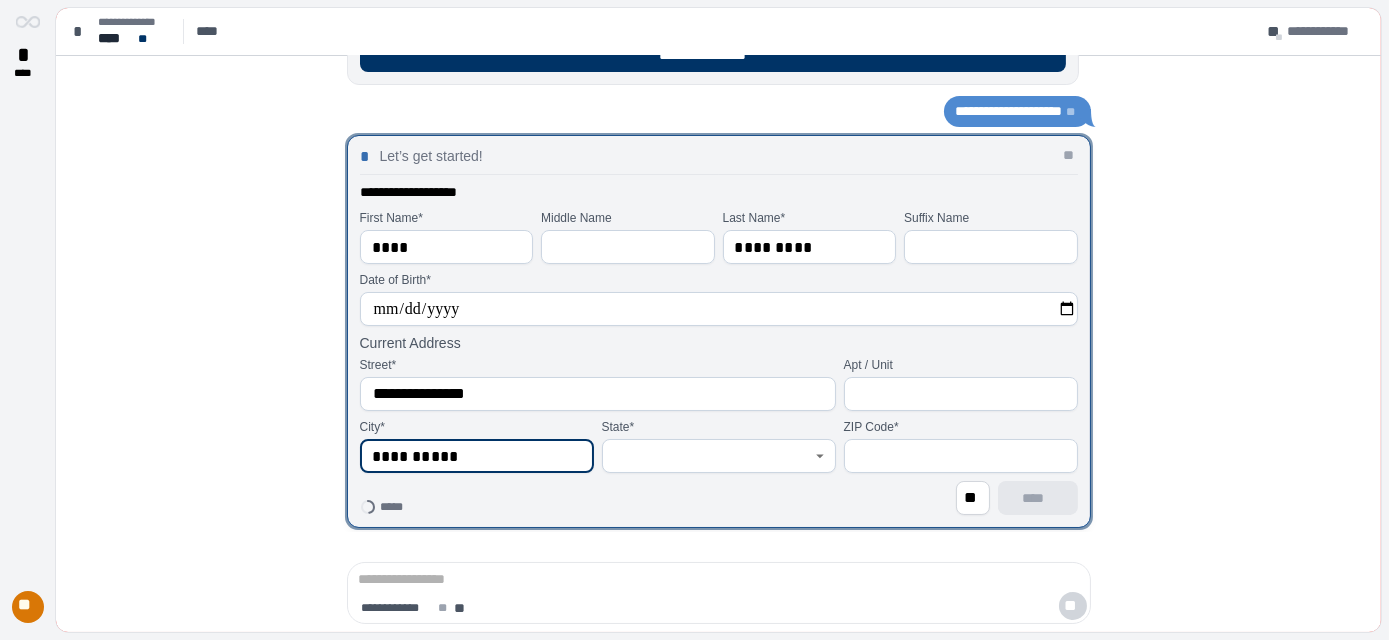 type on "**********" 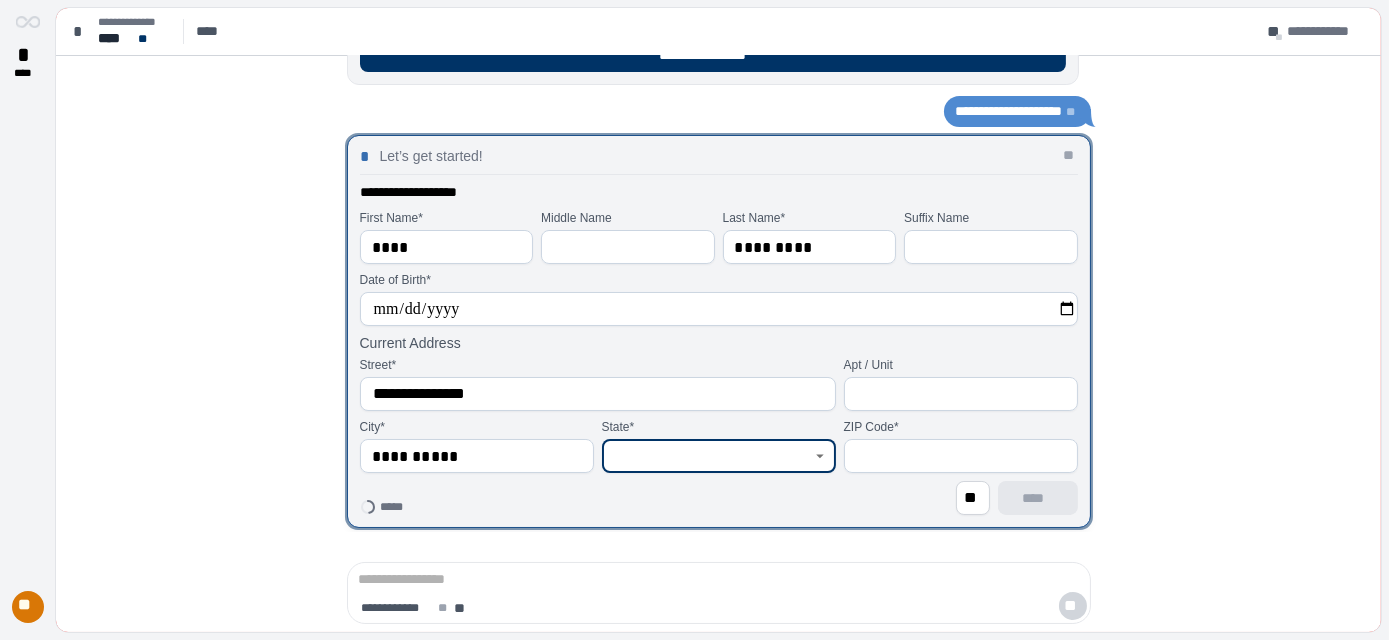 type on "*" 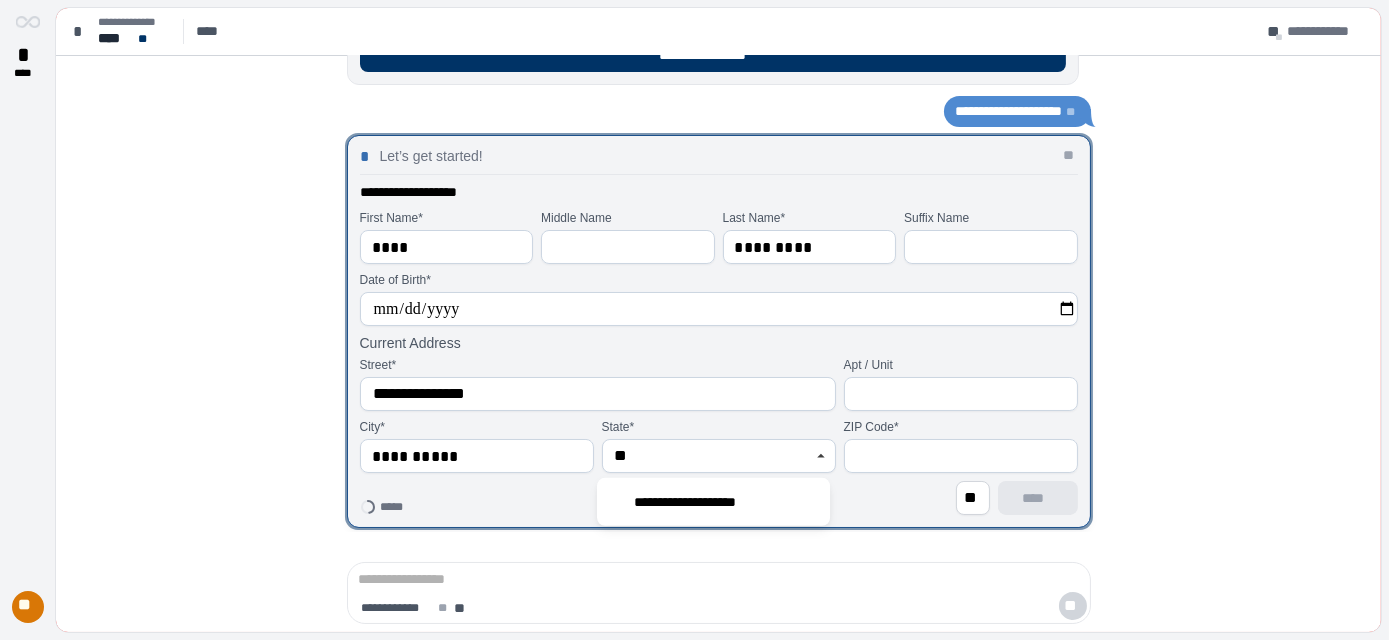 type on "**********" 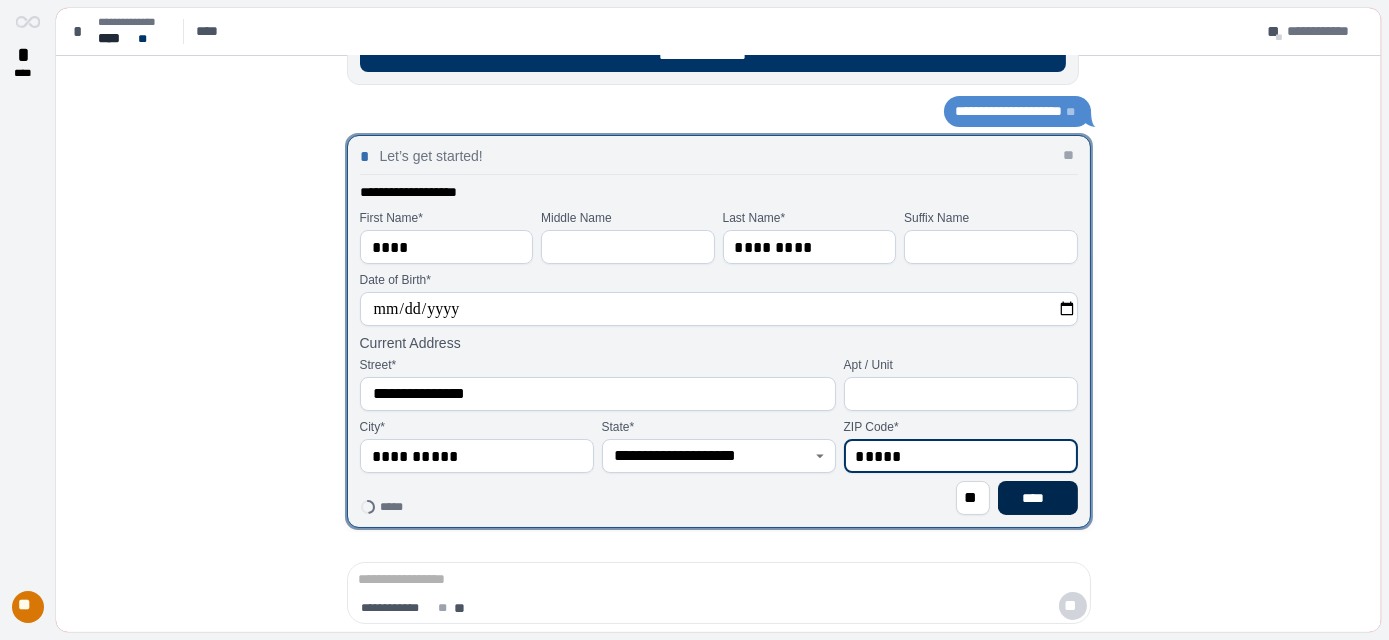 type on "*****" 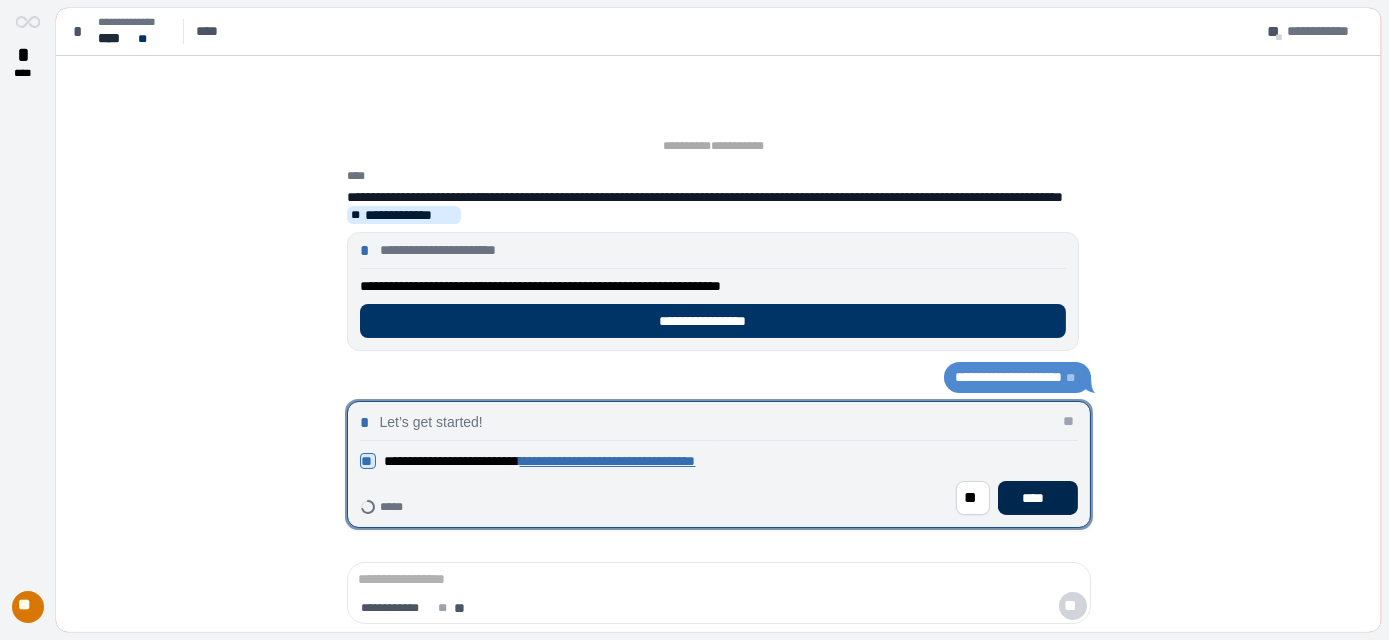 click on "****" at bounding box center (1037, 498) 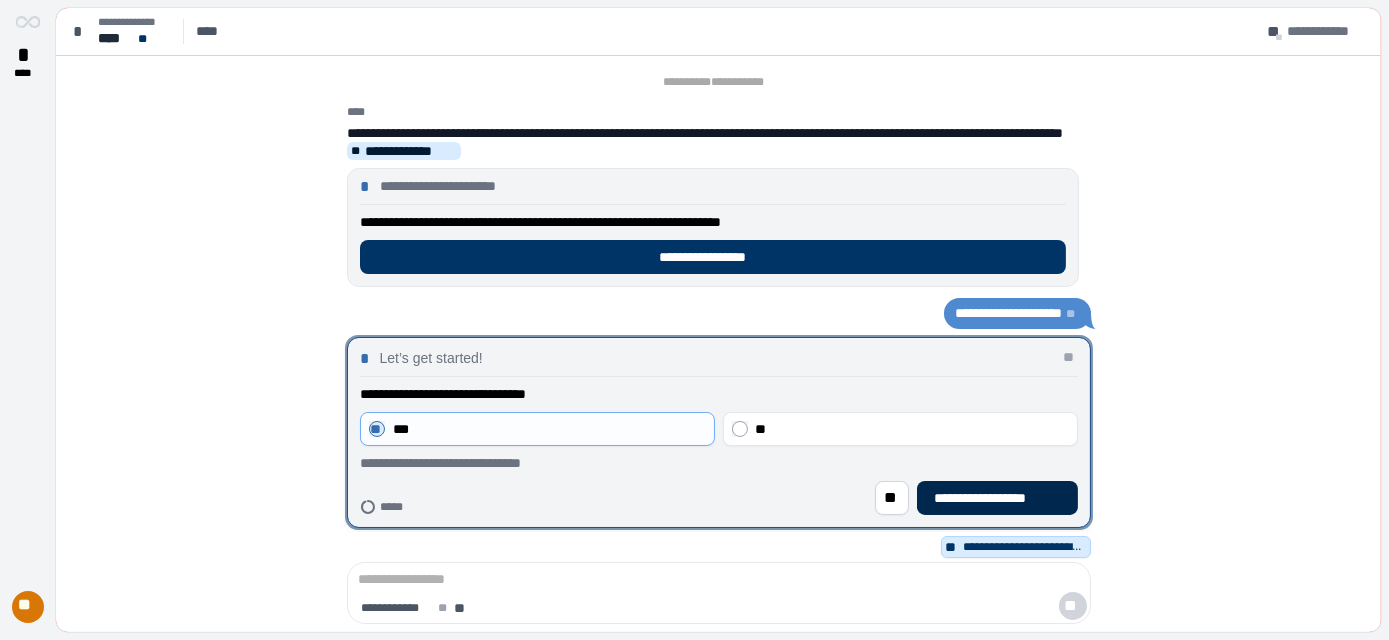 click on "**********" at bounding box center (997, 498) 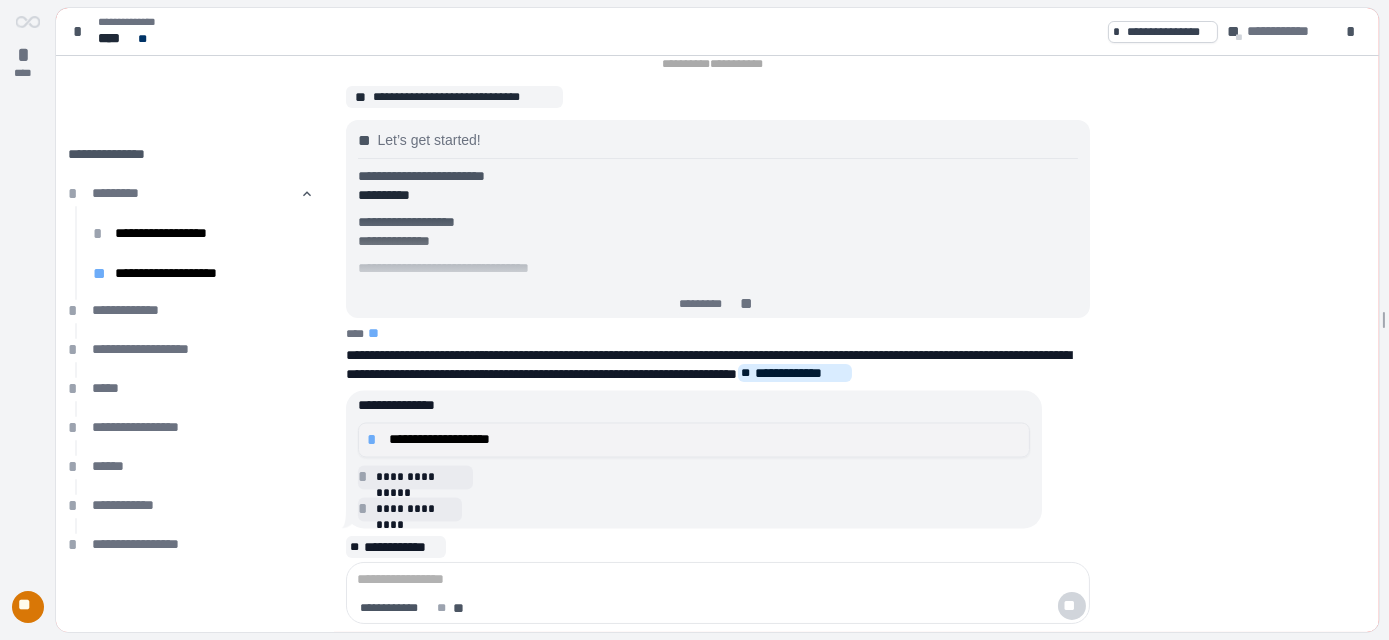 click on "**********" at bounding box center [705, 440] 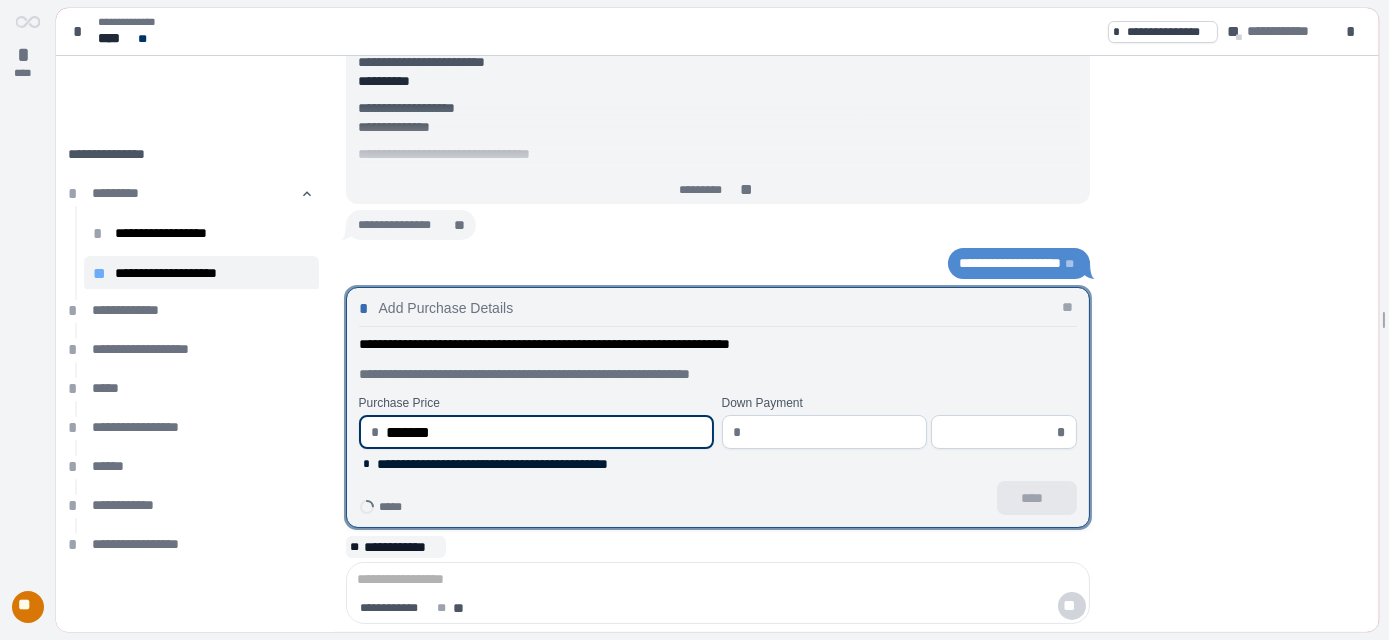 type on "**********" 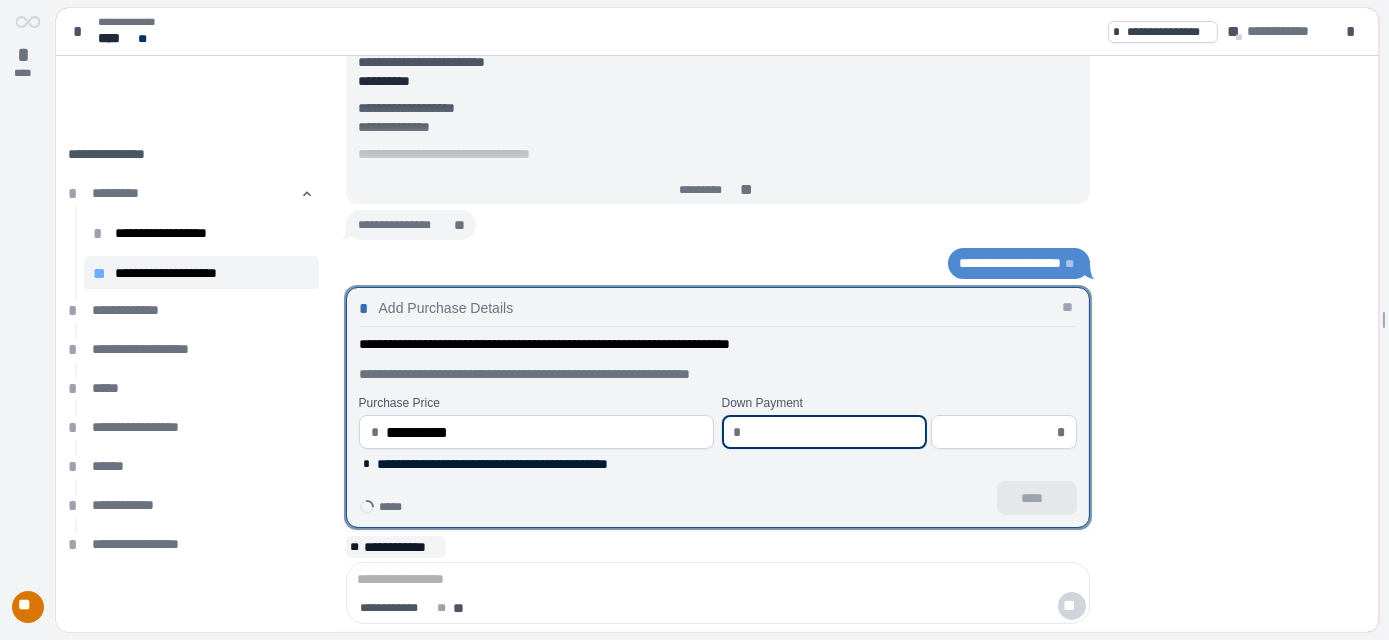 click at bounding box center (832, 432) 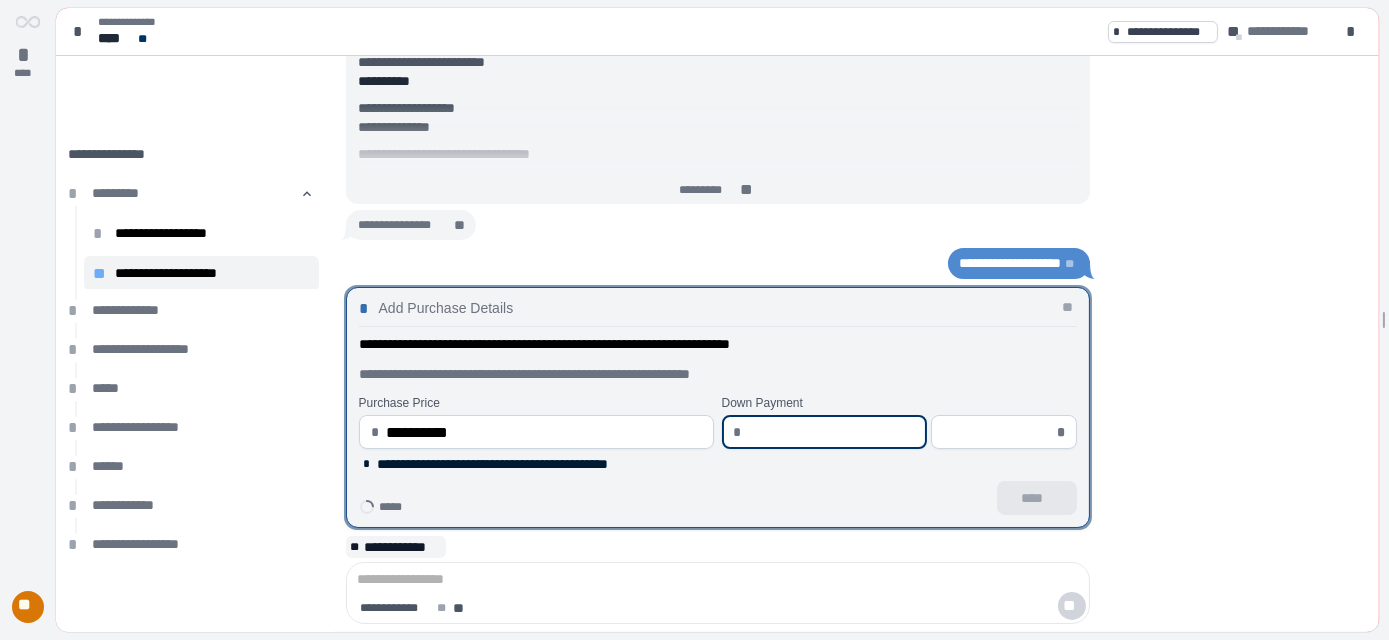 type on "*" 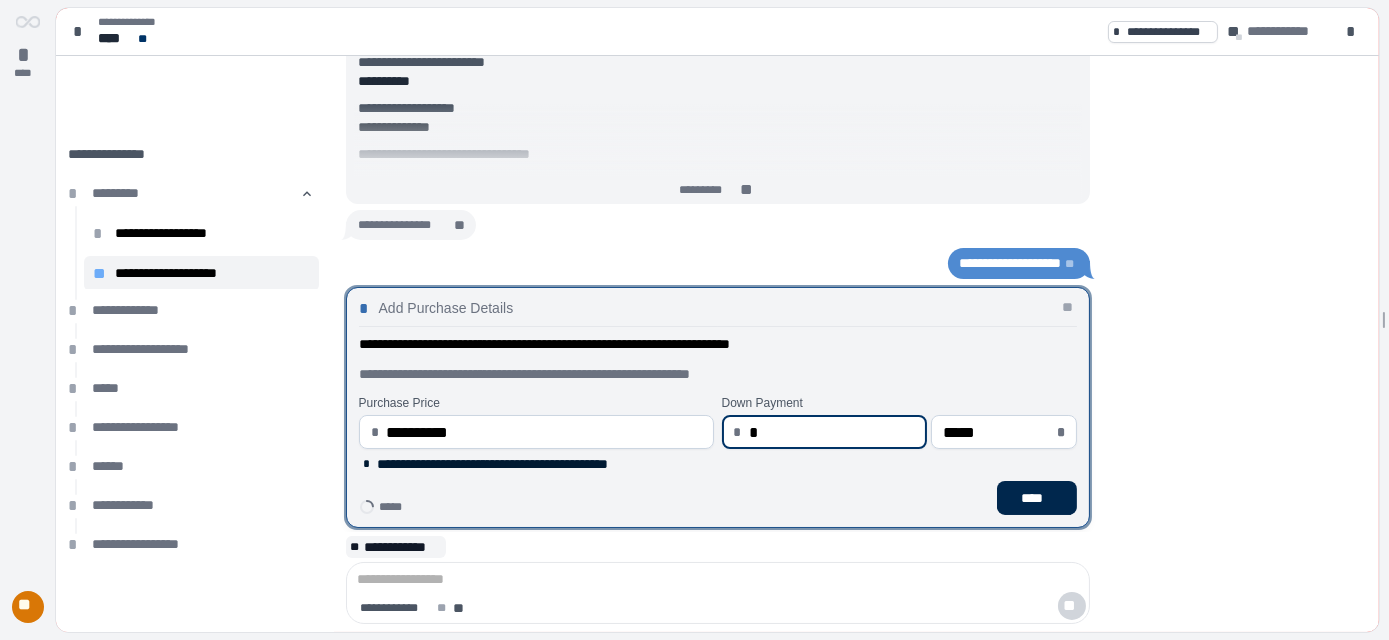 type on "****" 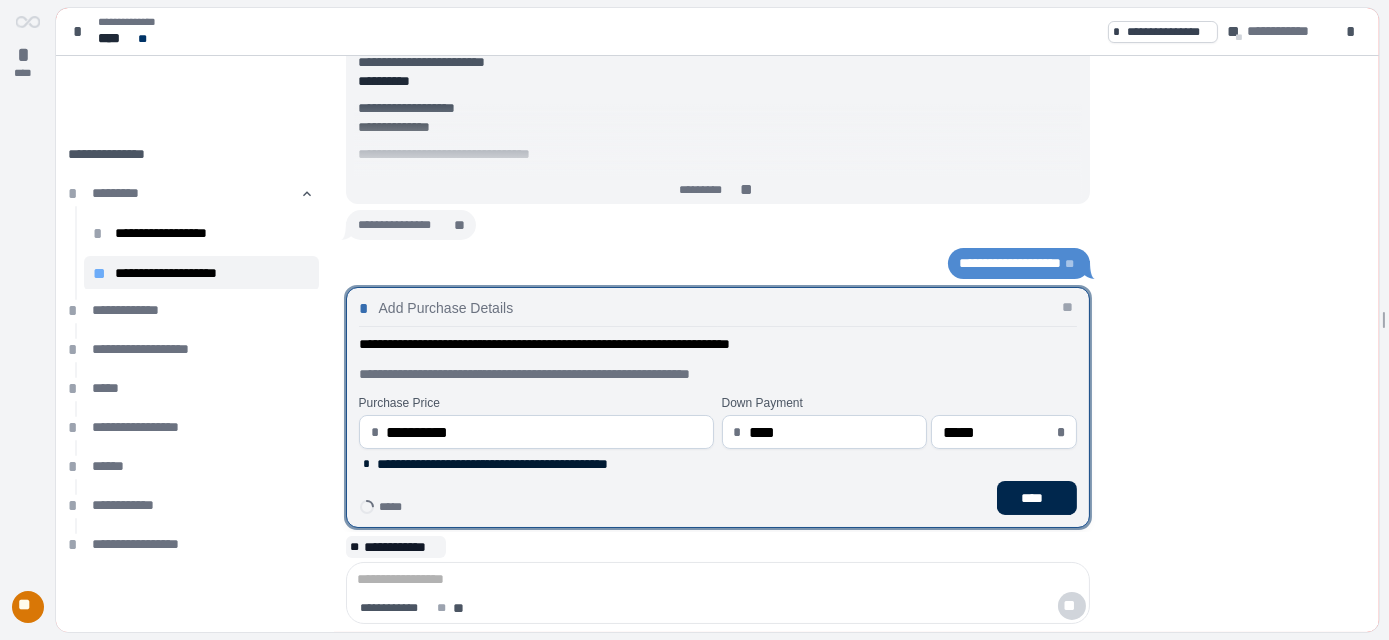 click on "****" at bounding box center [1036, 498] 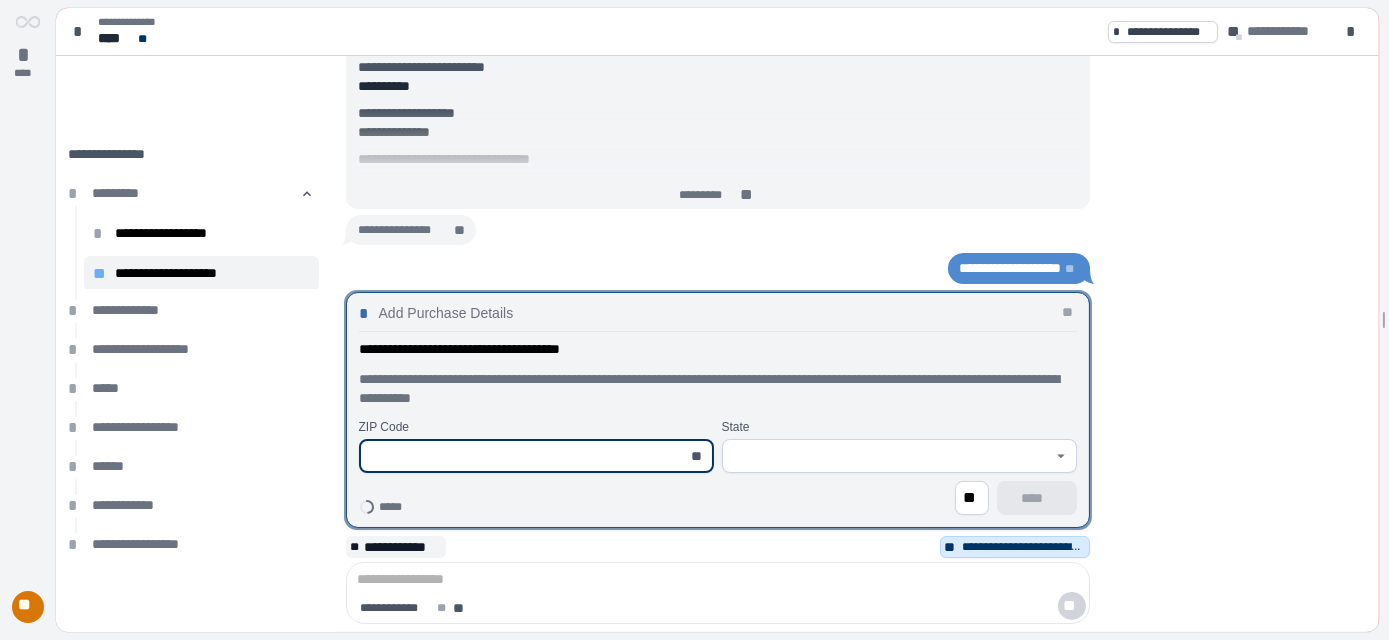 click at bounding box center [525, 456] 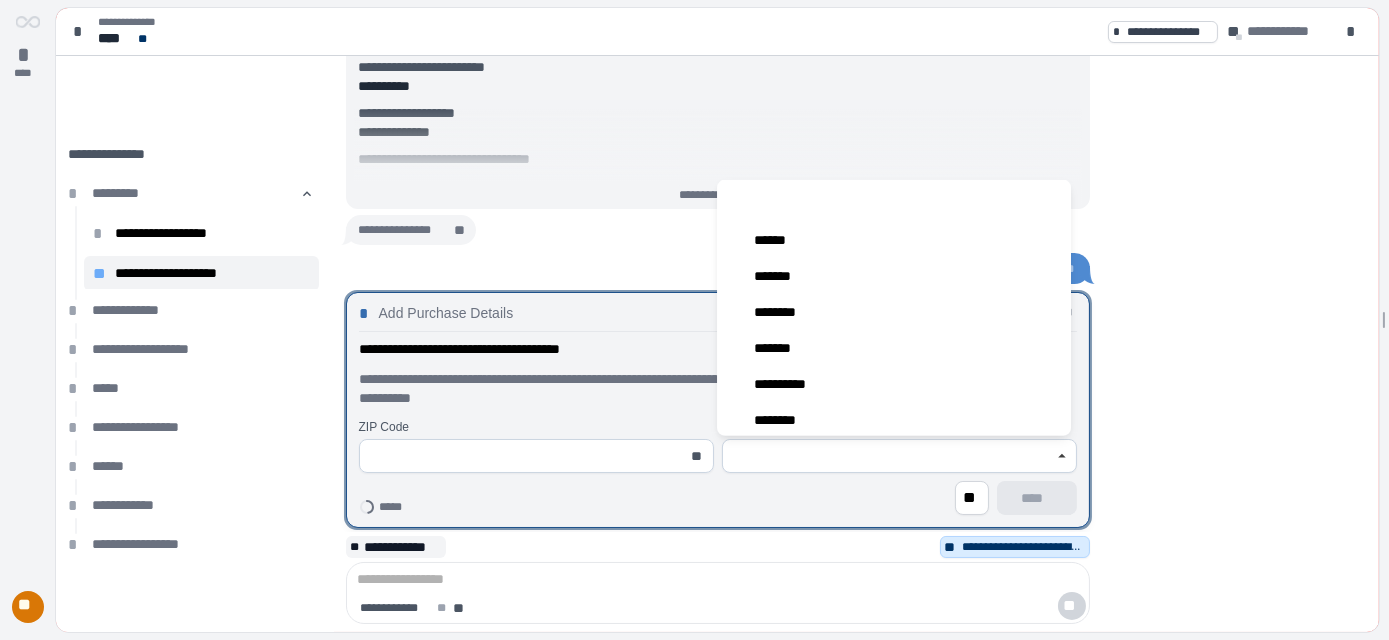 click at bounding box center [525, 456] 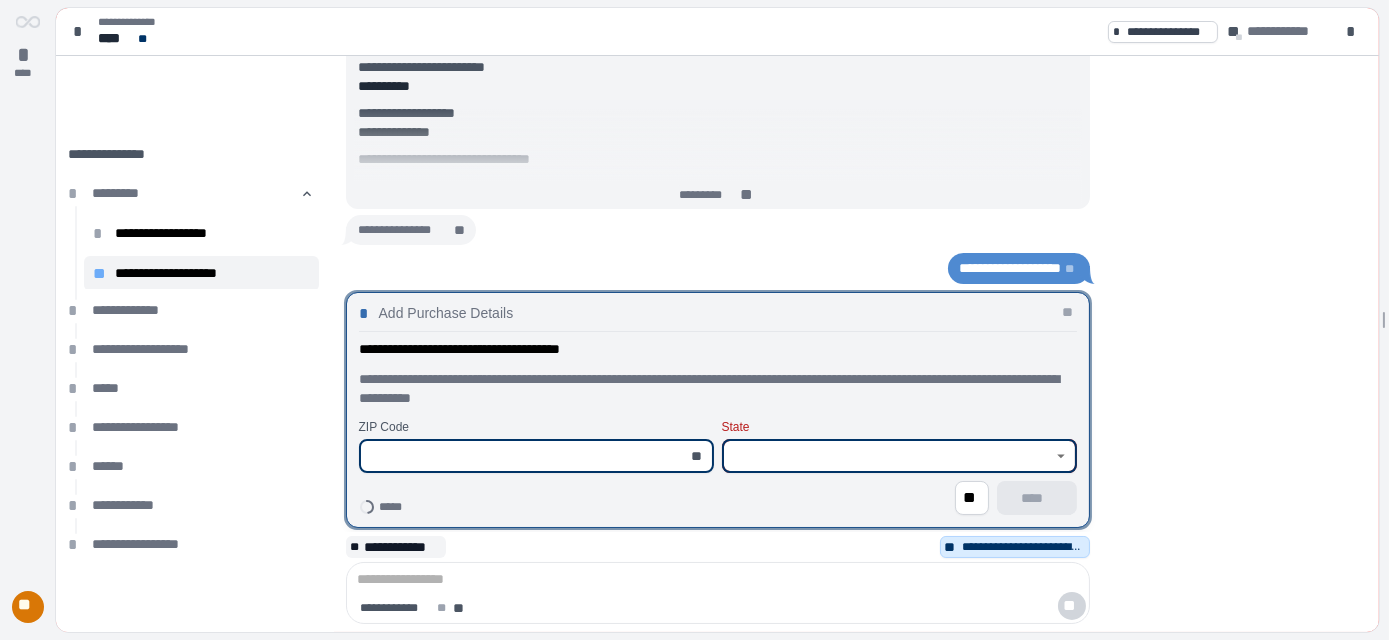 click at bounding box center [889, 456] 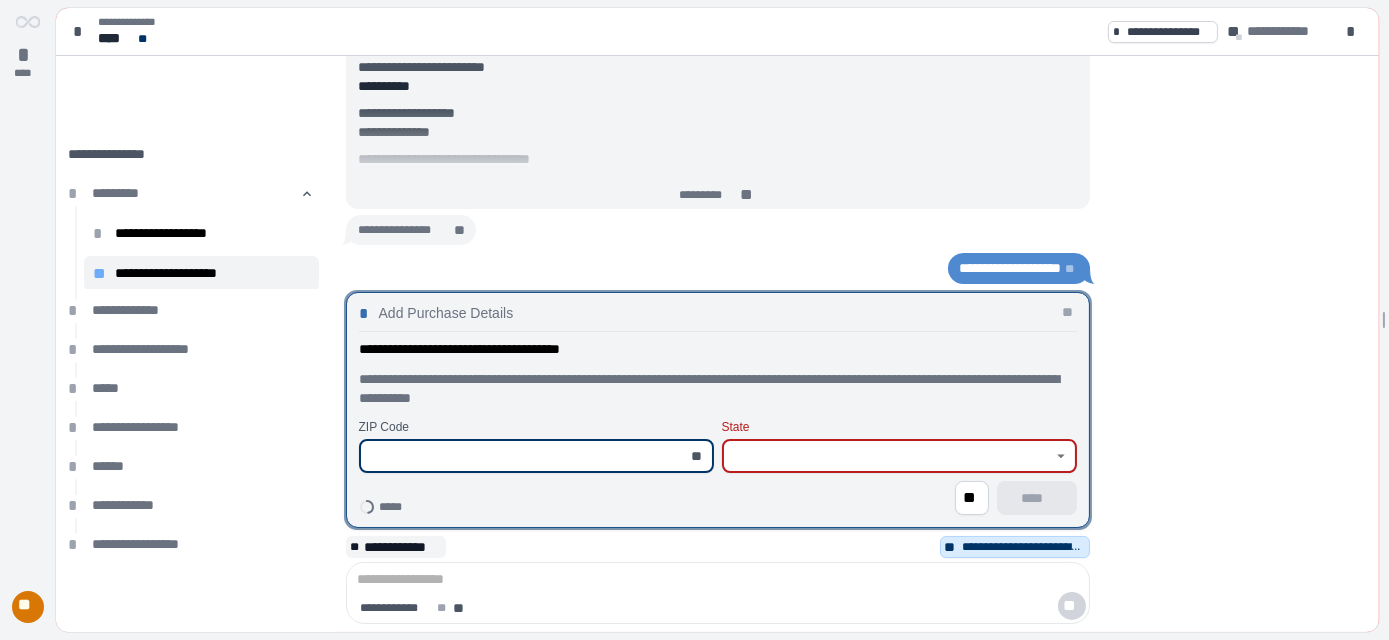 click at bounding box center [525, 456] 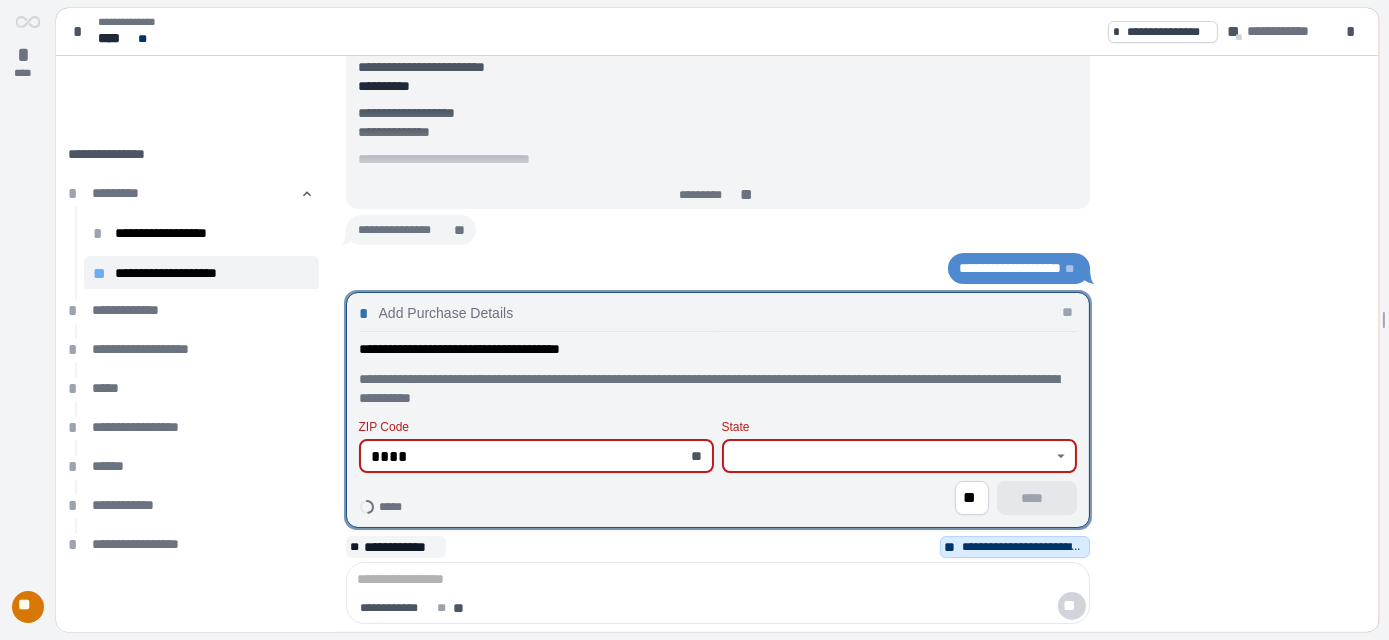 type on "*****" 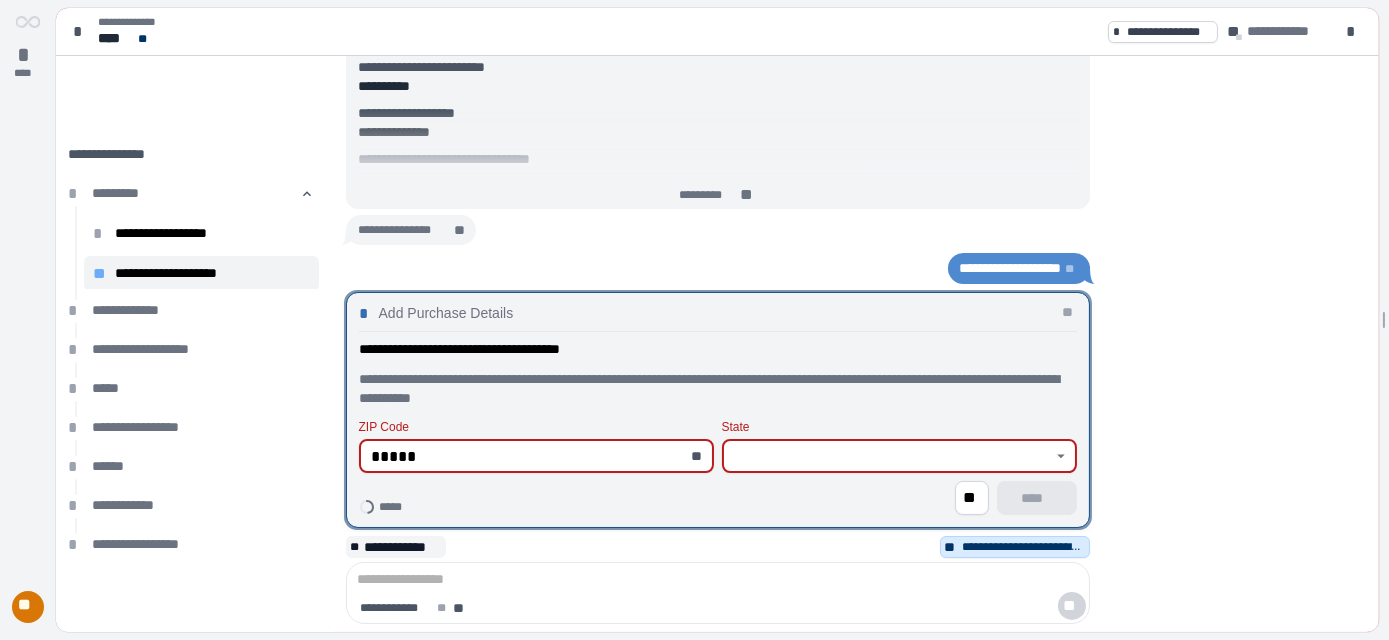 type on "*********" 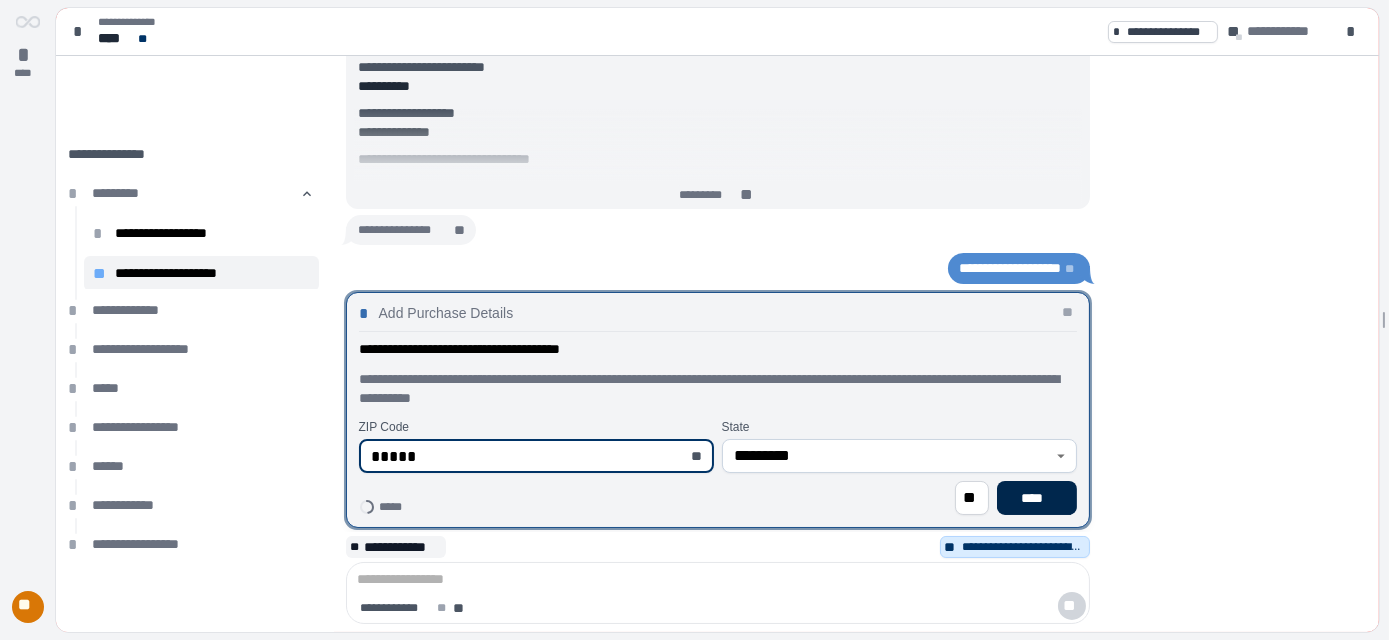 type on "*****" 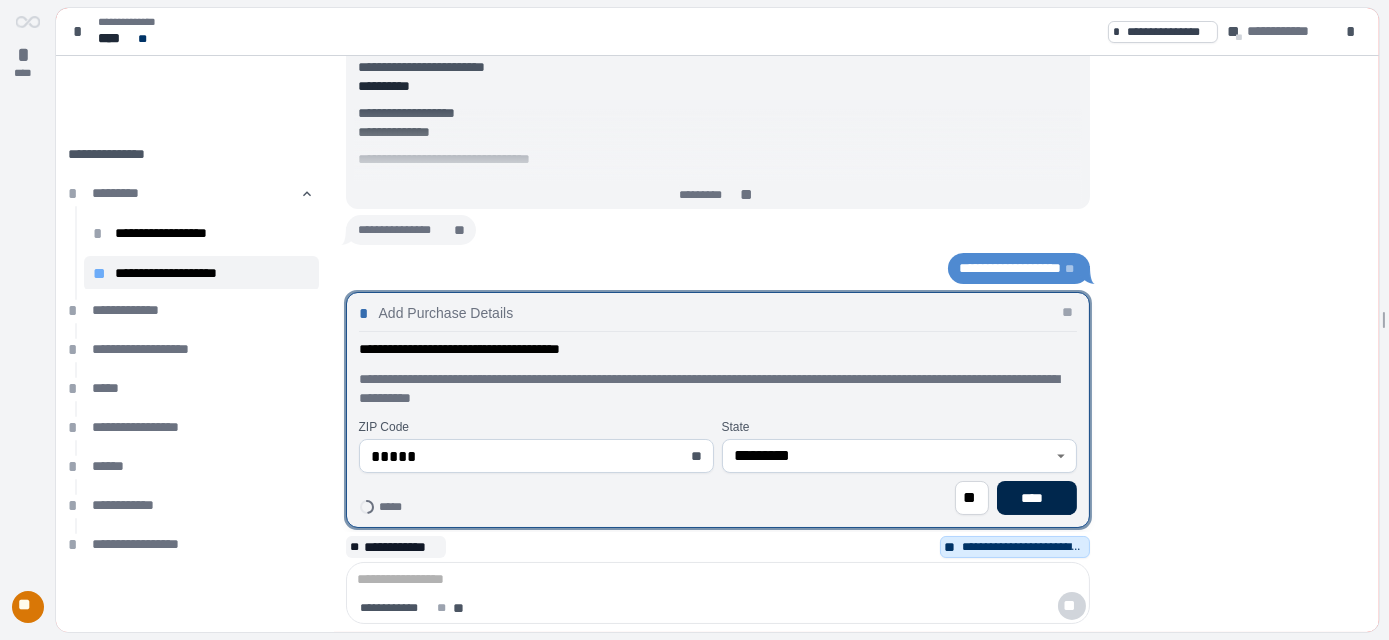 click on "****" at bounding box center (1036, 498) 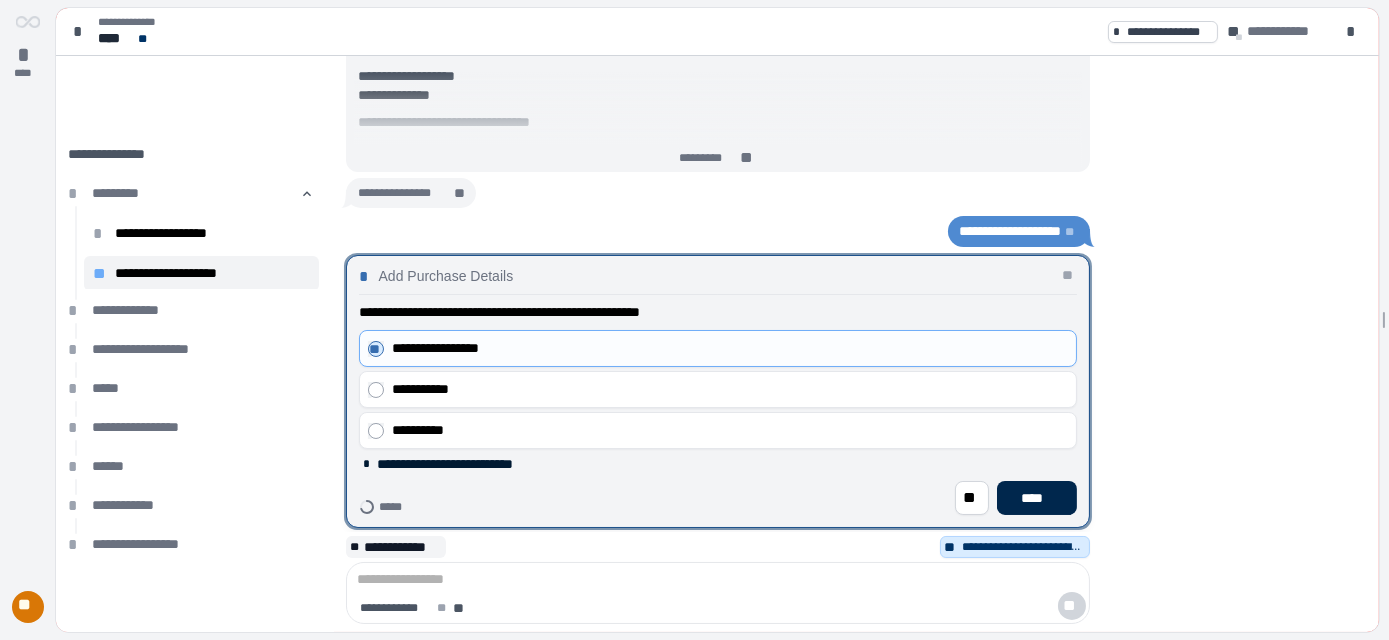 click on "****" at bounding box center (1037, 498) 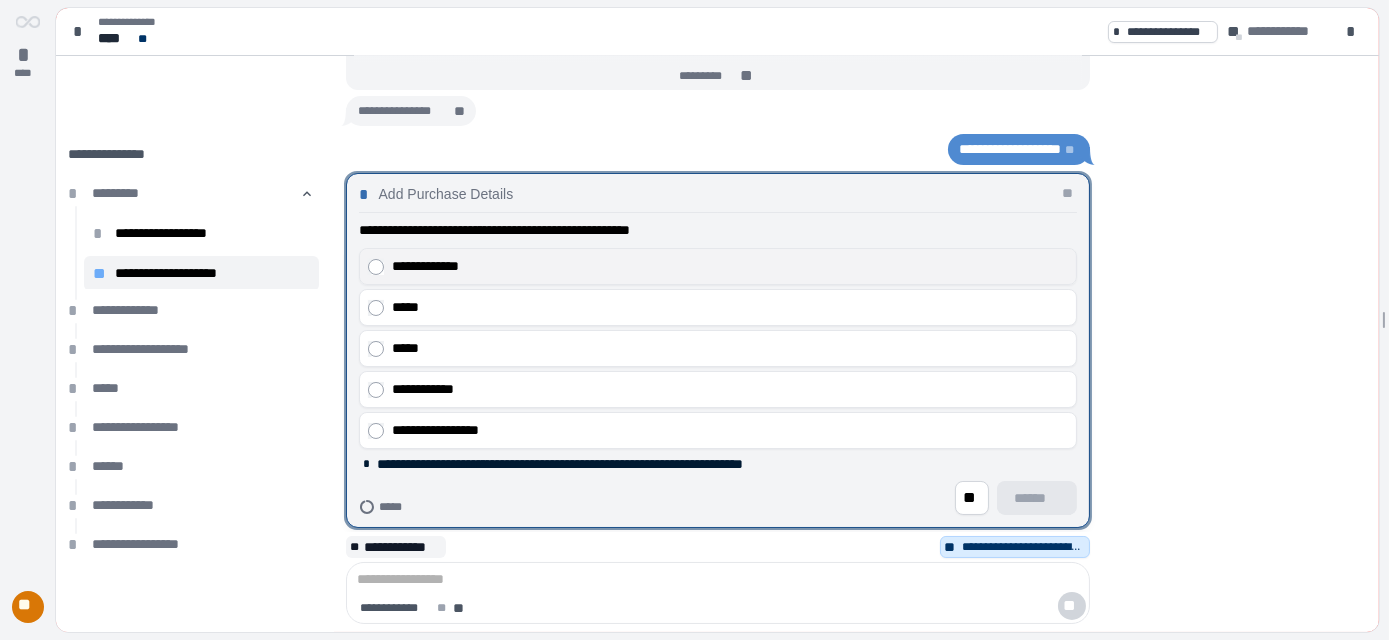 click on "**********" at bounding box center [718, 266] 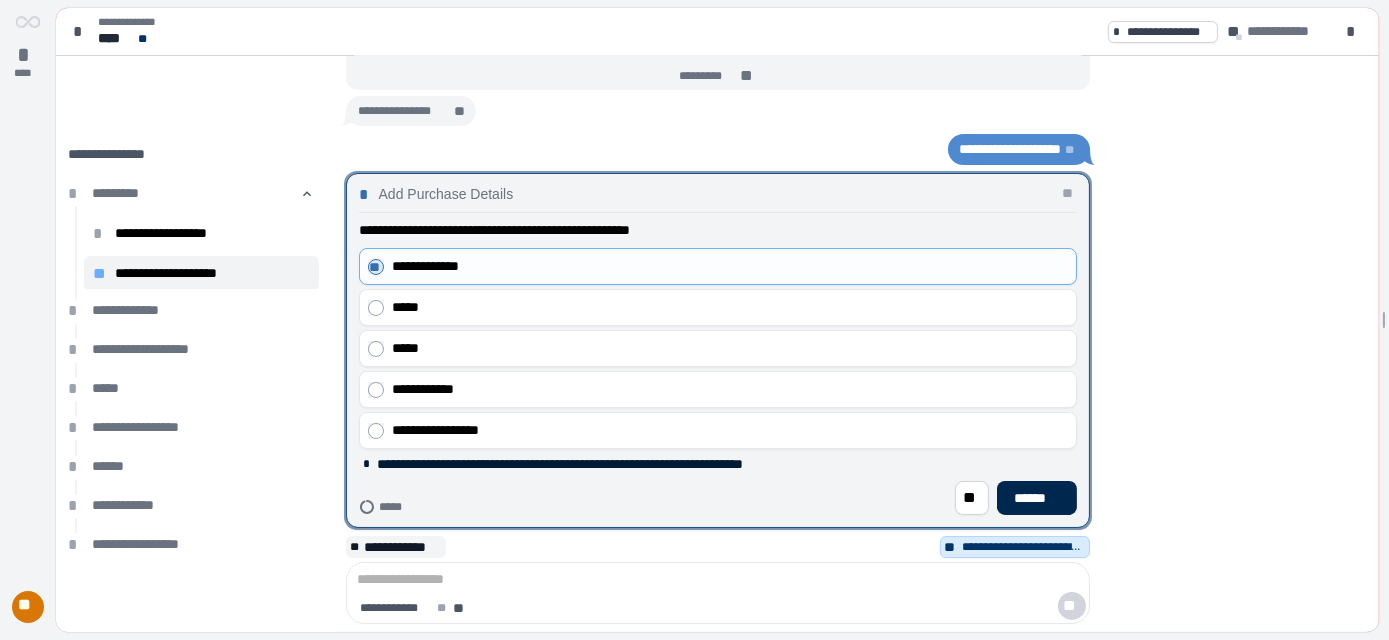 click on "******" at bounding box center (1036, 498) 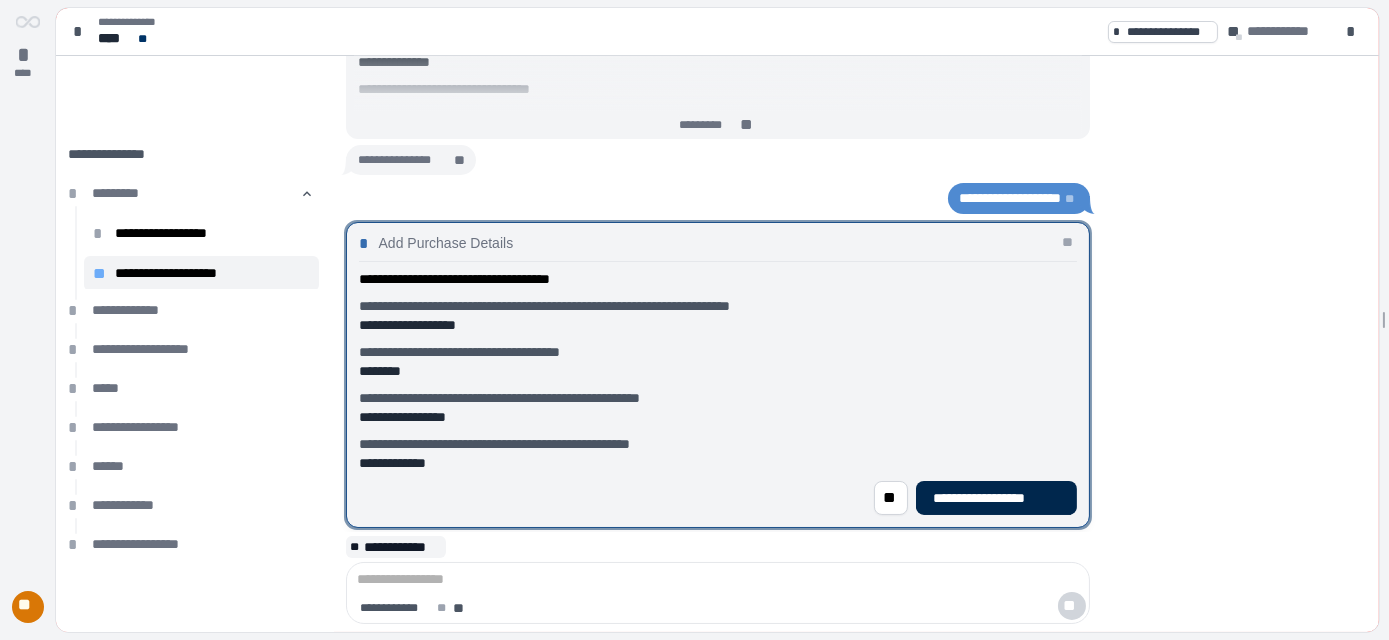 click on "**********" at bounding box center (996, 498) 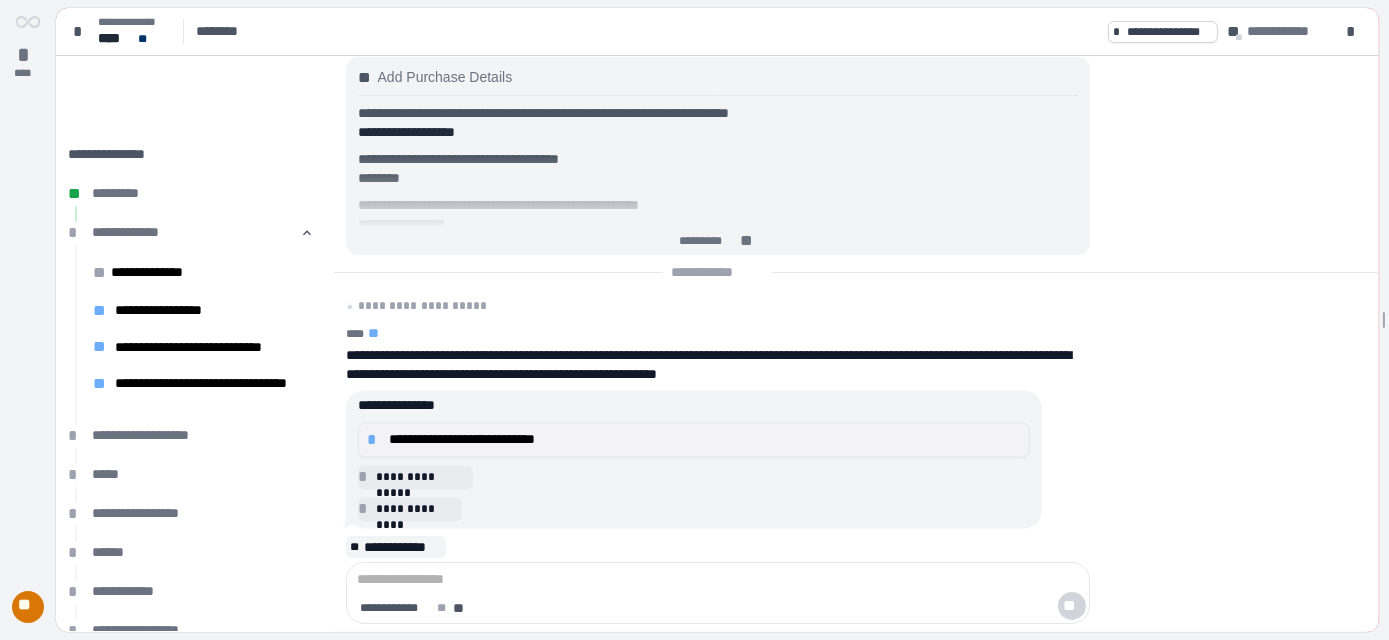 click on "**********" at bounding box center (705, 440) 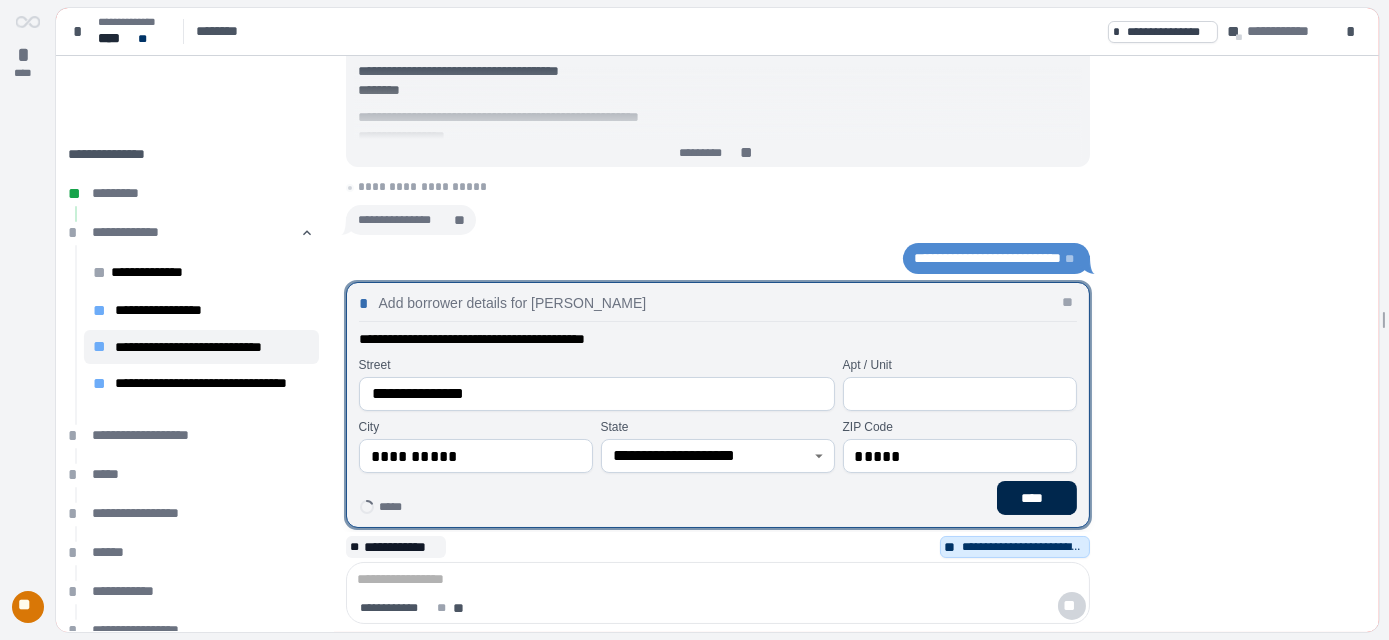 click on "****" at bounding box center (1037, 498) 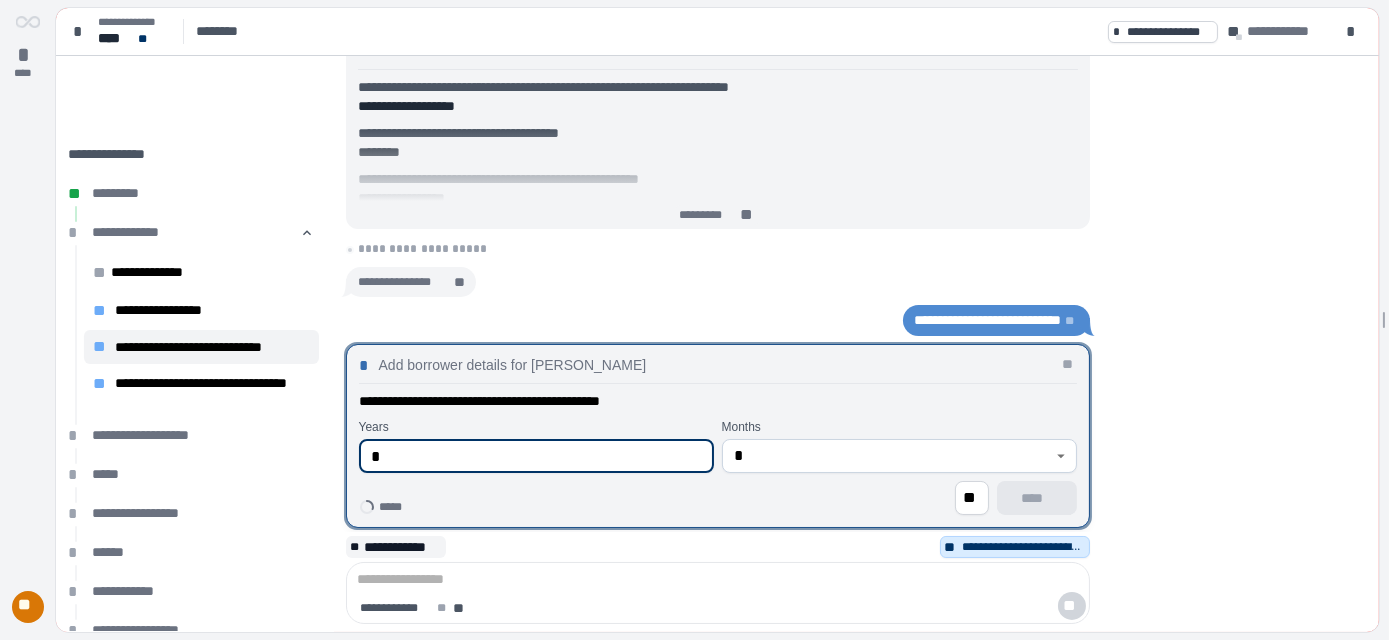click on "*" at bounding box center [536, 456] 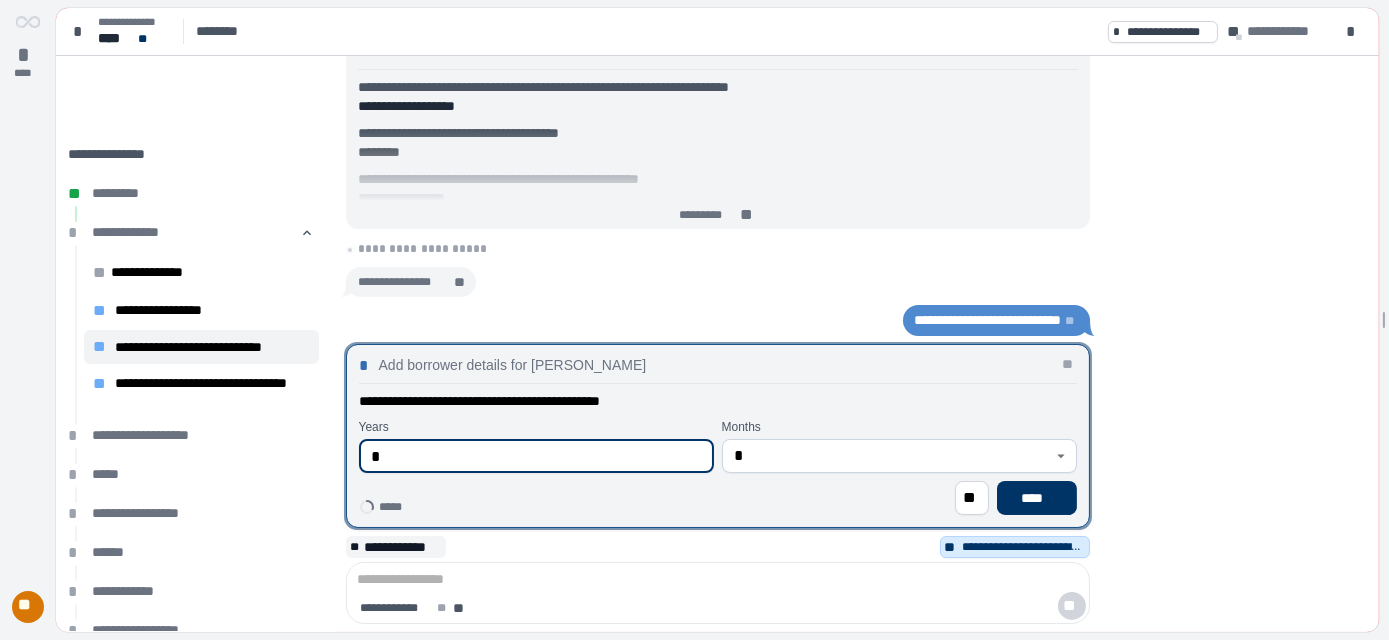 type on "*" 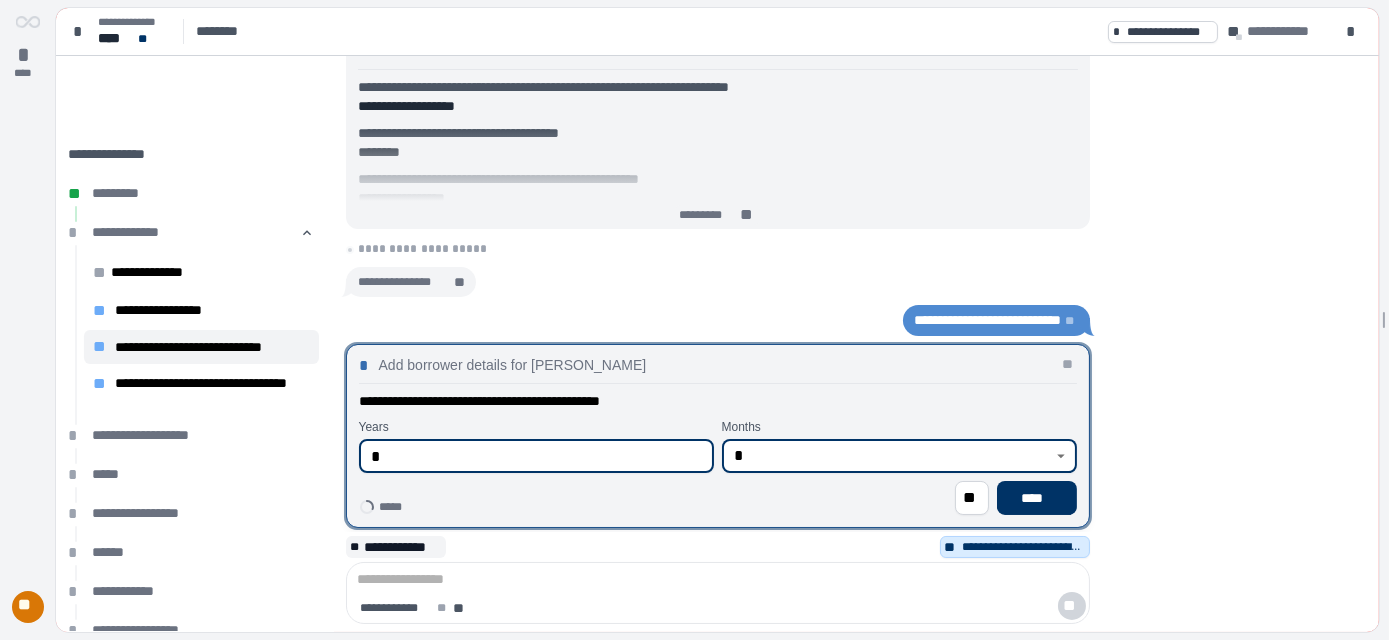 click on "*" at bounding box center (888, 456) 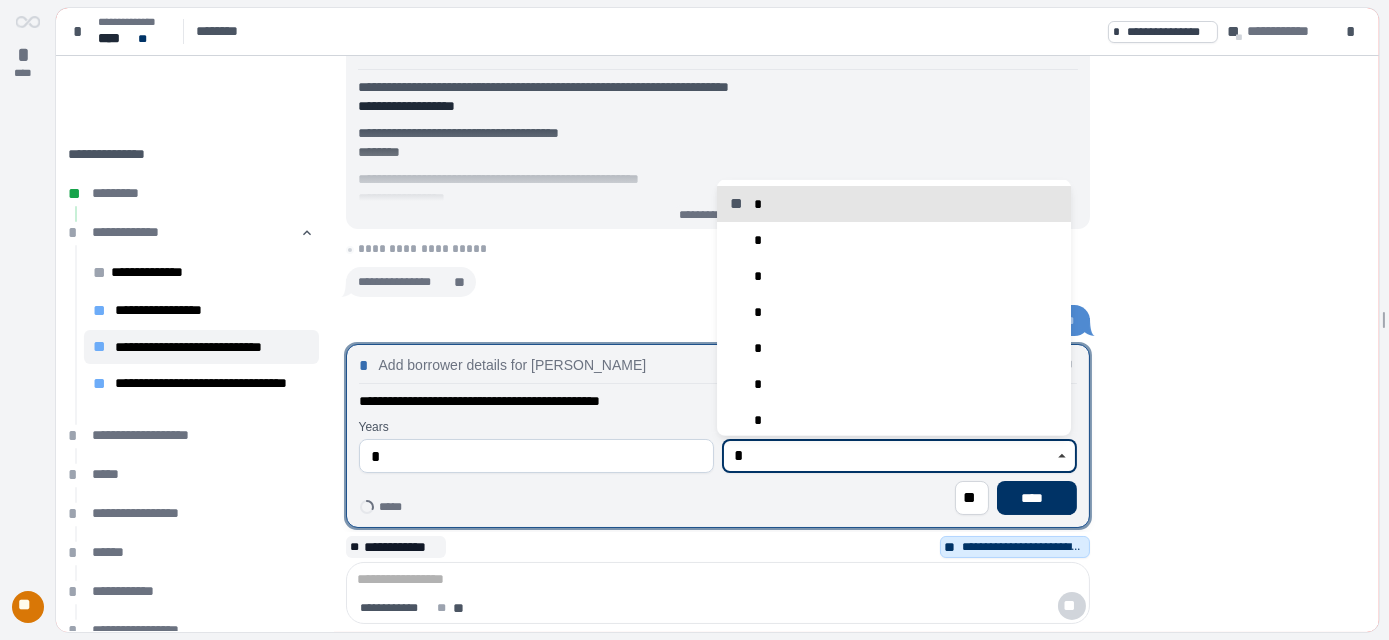 click on "*" at bounding box center (888, 456) 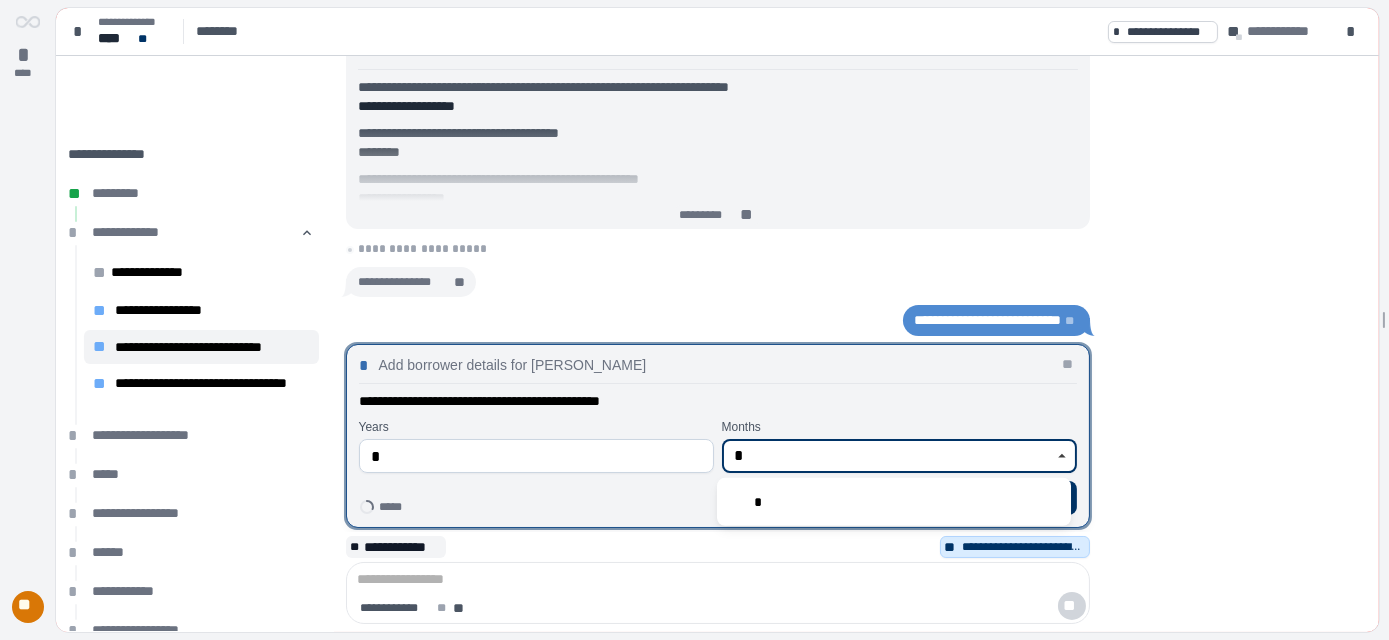 type on "*" 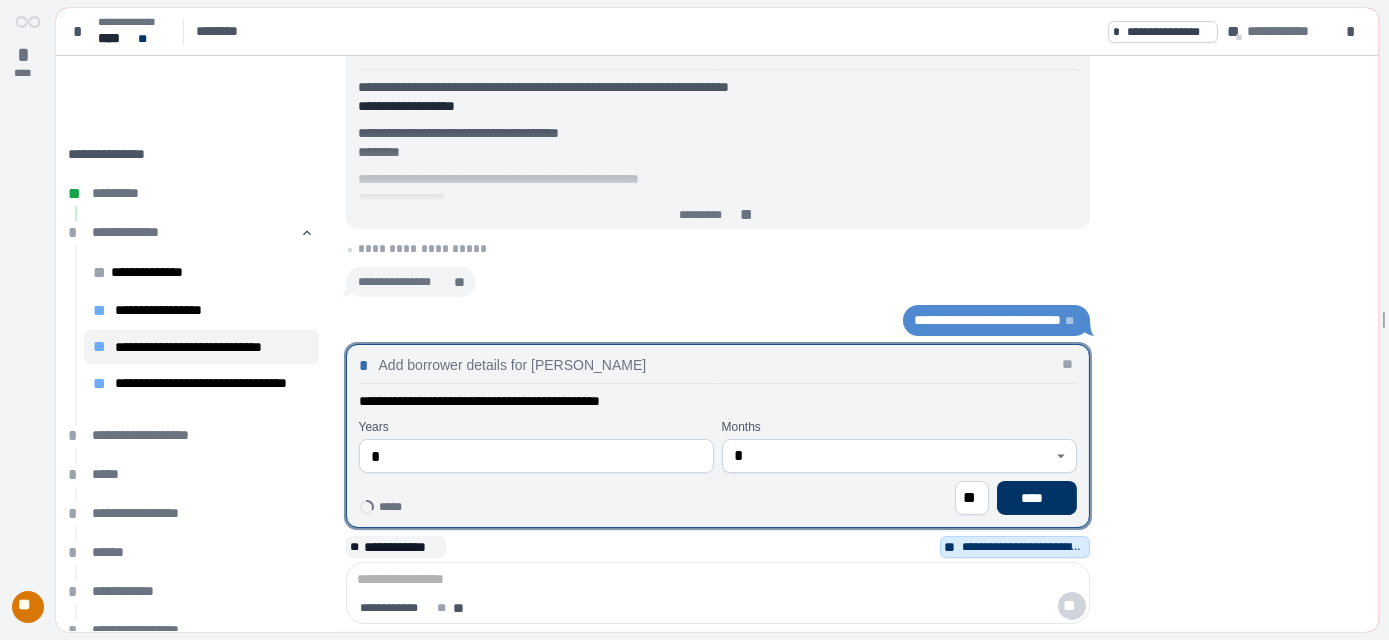 click on "**********" at bounding box center [717, 436] 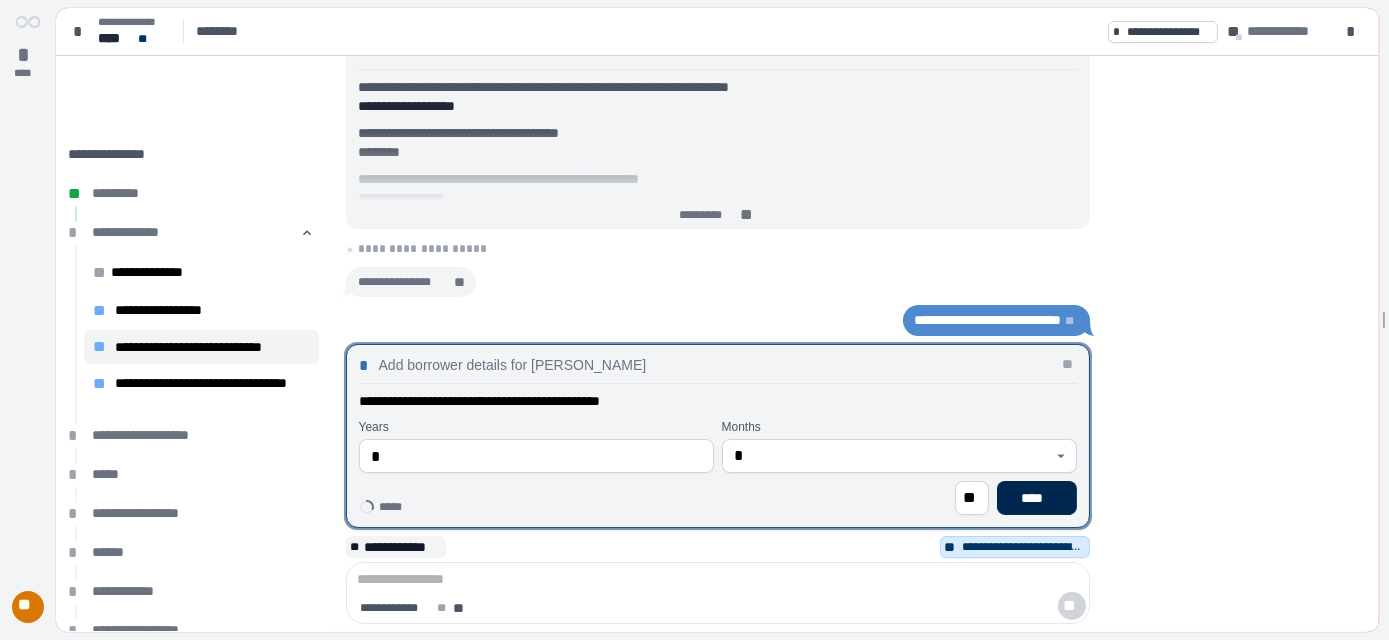 click on "****" at bounding box center (1036, 498) 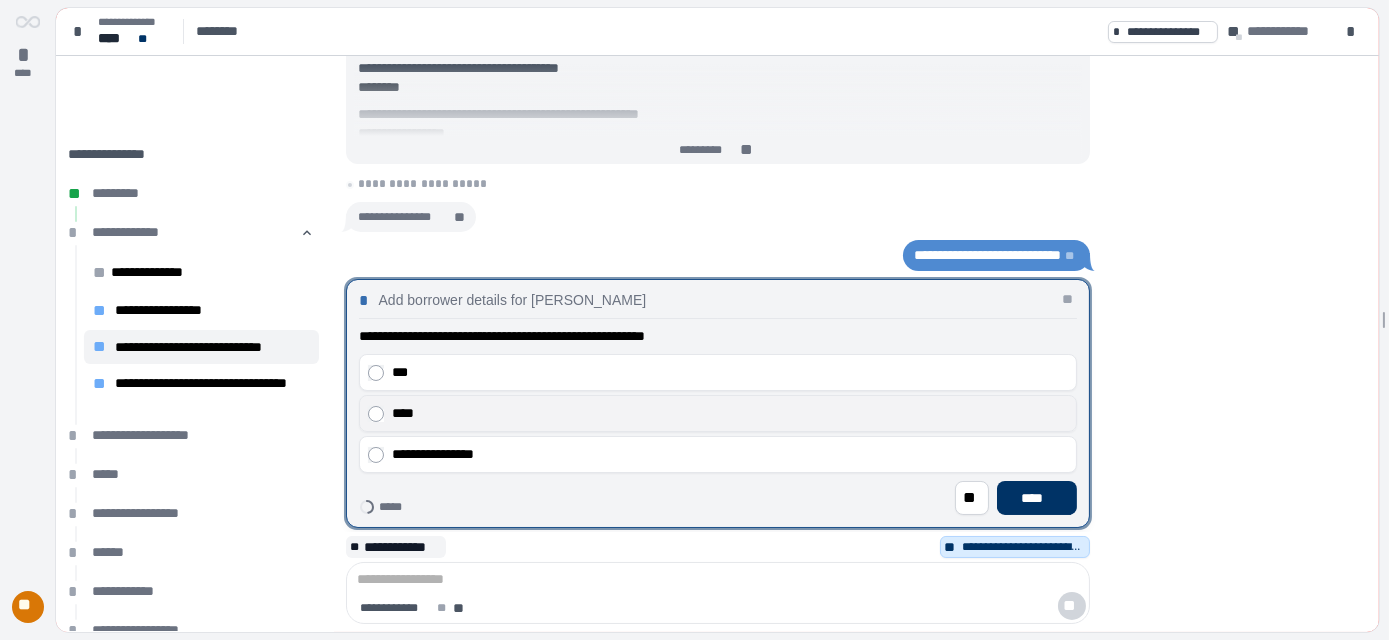 click on "****" at bounding box center [730, 413] 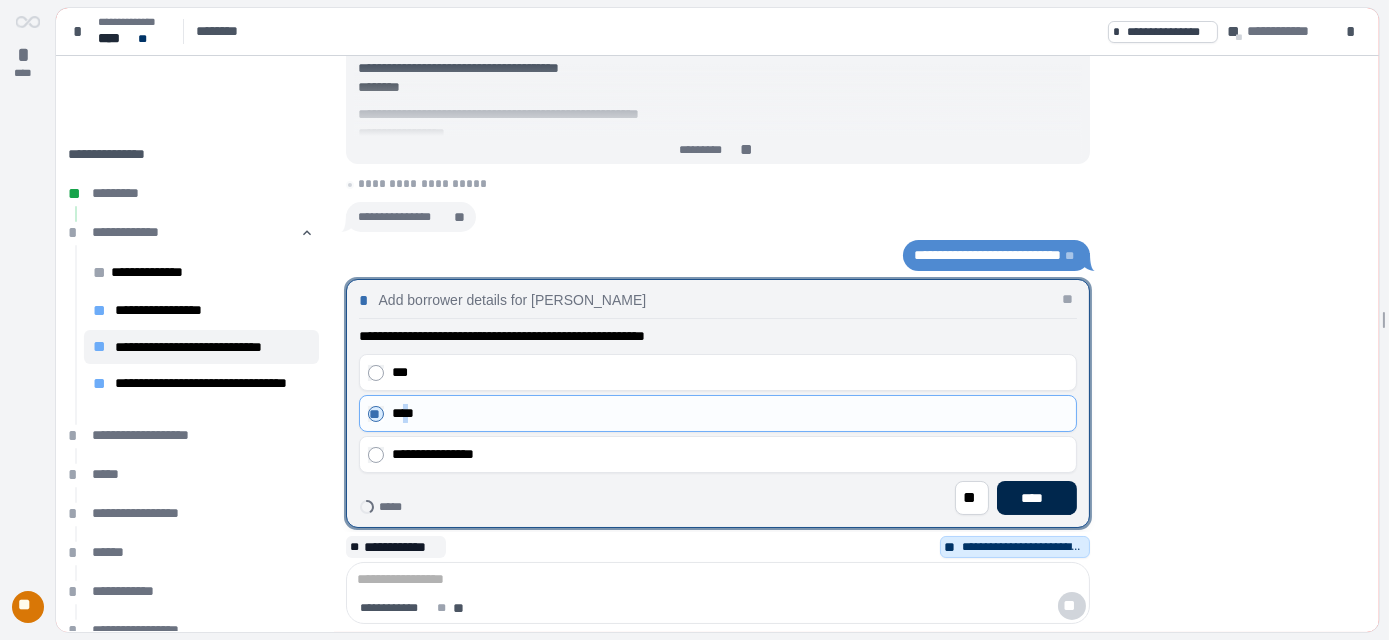 click on "****" at bounding box center [1037, 498] 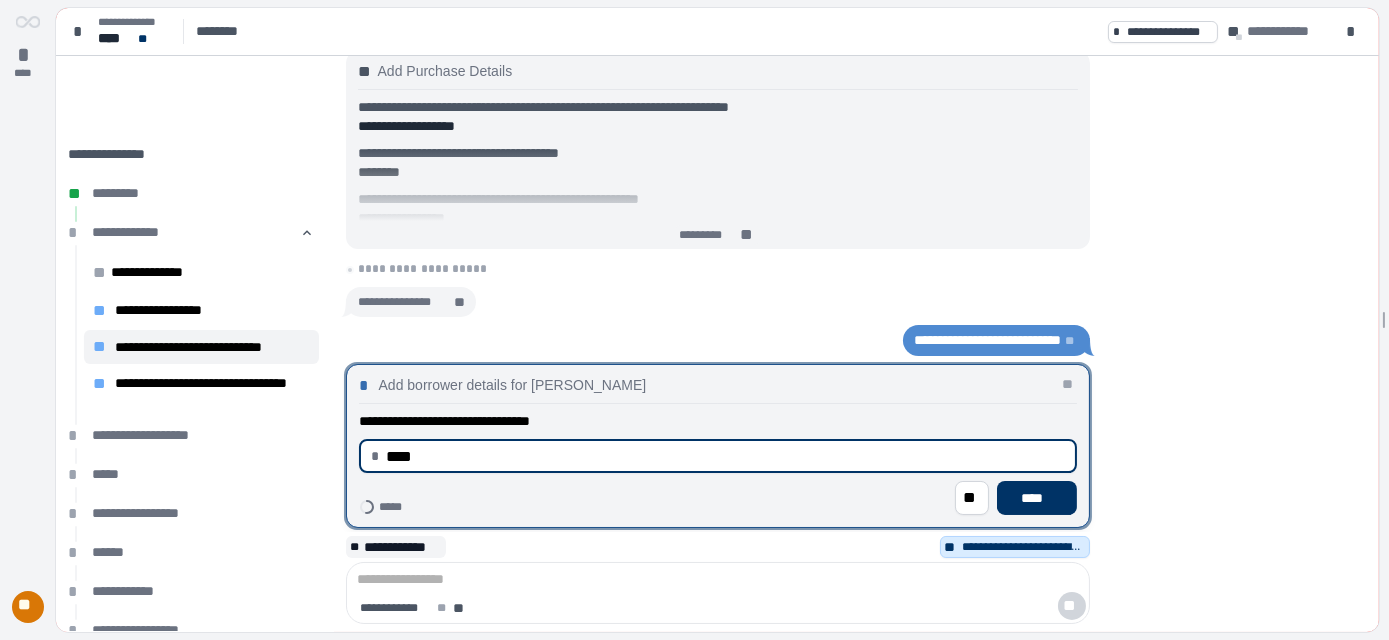 click on "****" at bounding box center (725, 456) 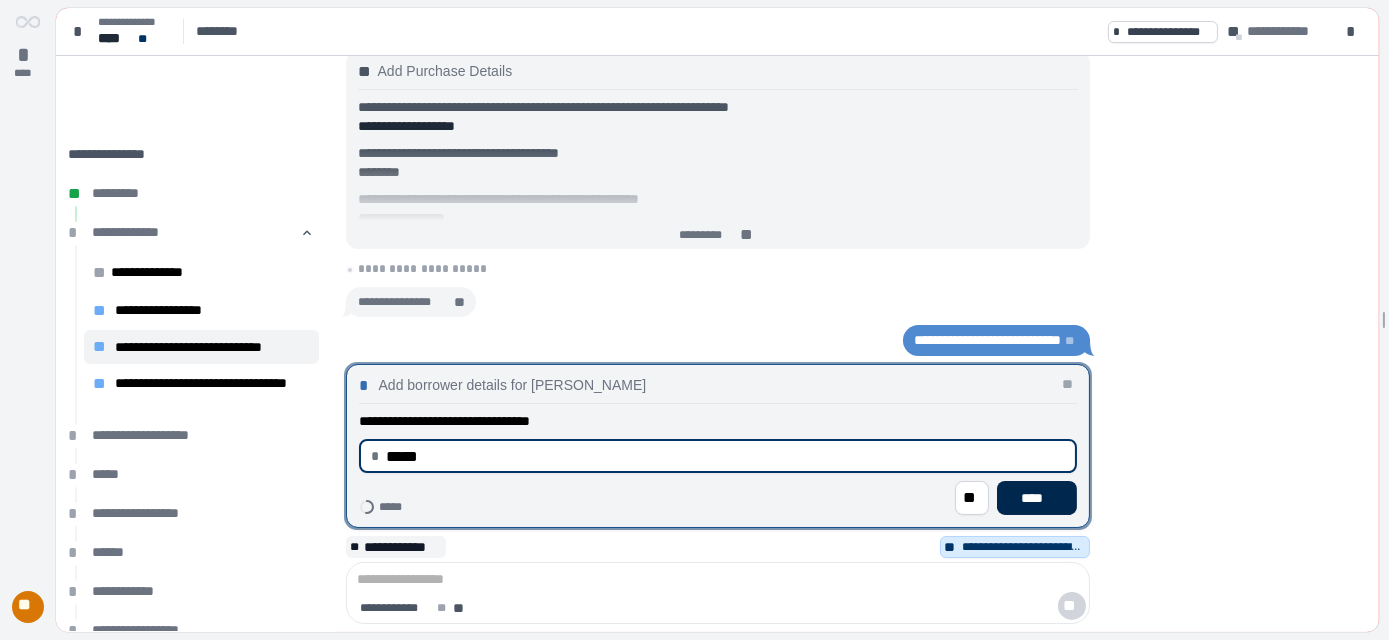 type on "********" 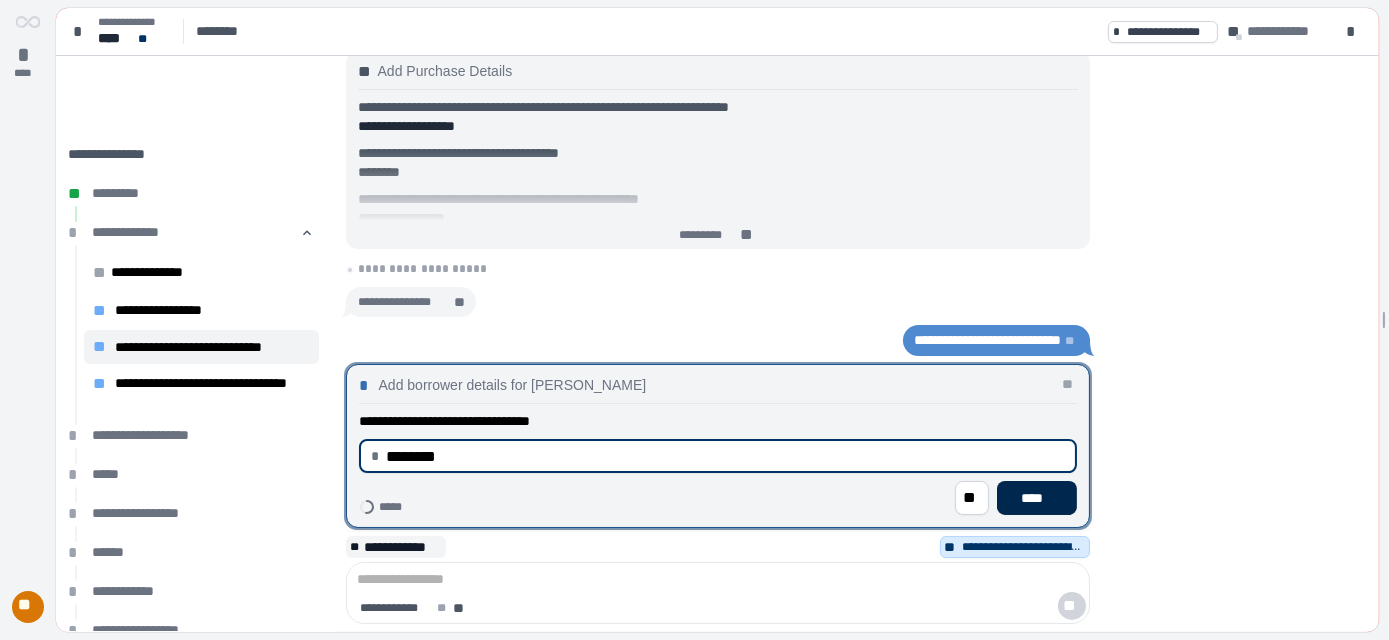 click on "****" at bounding box center [1037, 498] 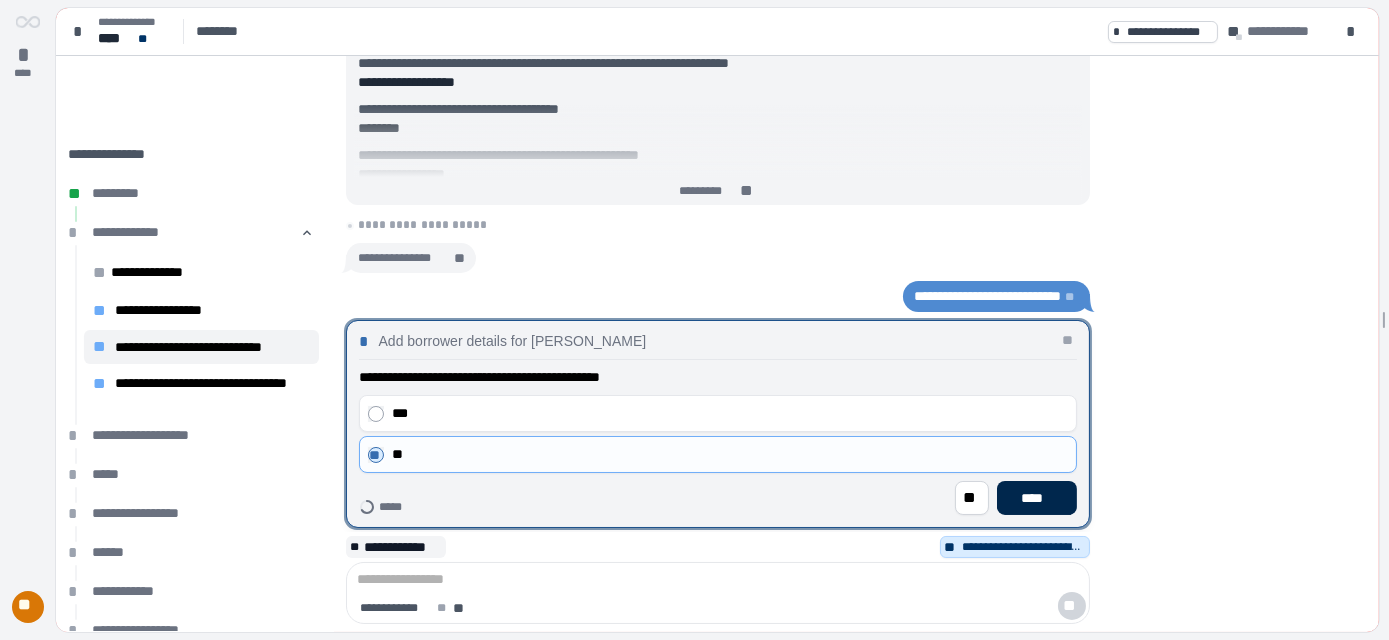 click on "****" at bounding box center (1036, 498) 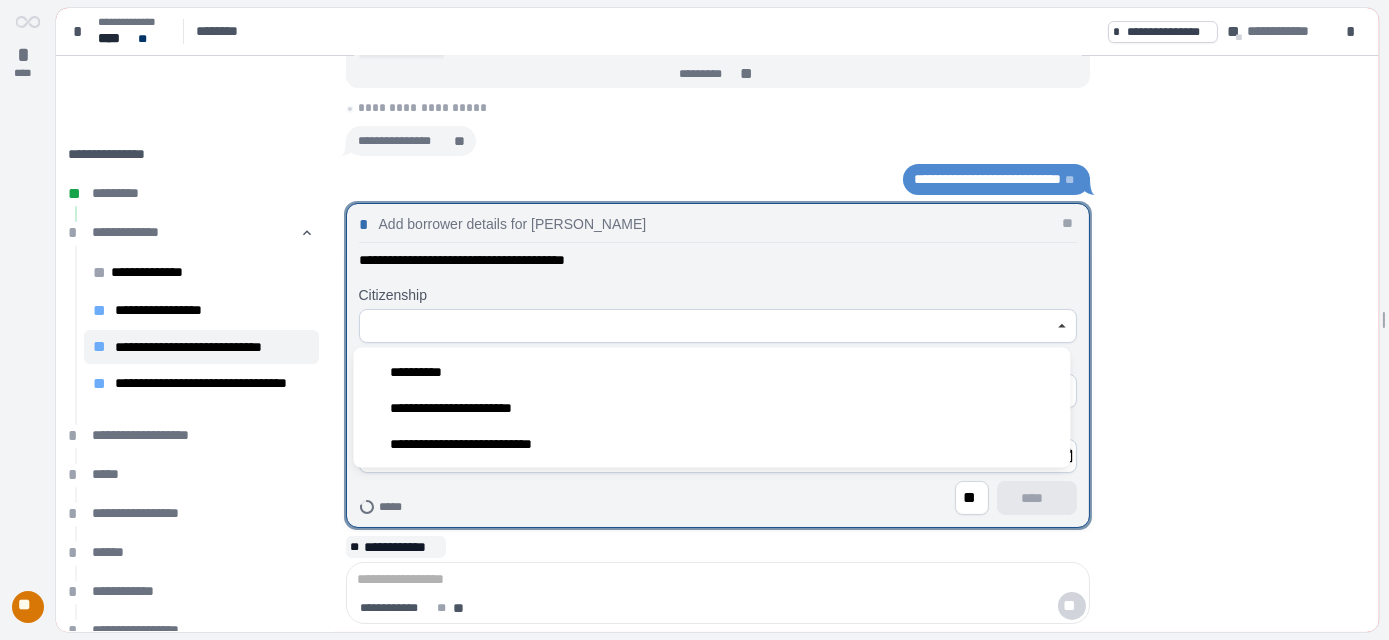 click at bounding box center (707, 326) 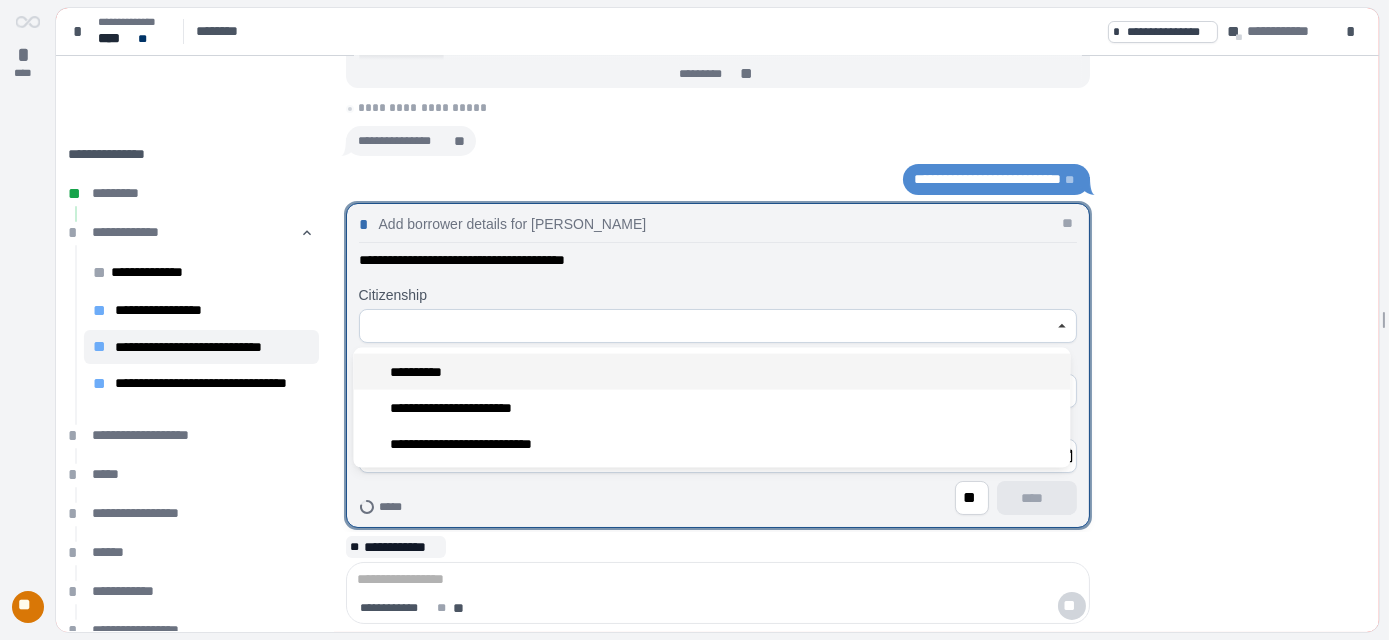 click on "**********" at bounding box center (421, 371) 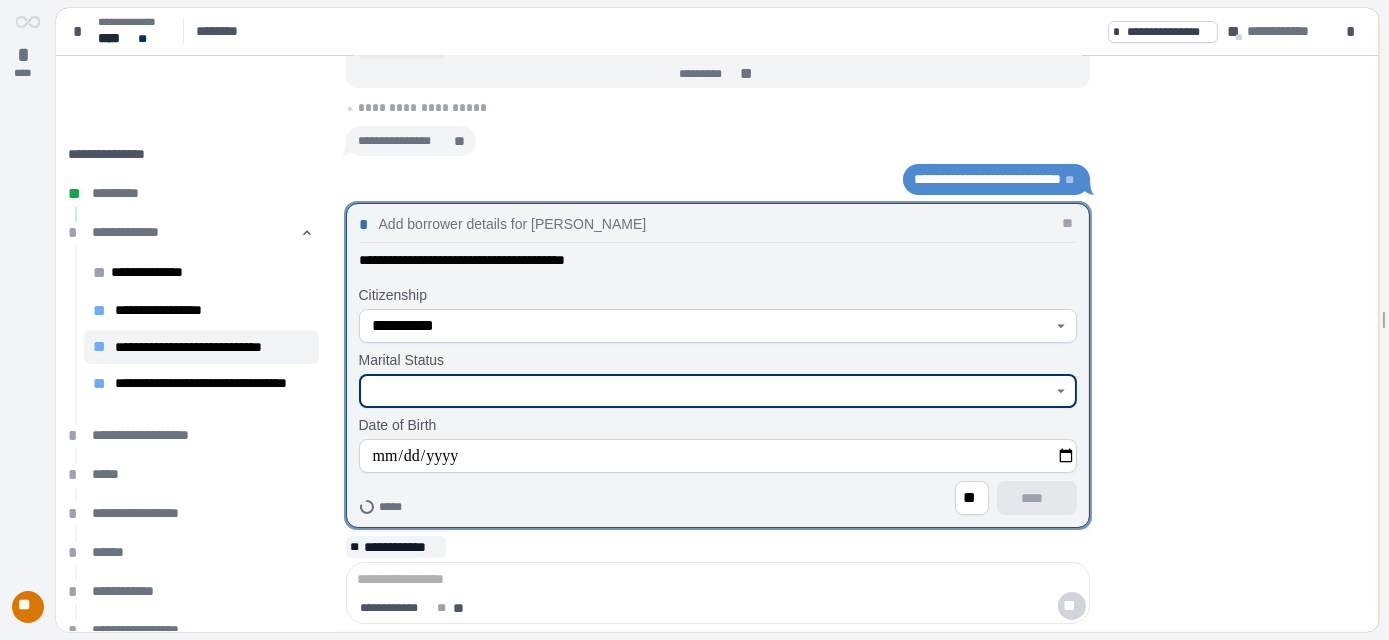 click at bounding box center (707, 391) 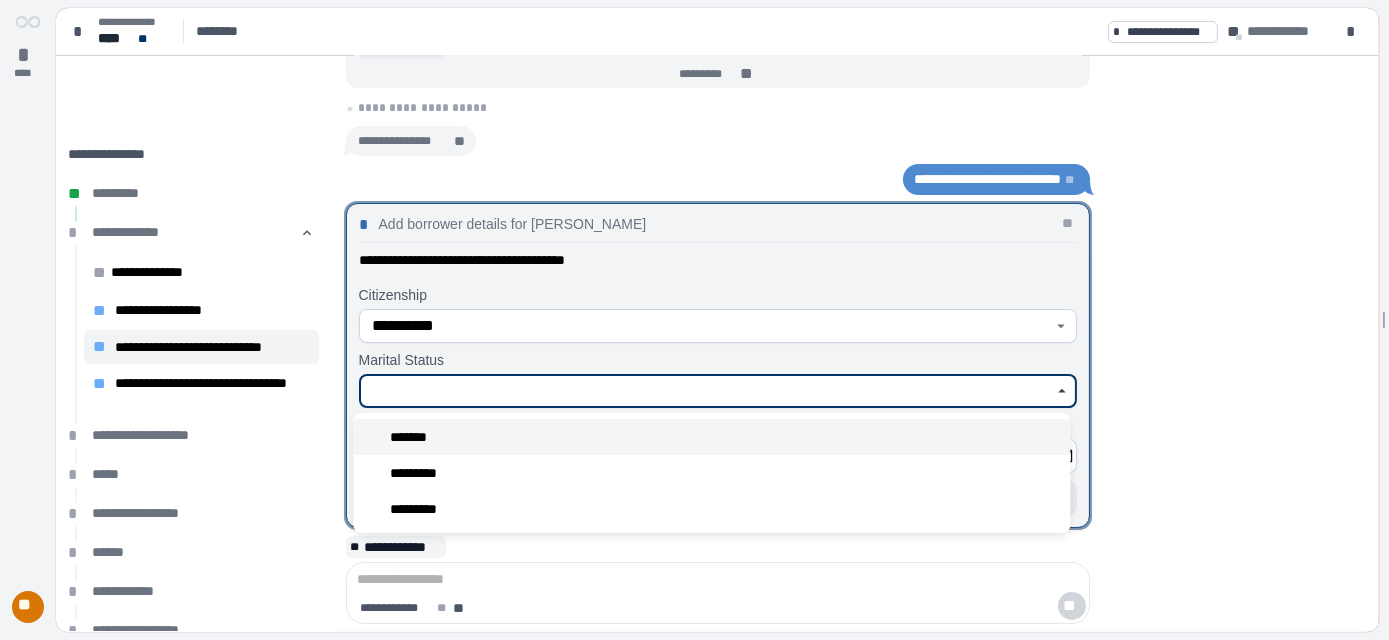 click on "*******" at bounding box center (414, 437) 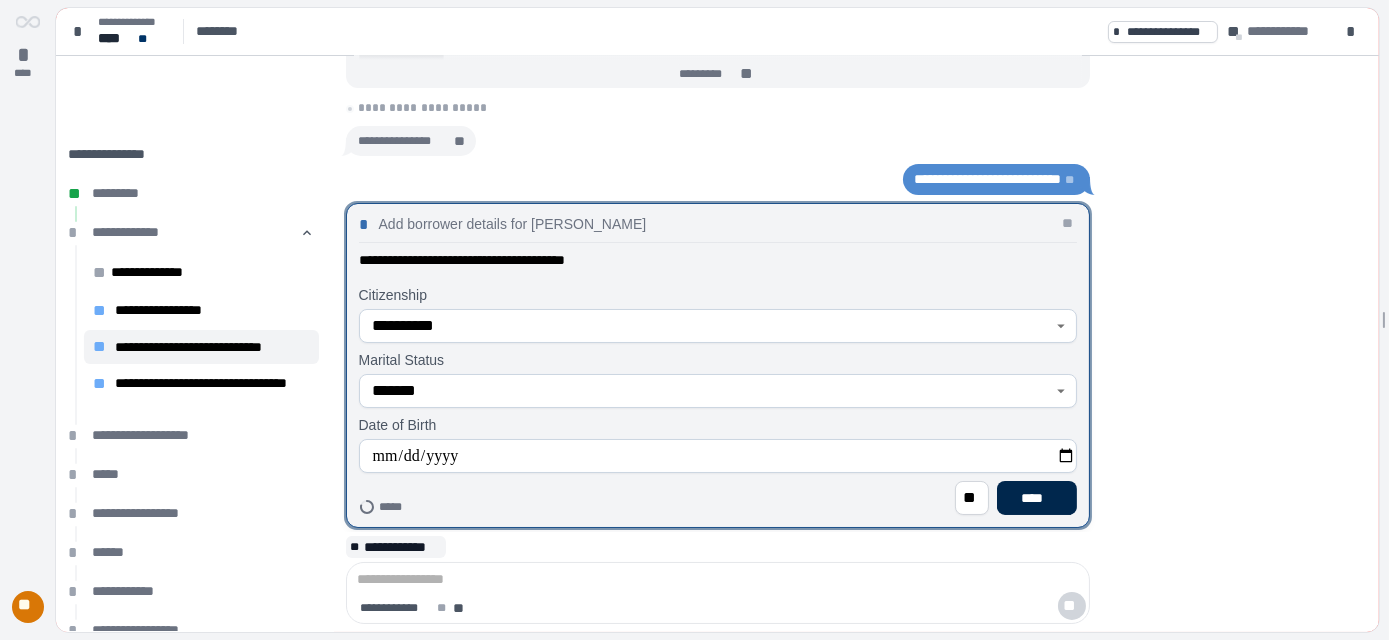 click on "****" at bounding box center [1037, 498] 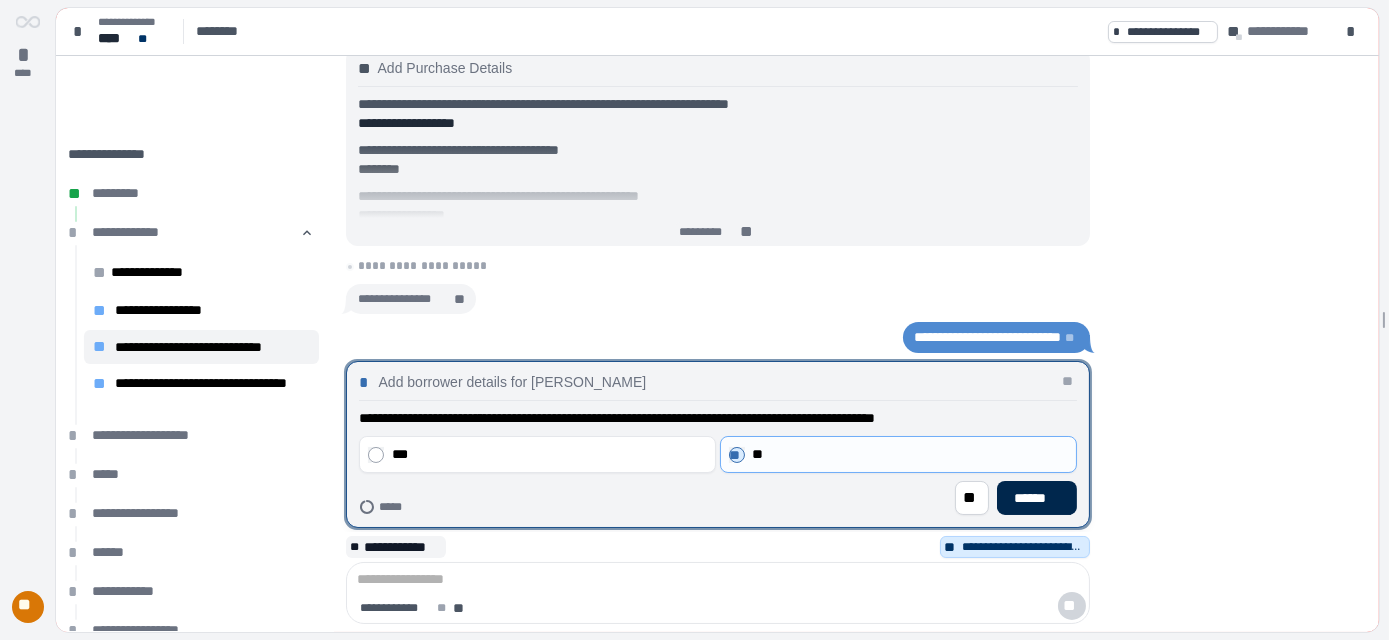 click on "******" at bounding box center (1036, 498) 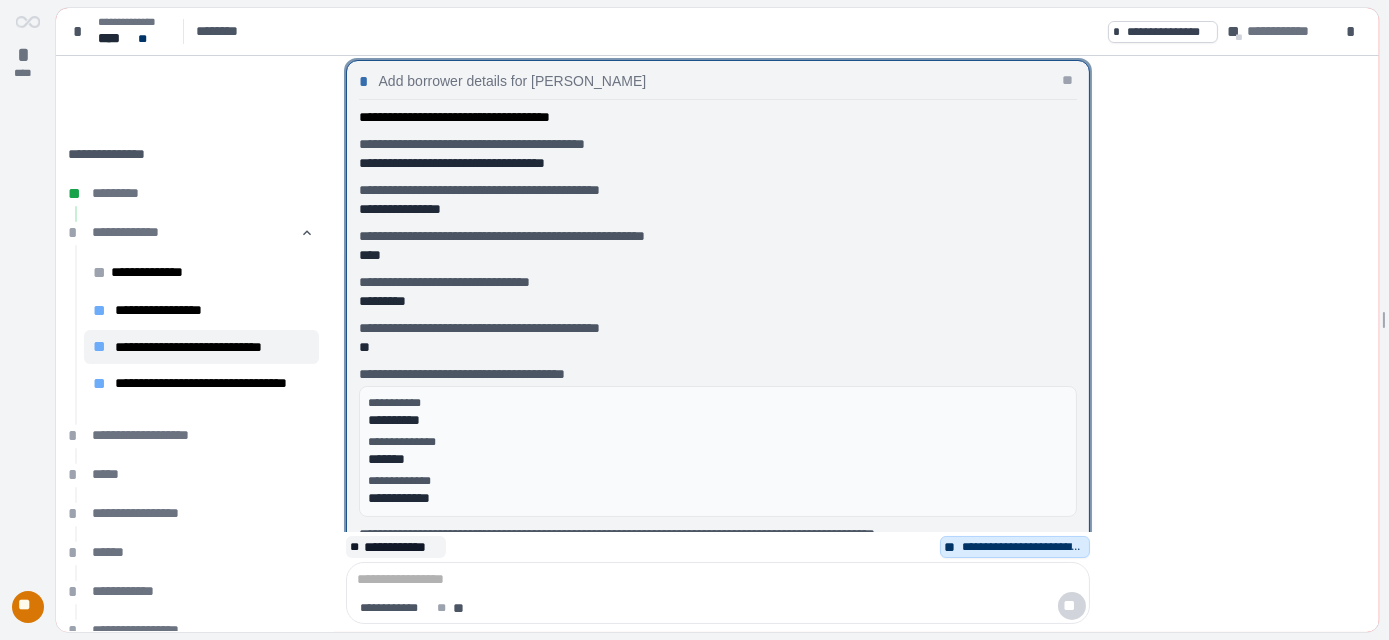 scroll, scrollTop: 0, scrollLeft: 0, axis: both 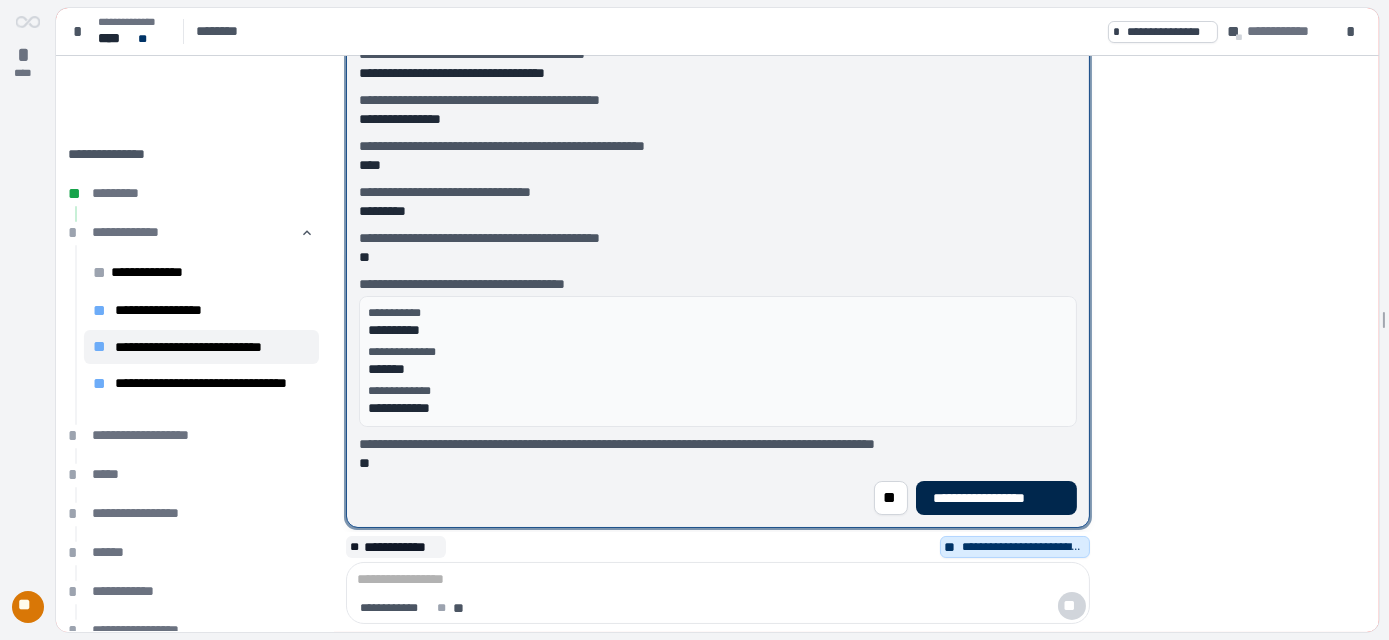 click on "**********" at bounding box center [996, 498] 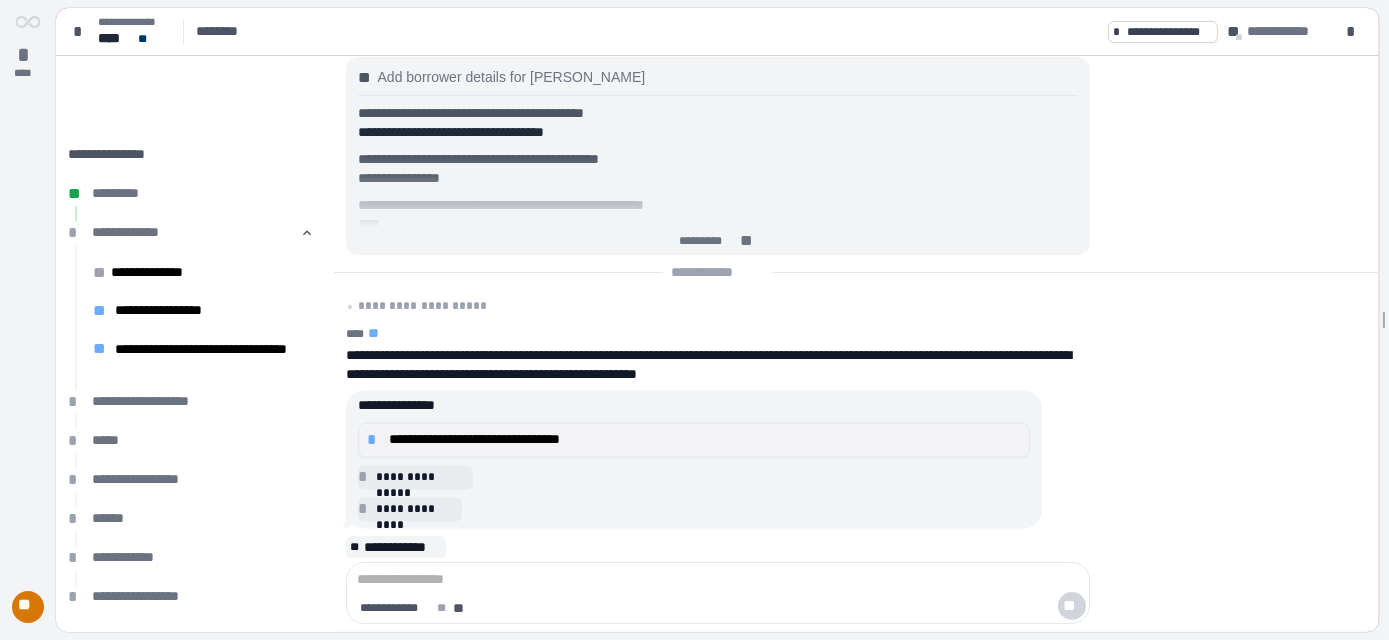 click on "**********" at bounding box center (705, 440) 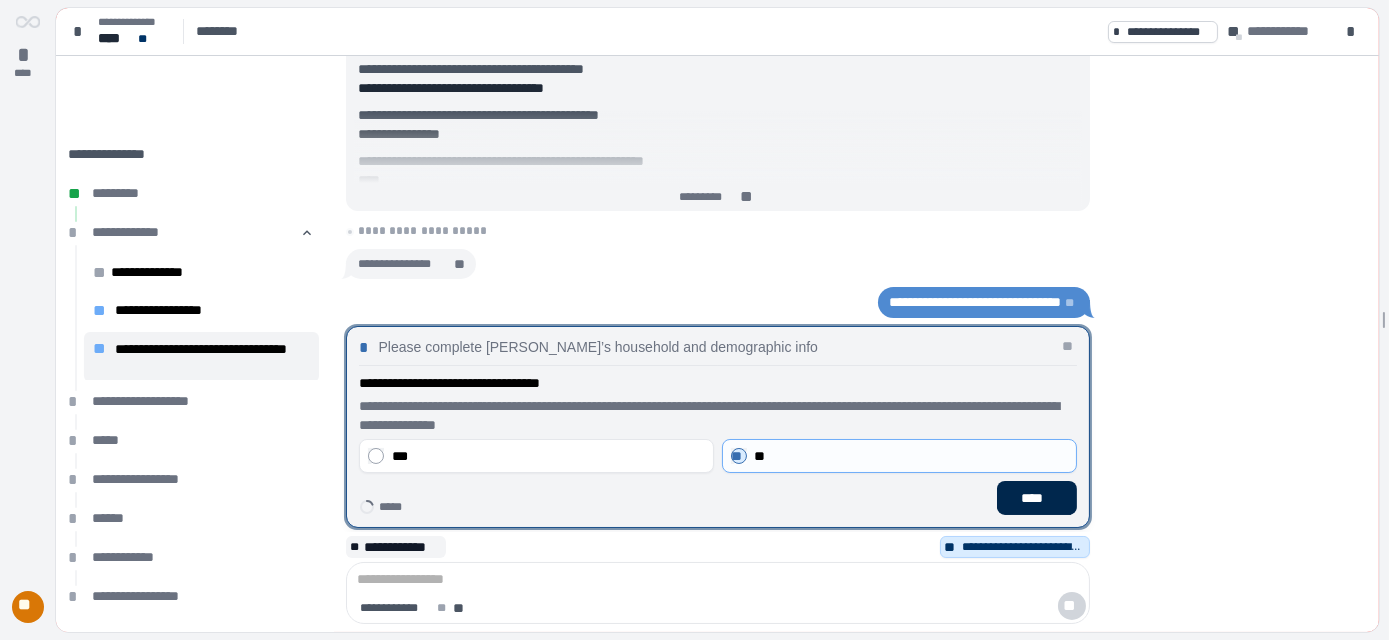 click on "****" at bounding box center (1036, 498) 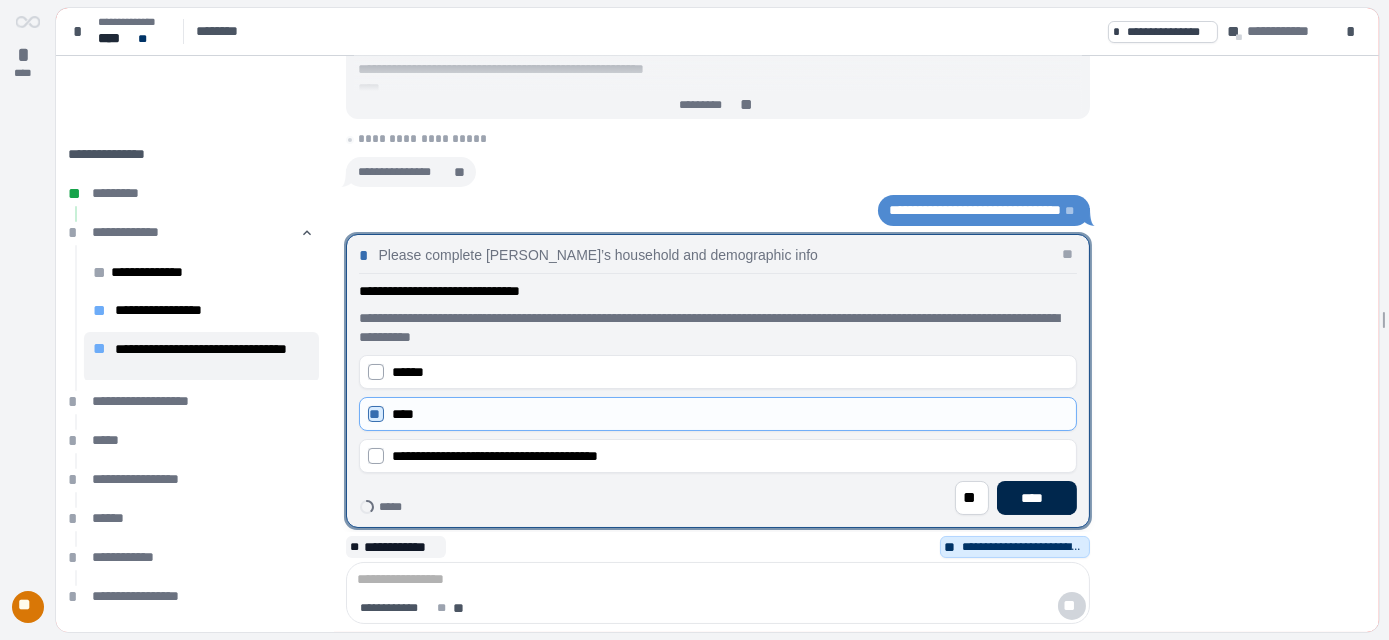 click on "****" at bounding box center (1037, 498) 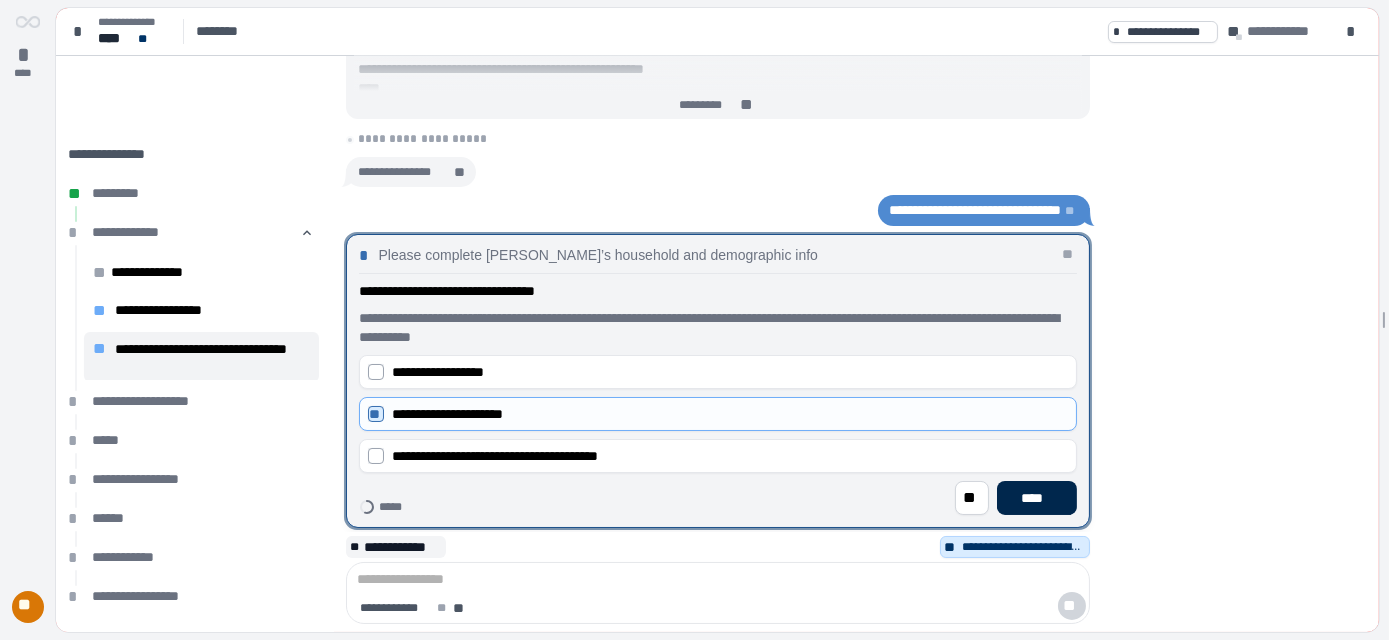 click on "****" at bounding box center (1037, 498) 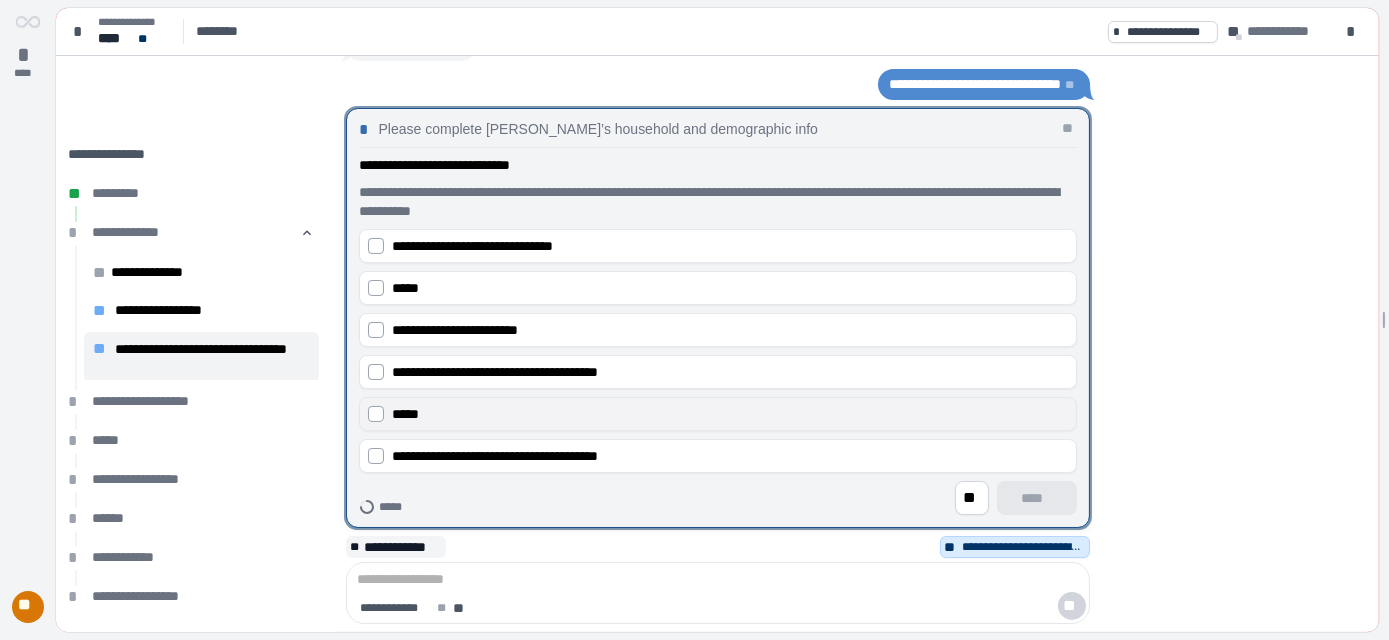 click on "*****" at bounding box center (718, 414) 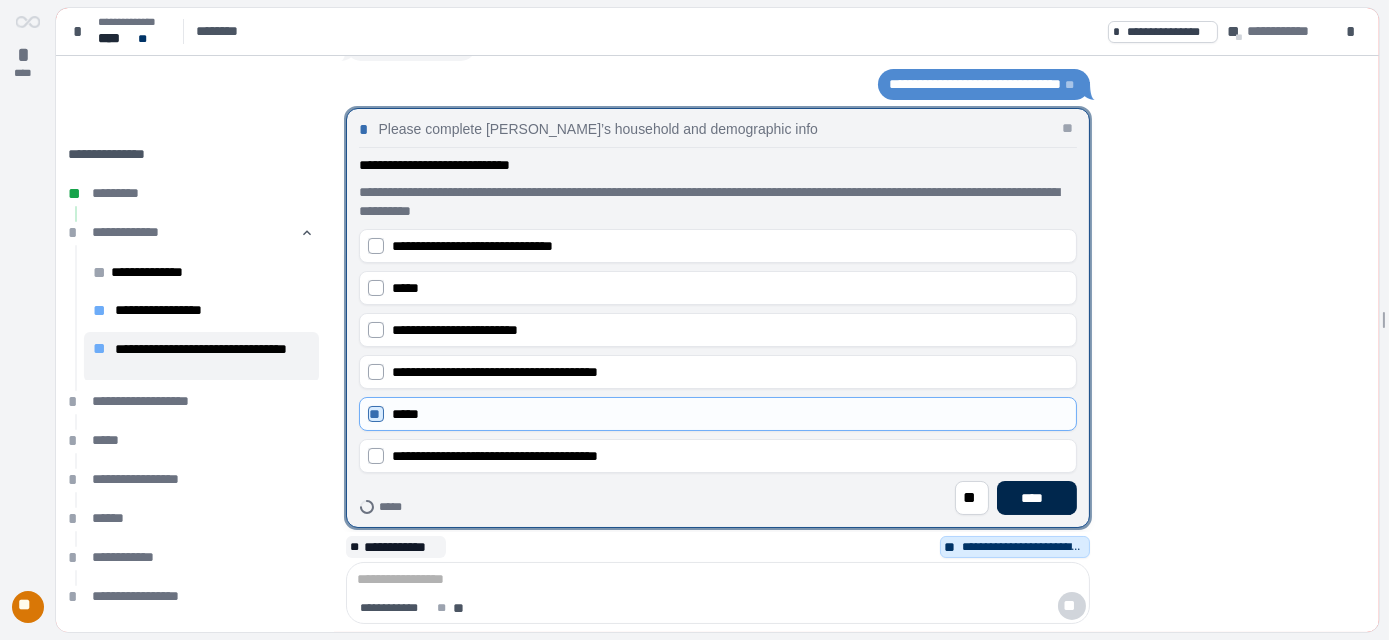 click on "****" at bounding box center (1037, 498) 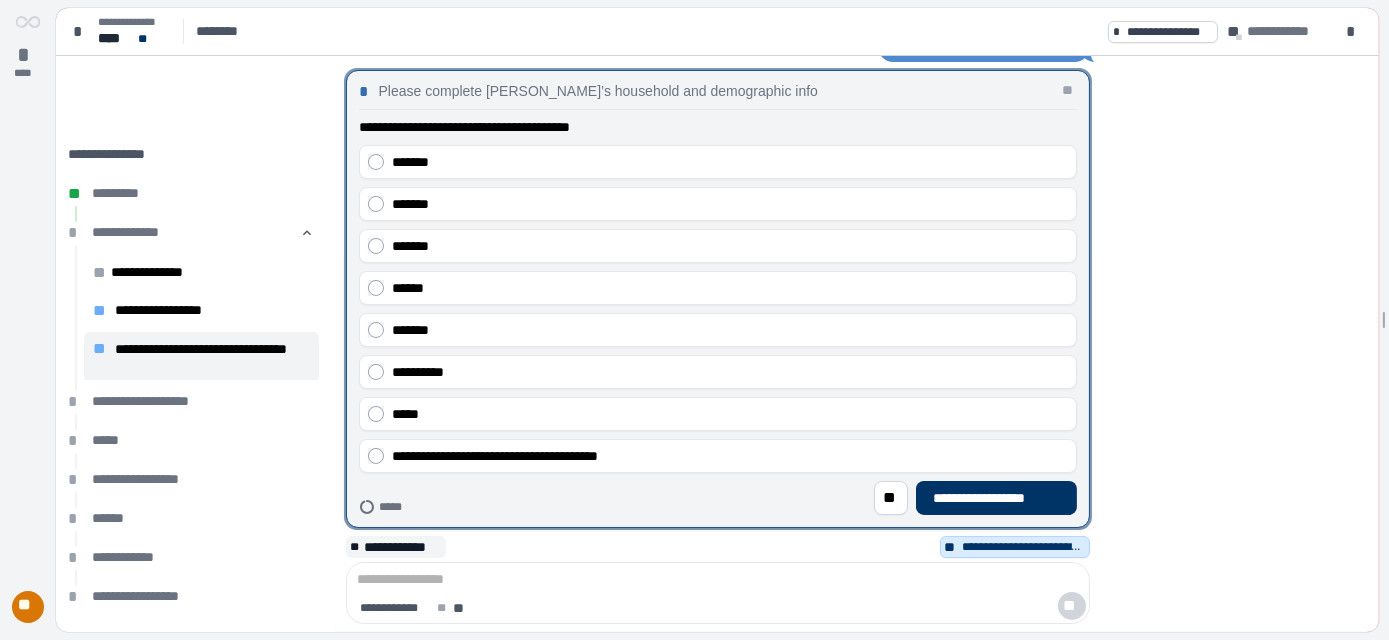 drag, startPoint x: 533, startPoint y: 173, endPoint x: 544, endPoint y: 184, distance: 15.556349 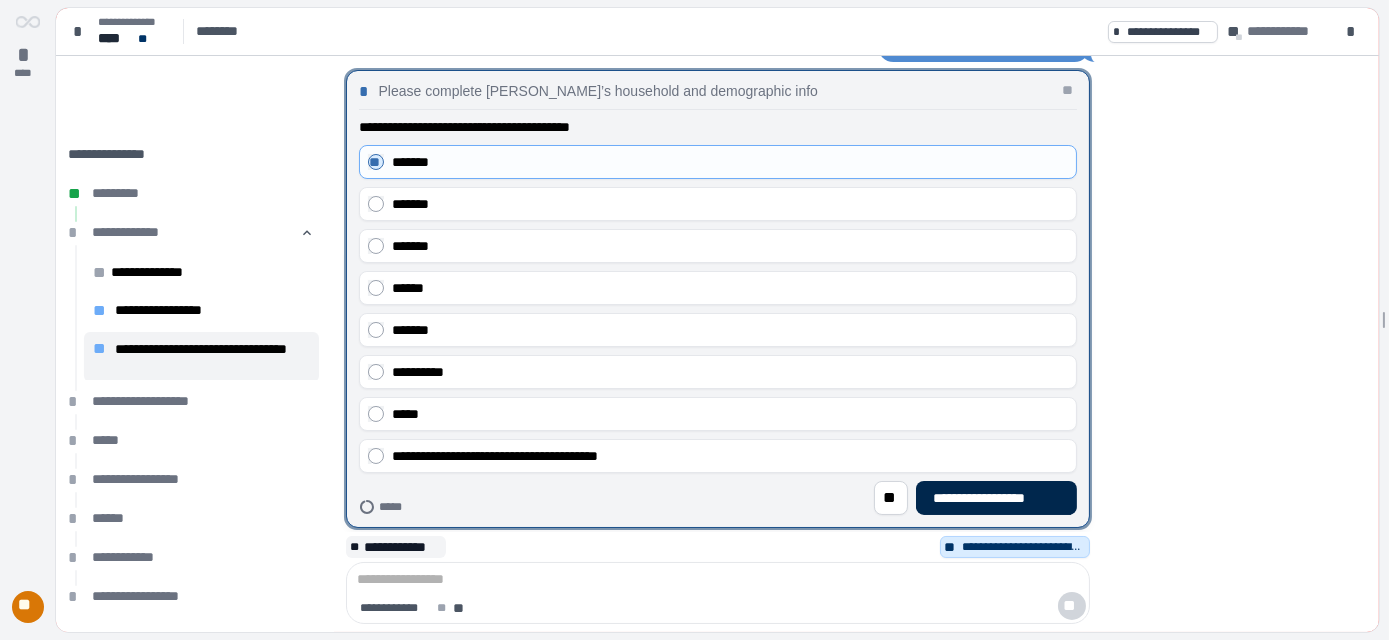 click on "**********" at bounding box center [996, 498] 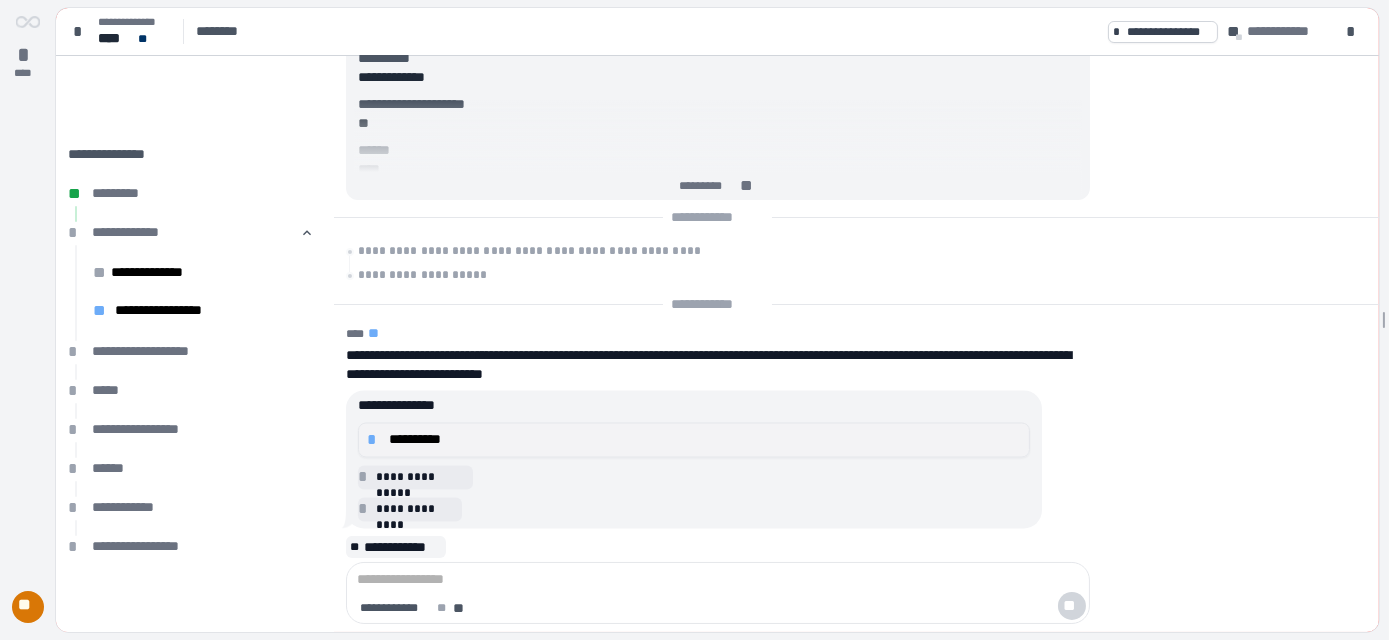 click on "**********" at bounding box center (705, 440) 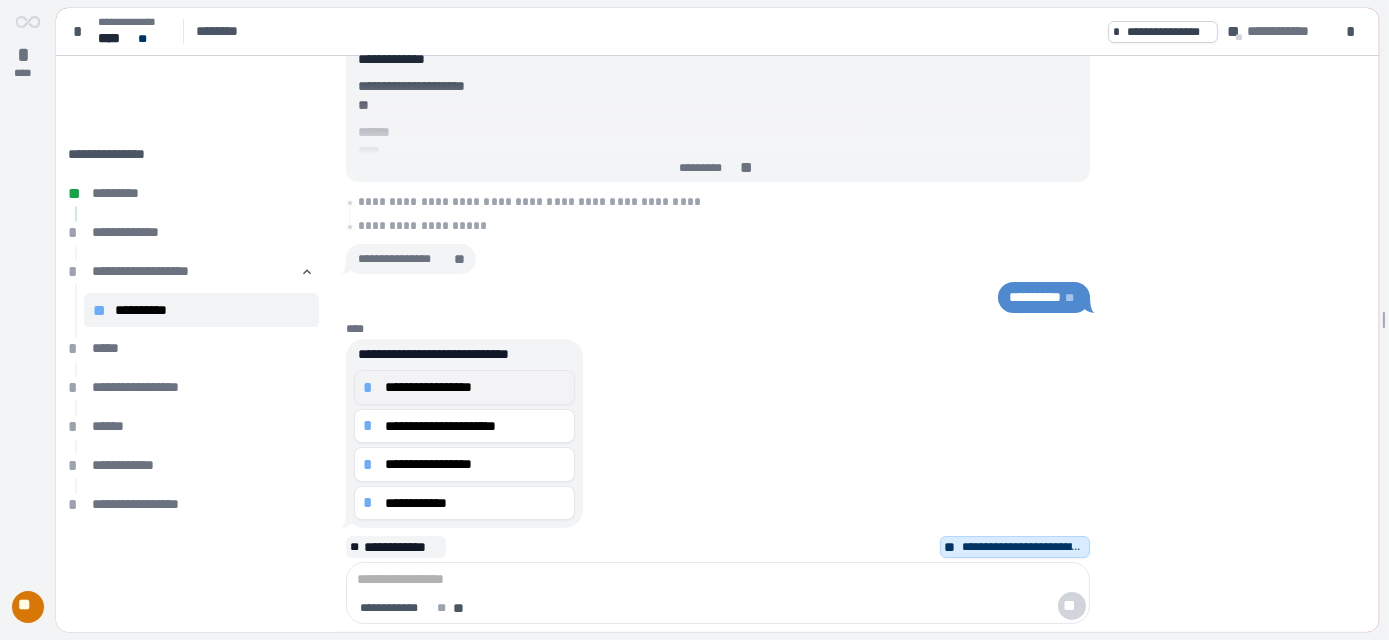 click on "**********" at bounding box center [475, 387] 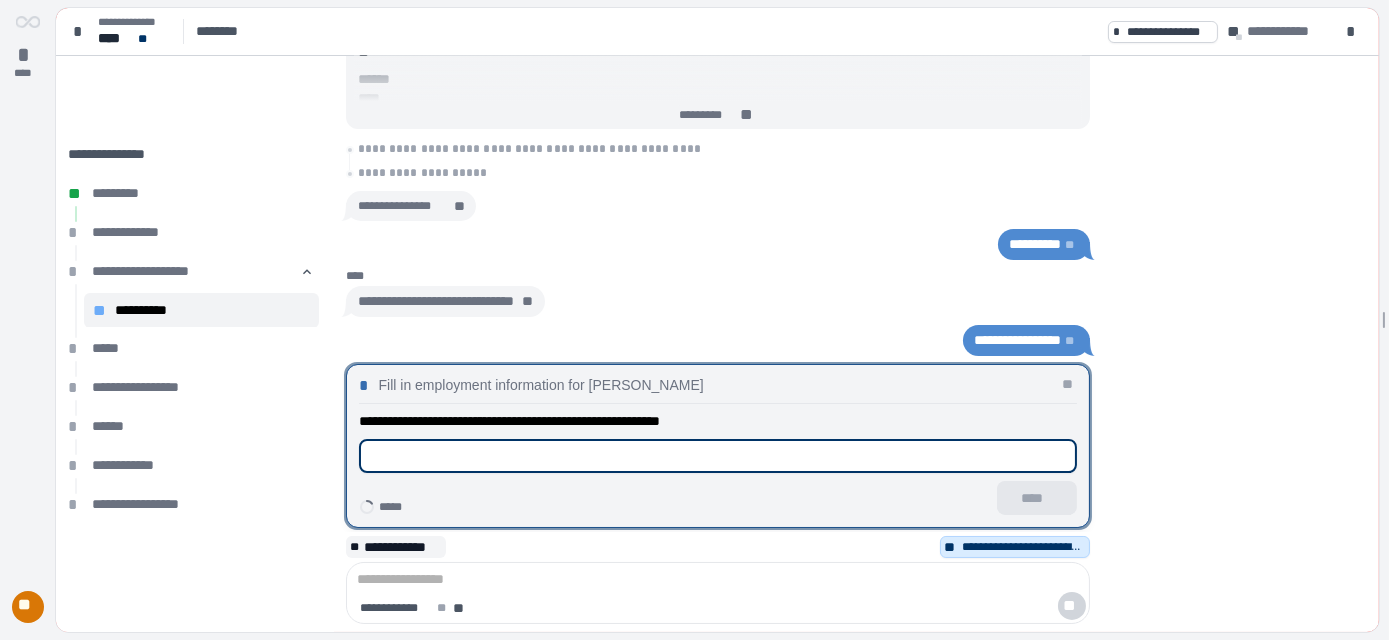 click at bounding box center [718, 456] 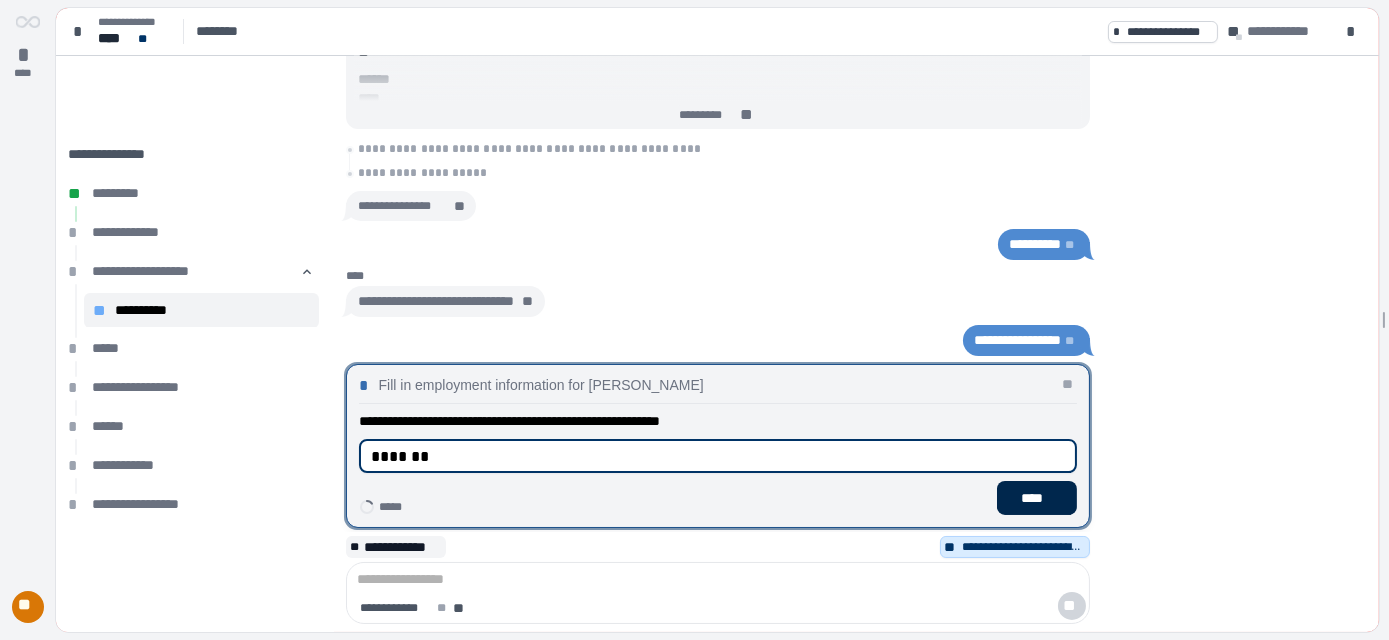 type on "*******" 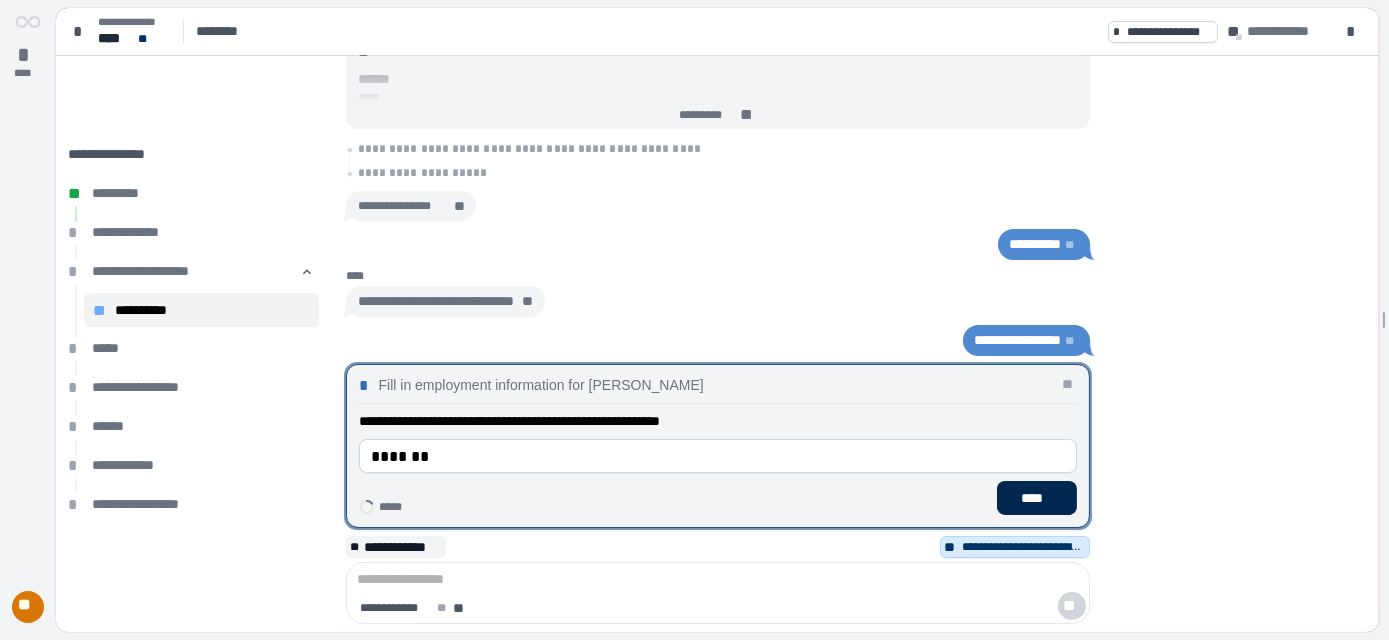 click on "****" at bounding box center (1037, 498) 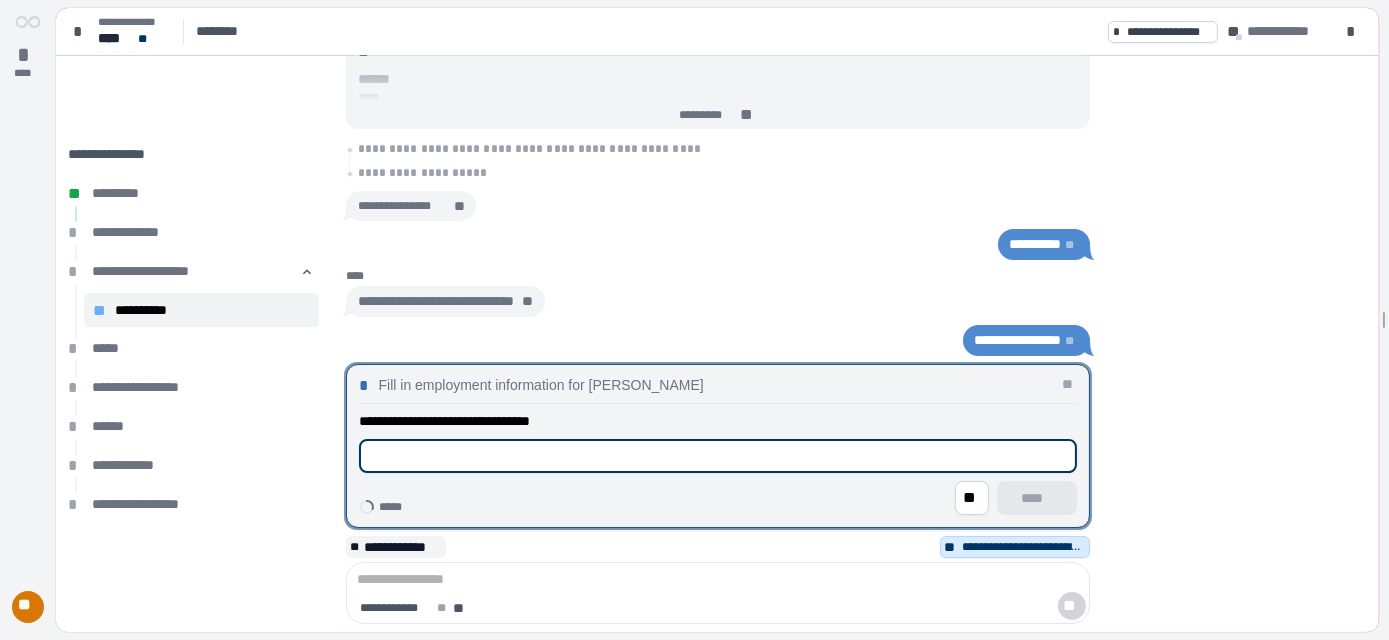 click at bounding box center [718, 456] 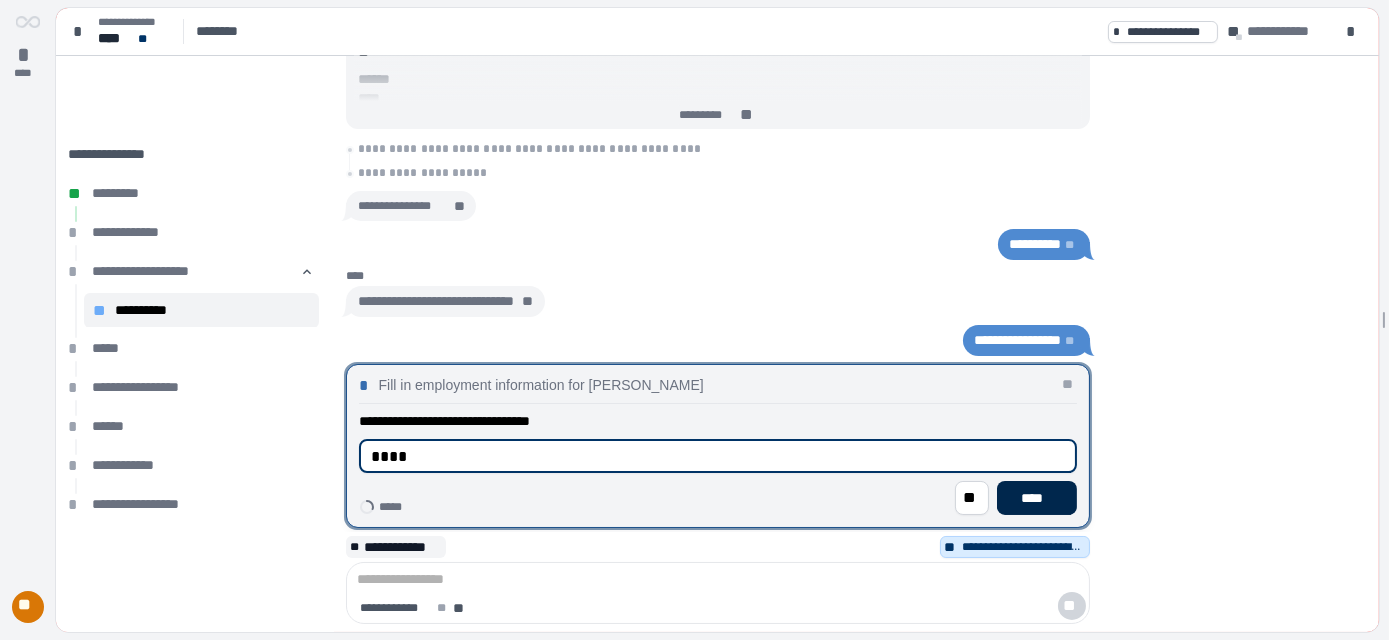 type on "****" 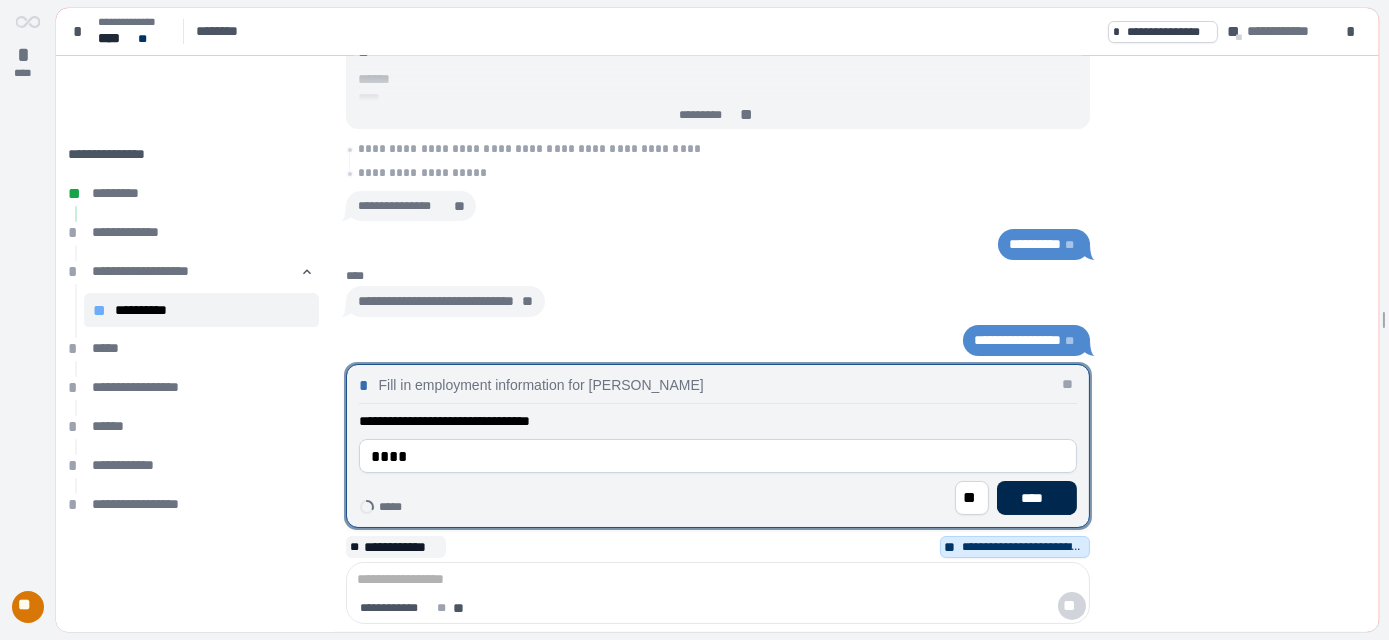 click on "****" at bounding box center [1036, 498] 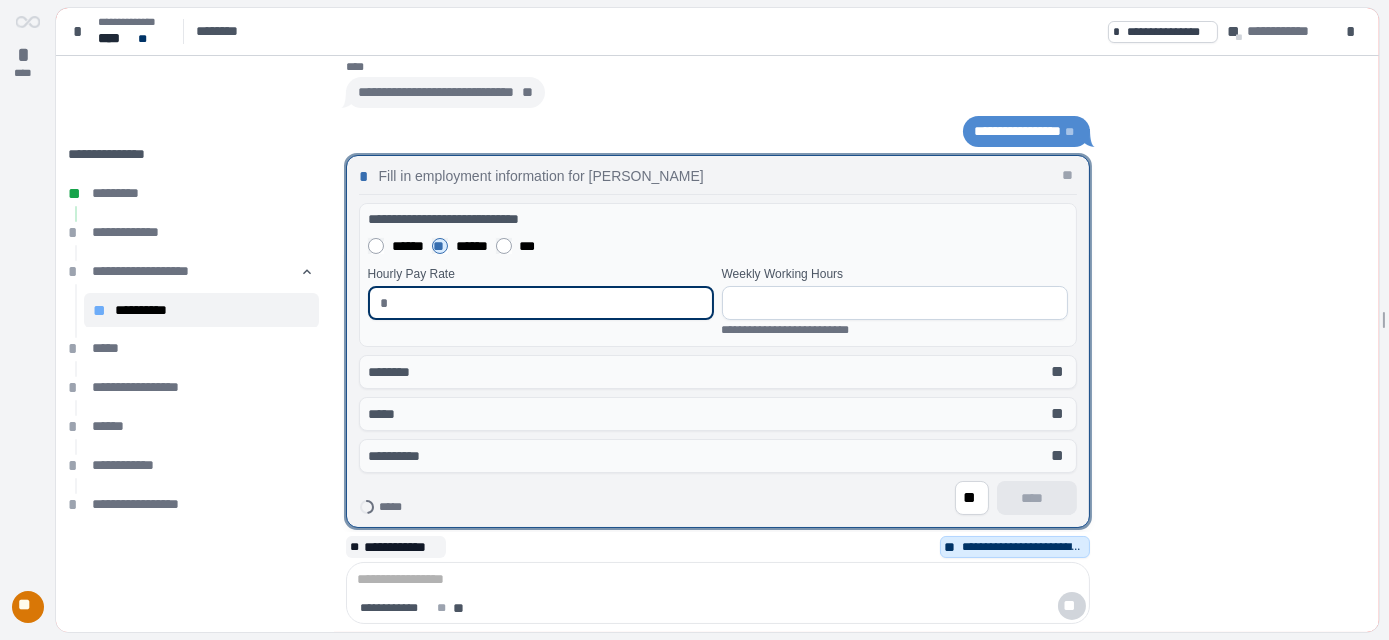 click at bounding box center (548, 303) 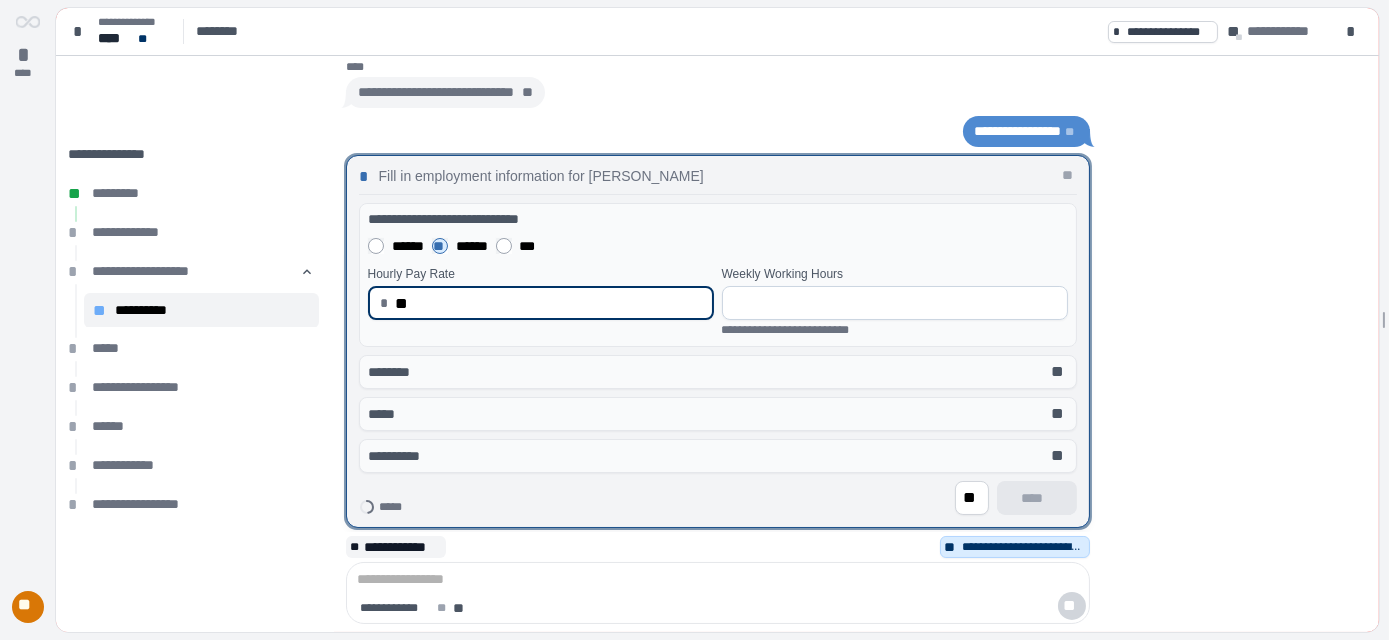 type on "*****" 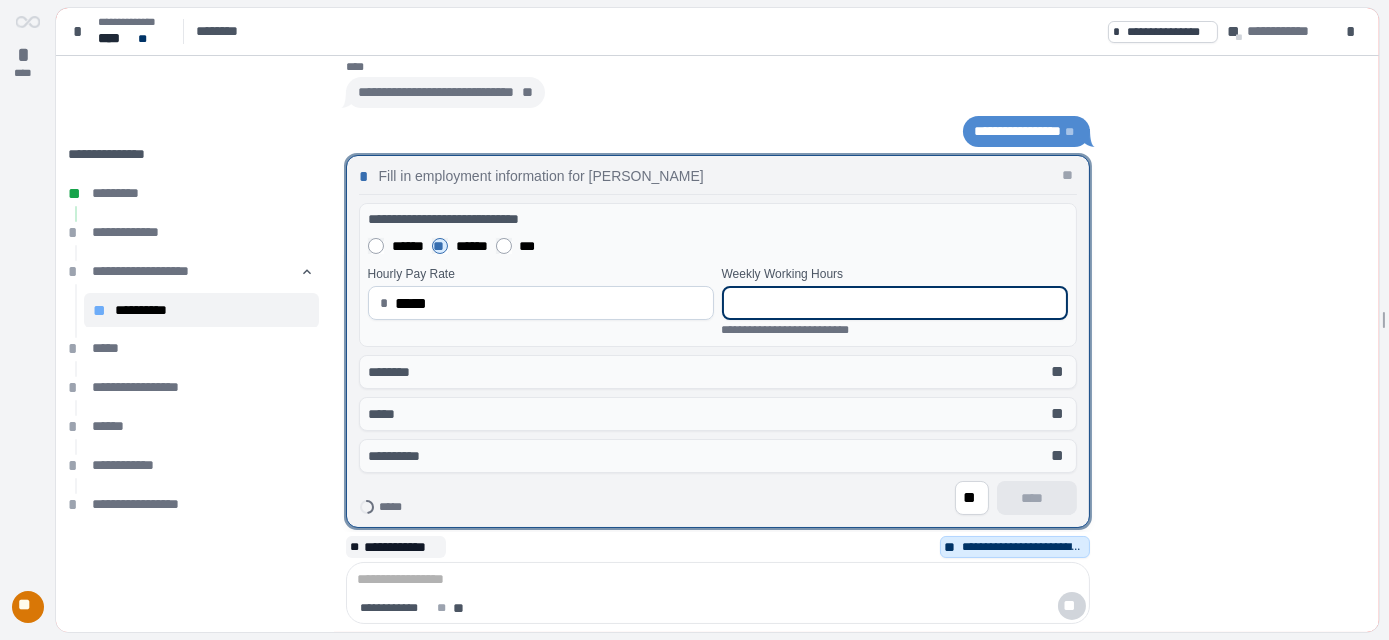click at bounding box center [895, 303] 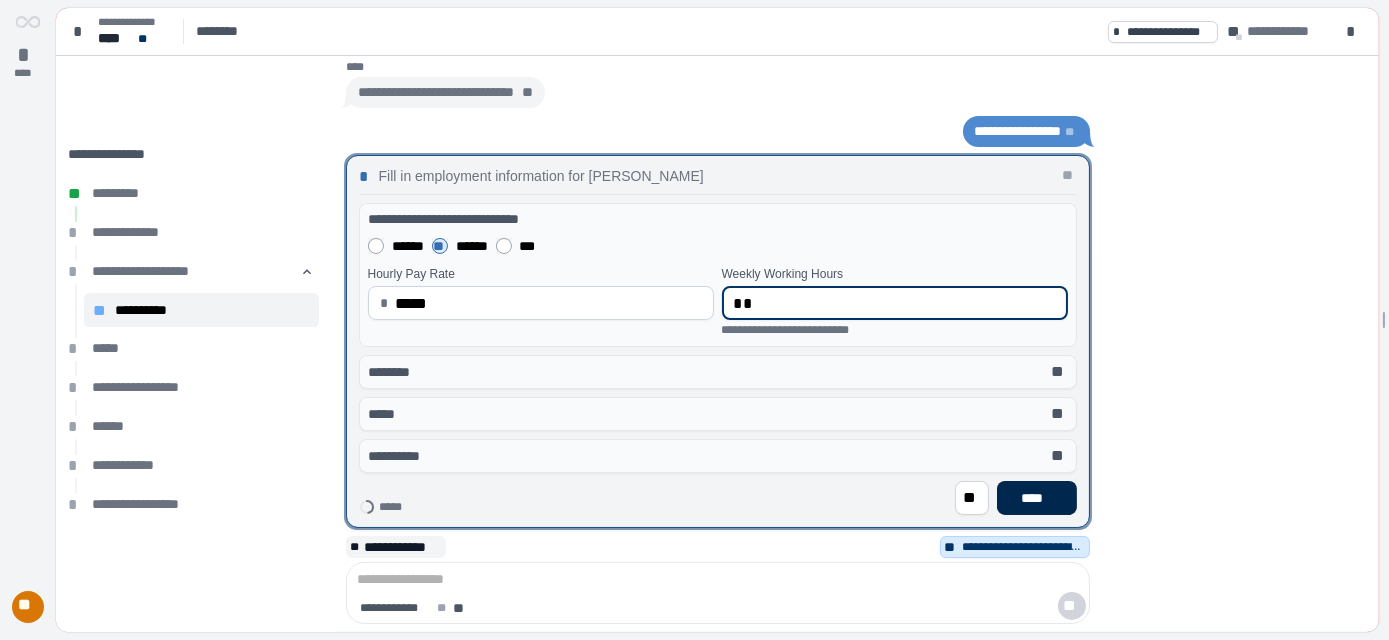 type on "**" 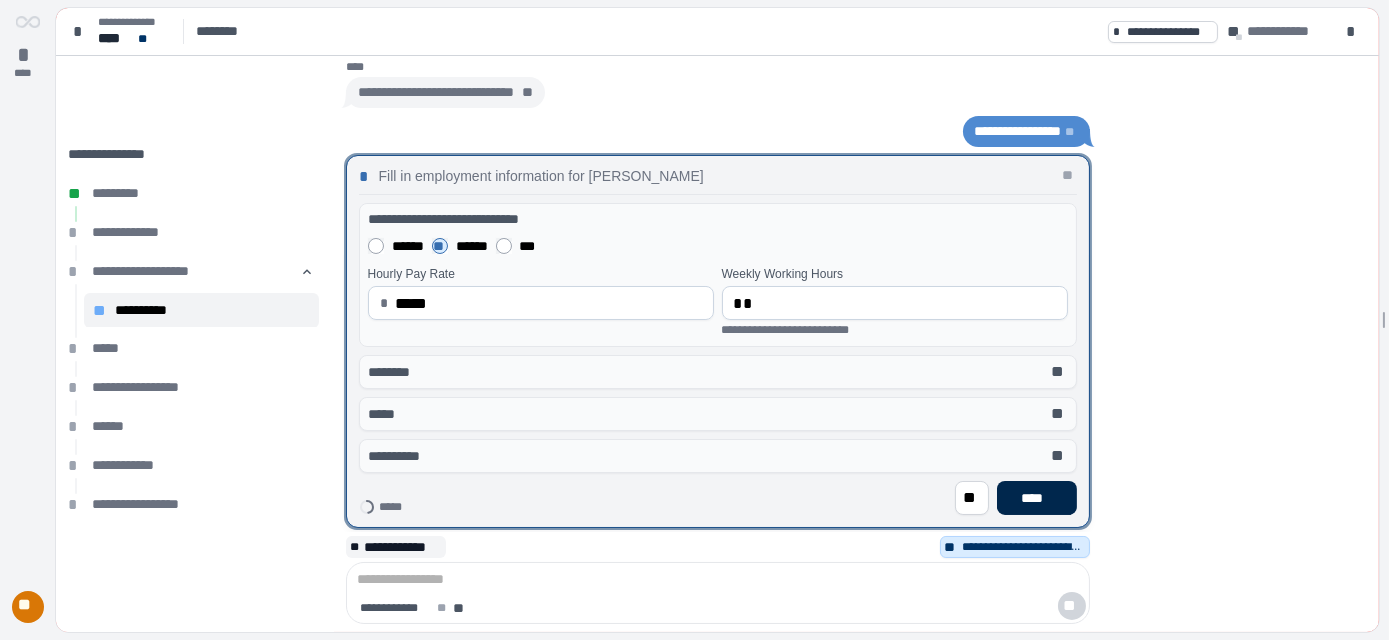 click on "****" at bounding box center [1037, 498] 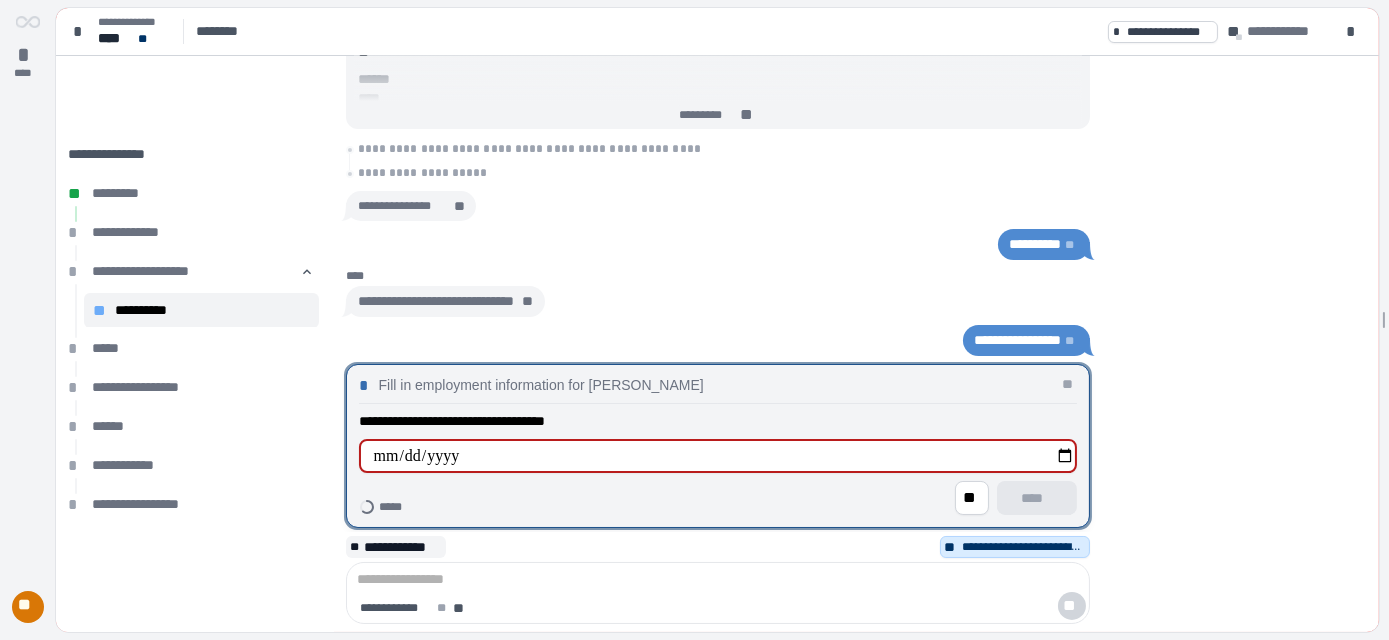 type on "**********" 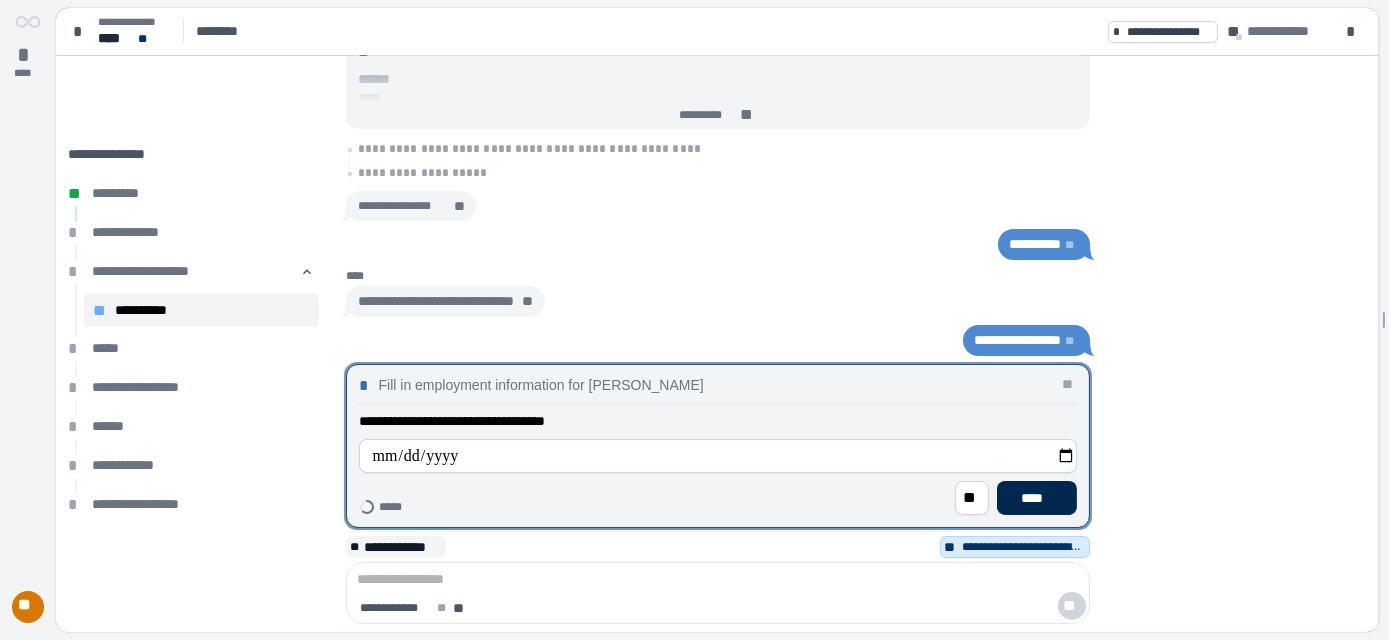 click on "****" at bounding box center (1036, 498) 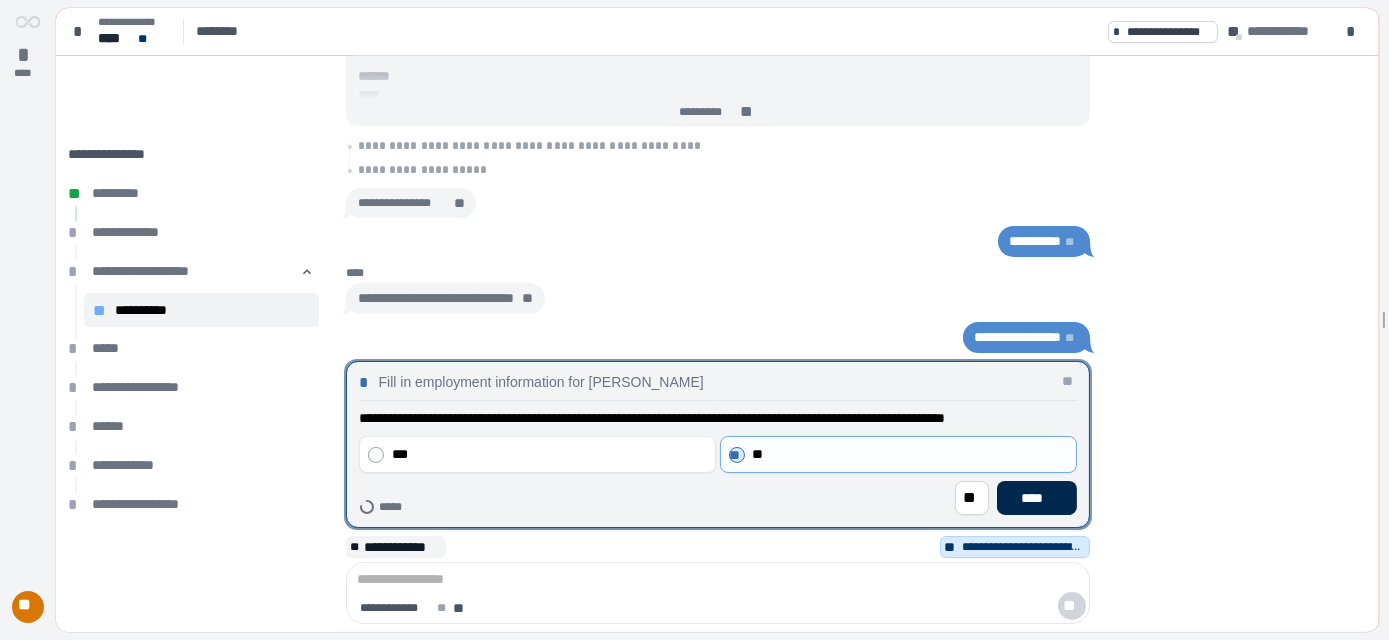 click on "****" at bounding box center (1037, 498) 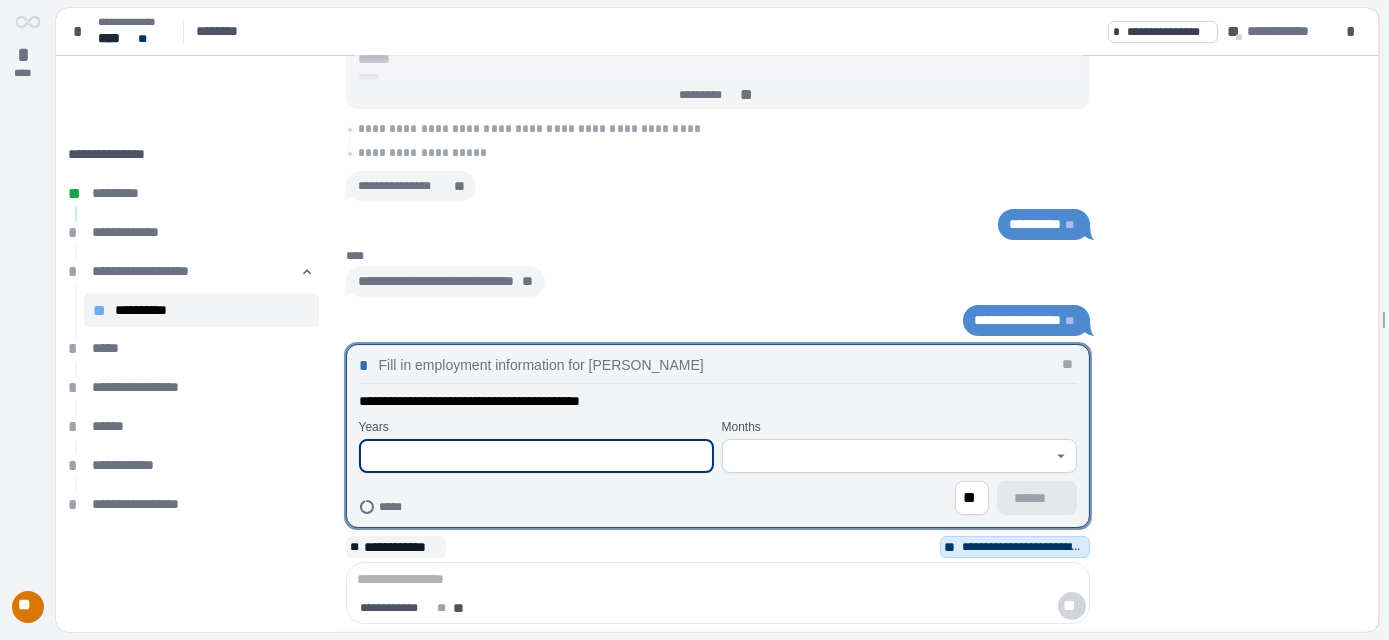 click at bounding box center [536, 456] 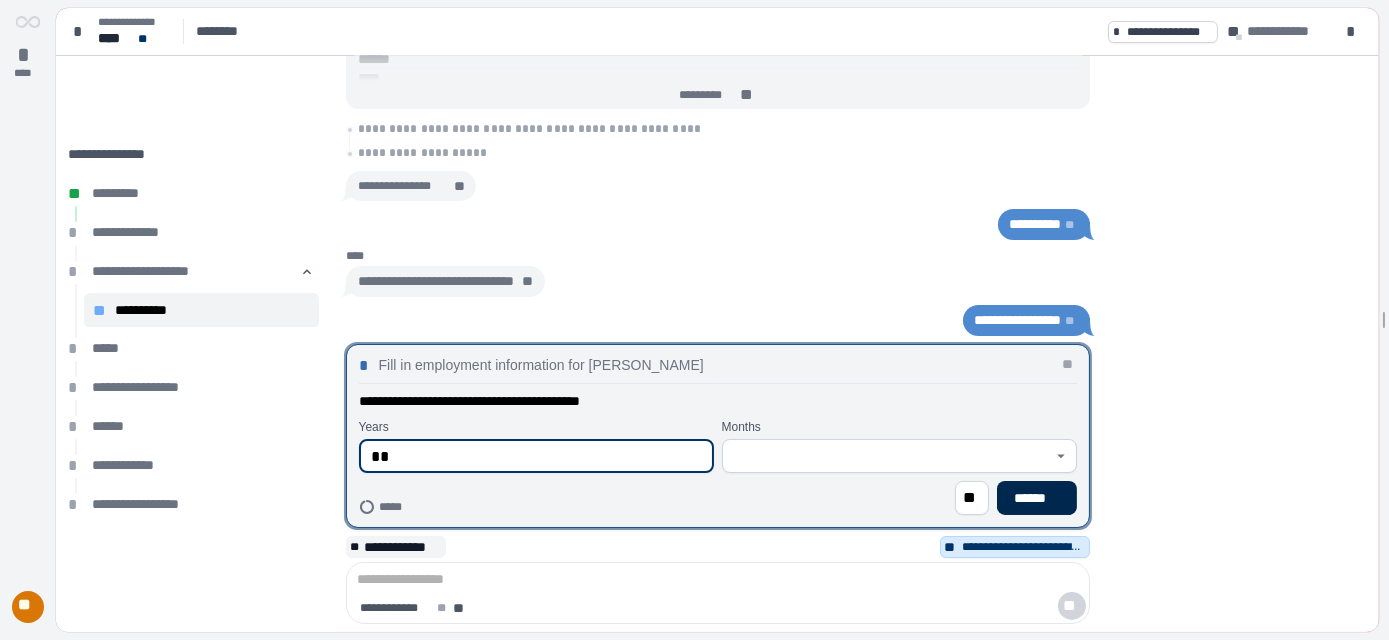 type on "**" 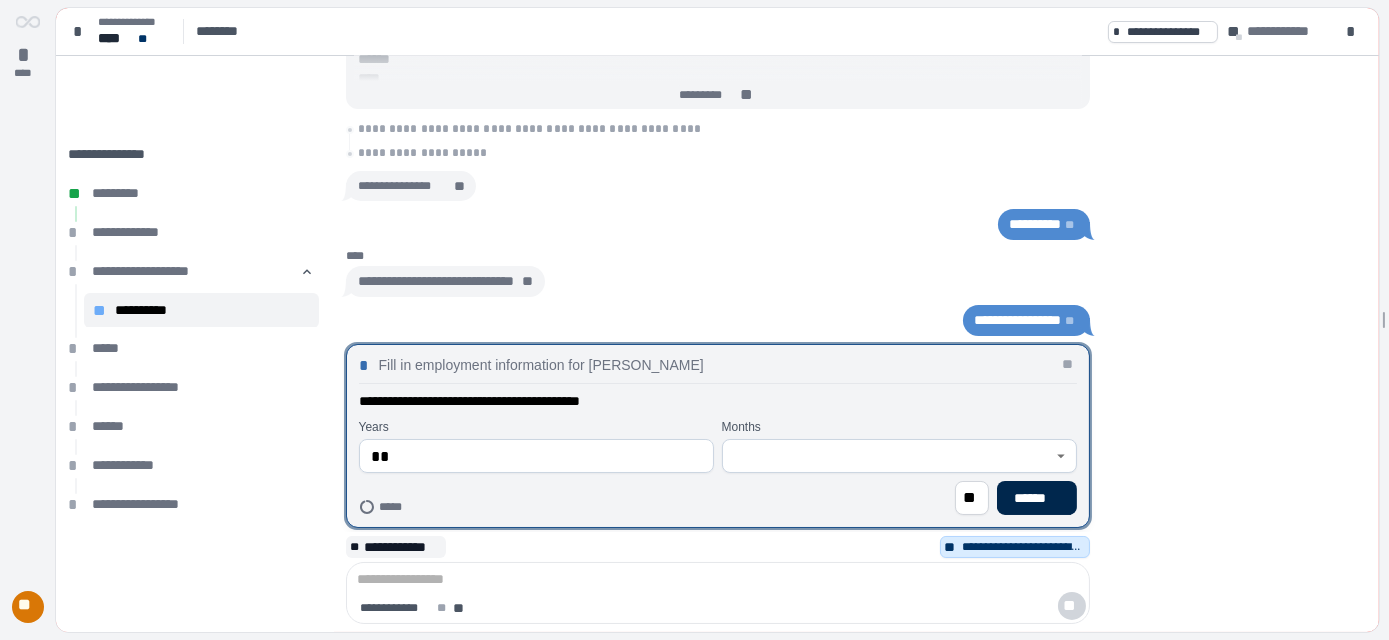 click on "******" at bounding box center [1036, 498] 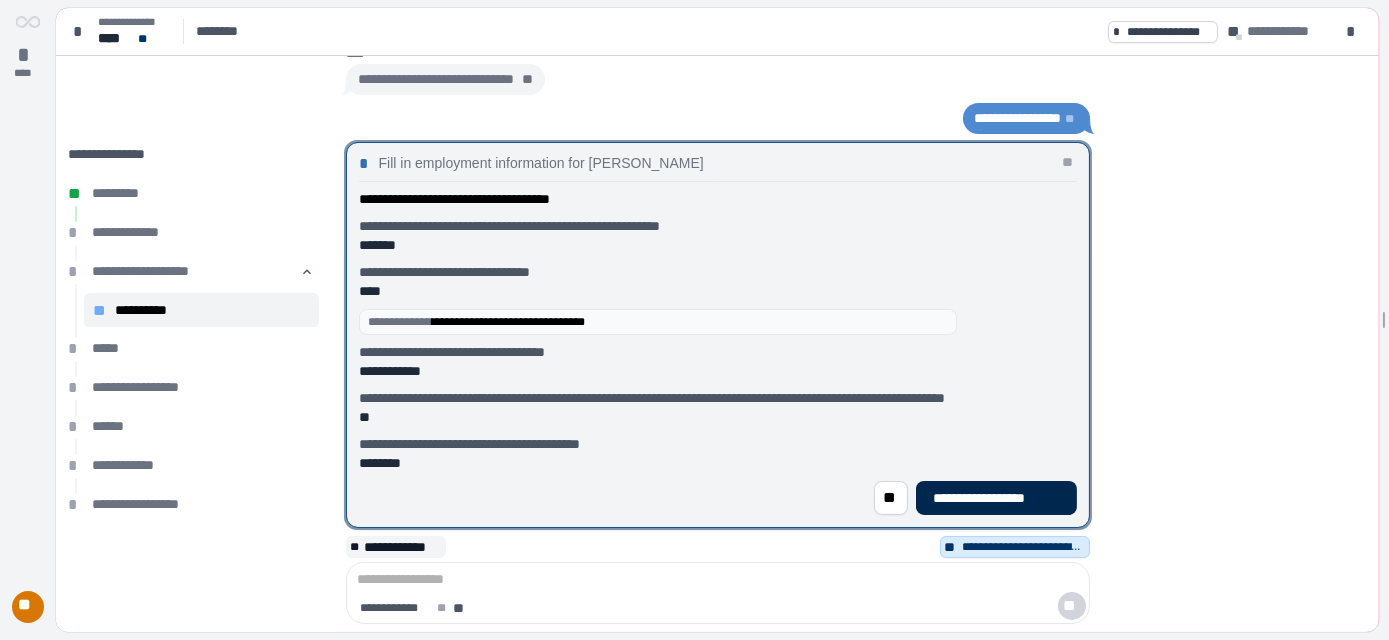 click on "**********" at bounding box center (996, 498) 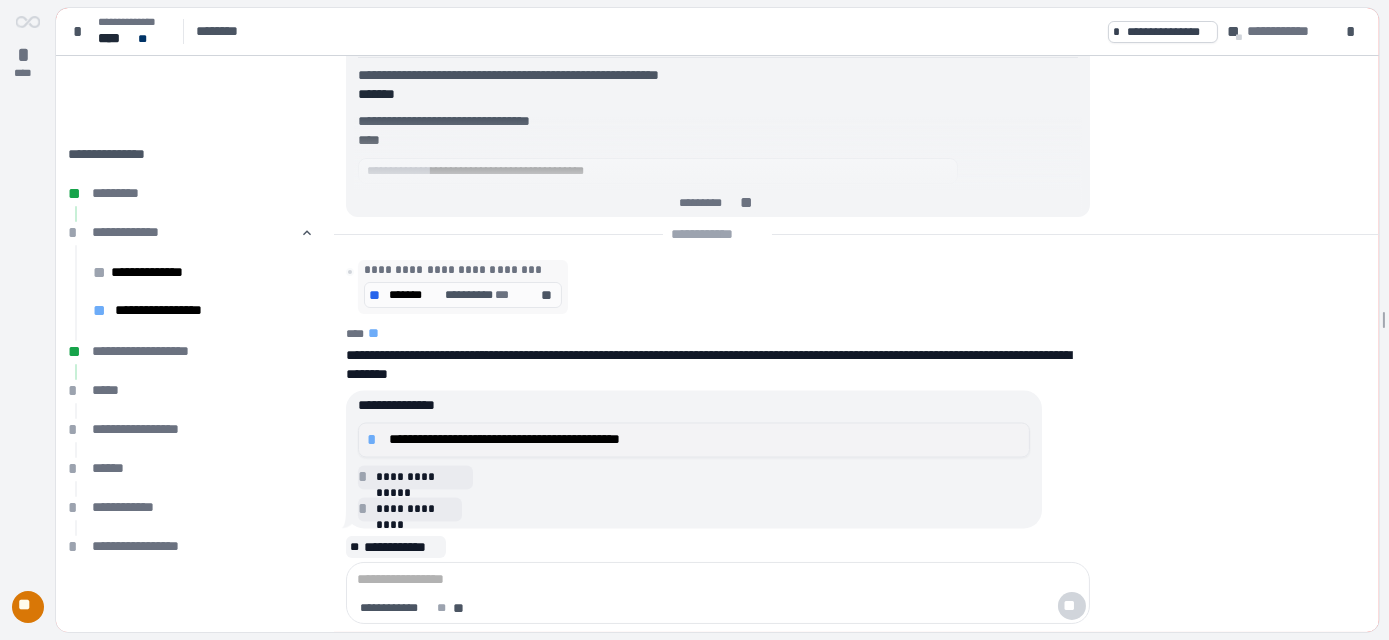 click on "**********" at bounding box center (705, 440) 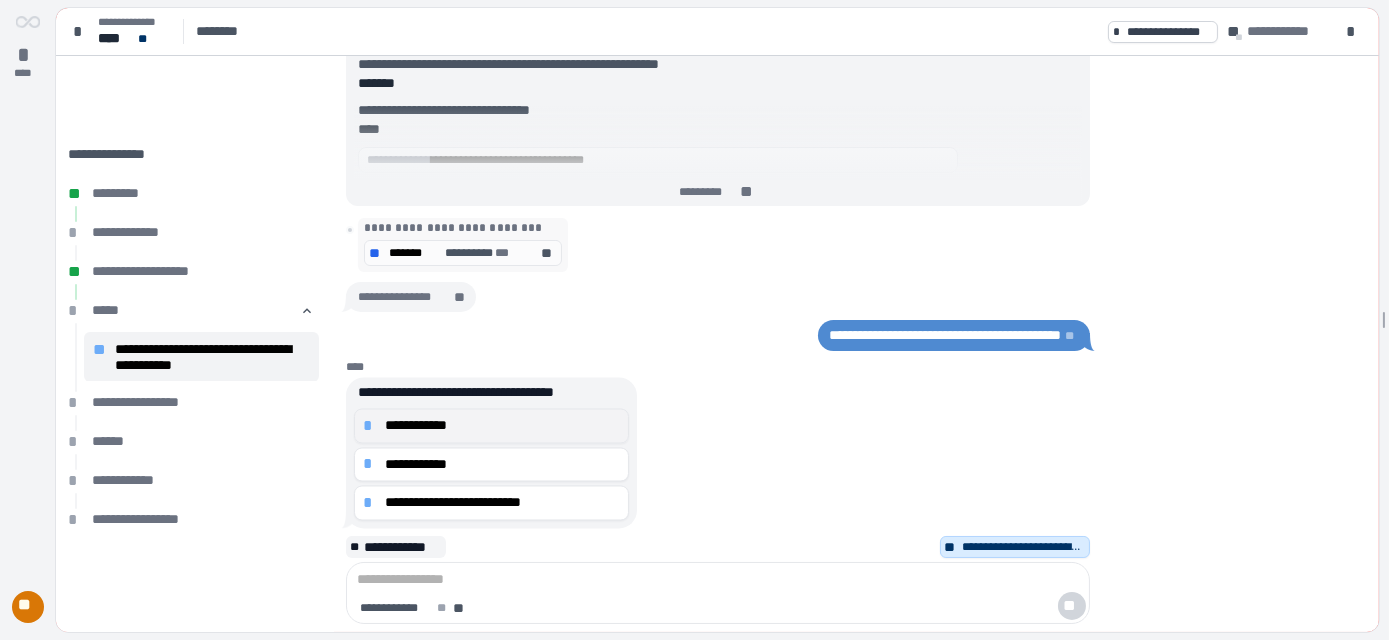 click on "**********" at bounding box center (502, 426) 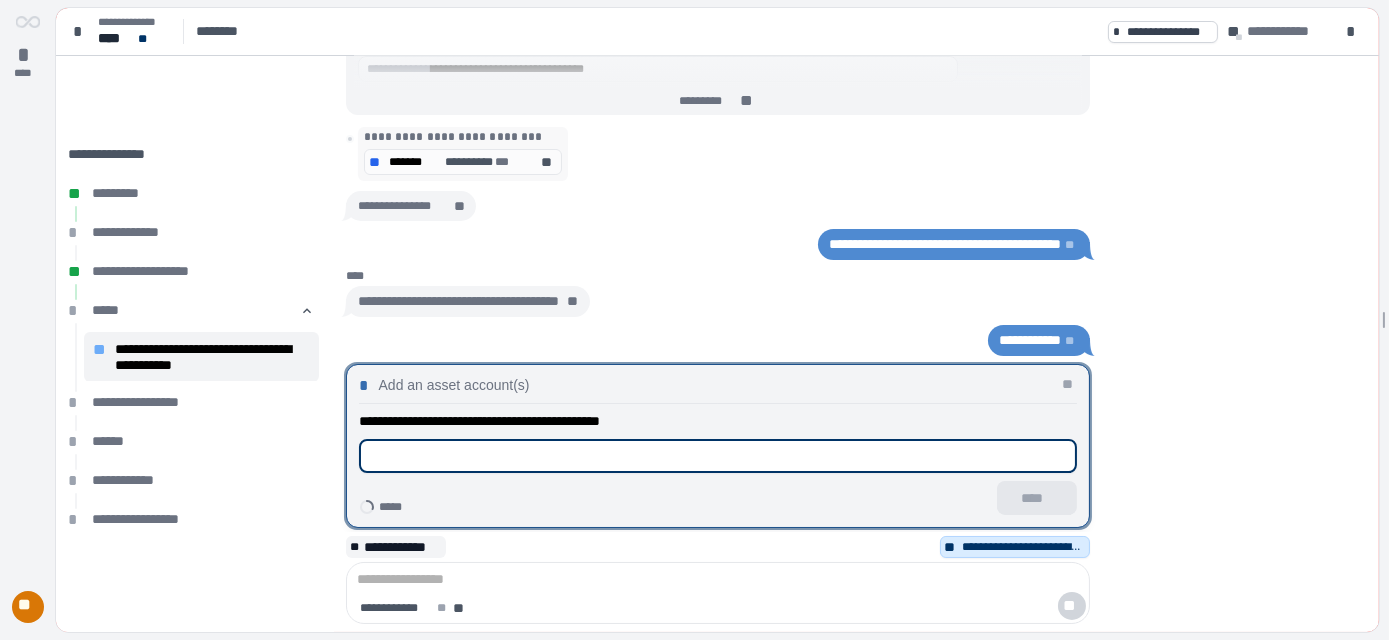 click at bounding box center (718, 456) 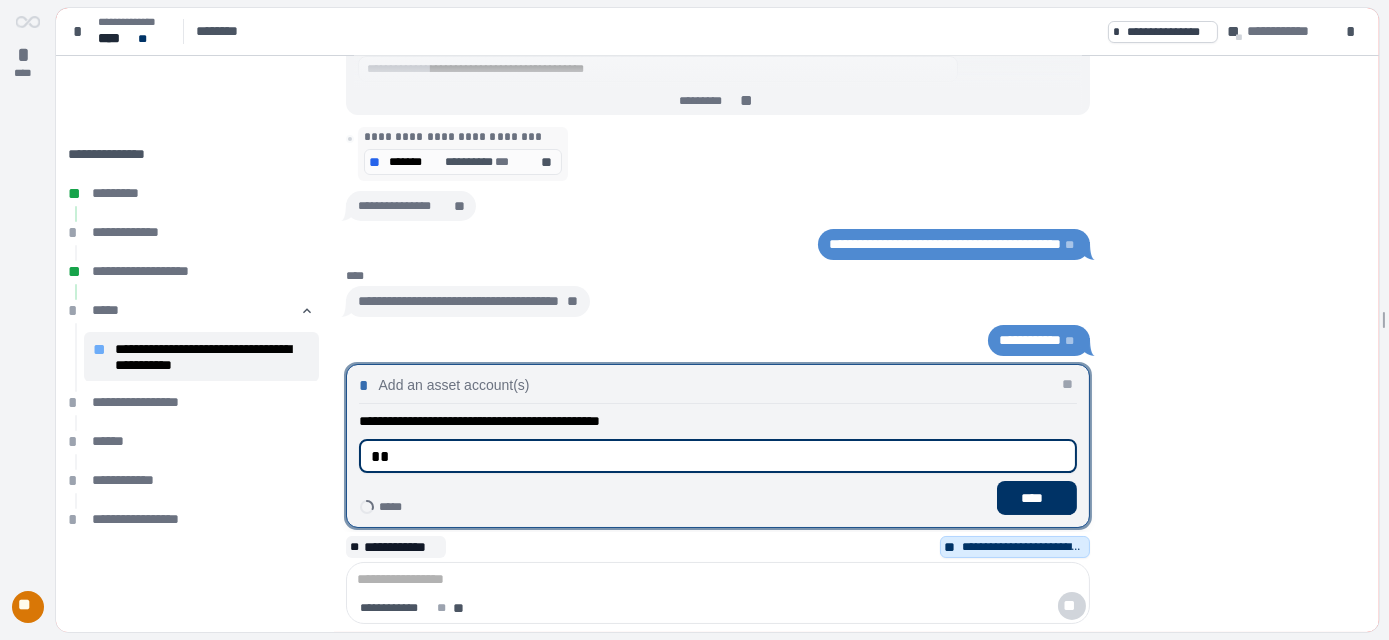 type on "*" 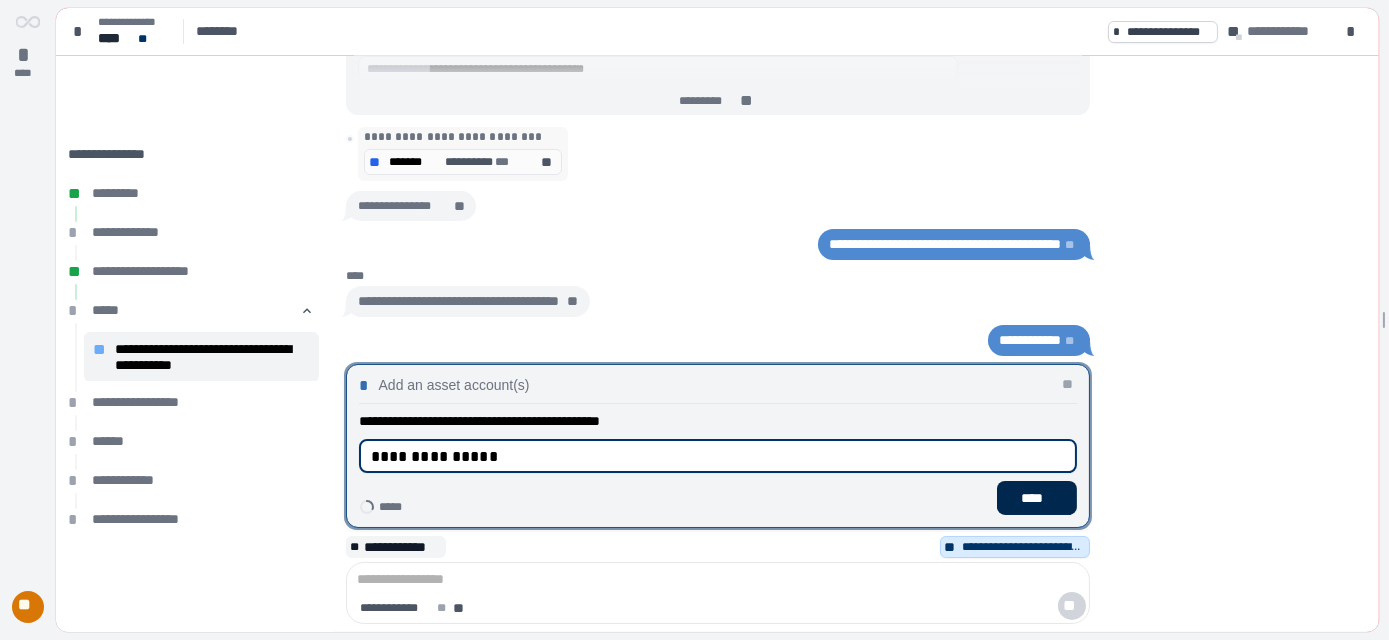 type on "**********" 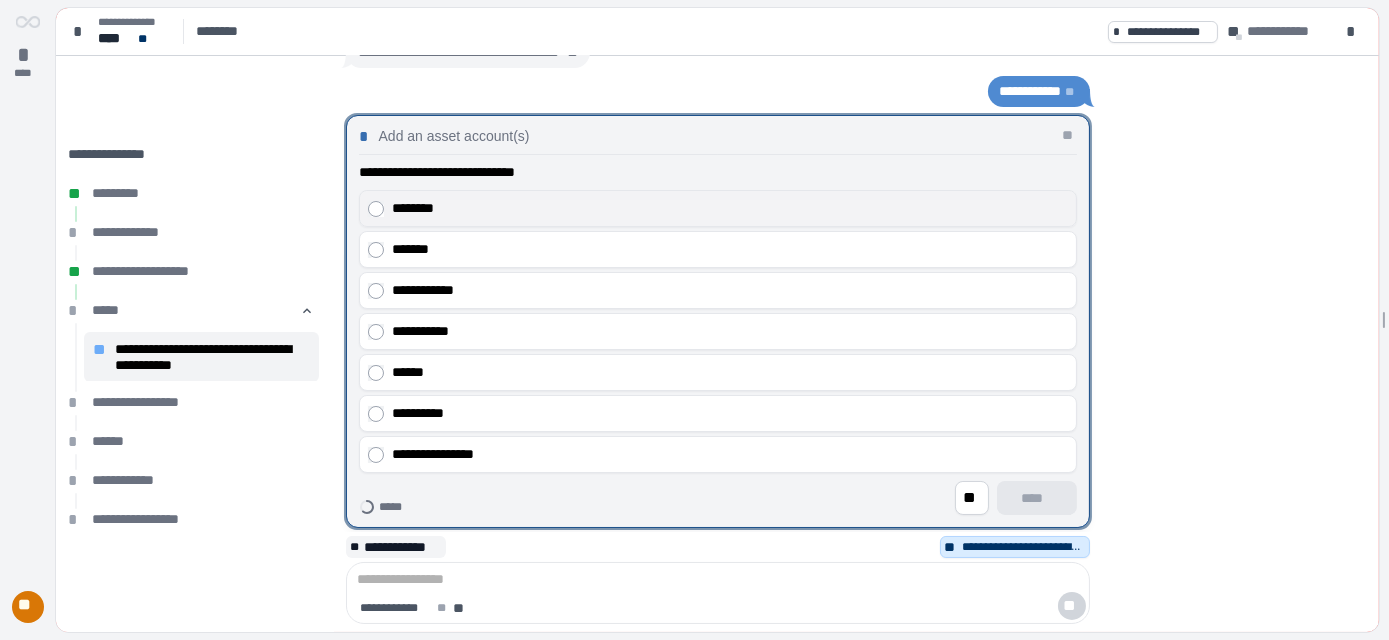 click on "********" at bounding box center [730, 208] 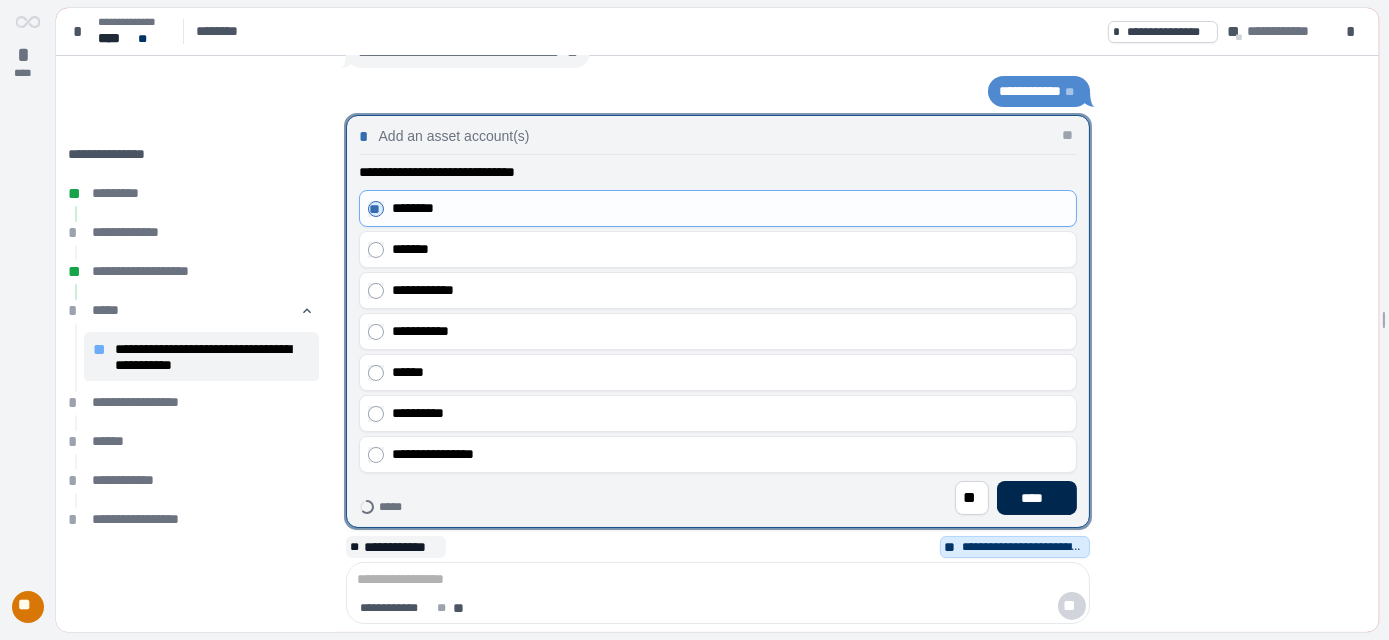 click on "****" at bounding box center [1037, 498] 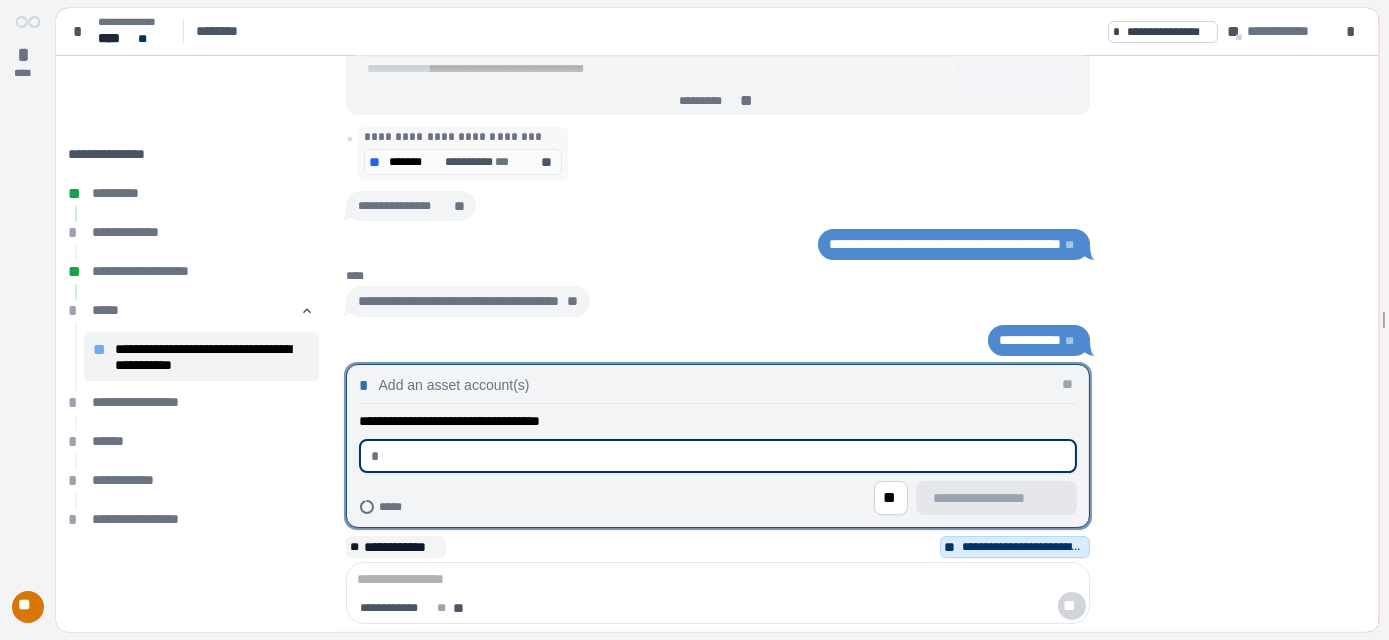 click at bounding box center (725, 456) 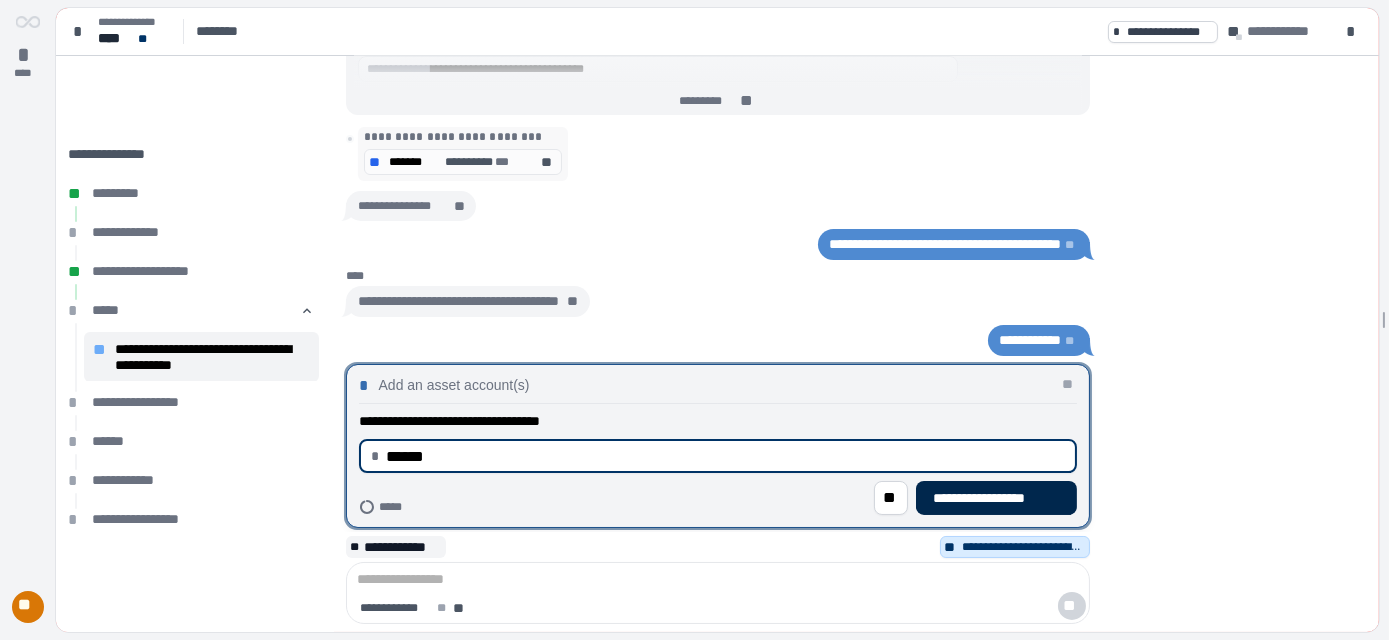 type on "*********" 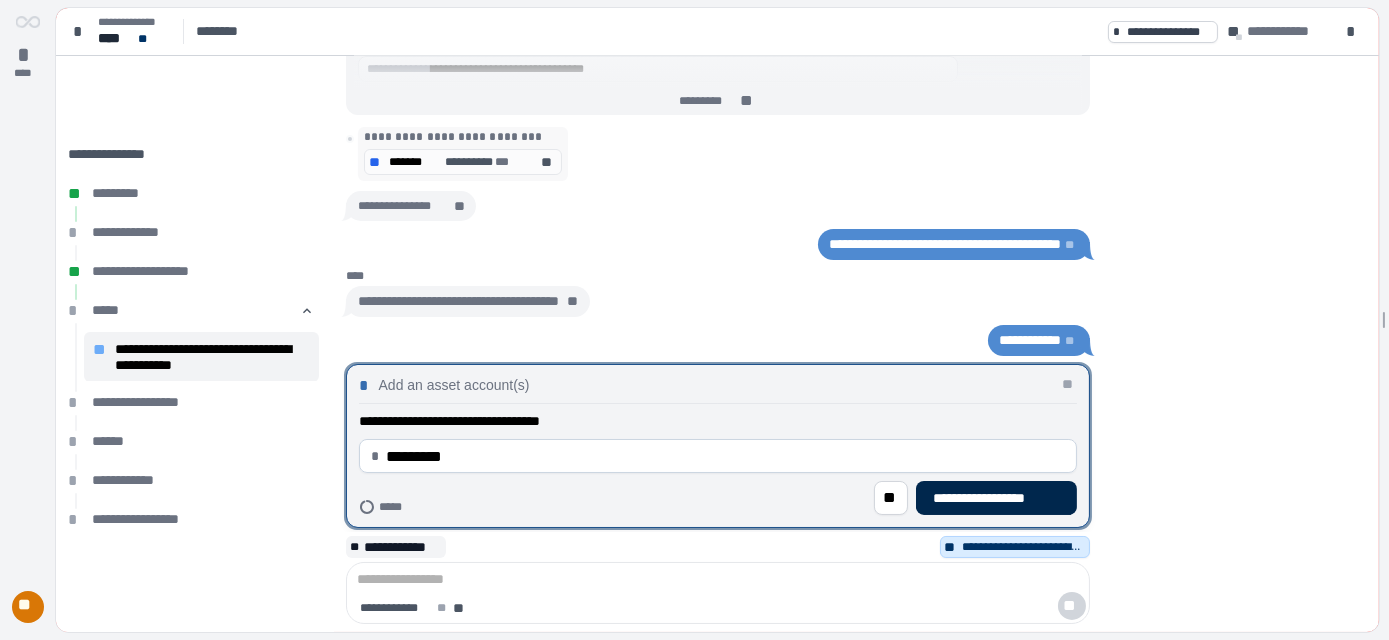 click on "**********" at bounding box center (996, 498) 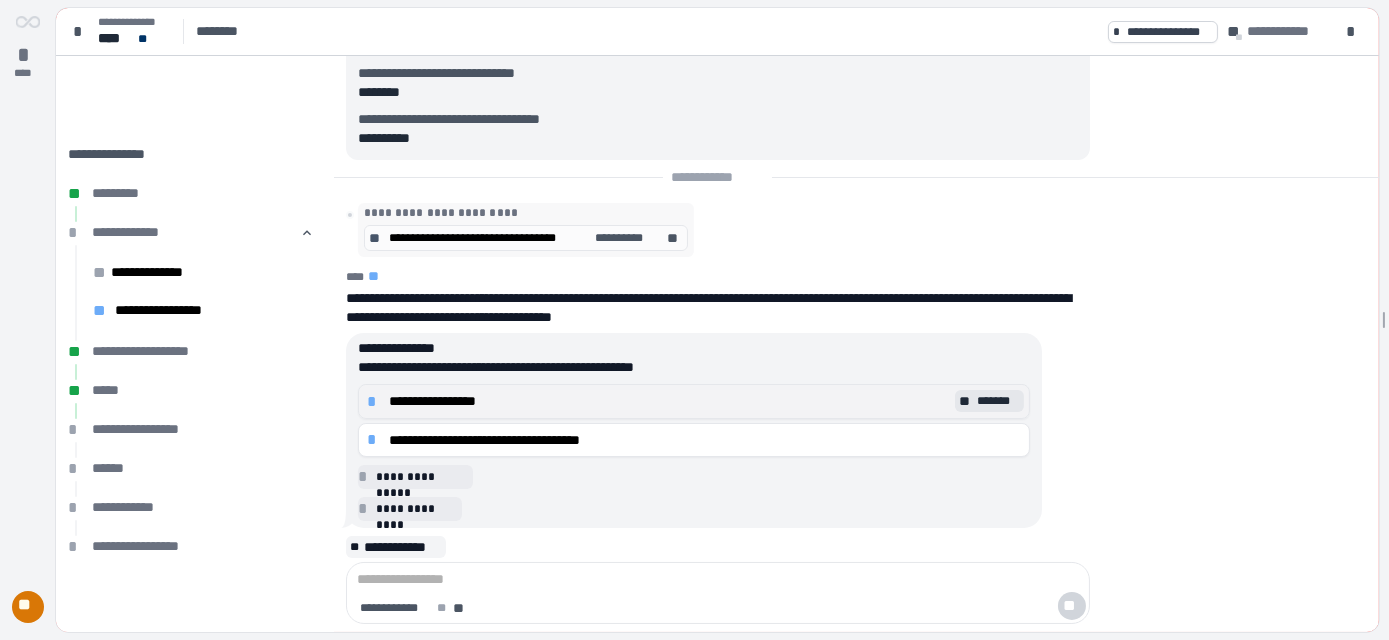click on "**********" at bounding box center (669, 401) 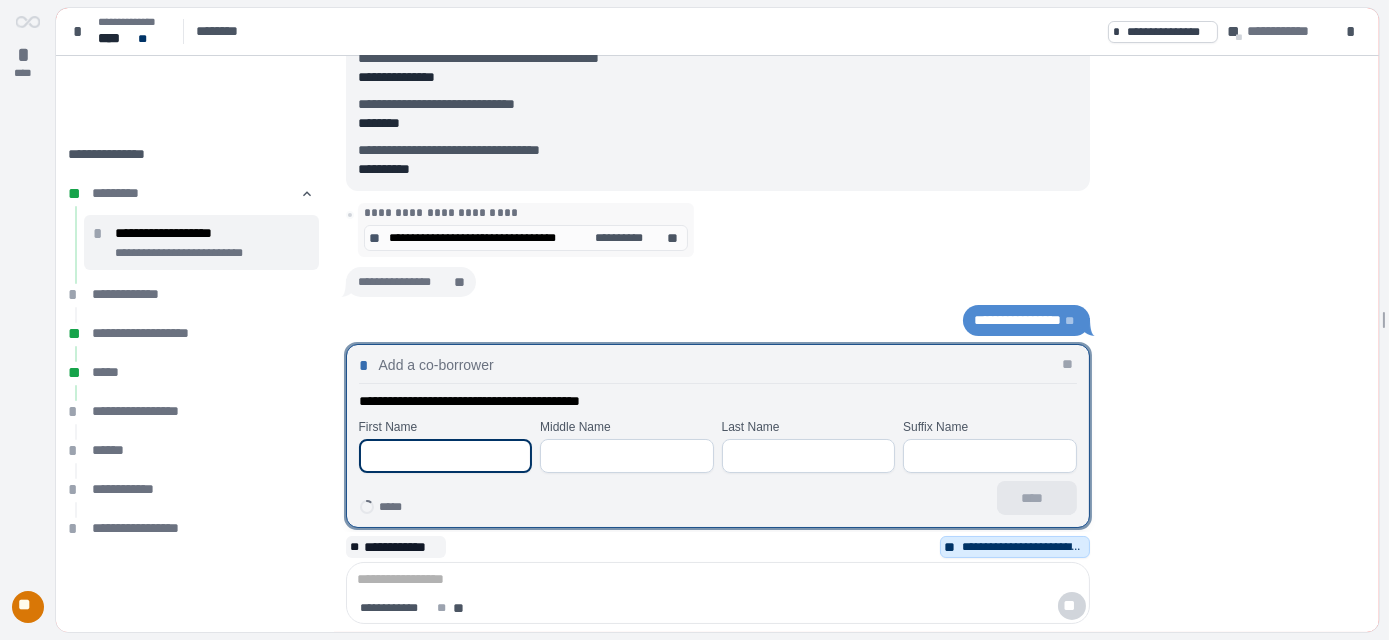 click at bounding box center [446, 456] 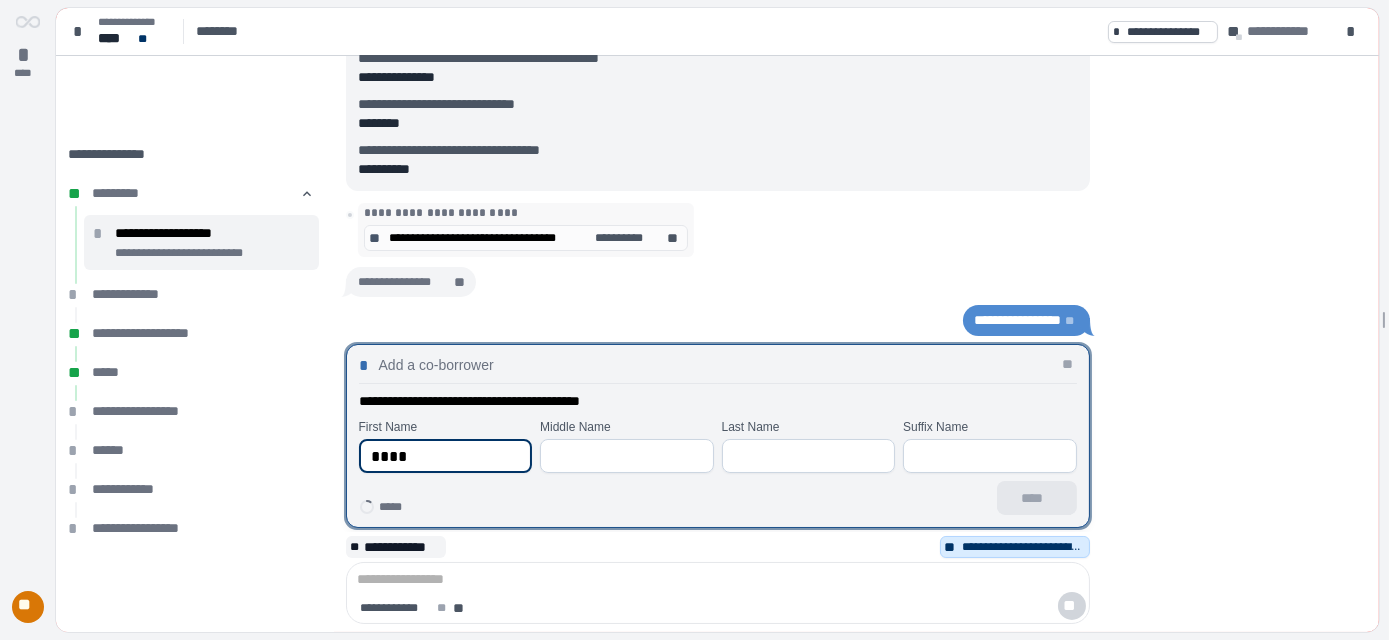 type on "****" 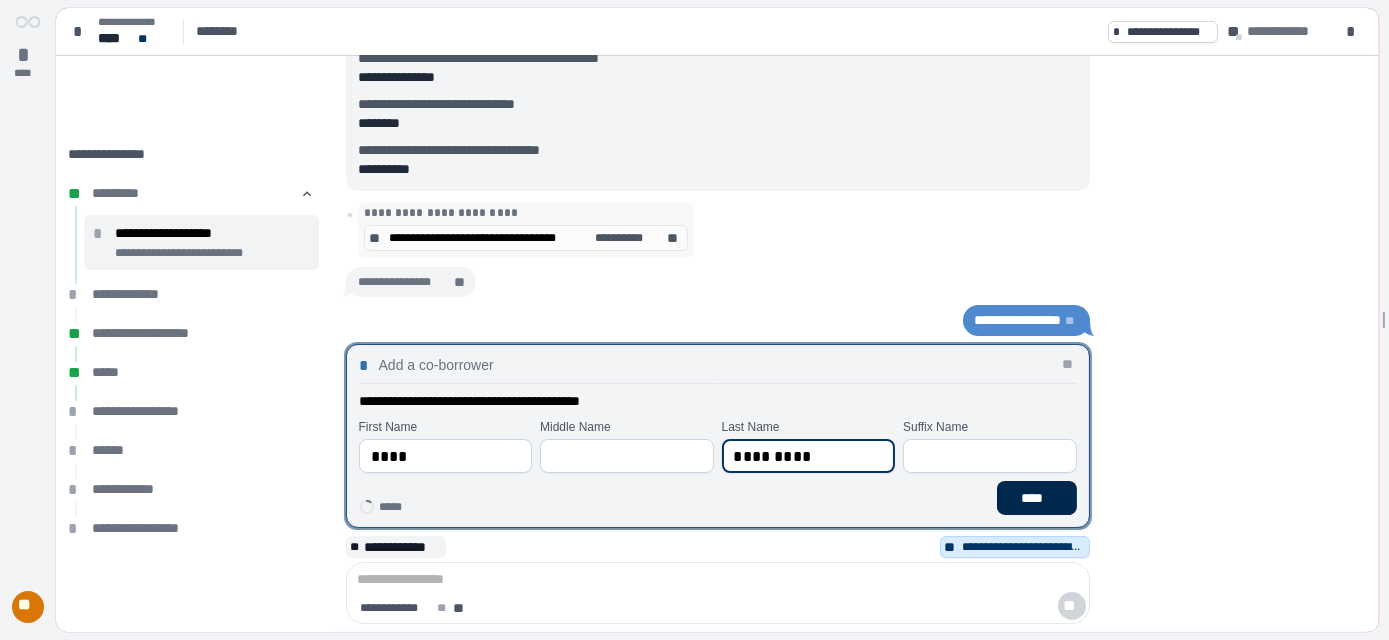 type on "*********" 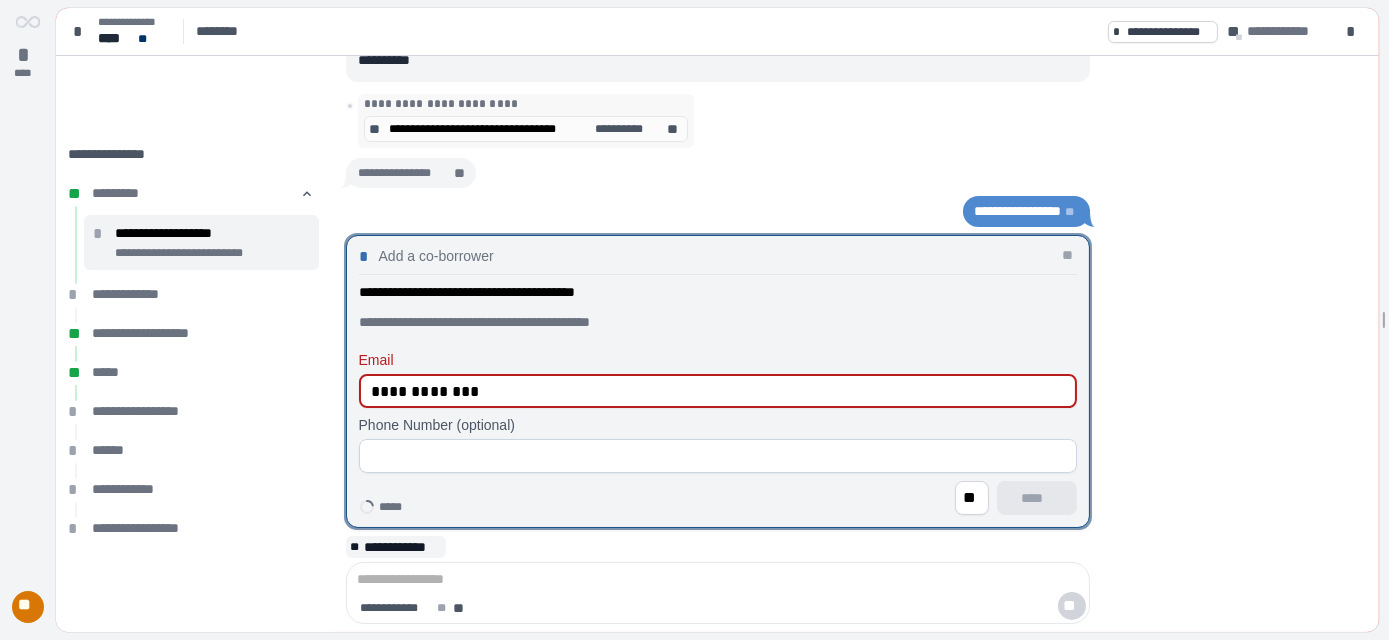 drag, startPoint x: 516, startPoint y: 381, endPoint x: 513, endPoint y: 396, distance: 15.297058 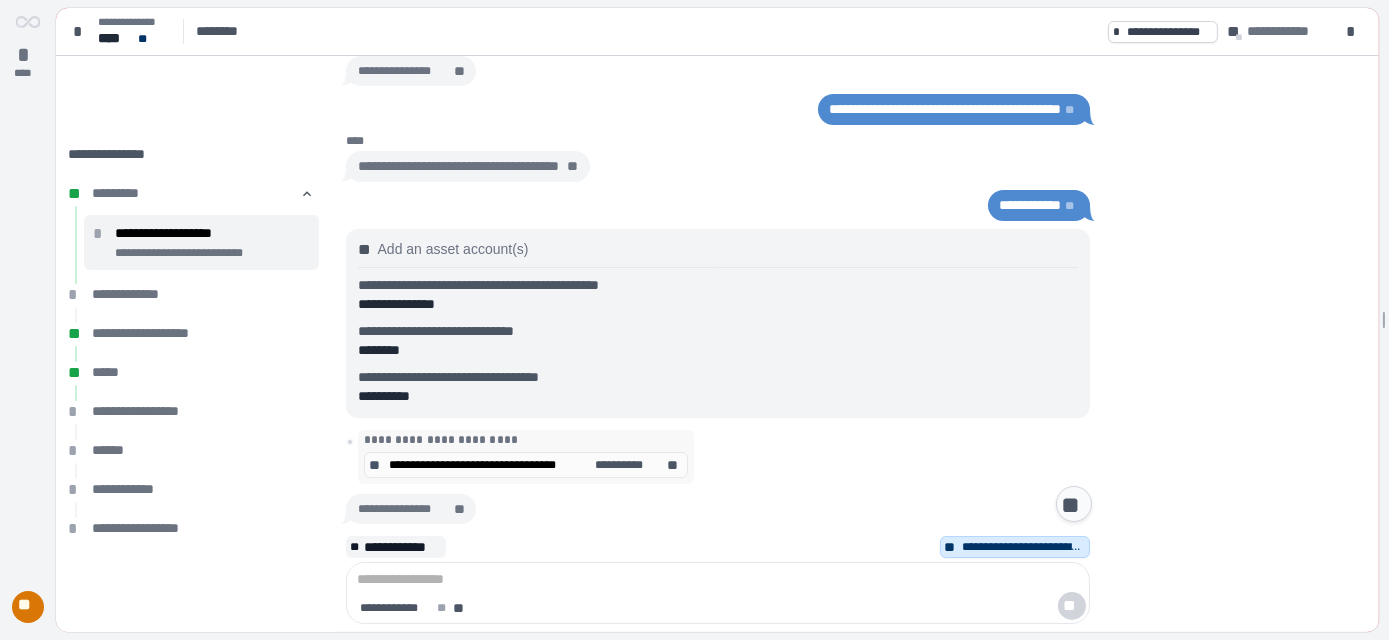 scroll, scrollTop: 0, scrollLeft: 0, axis: both 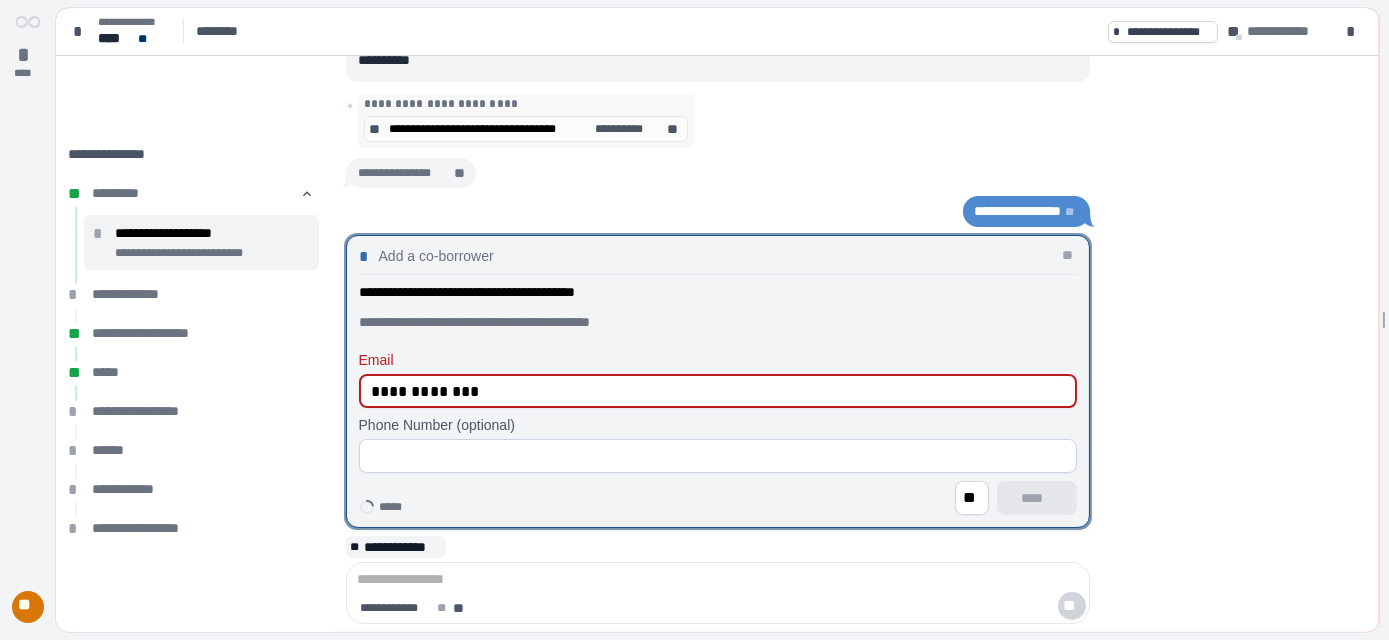 click on "**********" at bounding box center (718, 391) 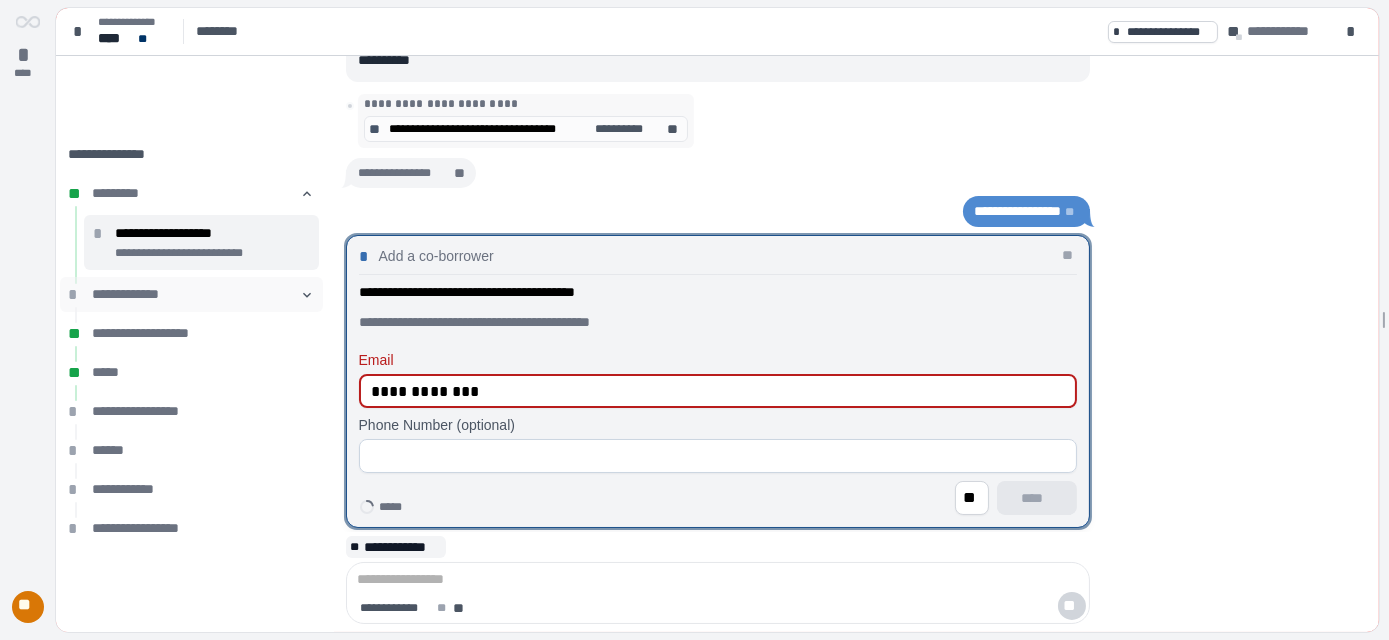 click on "**********" at bounding box center [191, 294] 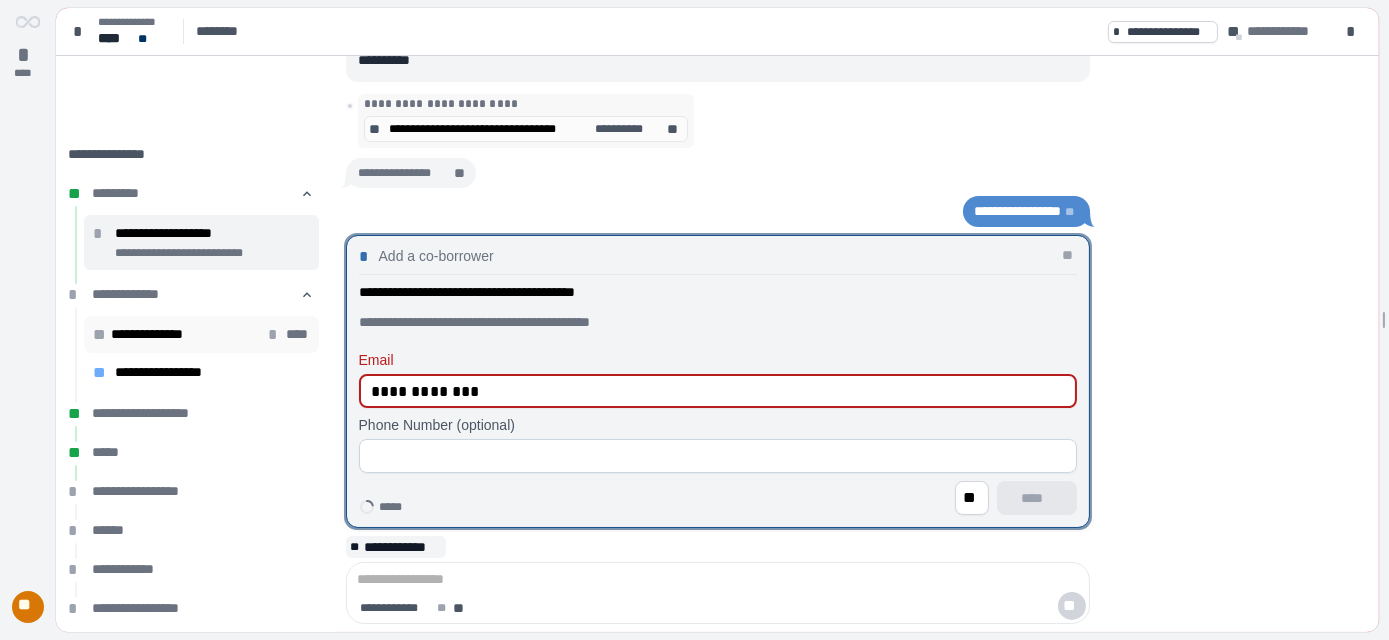 click on "**********" at bounding box center (165, 334) 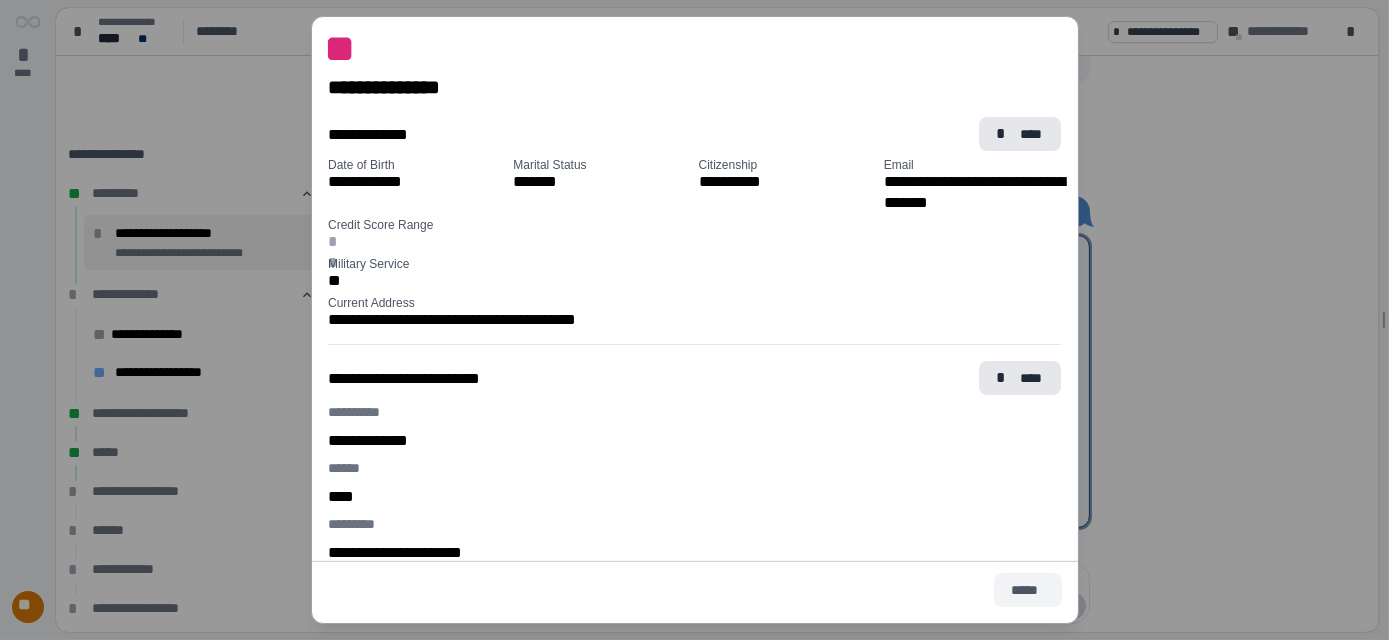 click on "*****" at bounding box center [1027, 590] 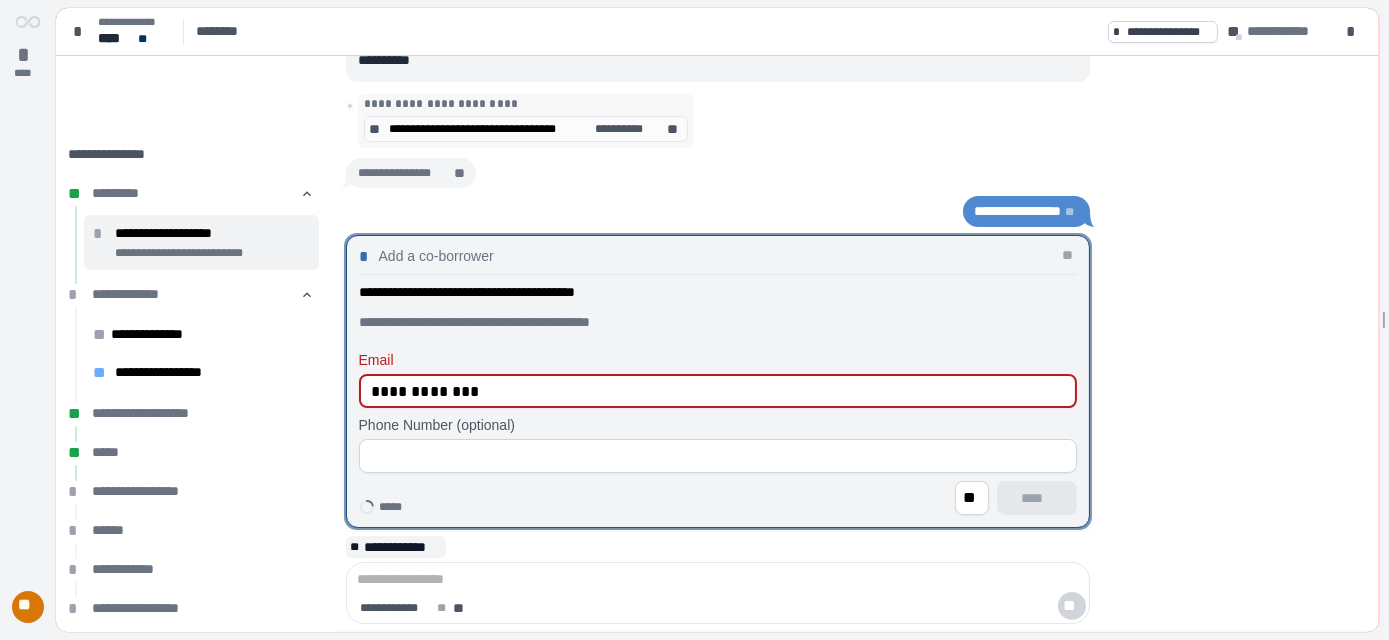 drag, startPoint x: 509, startPoint y: 389, endPoint x: 496, endPoint y: 376, distance: 18.384777 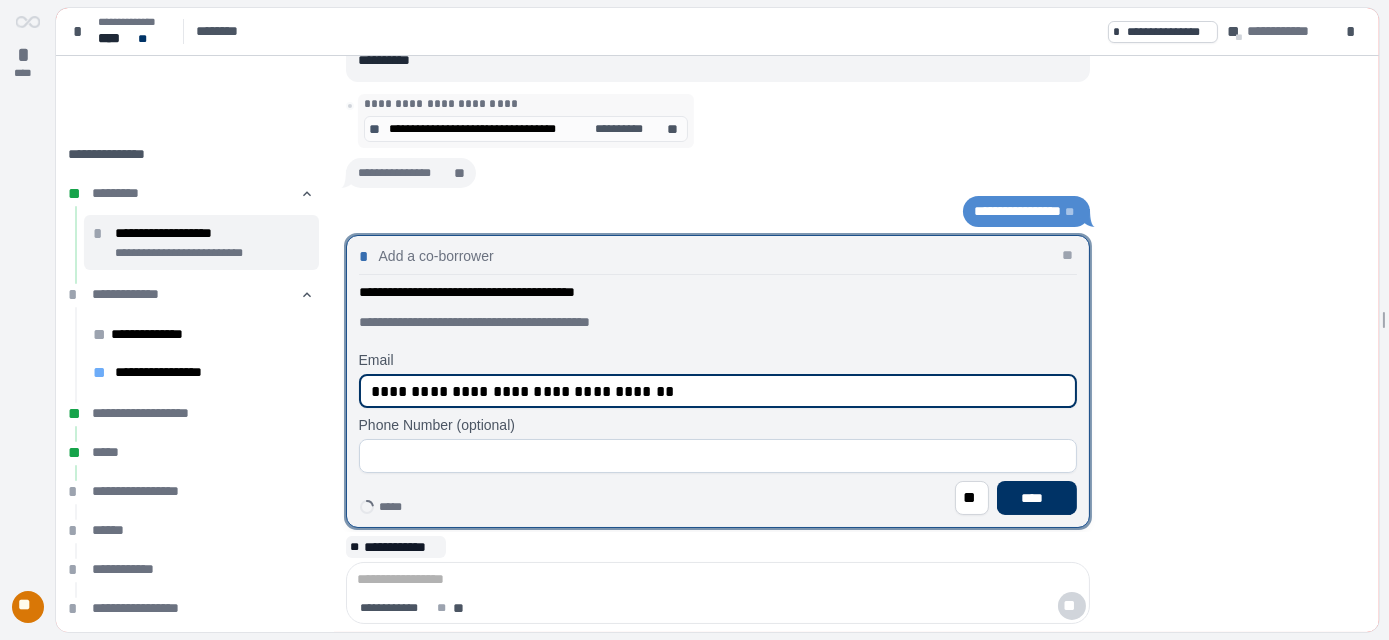 type on "**********" 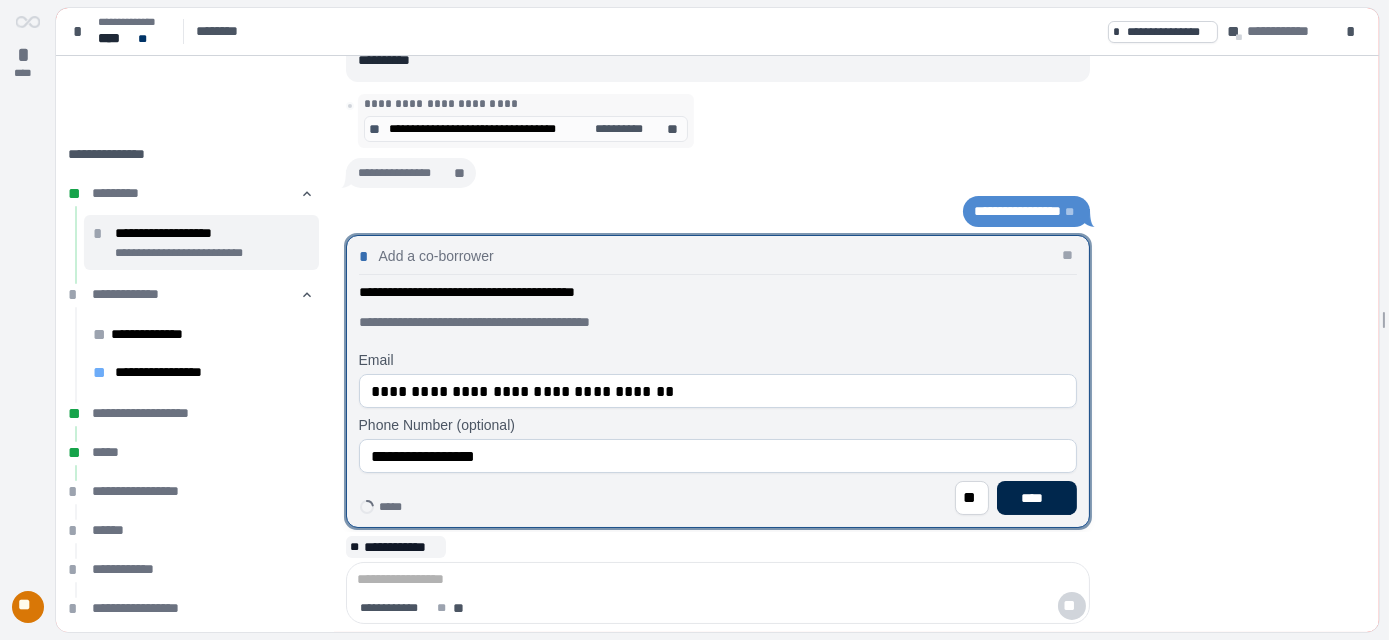 type on "**********" 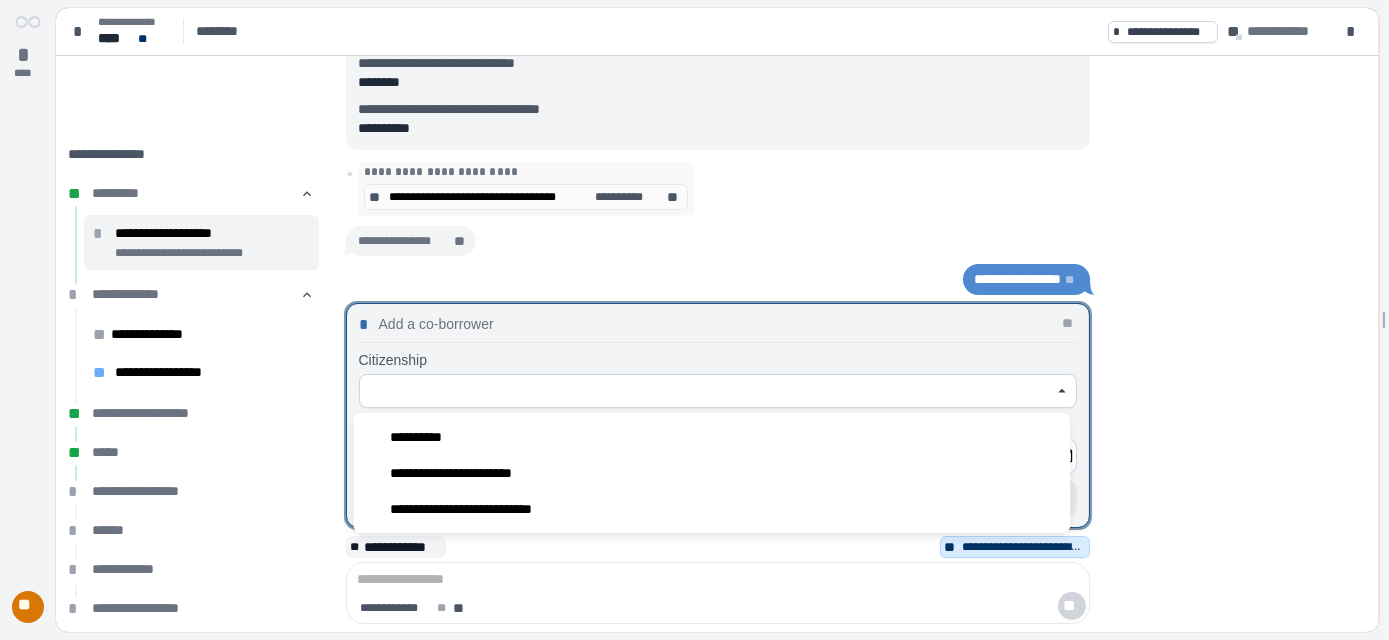 click at bounding box center [707, 391] 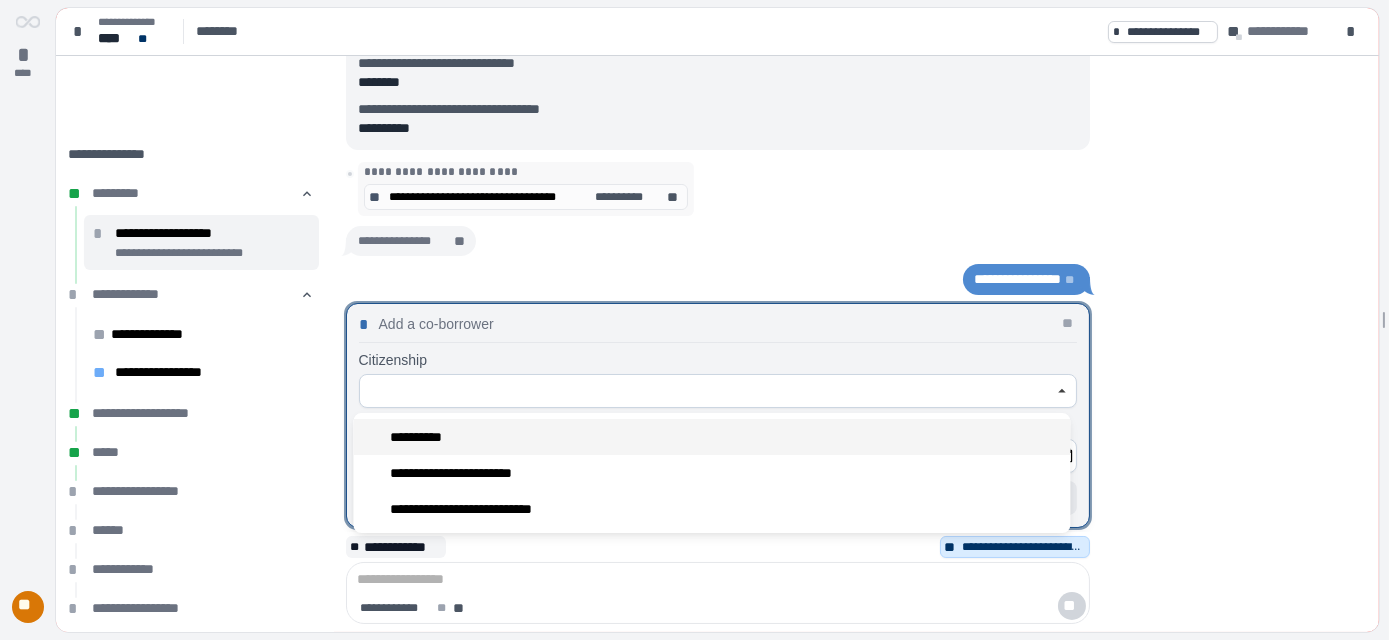 click on "**********" at bounding box center [711, 437] 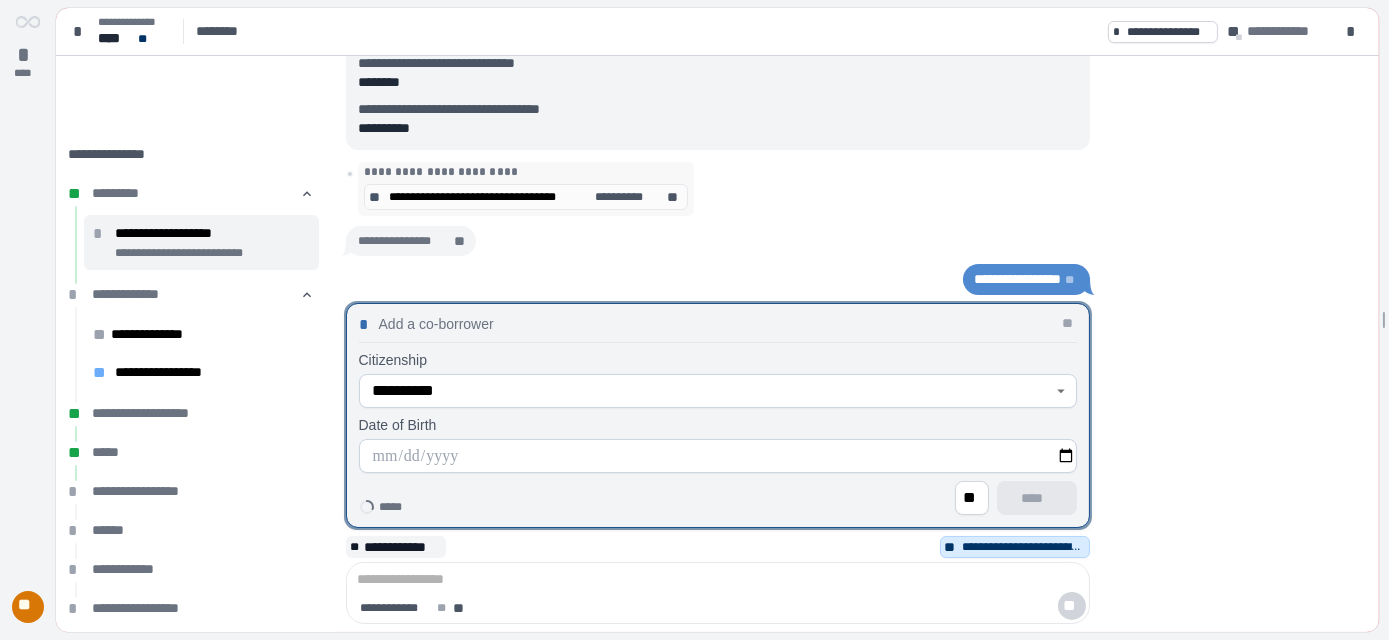type on "**********" 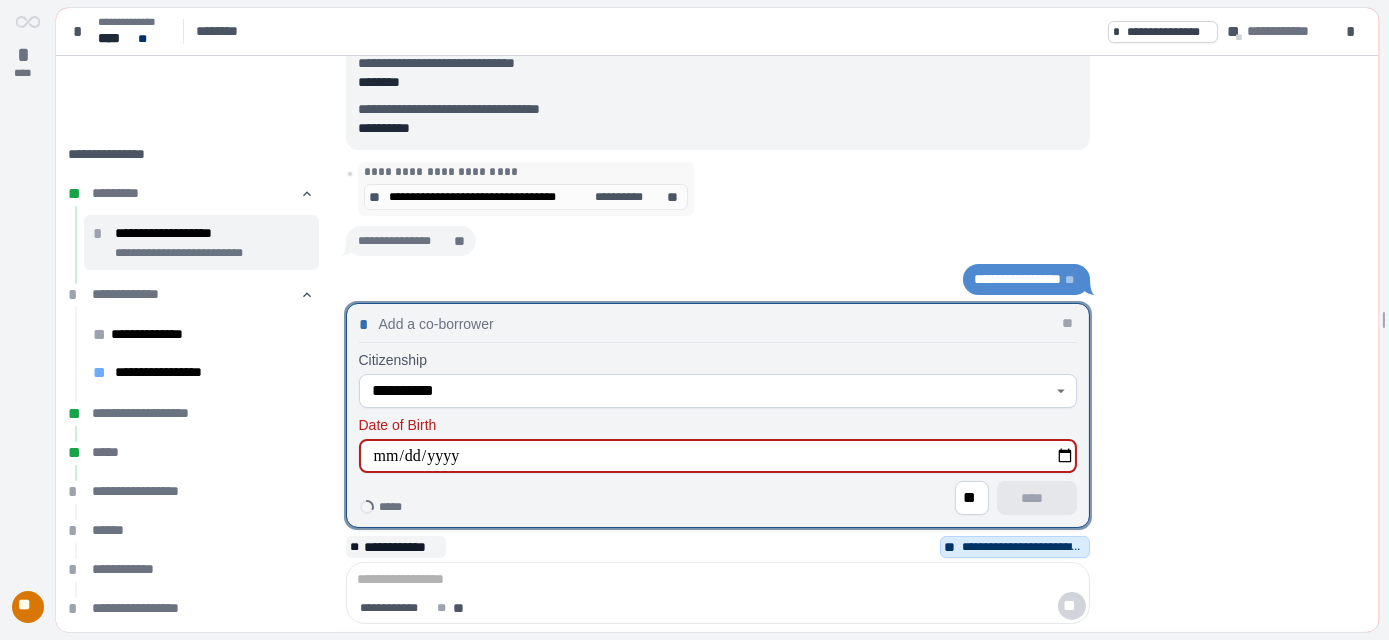 type on "**********" 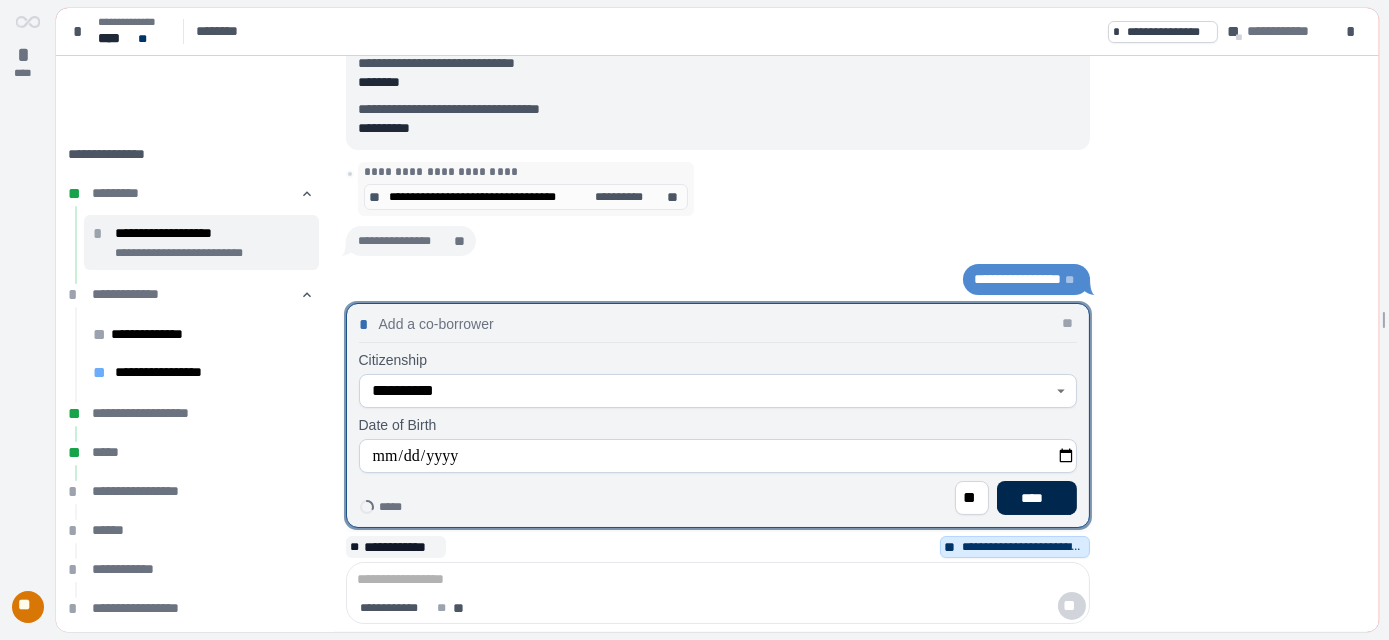 click on "****" at bounding box center [1036, 498] 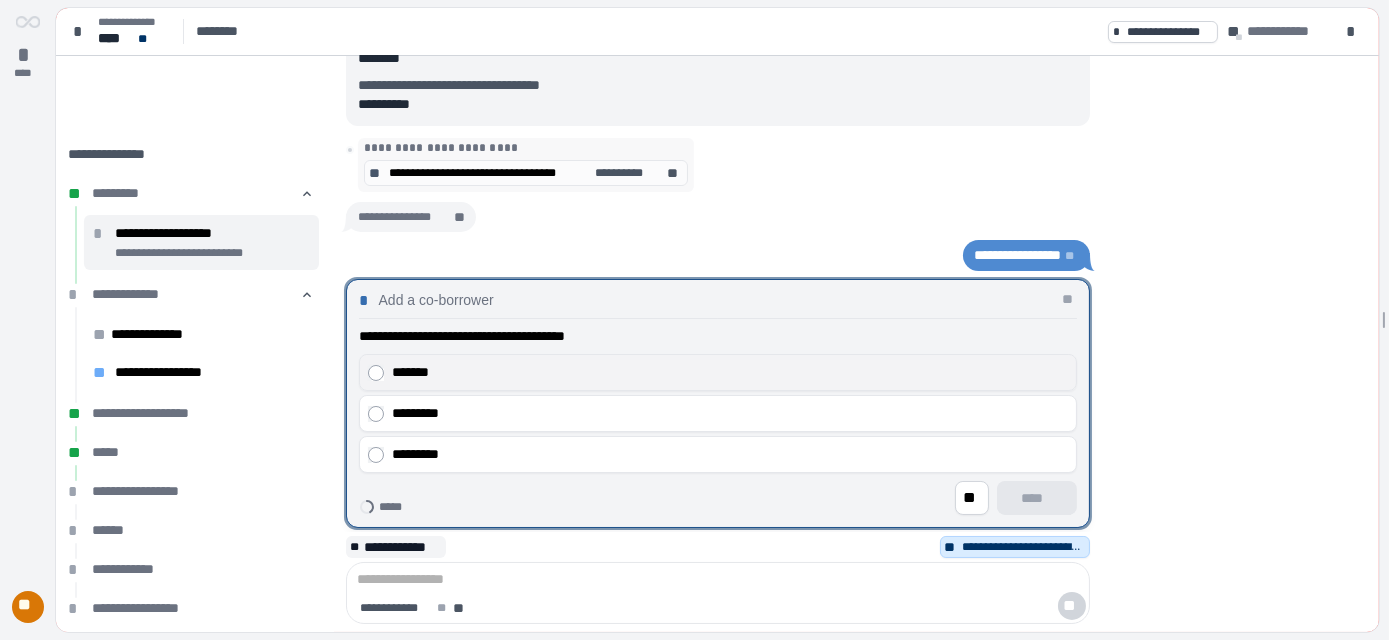 click on "*******" at bounding box center [730, 372] 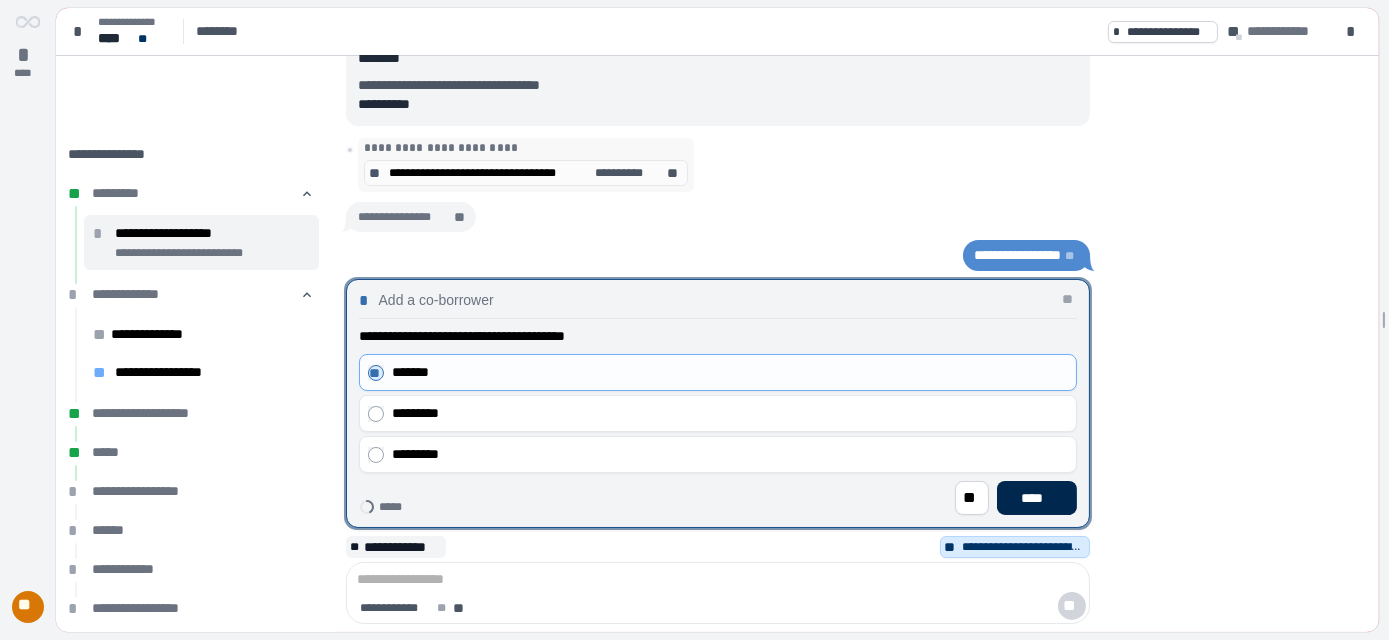 click on "****" at bounding box center [1037, 498] 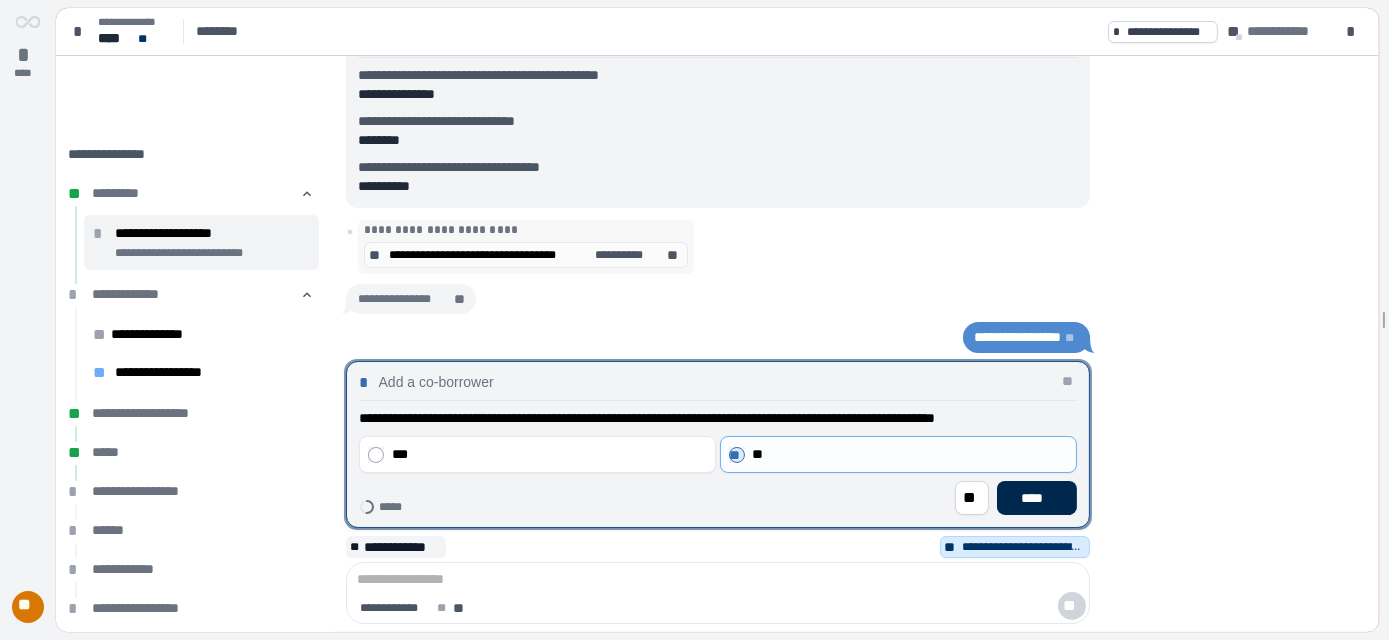 click on "****" at bounding box center [1036, 498] 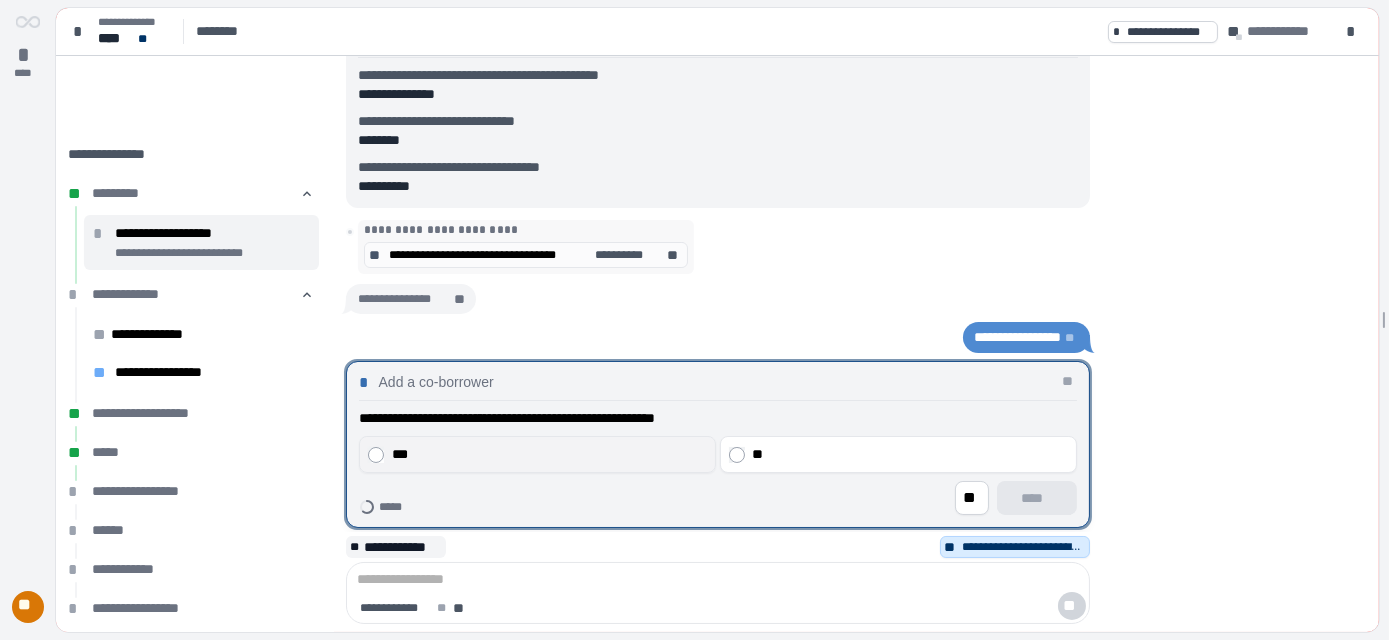 drag, startPoint x: 379, startPoint y: 457, endPoint x: 384, endPoint y: 467, distance: 11.18034 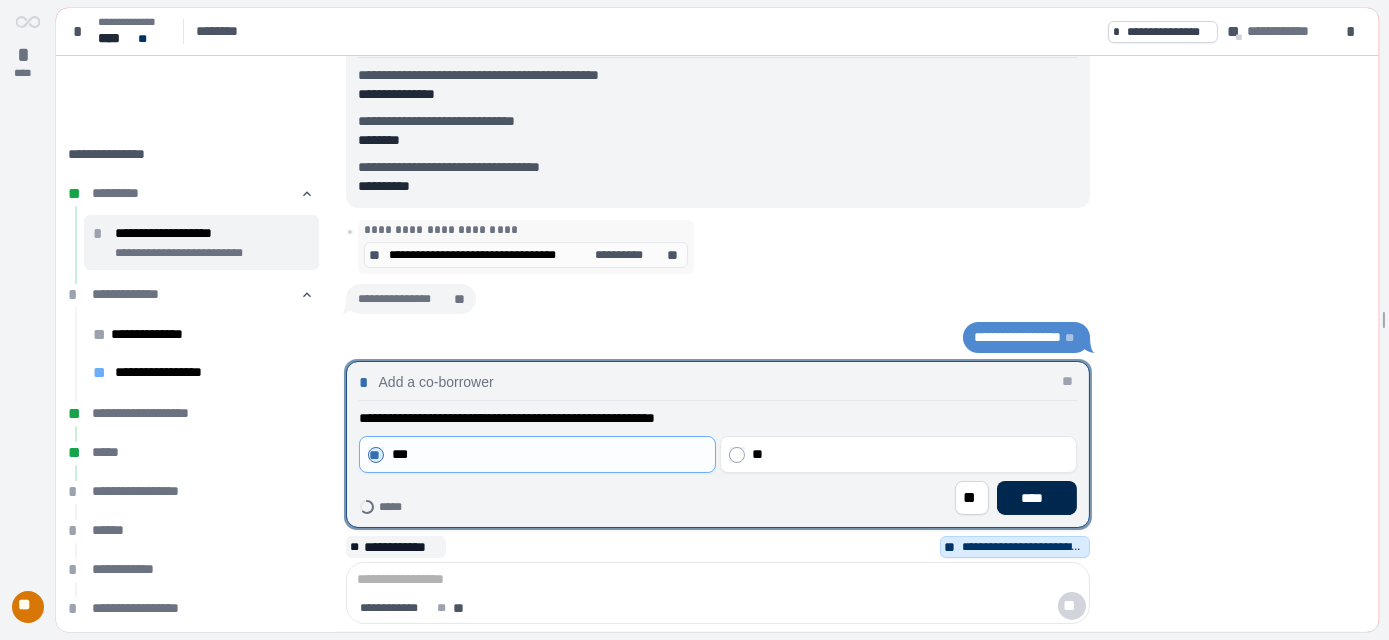 click on "****" at bounding box center [1037, 498] 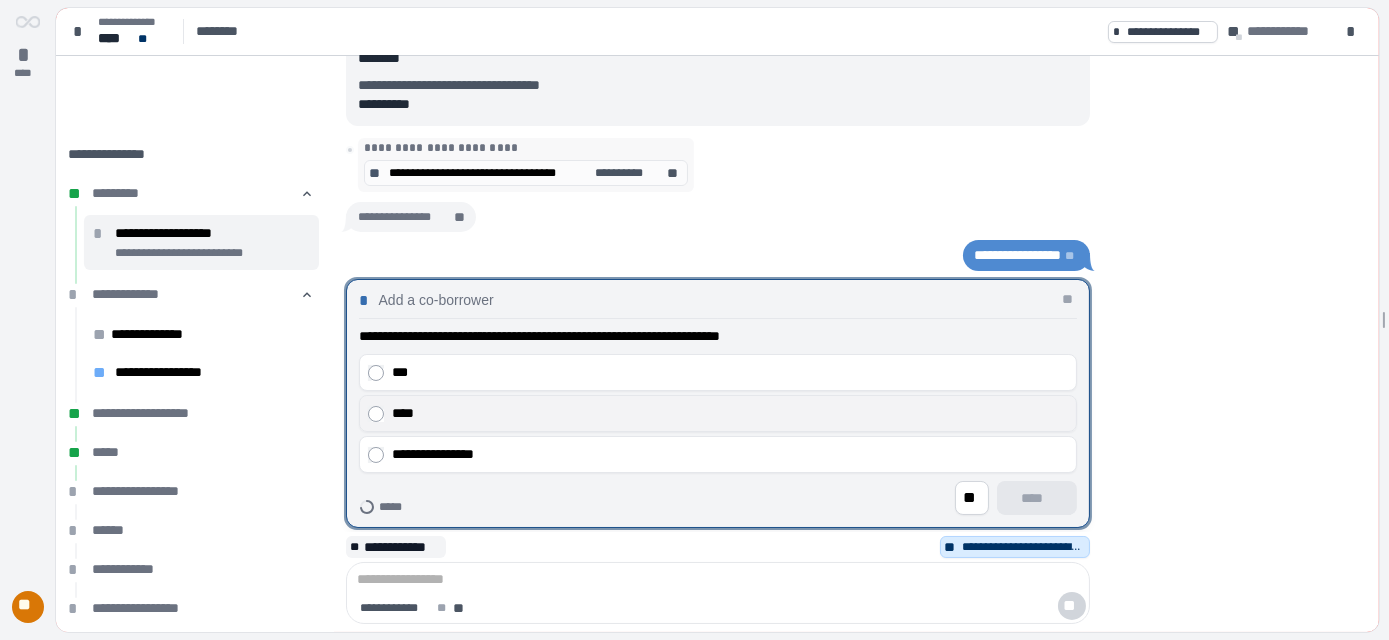 click on "****" at bounding box center [730, 413] 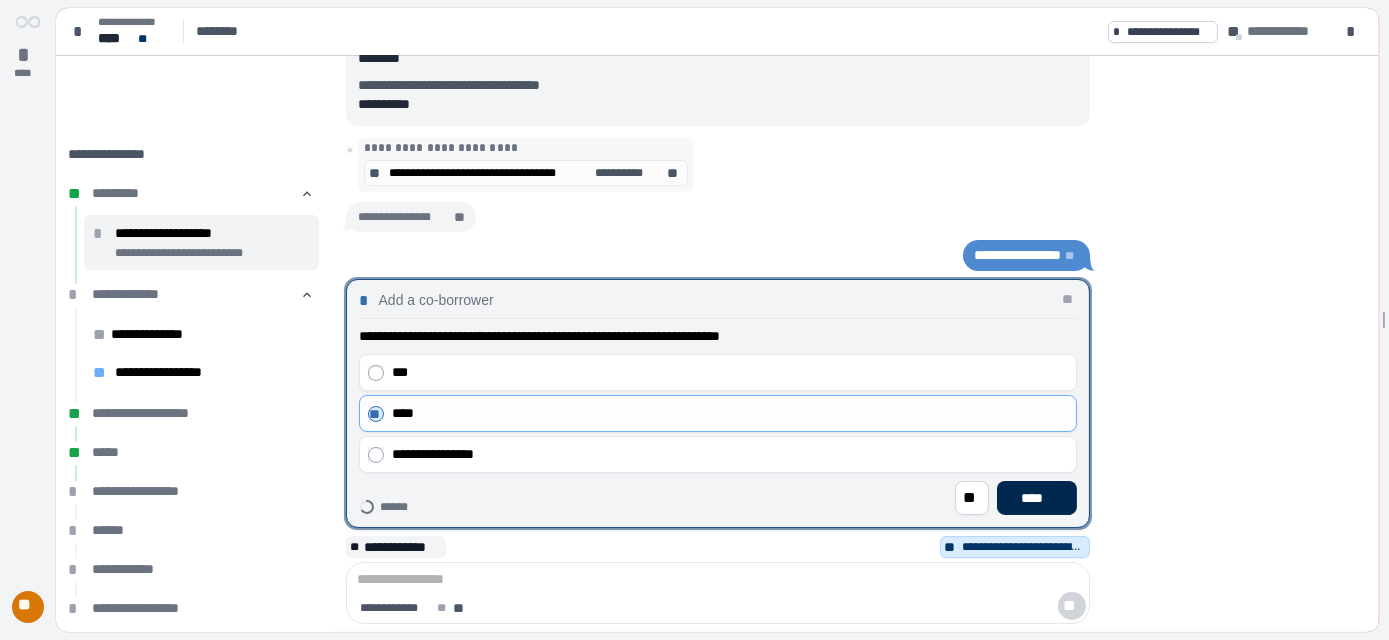 click on "****" at bounding box center (1036, 498) 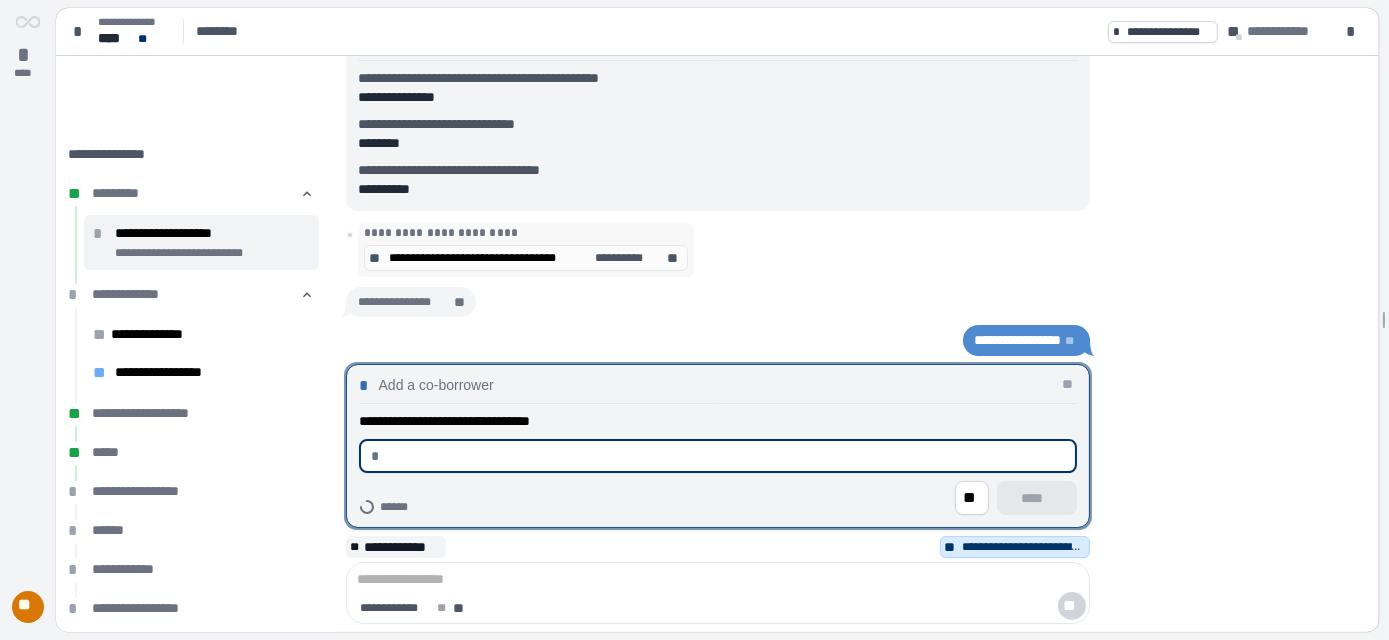 click at bounding box center (725, 456) 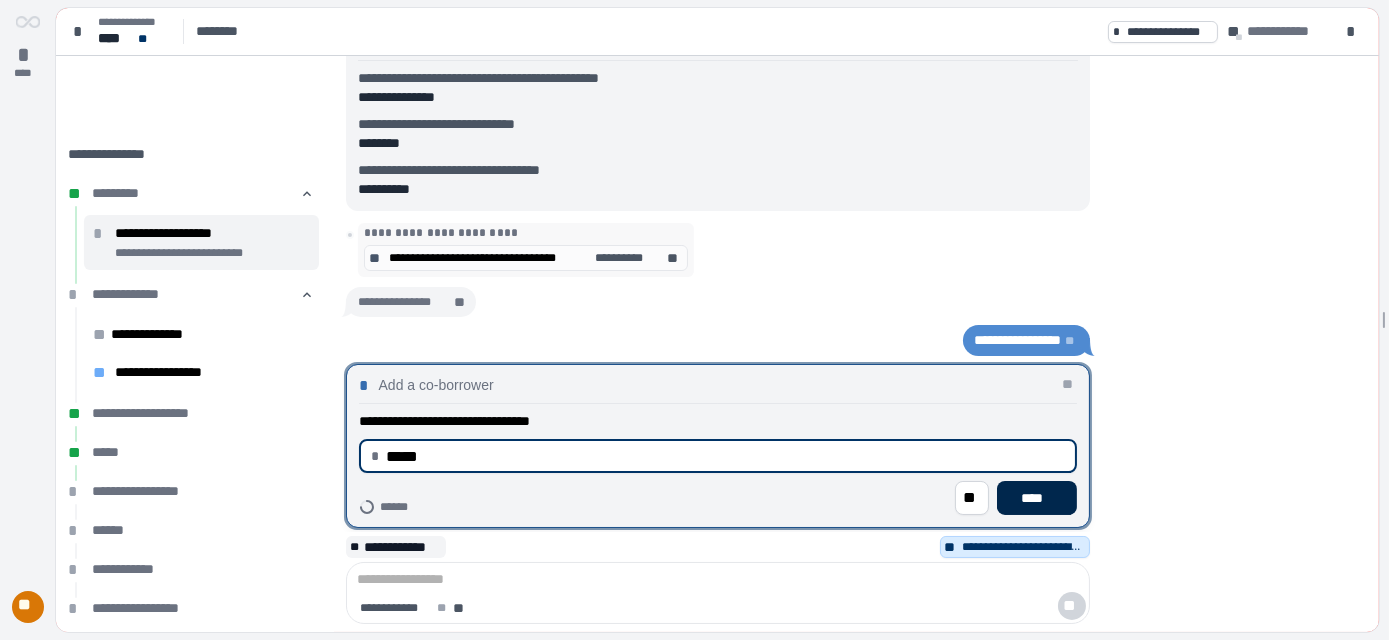 type on "********" 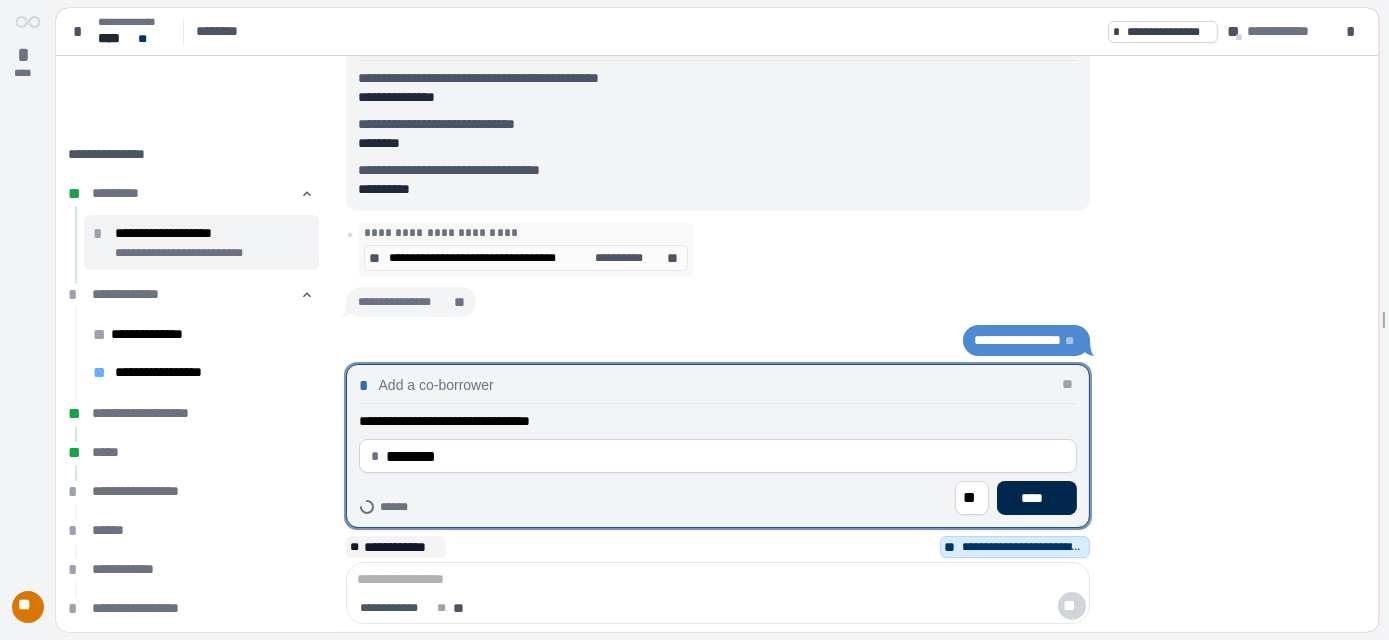 click on "****" at bounding box center (1036, 498) 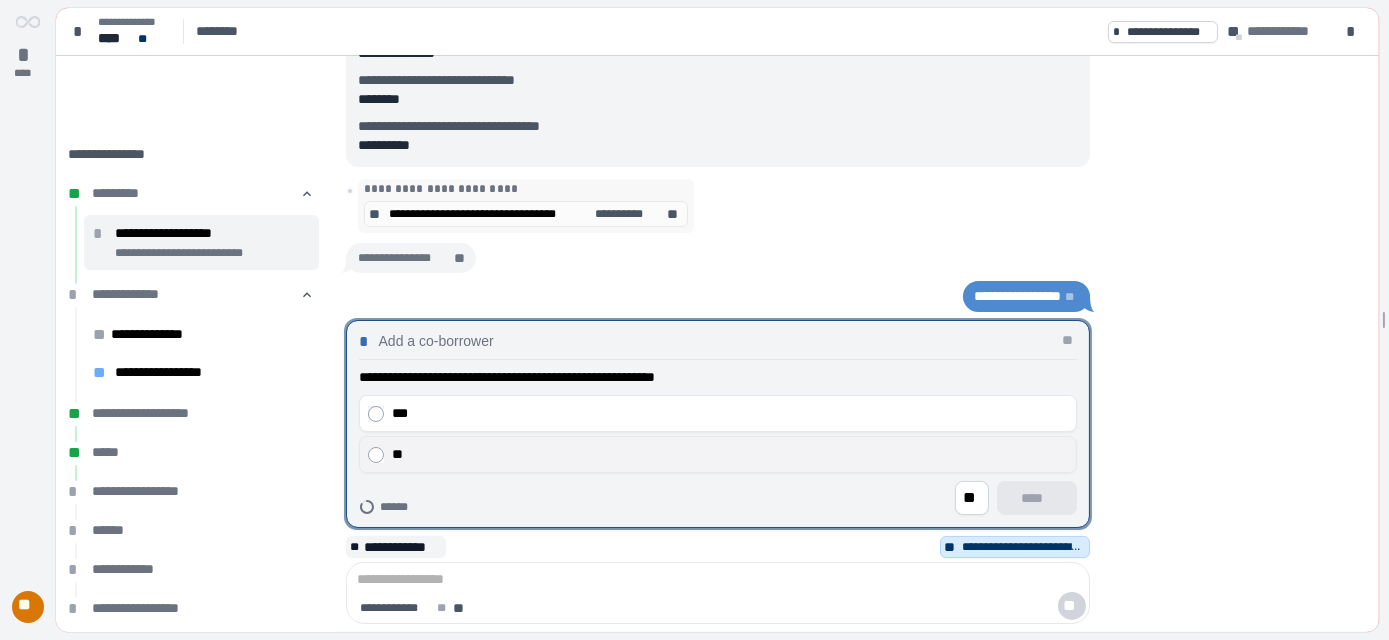 click on "**" at bounding box center (730, 454) 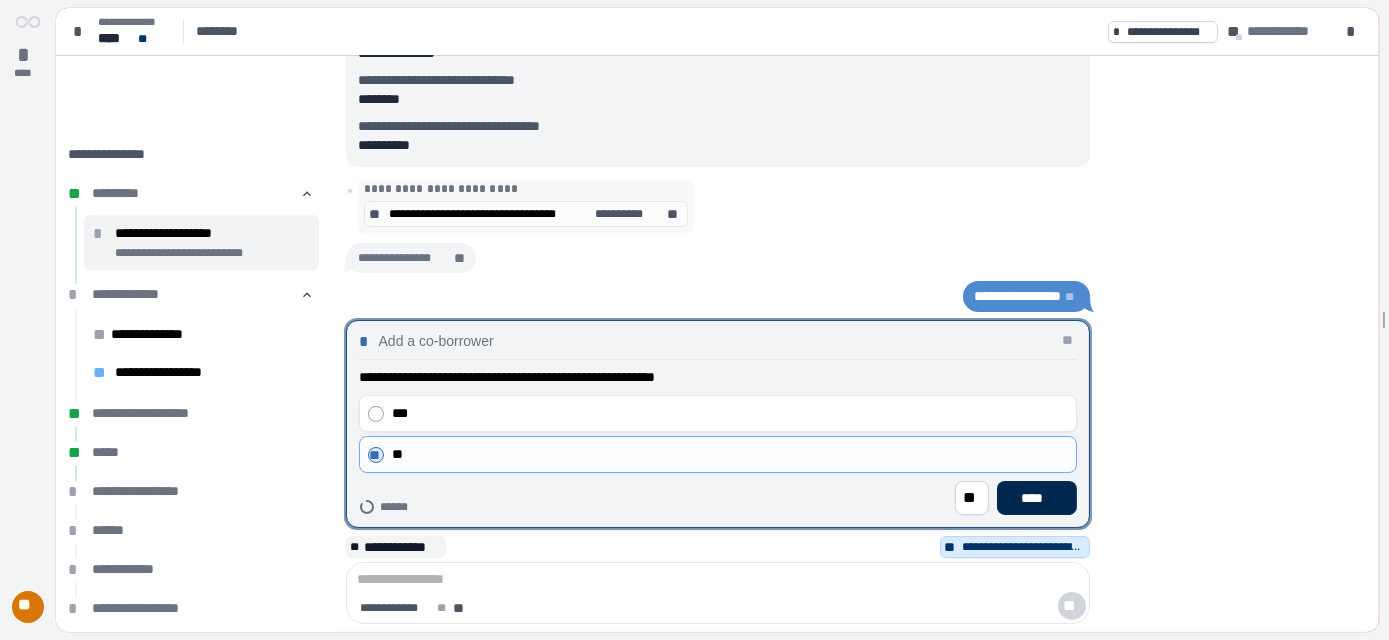 click on "****" at bounding box center (1036, 498) 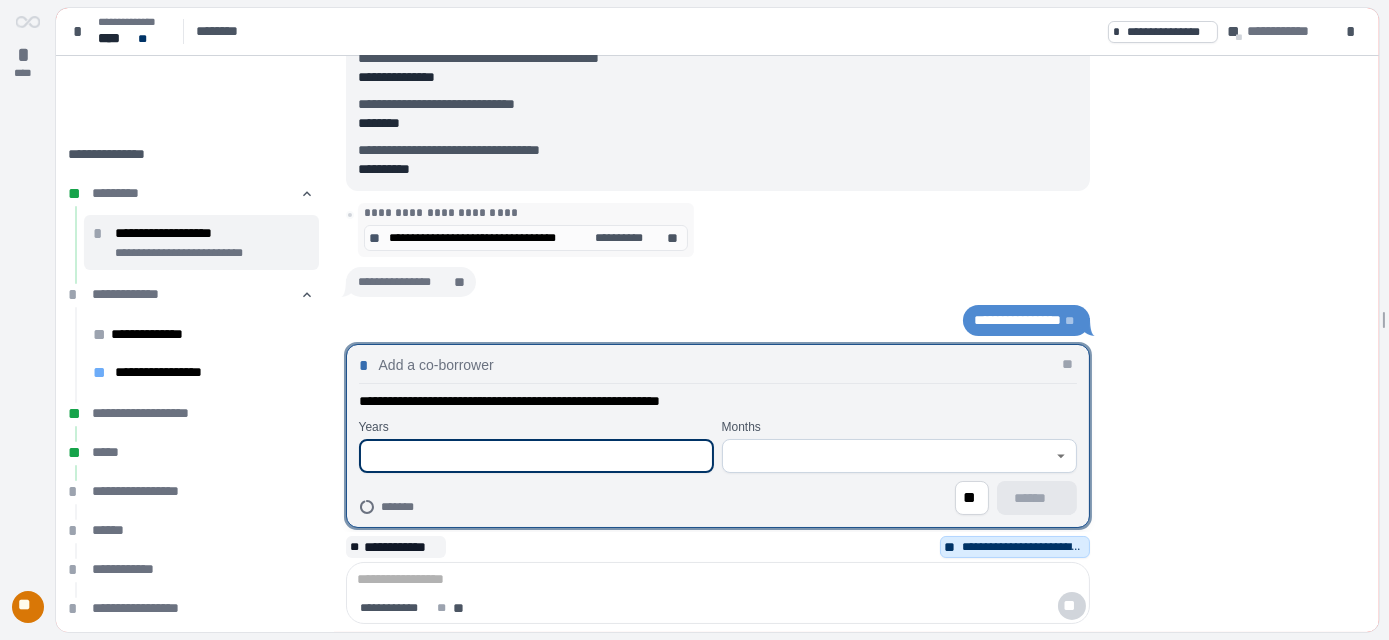 click at bounding box center [536, 456] 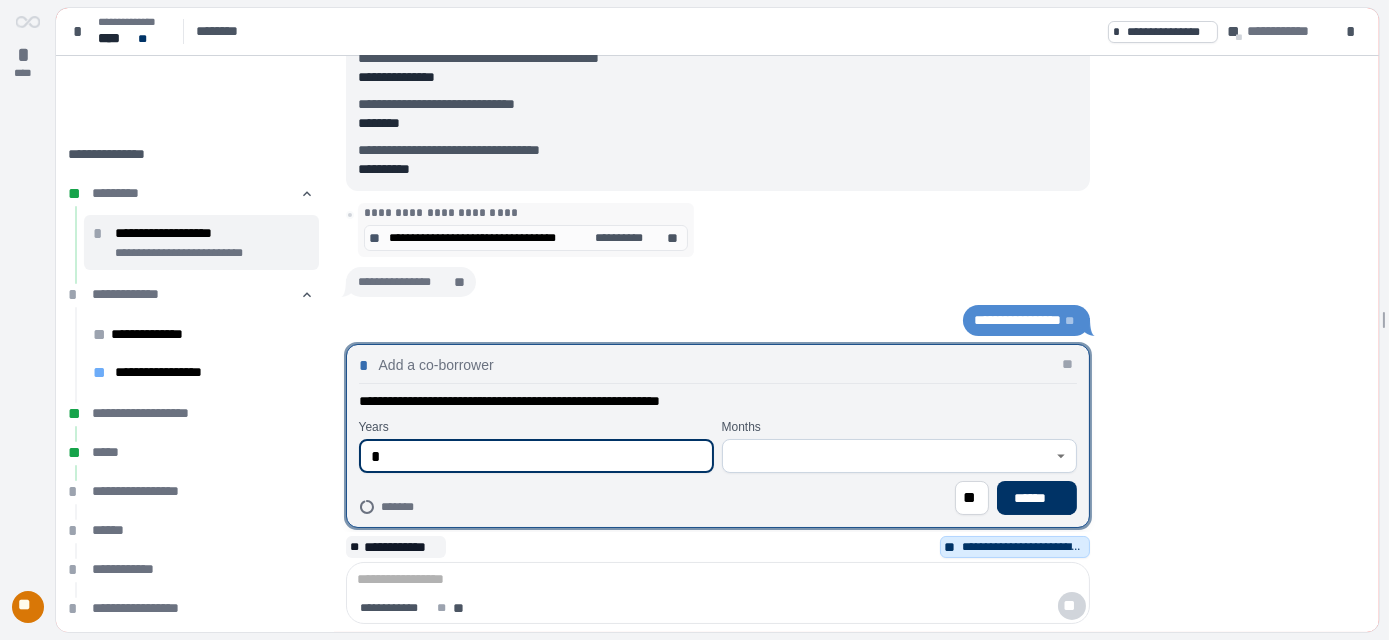 type on "*" 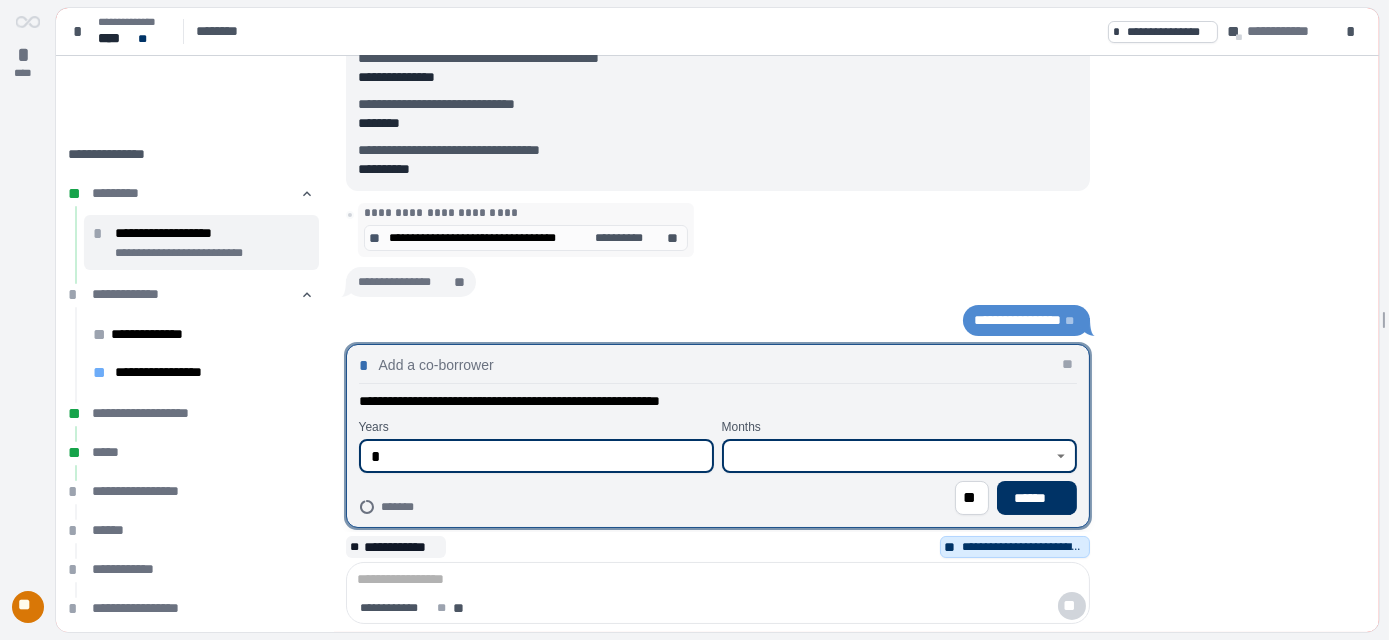 click at bounding box center (888, 456) 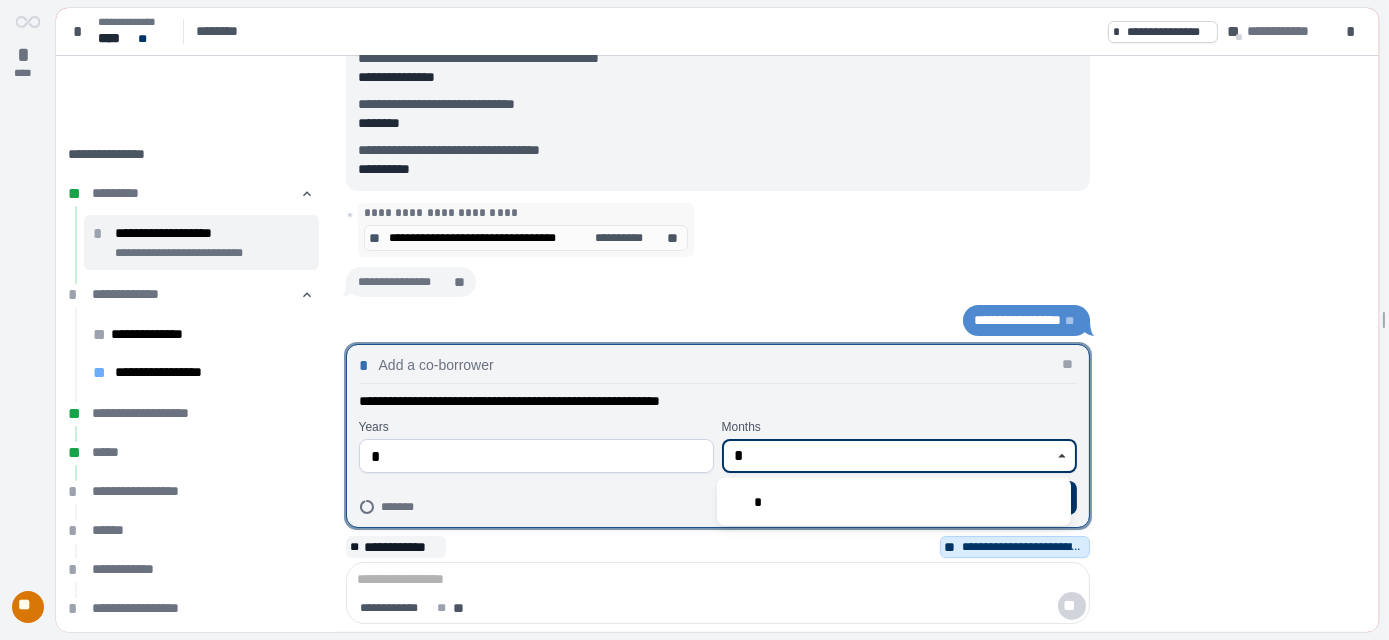 type on "*" 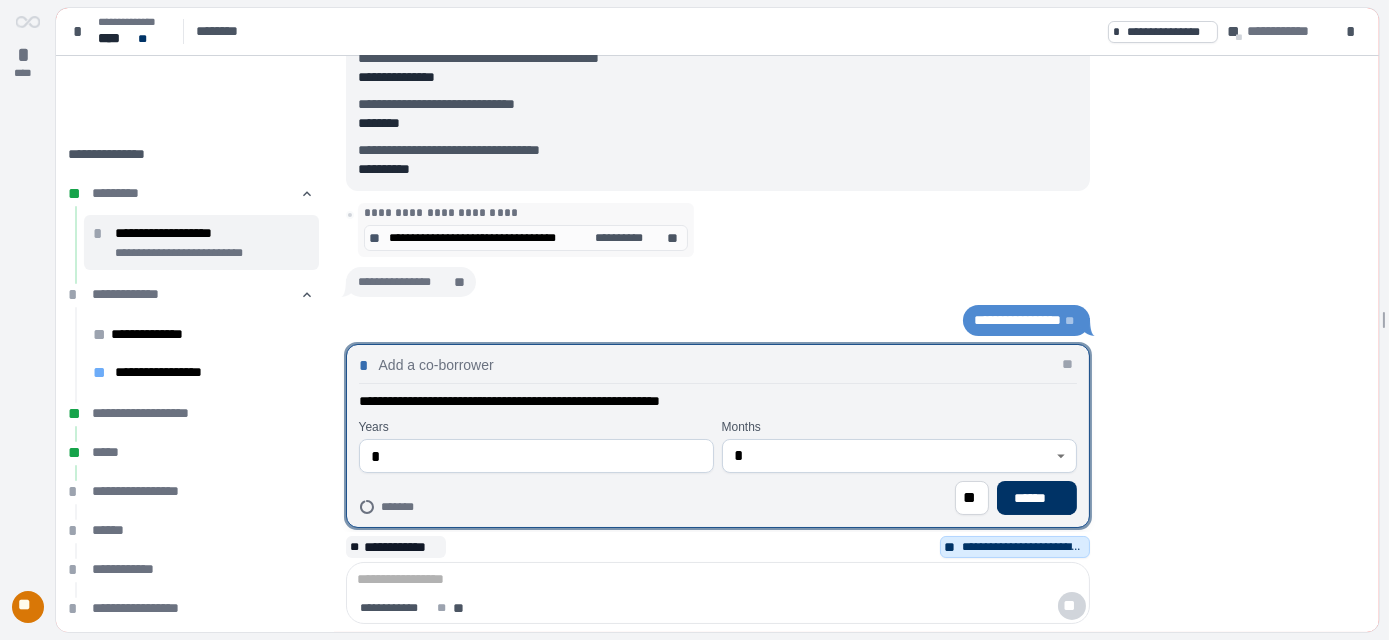 click on "**********" at bounding box center [717, 436] 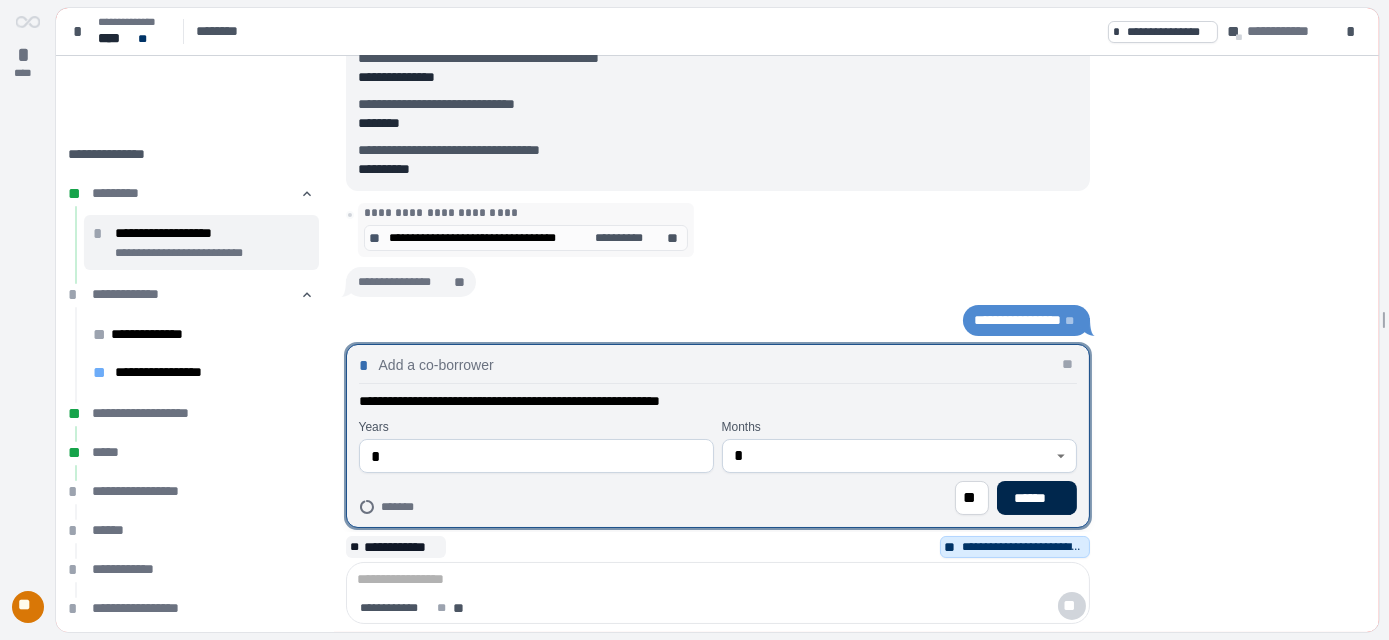 click on "******" at bounding box center [1036, 498] 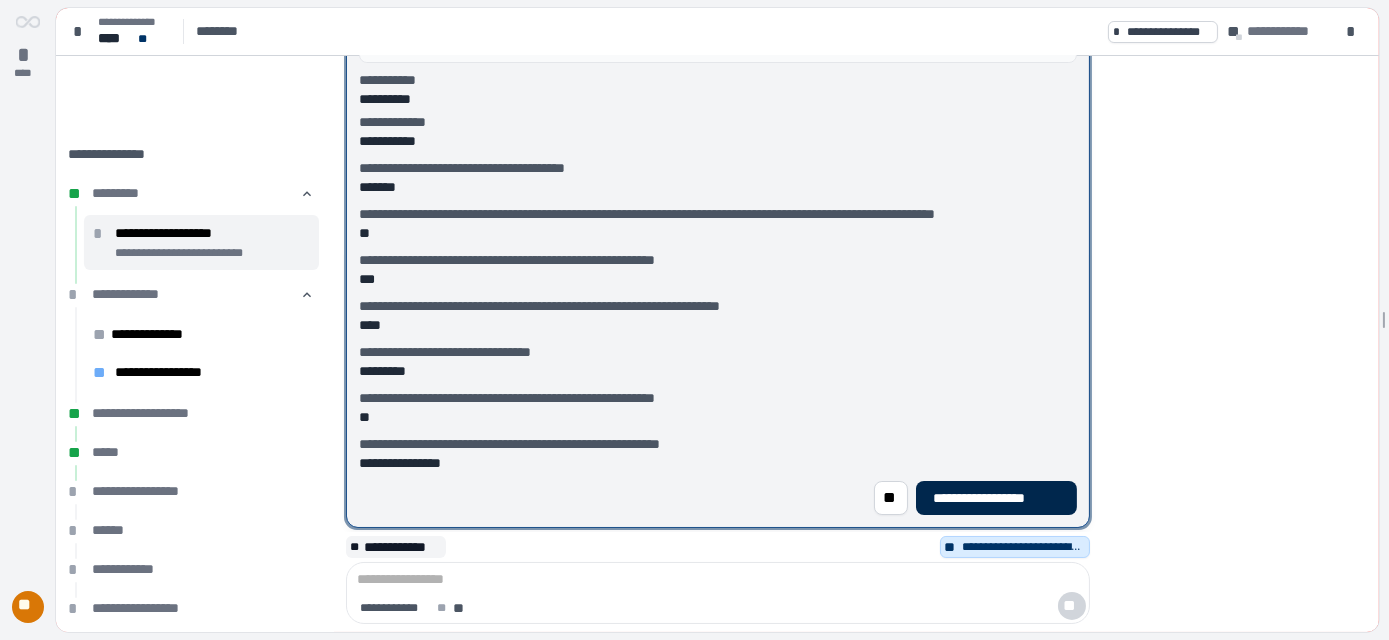 click on "**********" at bounding box center [996, 498] 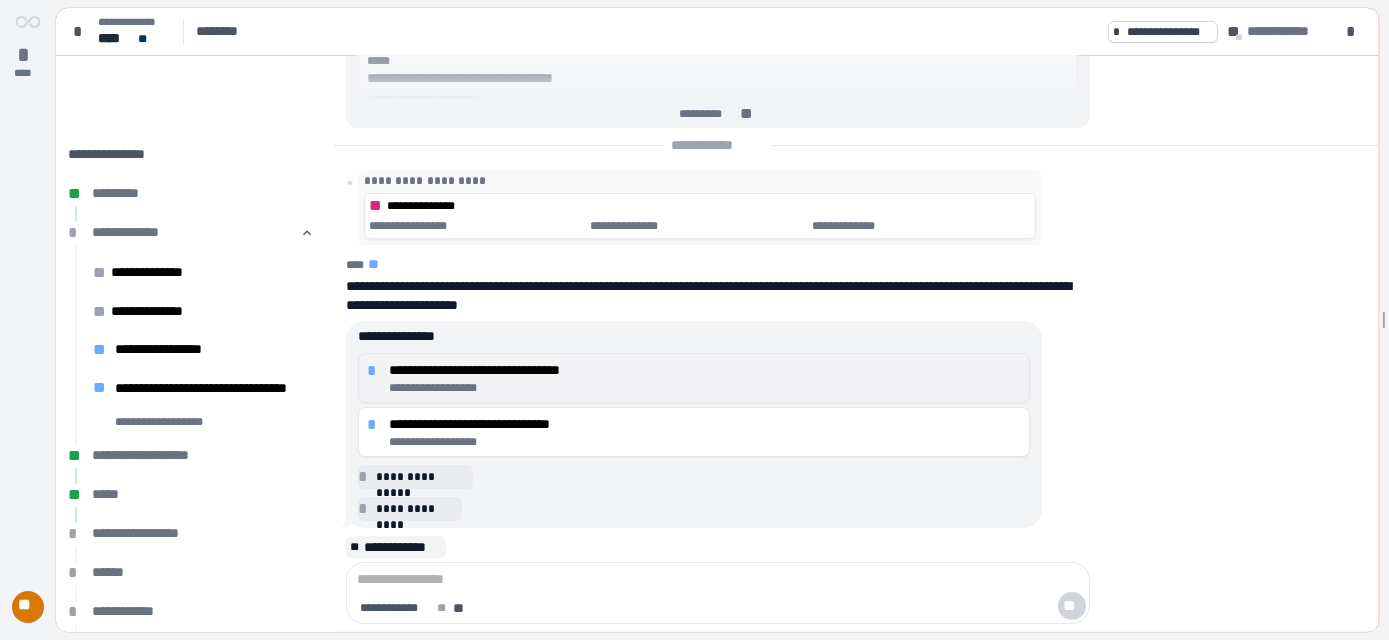 click on "**********" at bounding box center [705, 370] 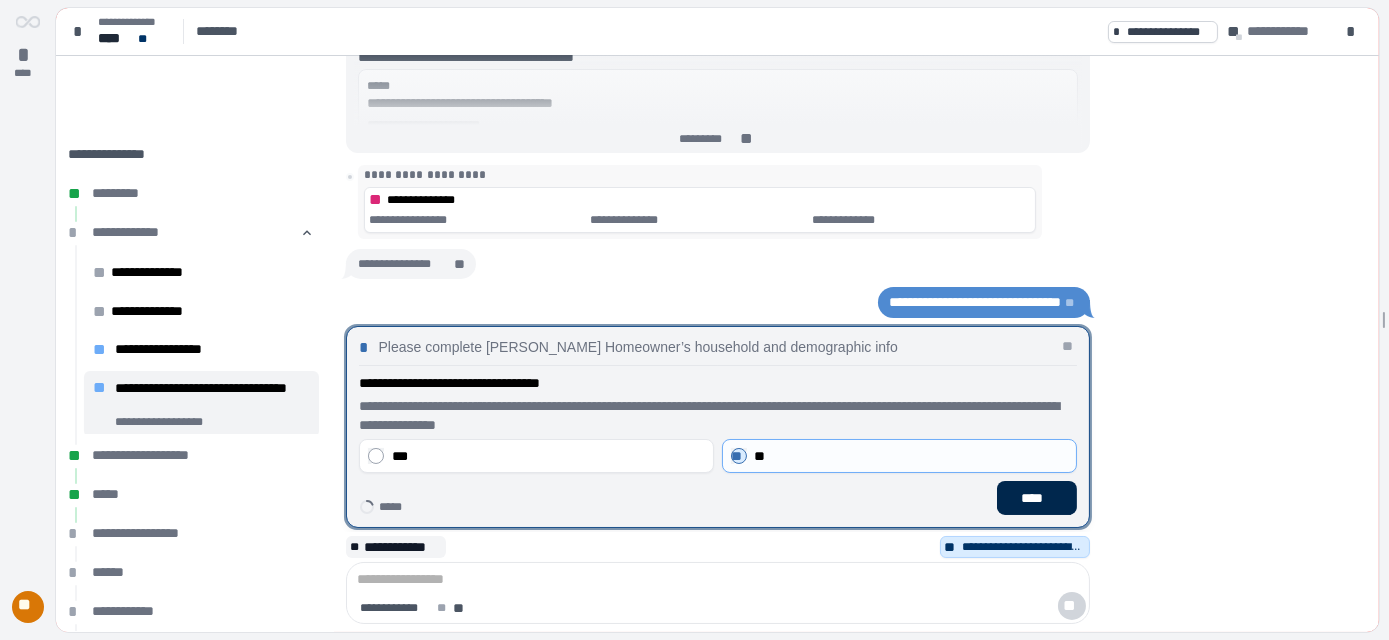 click on "****" at bounding box center [1036, 498] 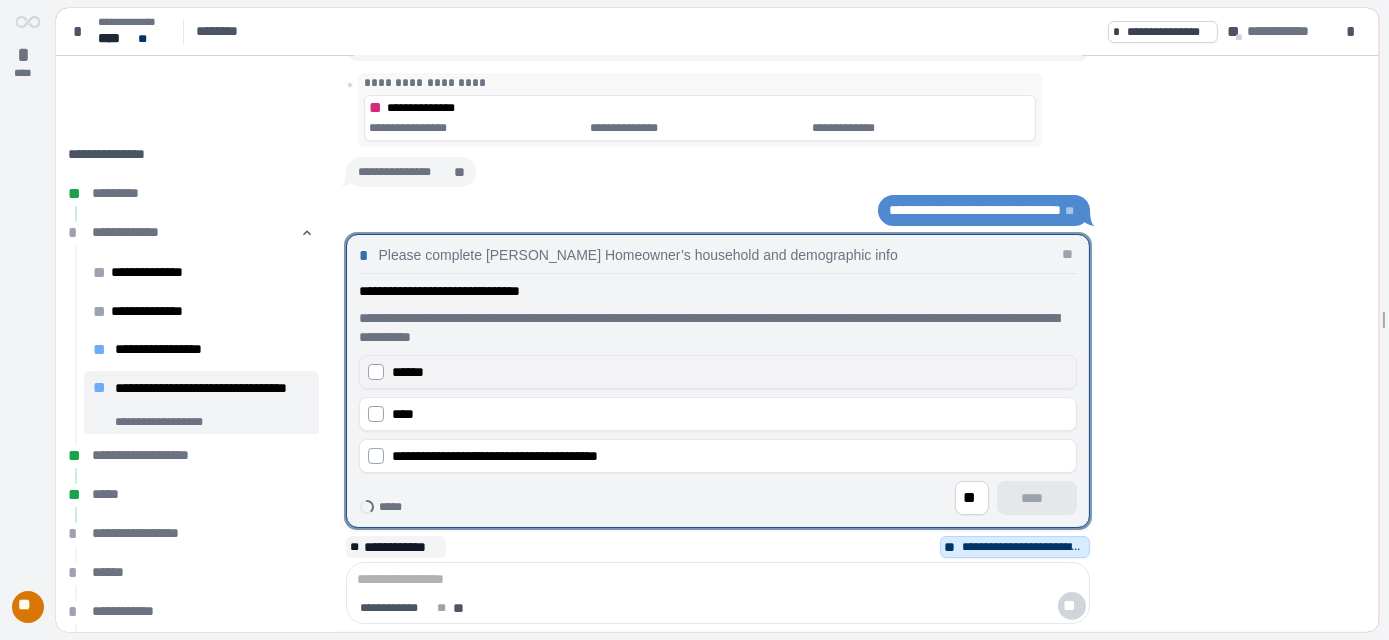 click on "******" at bounding box center (730, 372) 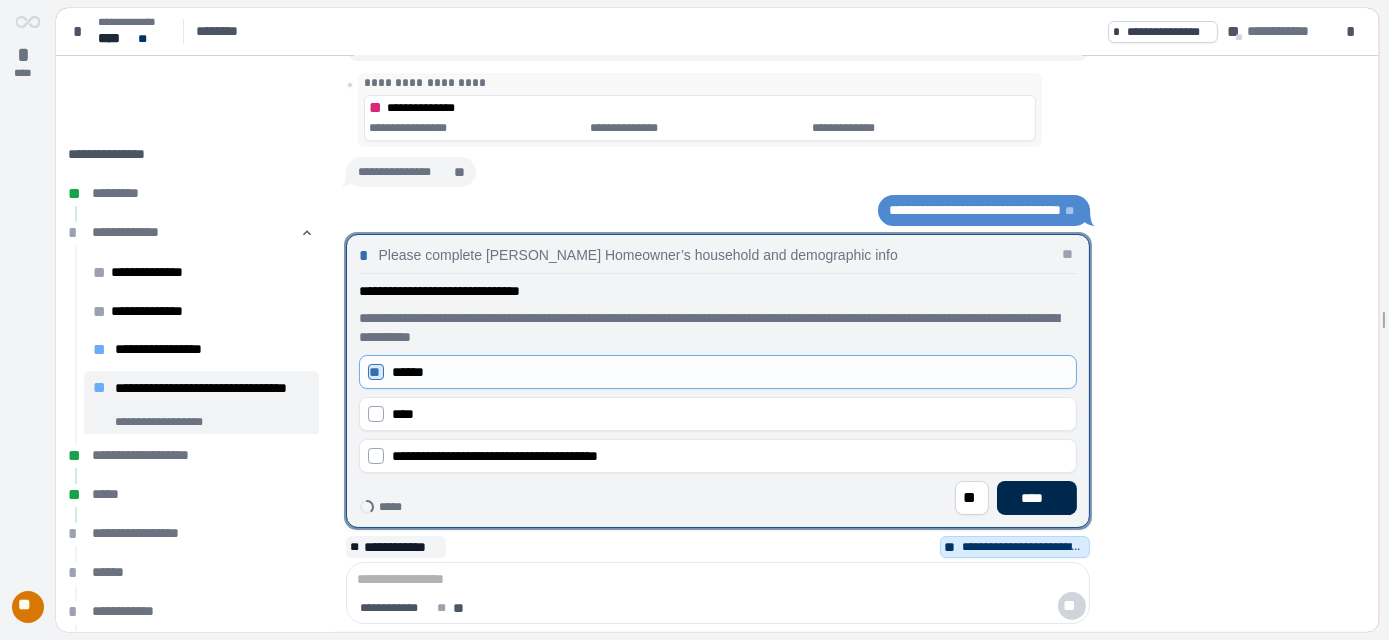 click on "****" at bounding box center [1037, 498] 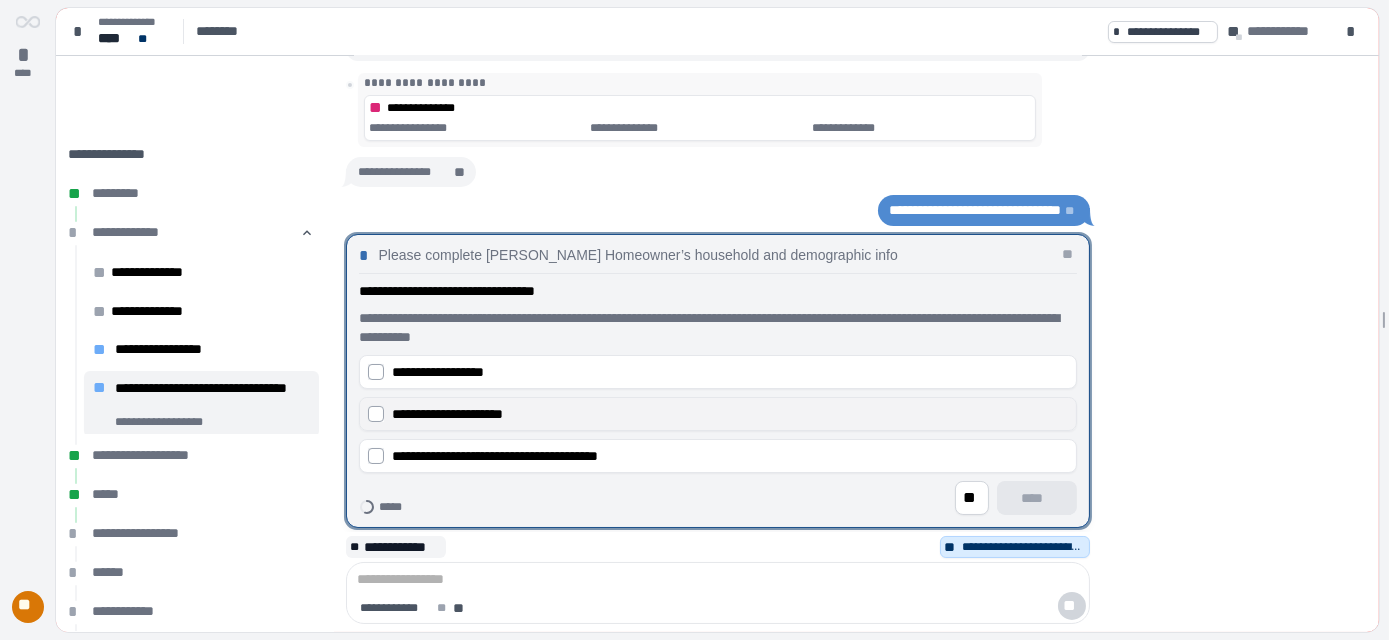 click on "**********" at bounding box center [448, 414] 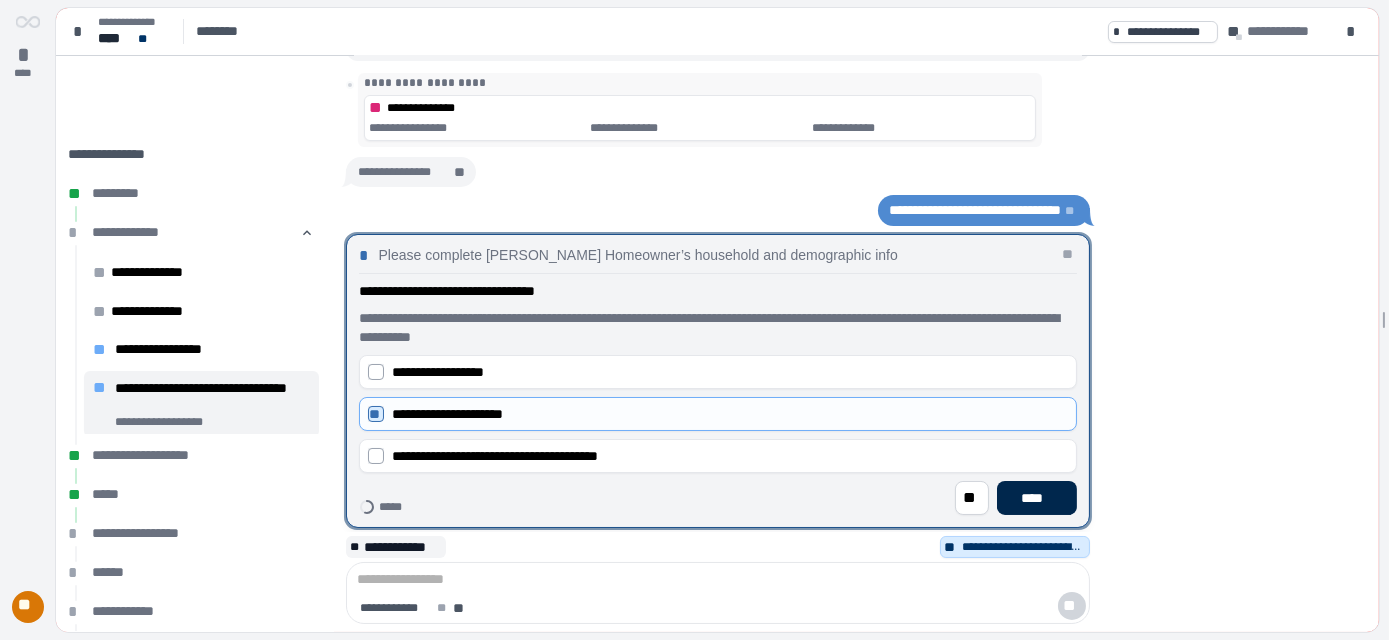 click on "****" at bounding box center [1037, 498] 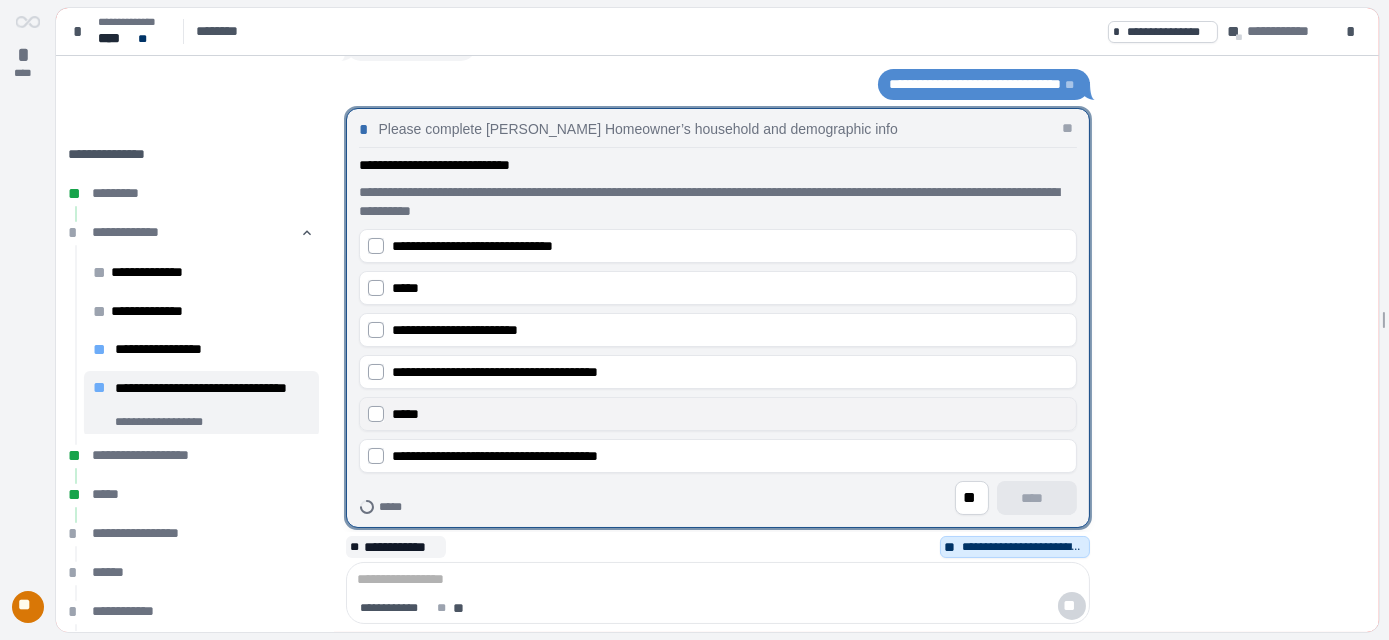 click on "*****" at bounding box center [730, 414] 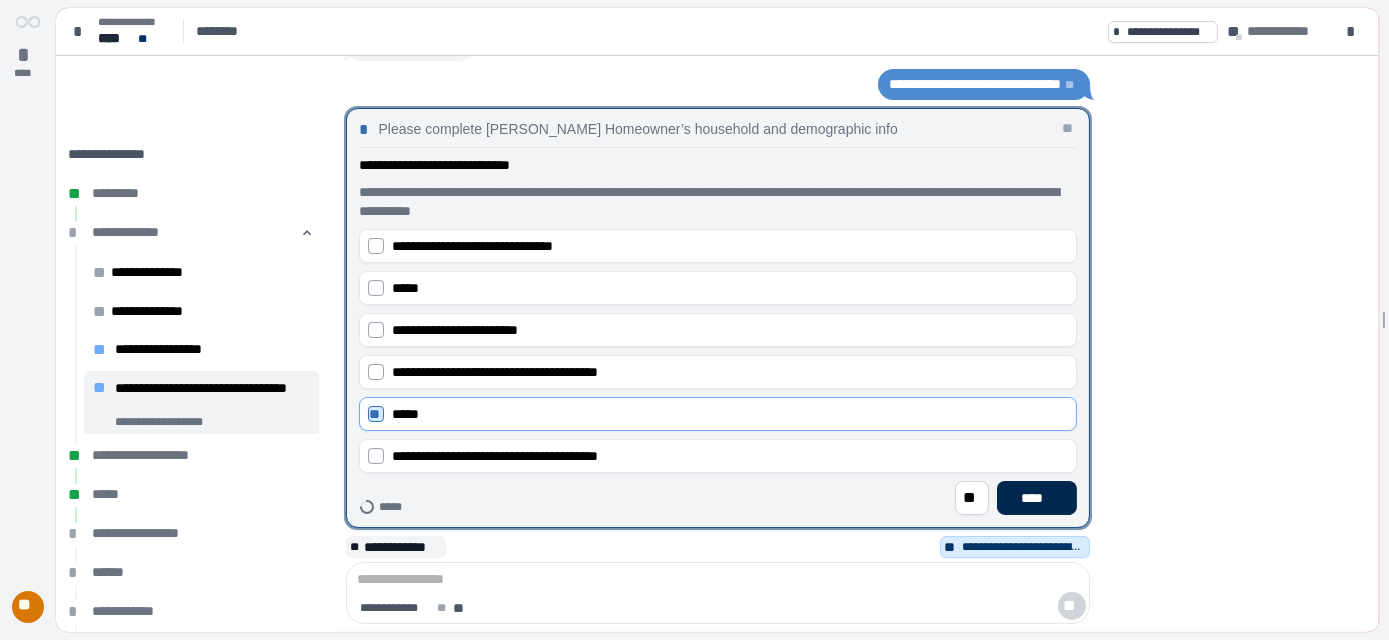 click on "****" at bounding box center [1036, 498] 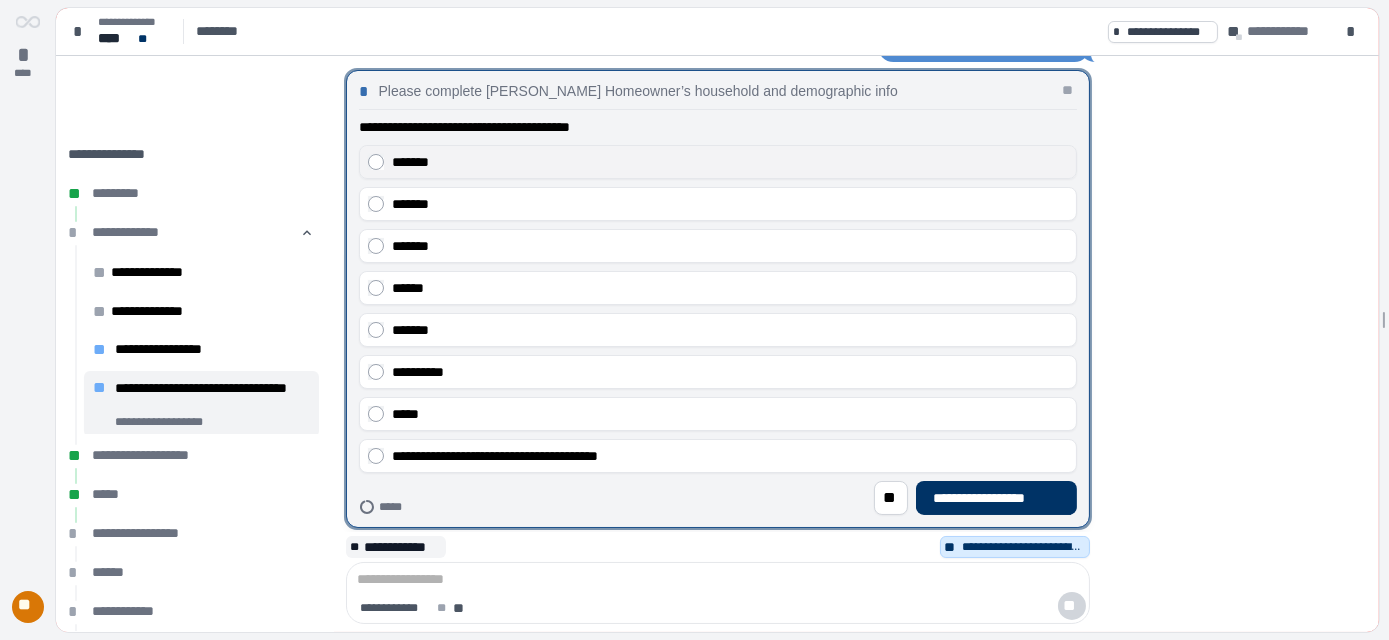 click on "*******" at bounding box center [730, 162] 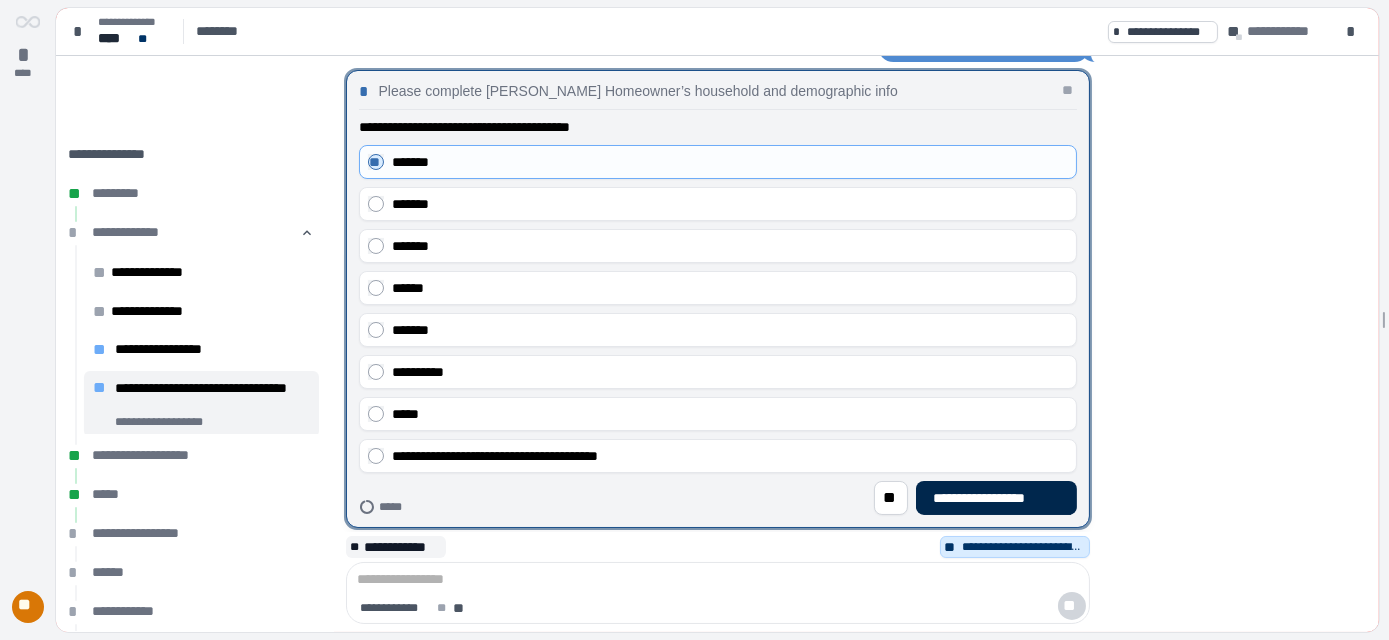 click on "**********" at bounding box center [996, 498] 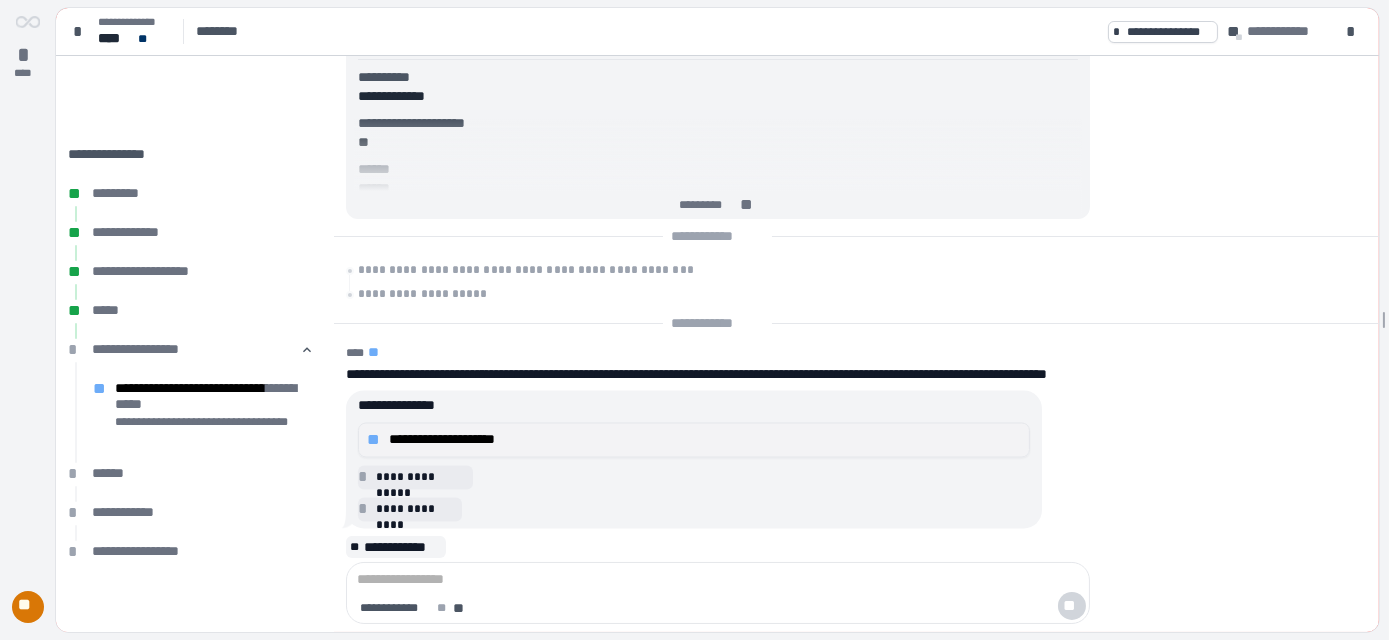click on "**********" at bounding box center (705, 440) 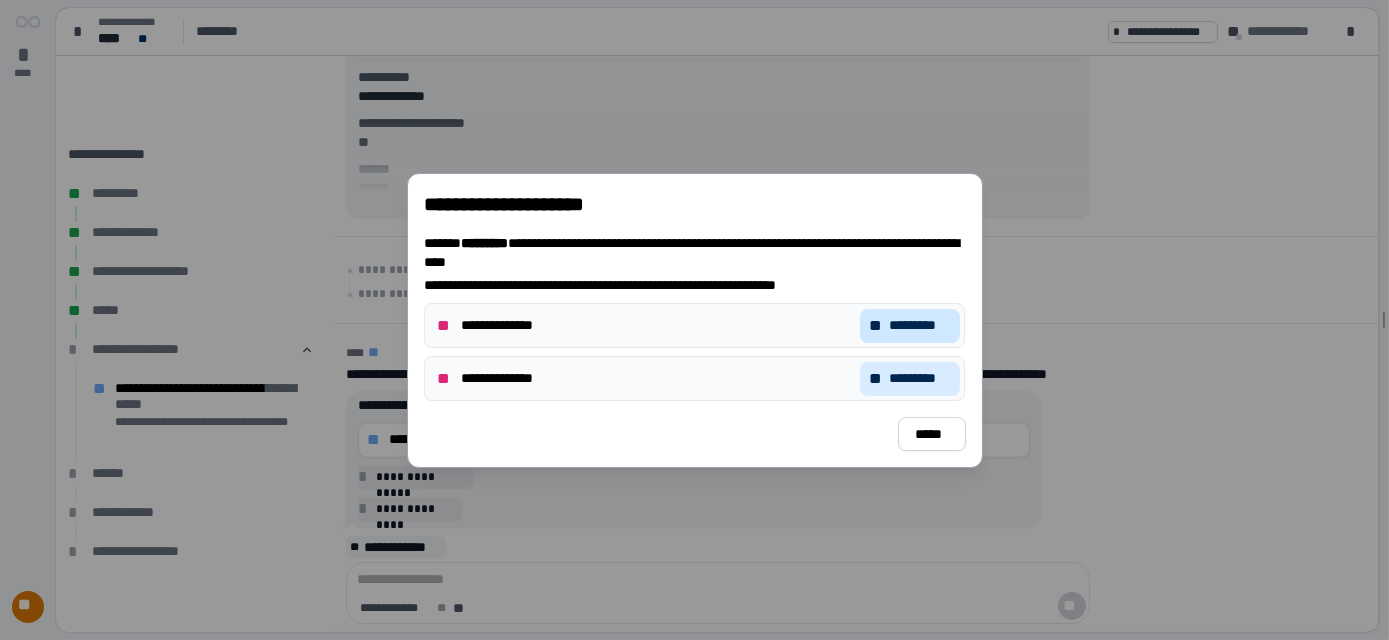 click on "*********" at bounding box center [920, 325] 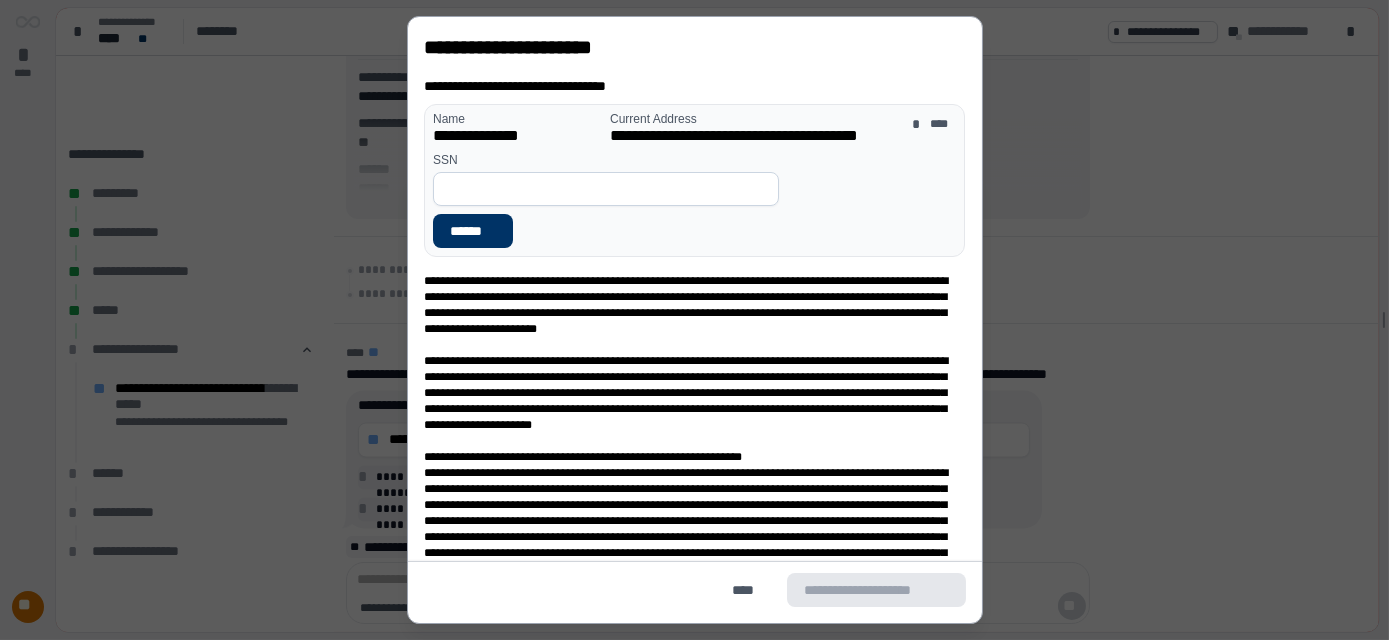 click at bounding box center (606, 189) 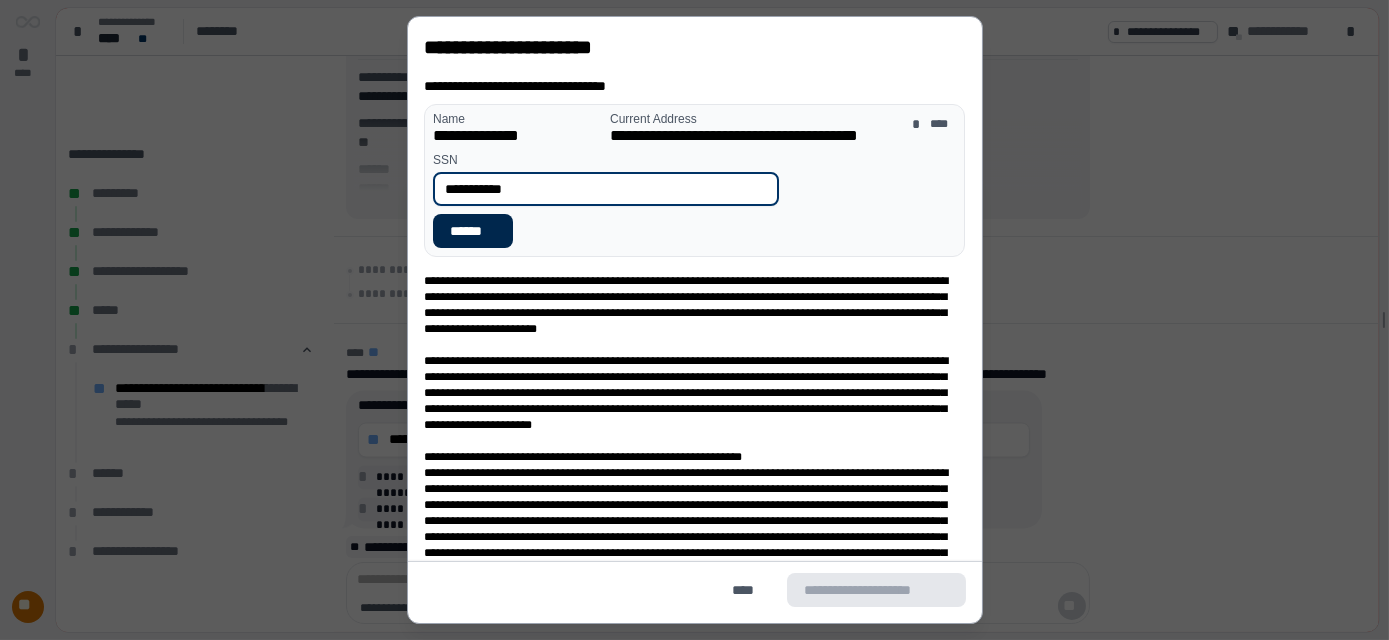 type on "**********" 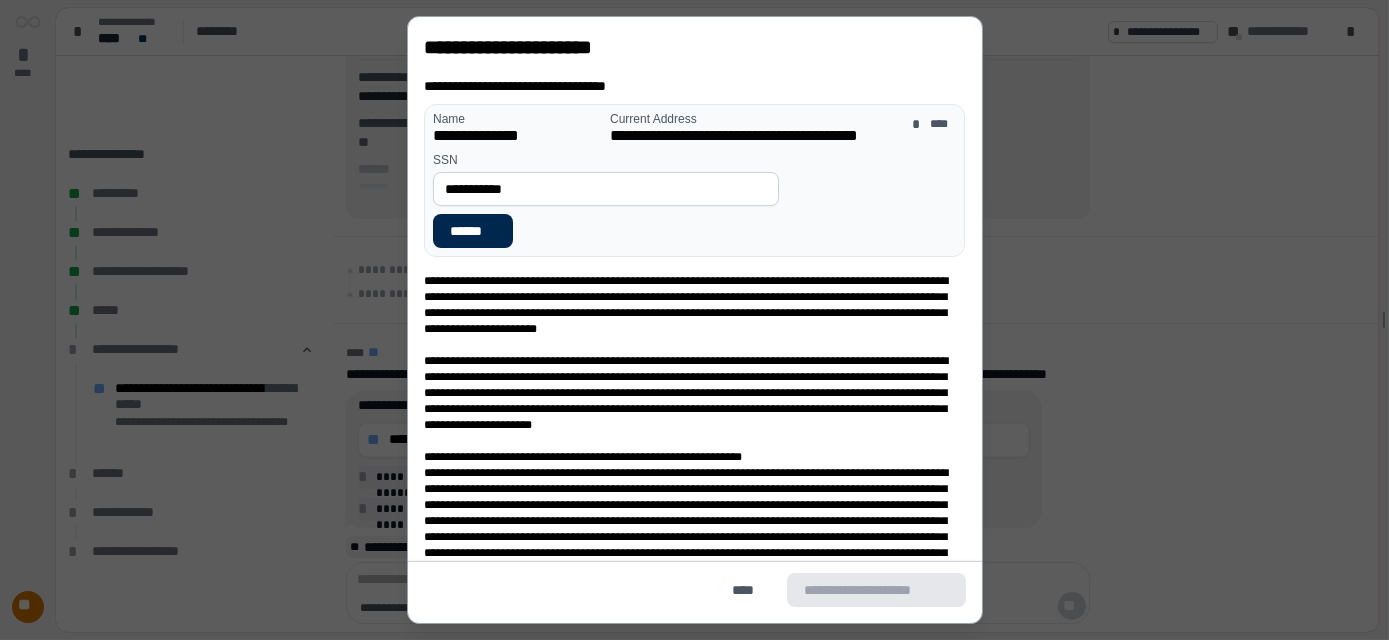 click on "******" at bounding box center (473, 231) 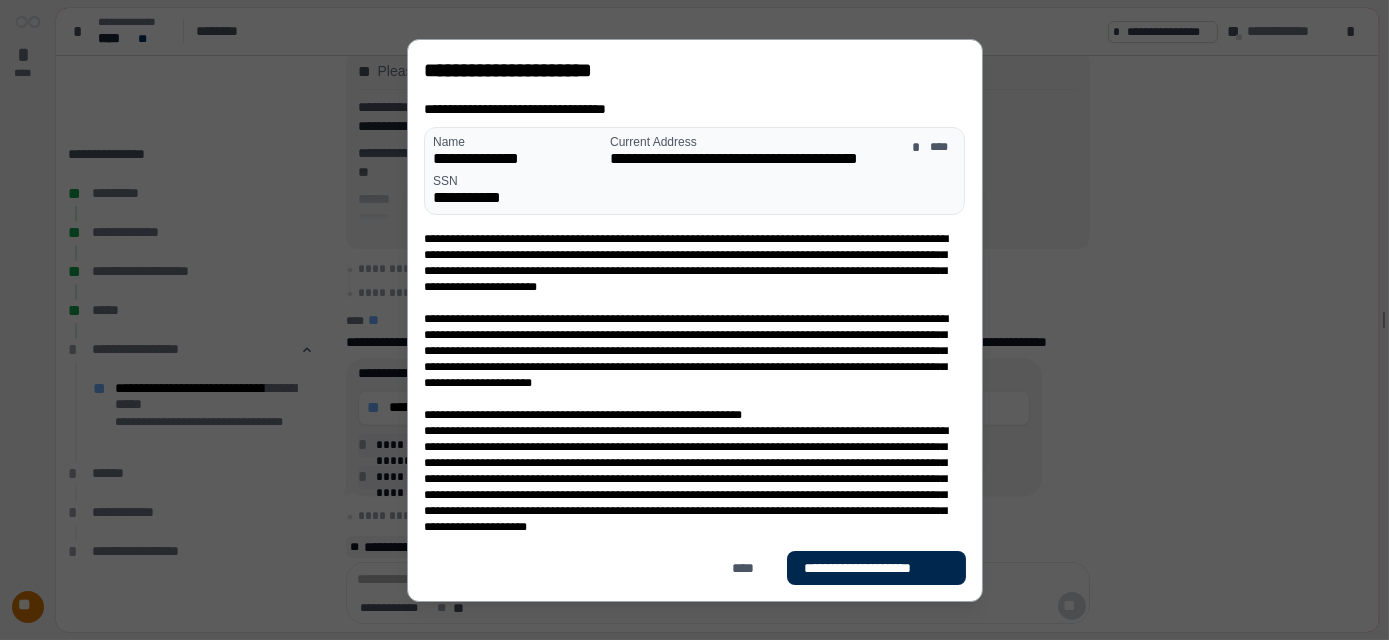click on "**********" at bounding box center [876, 567] 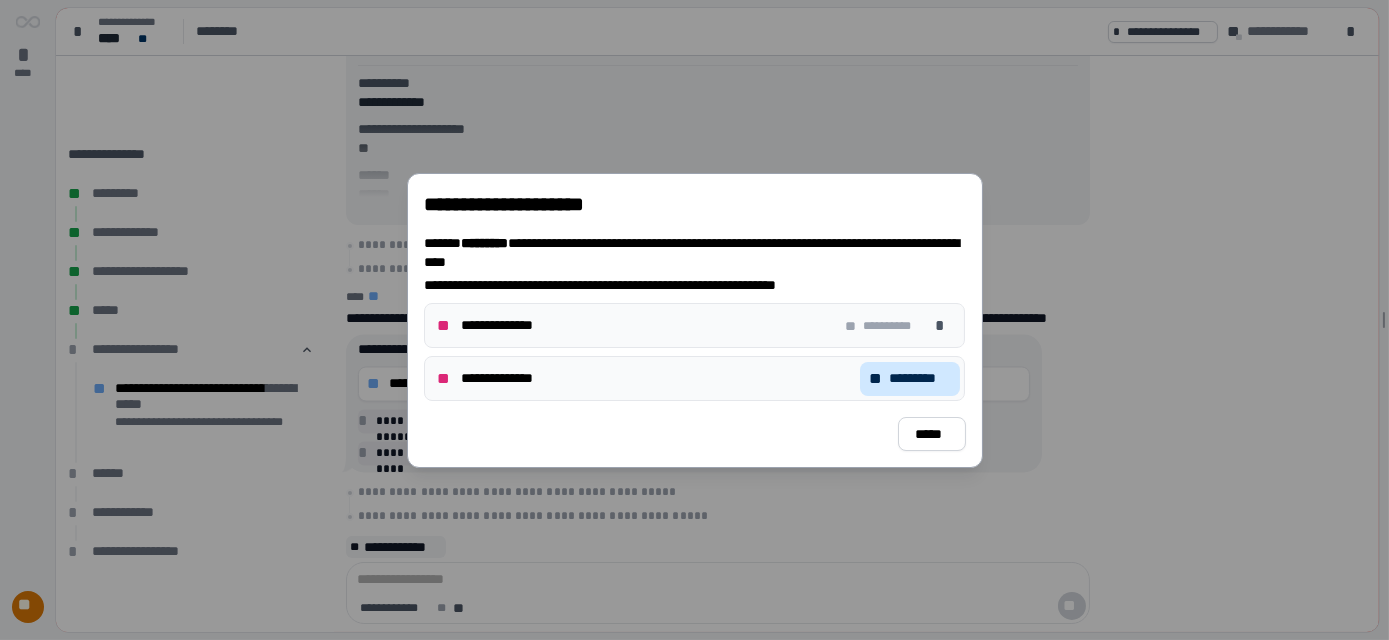 click on "*********" at bounding box center (920, 378) 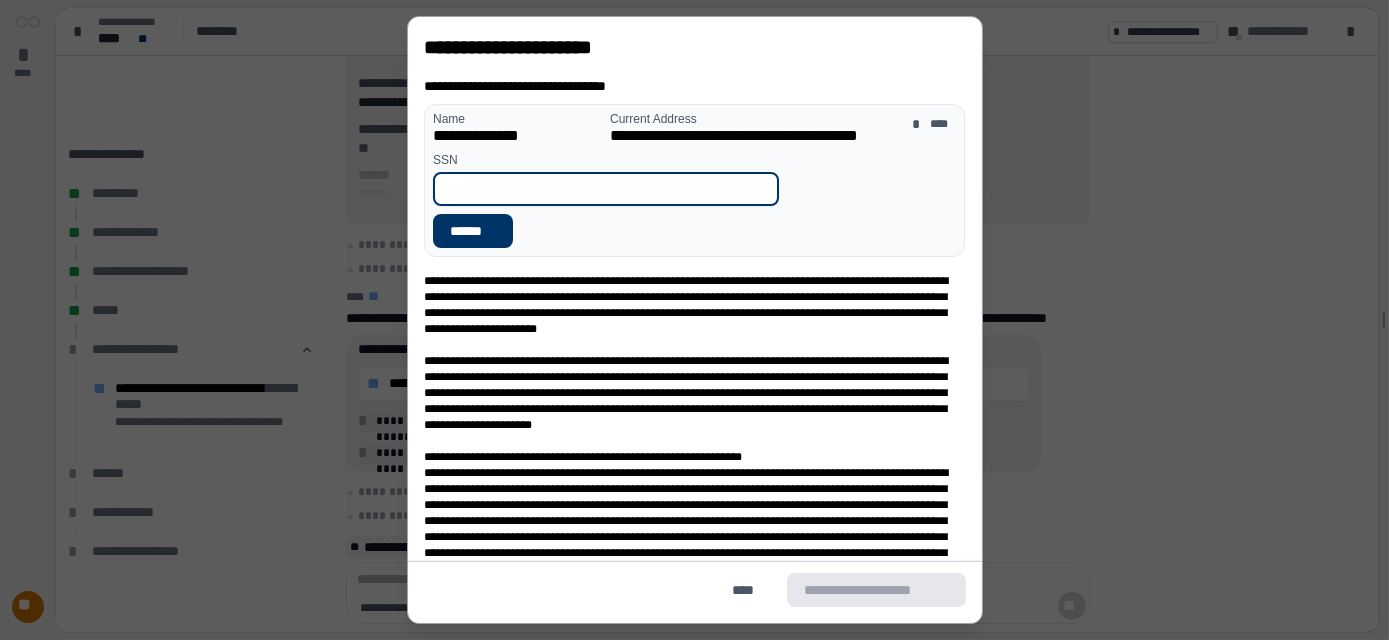 click at bounding box center [606, 189] 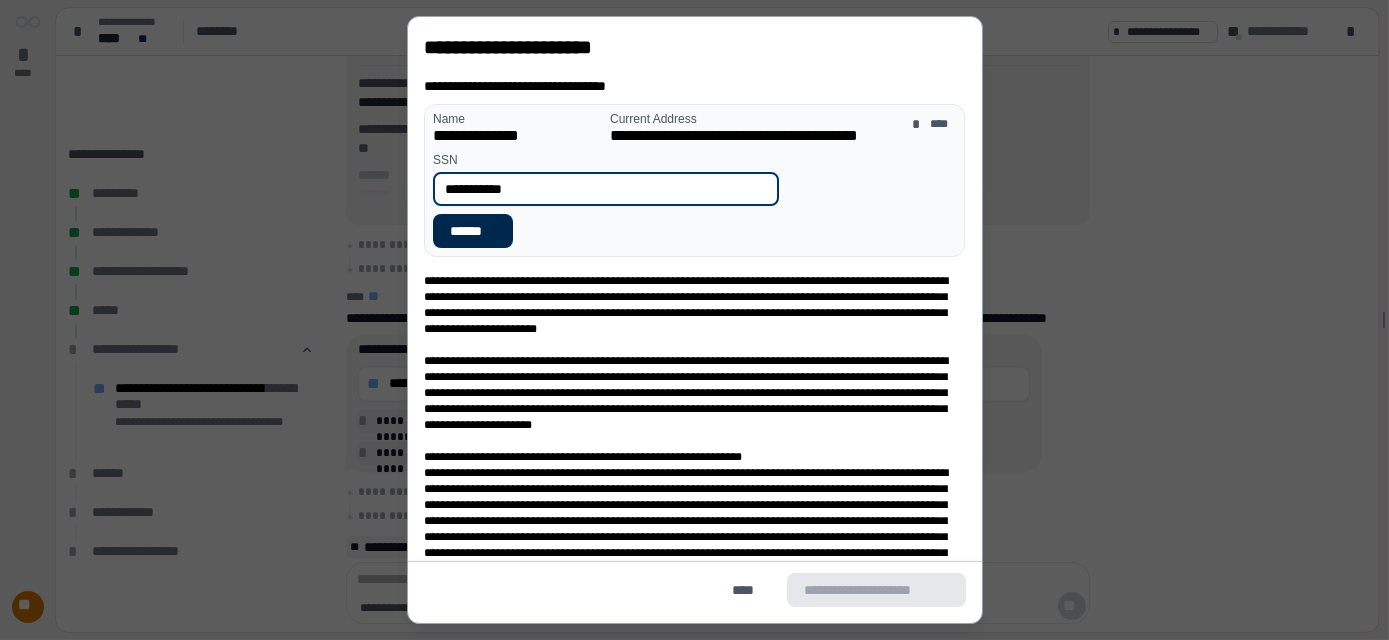 type on "**********" 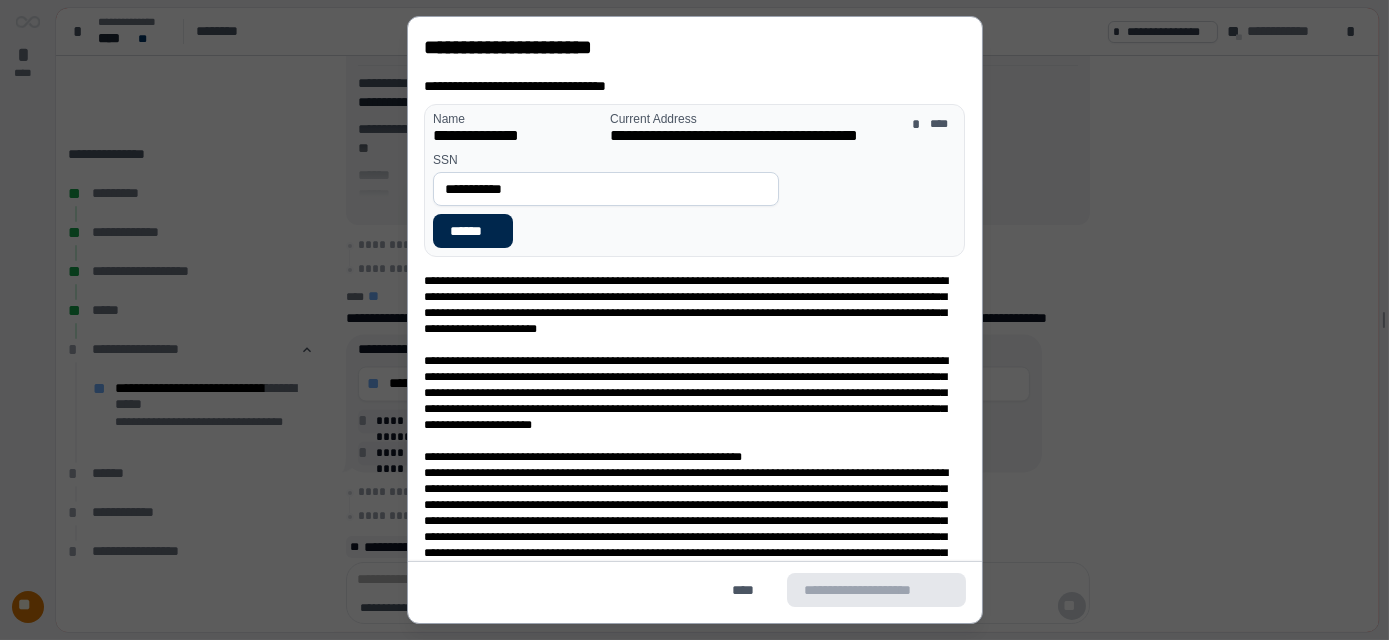 click on "******" at bounding box center [473, 231] 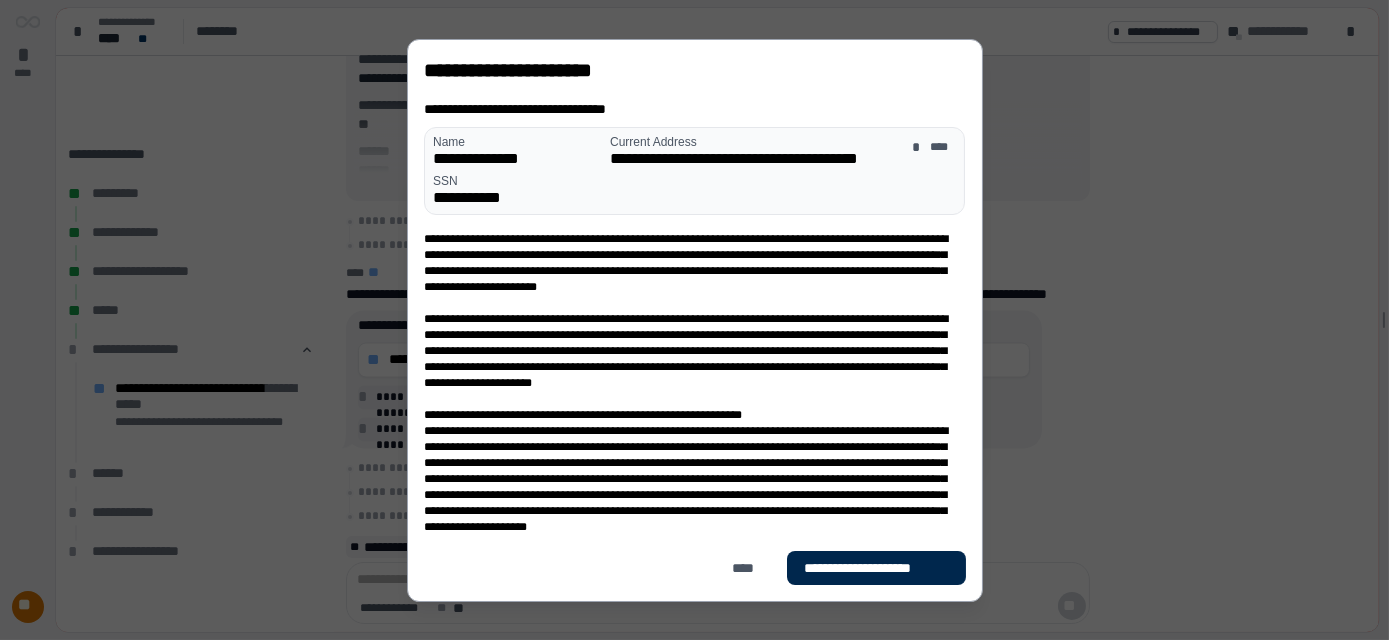 click on "**********" at bounding box center (876, 567) 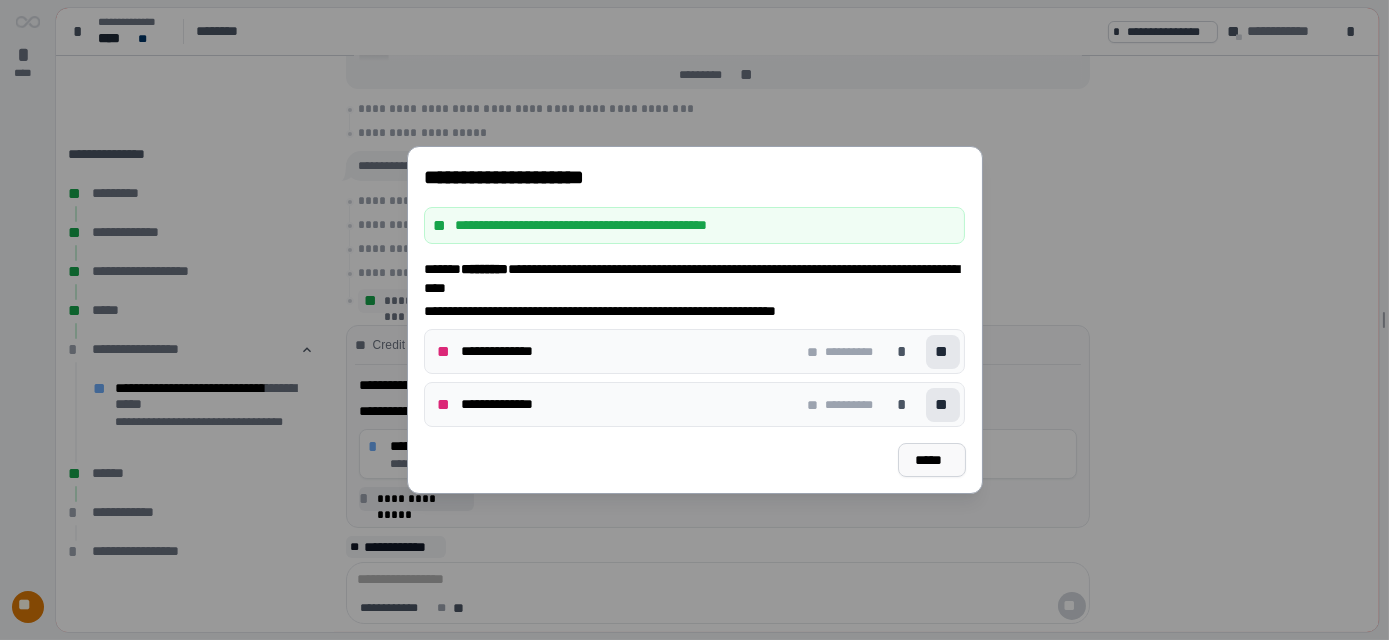 click on "*****" at bounding box center (931, 460) 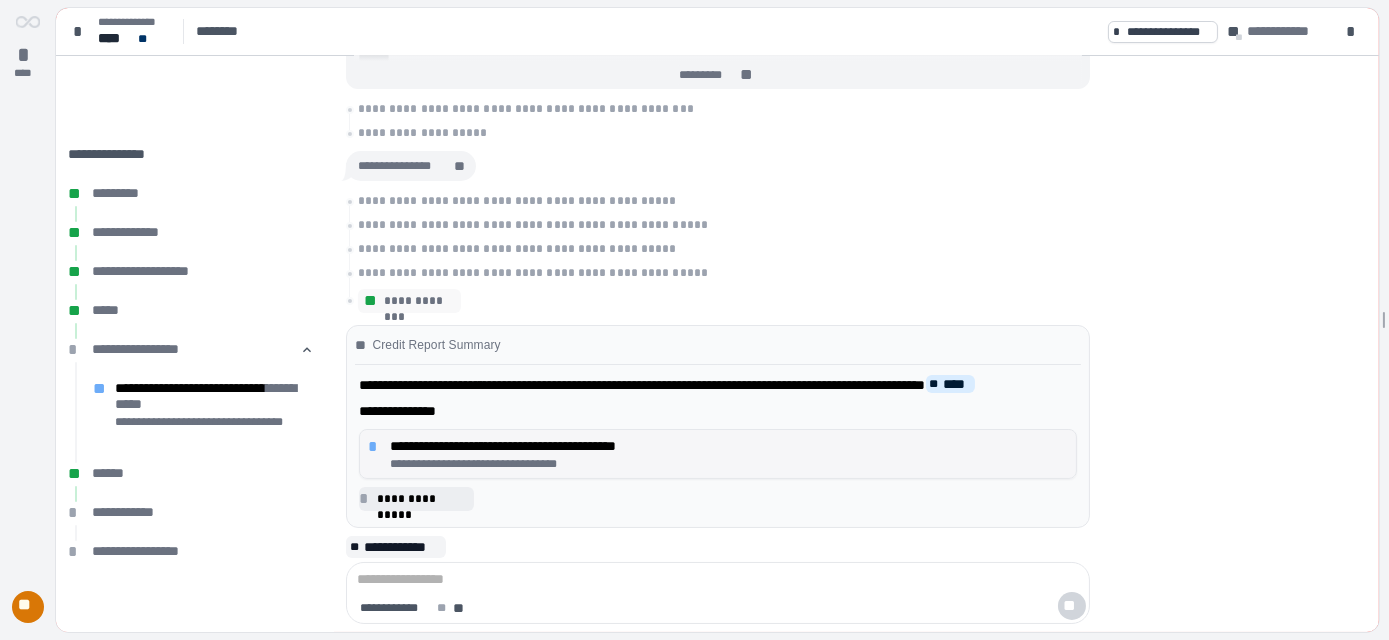 click on "**********" at bounding box center (718, 454) 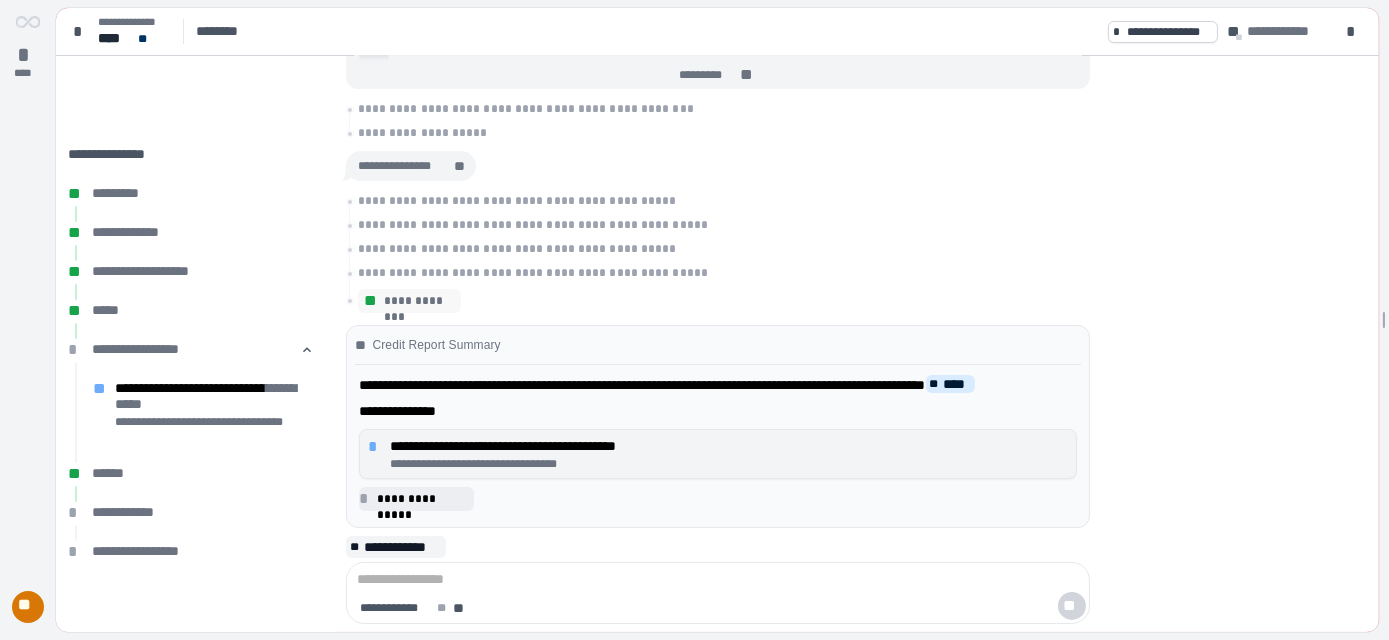 drag, startPoint x: 520, startPoint y: 473, endPoint x: 751, endPoint y: 466, distance: 231.10603 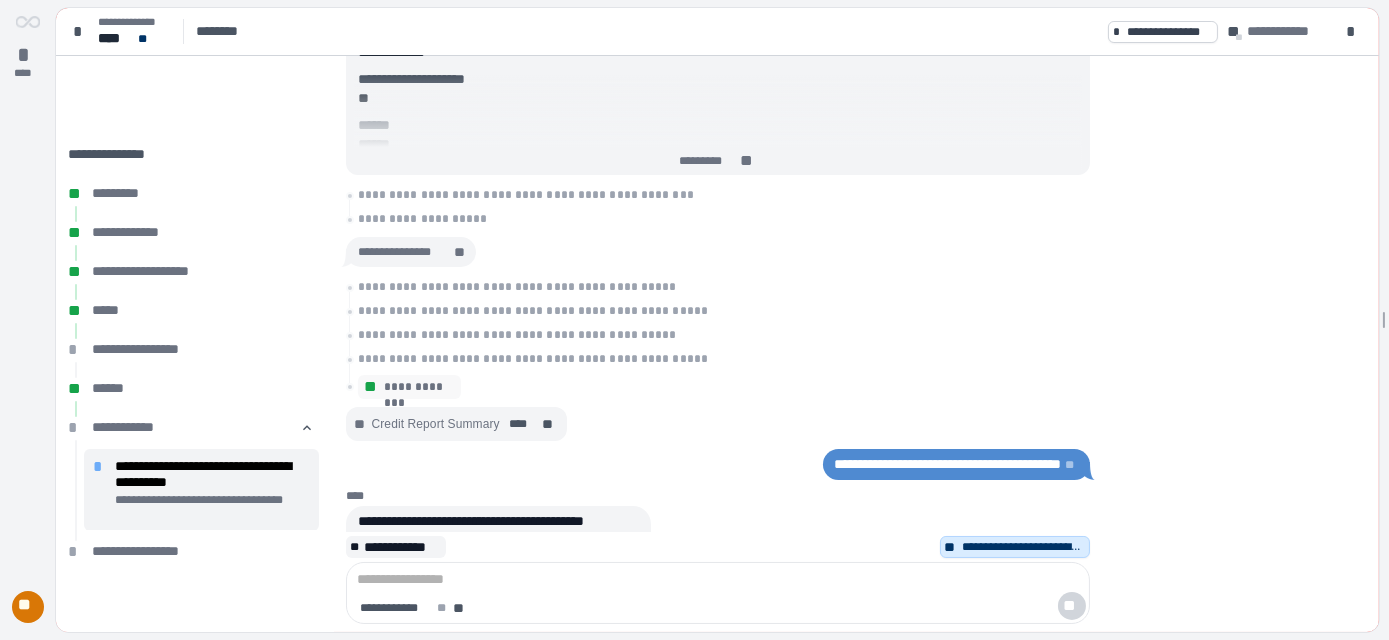 scroll, scrollTop: 0, scrollLeft: 0, axis: both 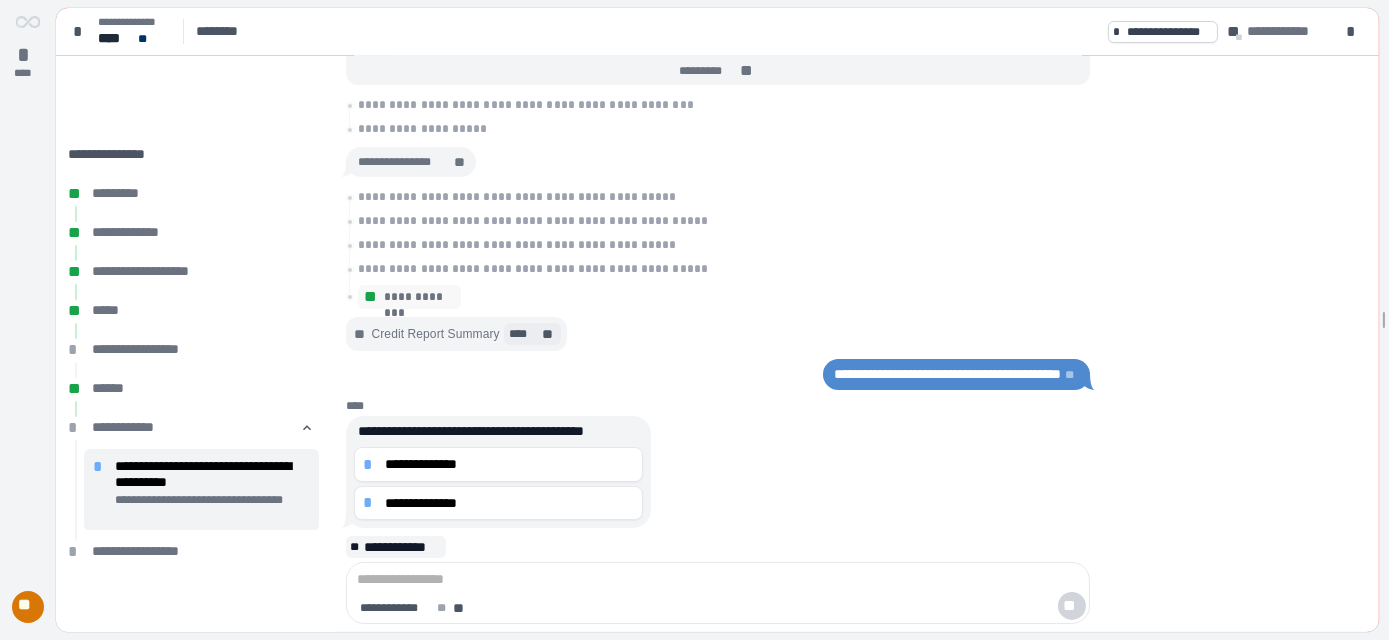 click on "****" at bounding box center [524, 334] 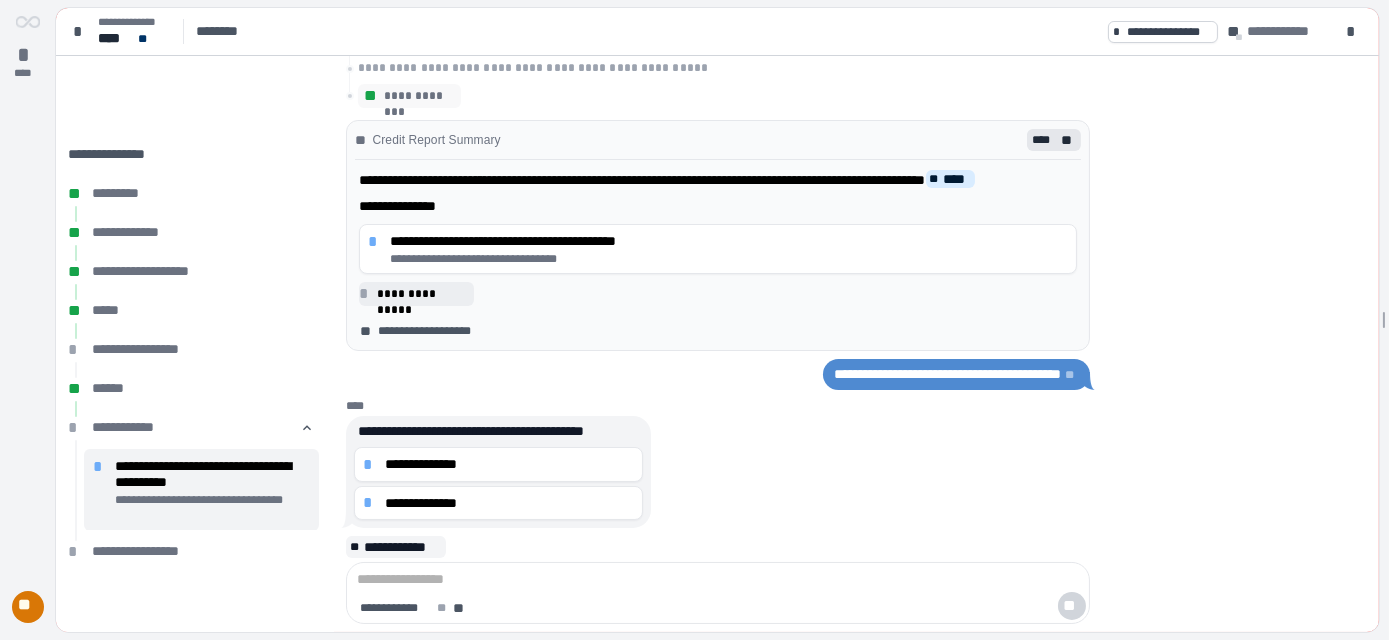 click on "**********" at bounding box center (529, 472) 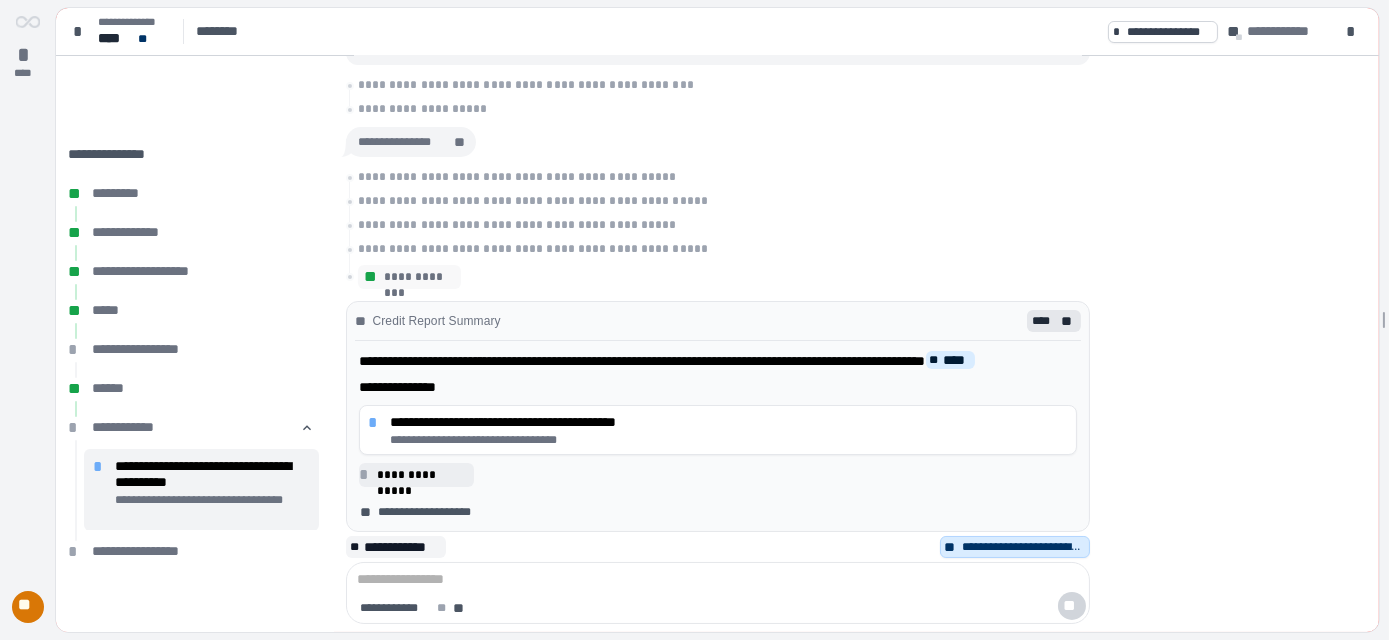 scroll, scrollTop: 0, scrollLeft: 0, axis: both 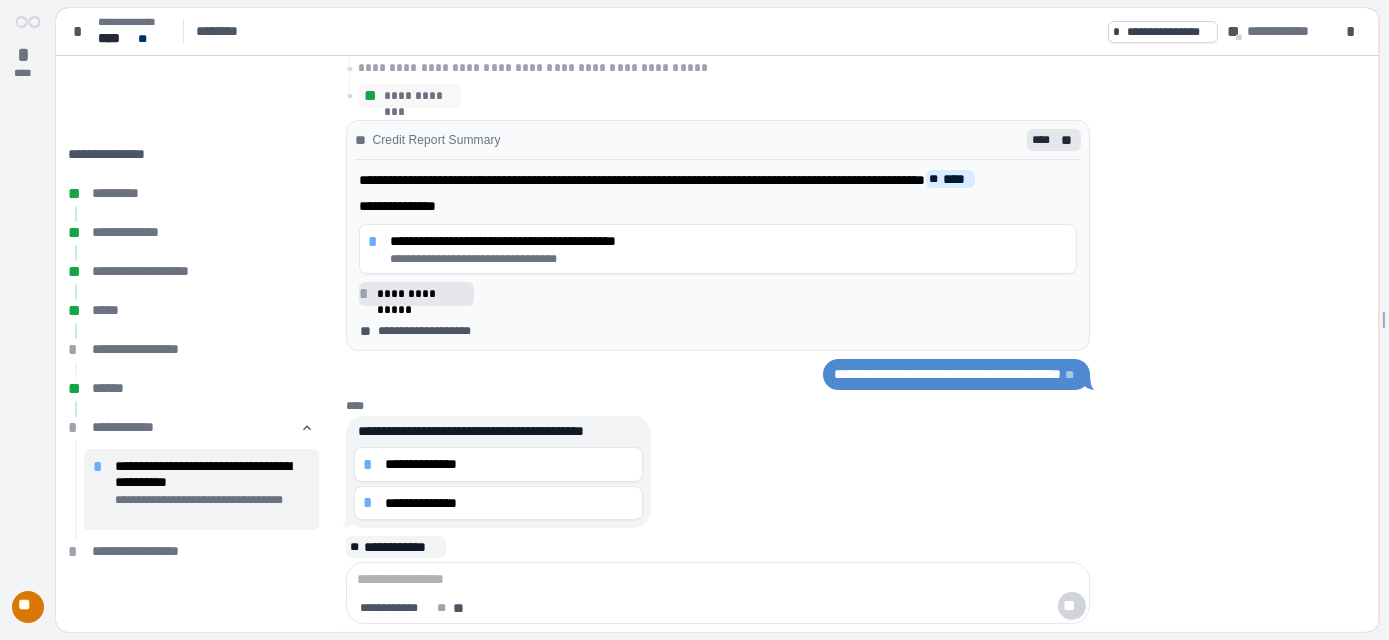 click on "**********" at bounding box center [422, 294] 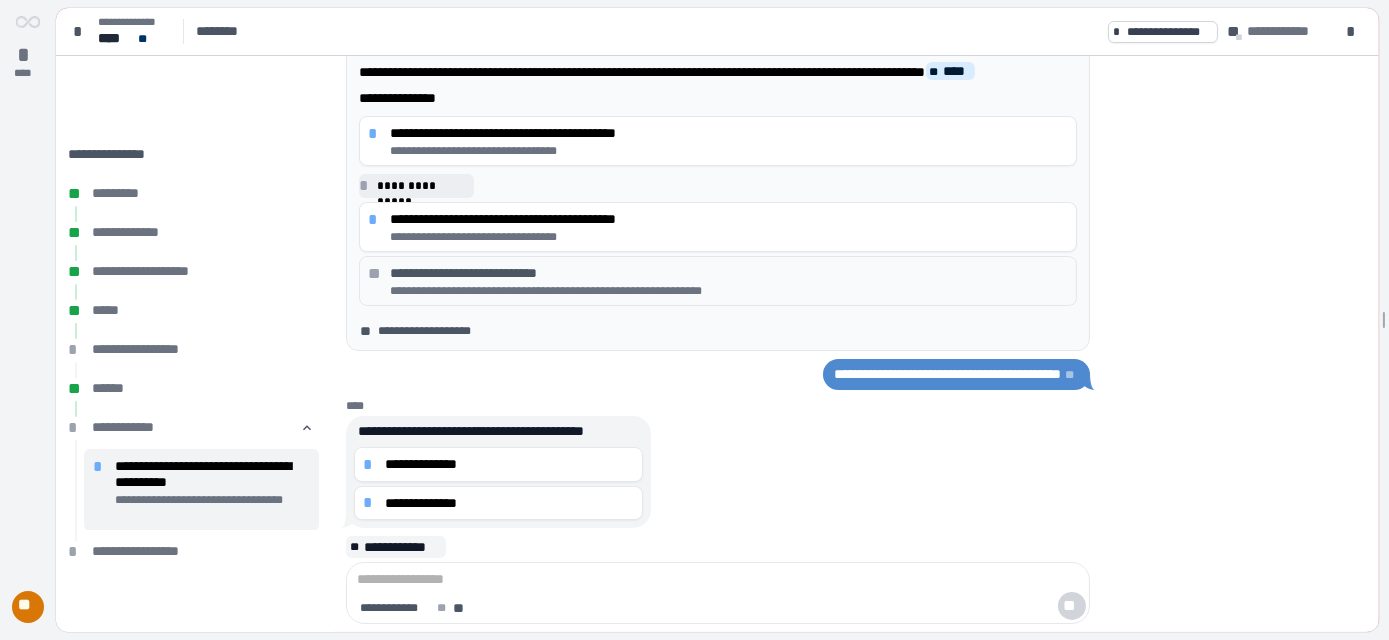 scroll, scrollTop: 90, scrollLeft: 0, axis: vertical 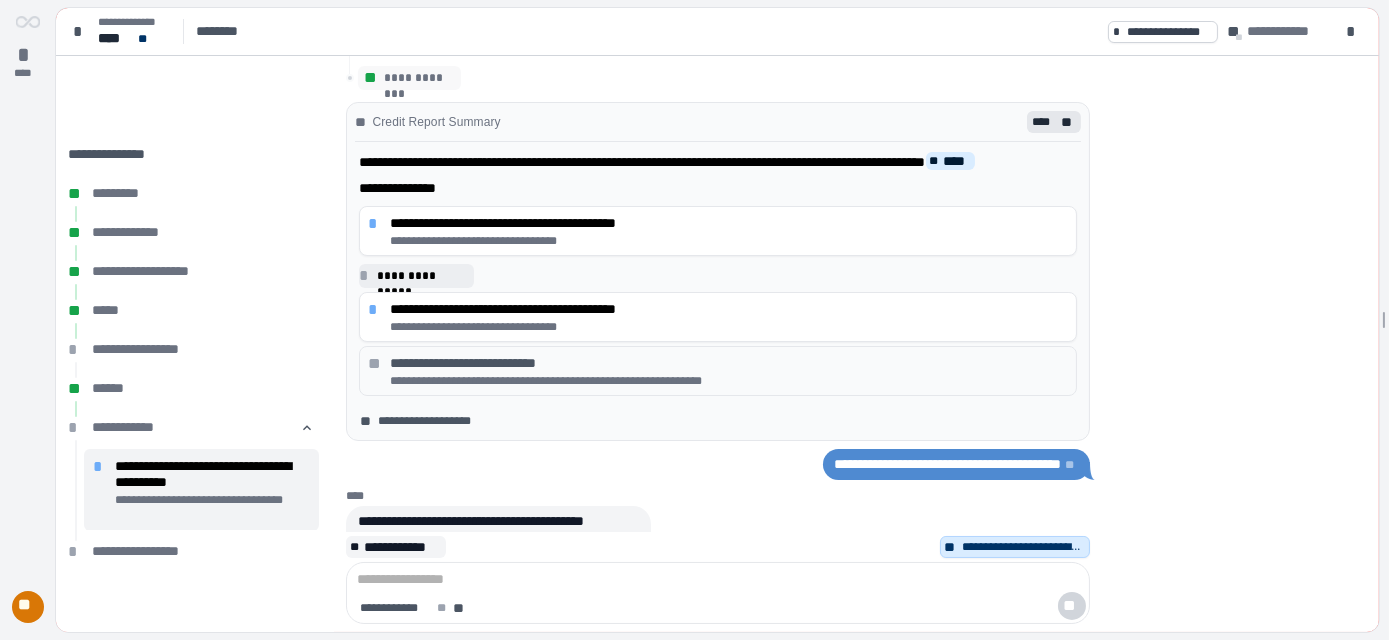 click on "**********" at bounding box center (724, 553) 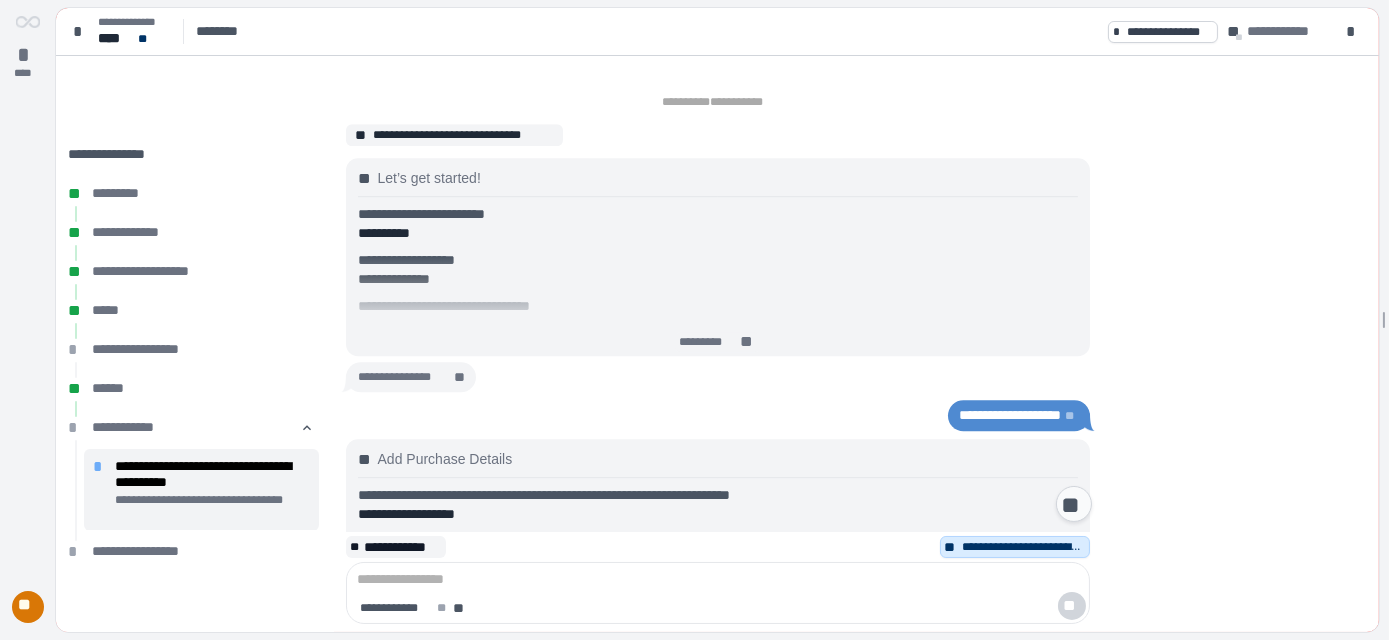 scroll, scrollTop: 3128, scrollLeft: 0, axis: vertical 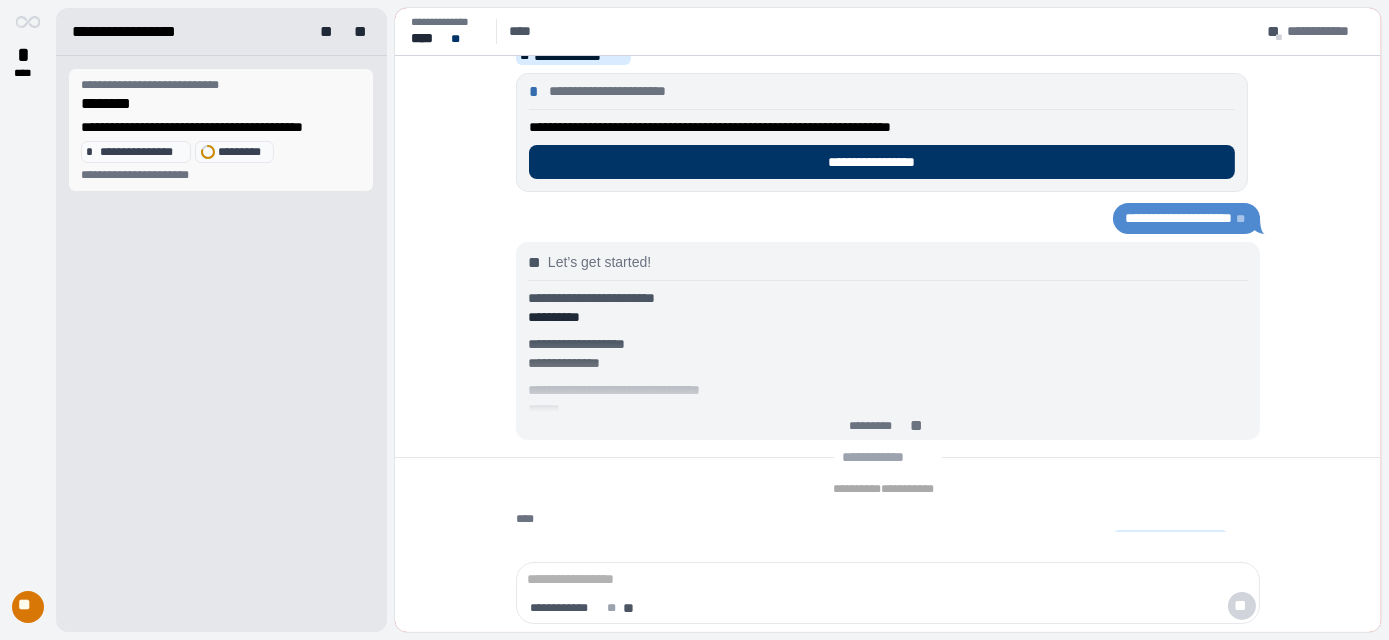 click on "***   *****" at bounding box center (242, 152) 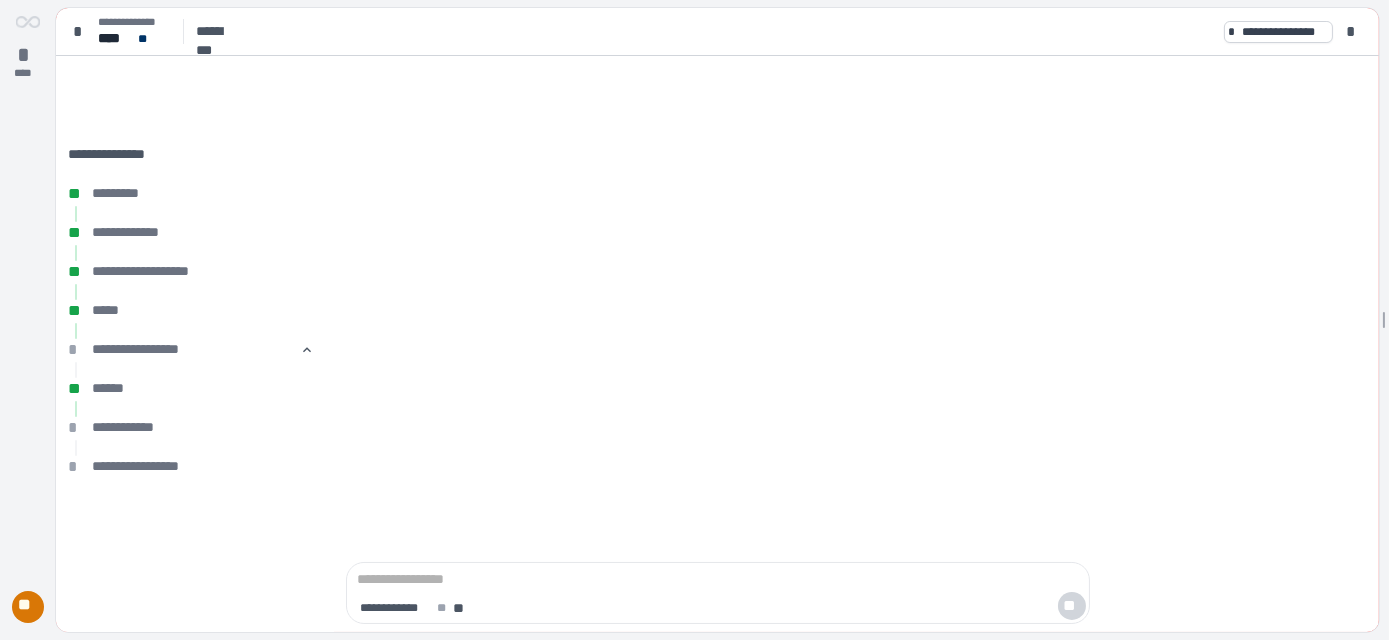 scroll, scrollTop: 0, scrollLeft: 0, axis: both 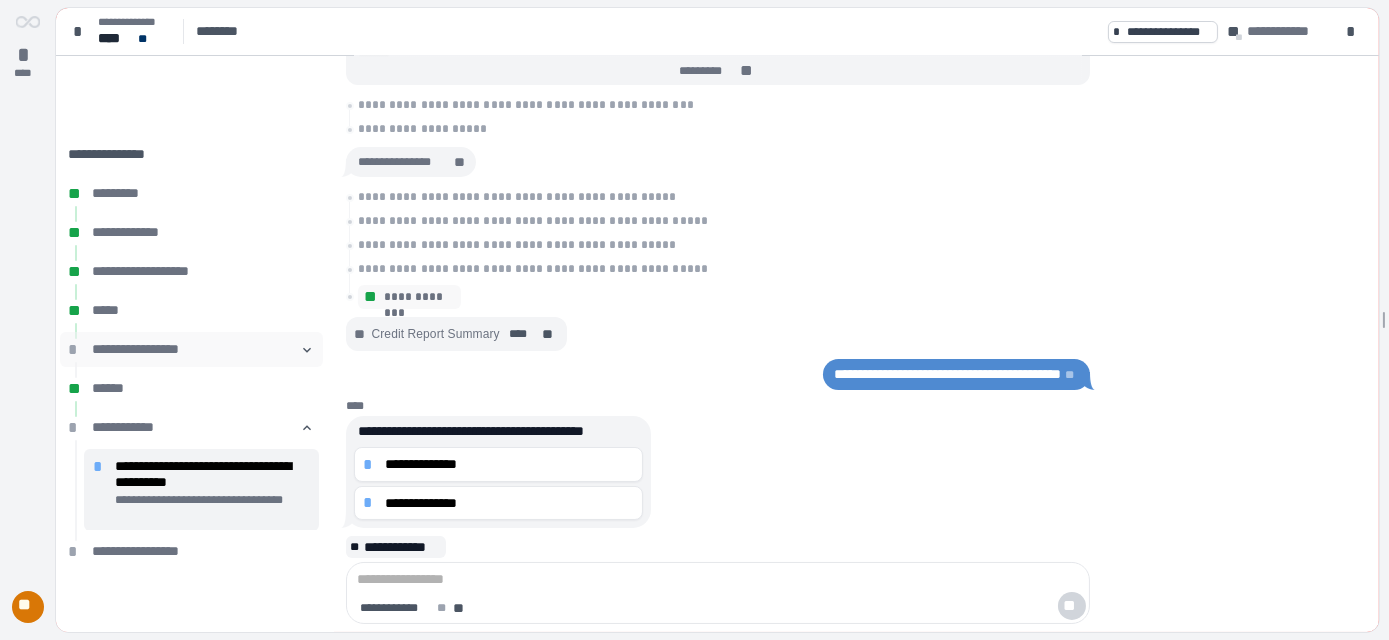drag, startPoint x: 115, startPoint y: 345, endPoint x: 111, endPoint y: 334, distance: 11.7046995 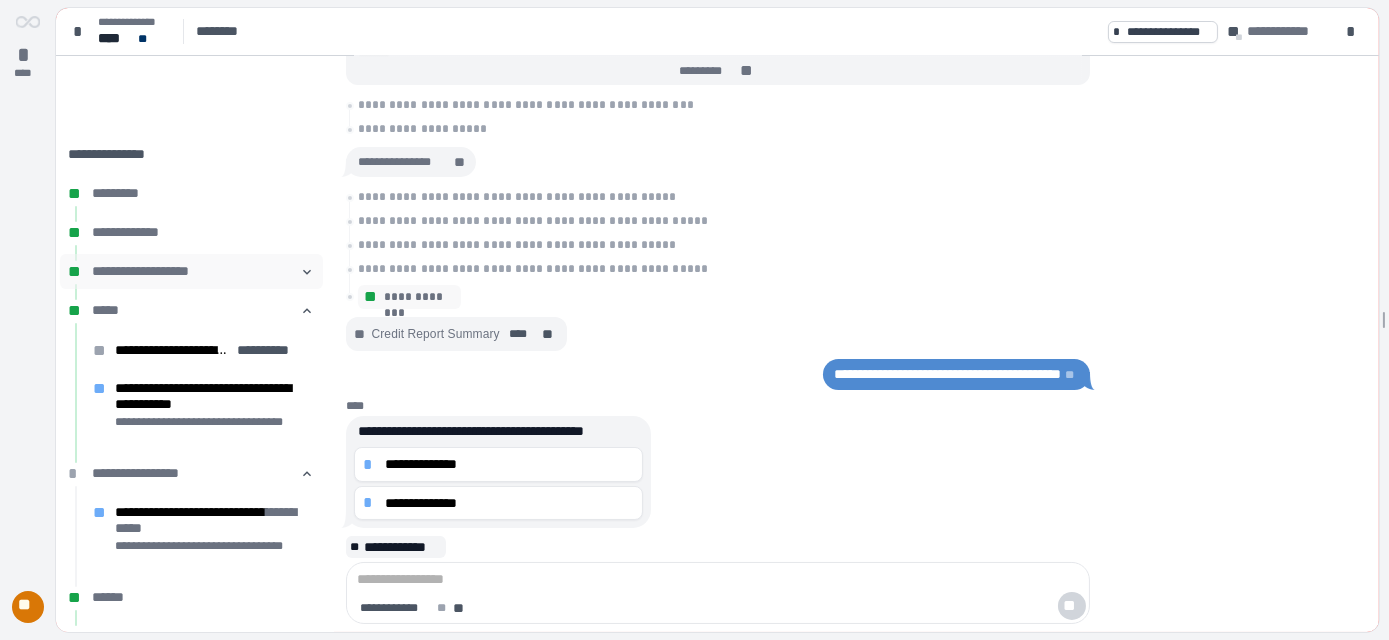click on "**********" at bounding box center [191, 271] 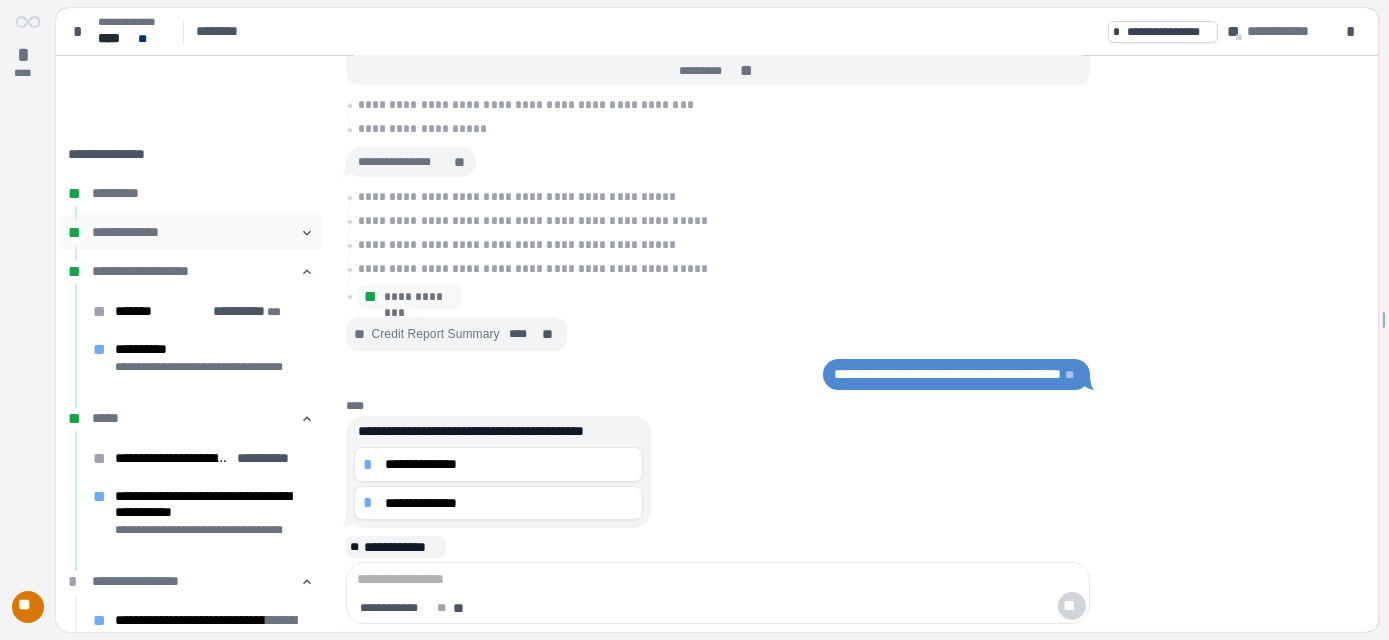 click on "**********" at bounding box center [191, 232] 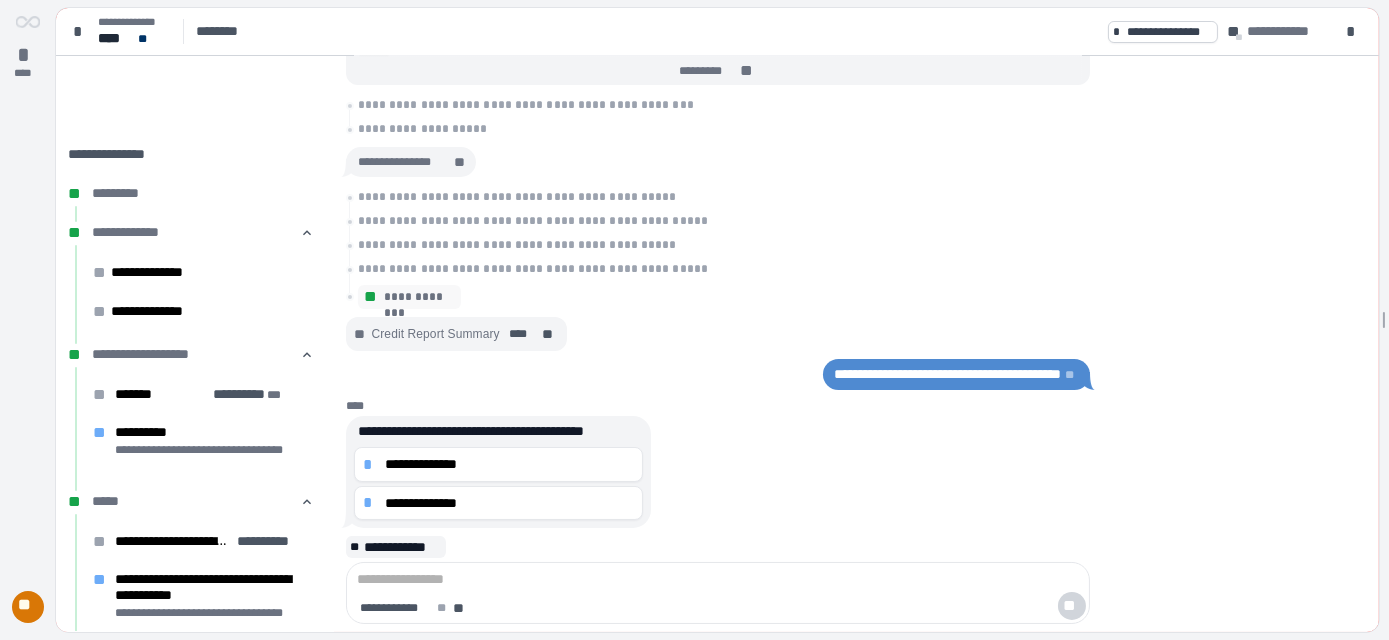 click on "**********" at bounding box center (191, 572) 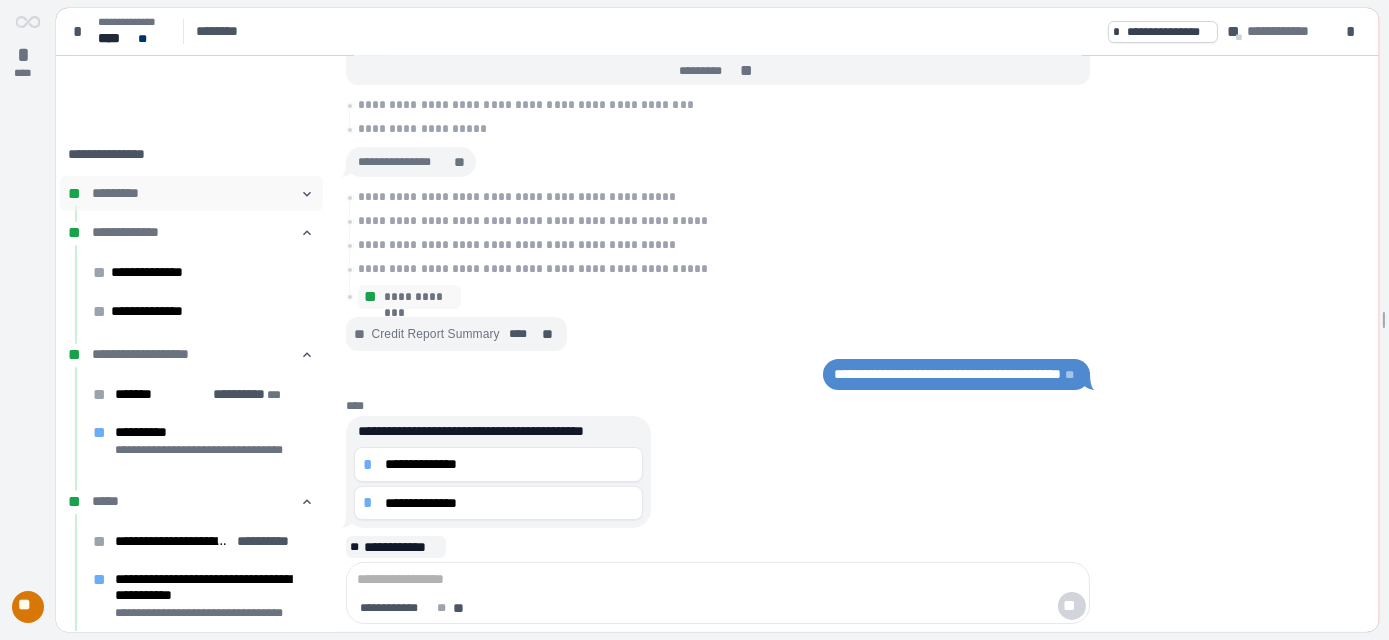 click on "** ********* 󰅀" at bounding box center [191, 193] 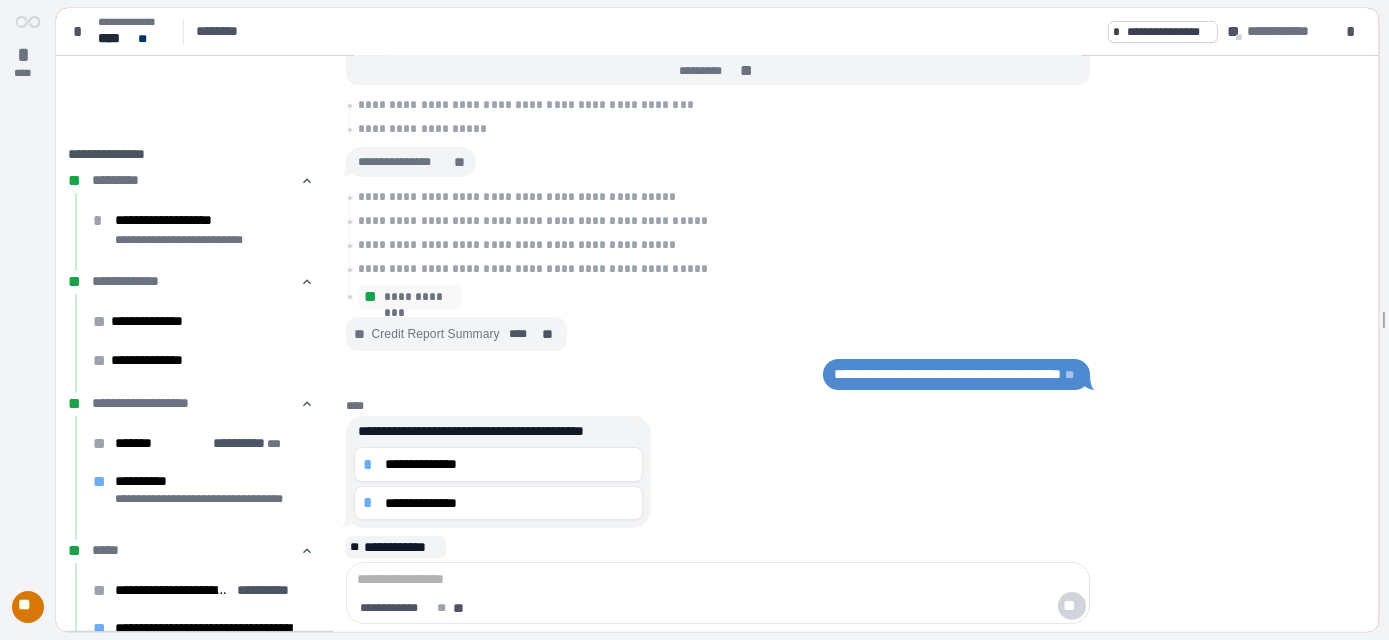 scroll, scrollTop: 0, scrollLeft: 0, axis: both 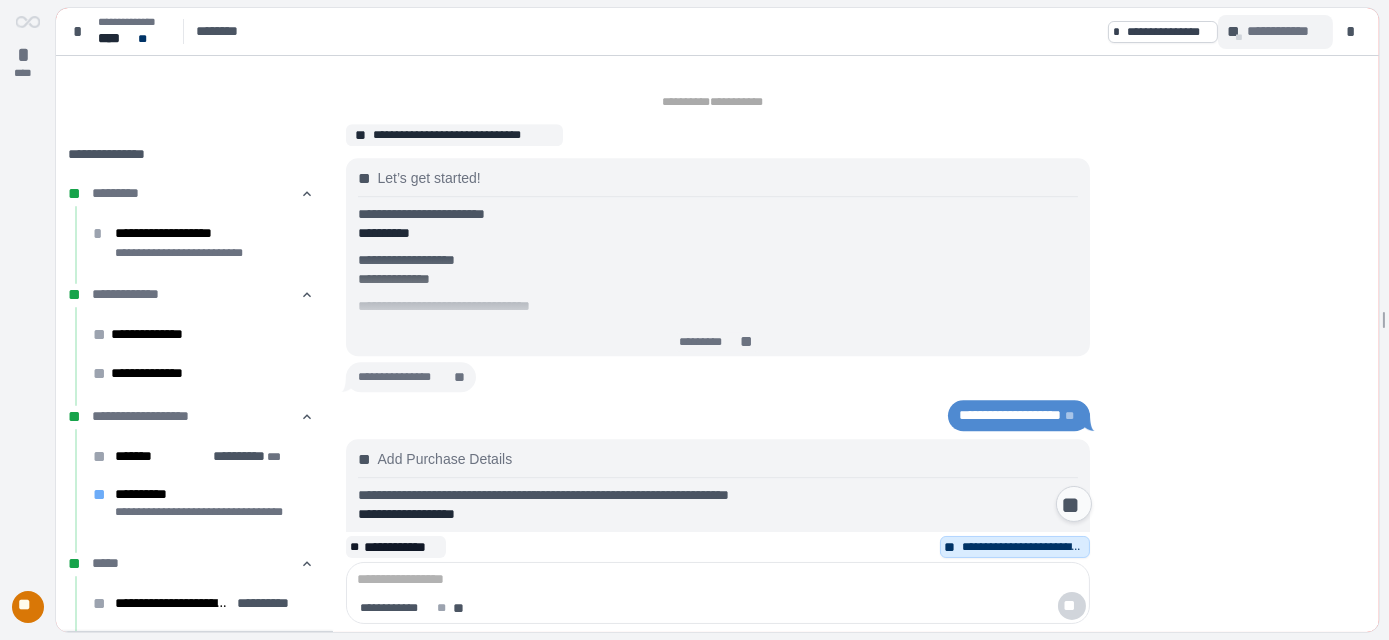 click on "**********" at bounding box center [1285, 31] 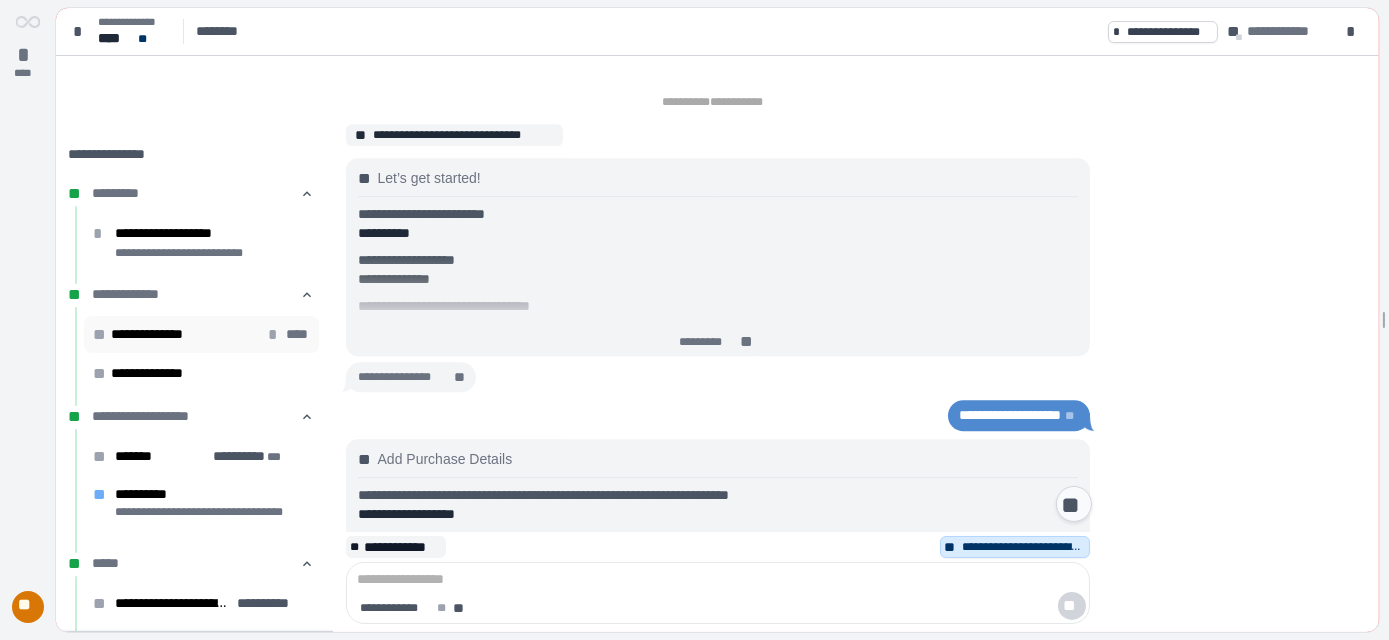 scroll, scrollTop: 431, scrollLeft: 0, axis: vertical 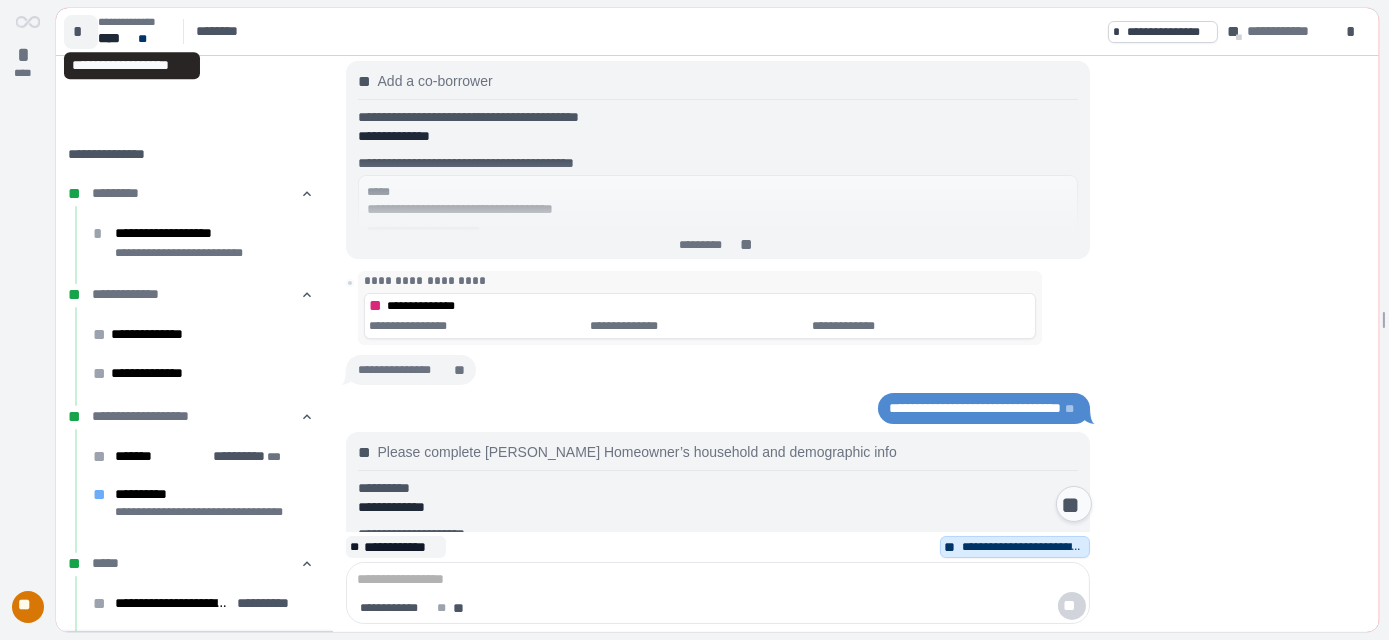 click on "*" at bounding box center [81, 32] 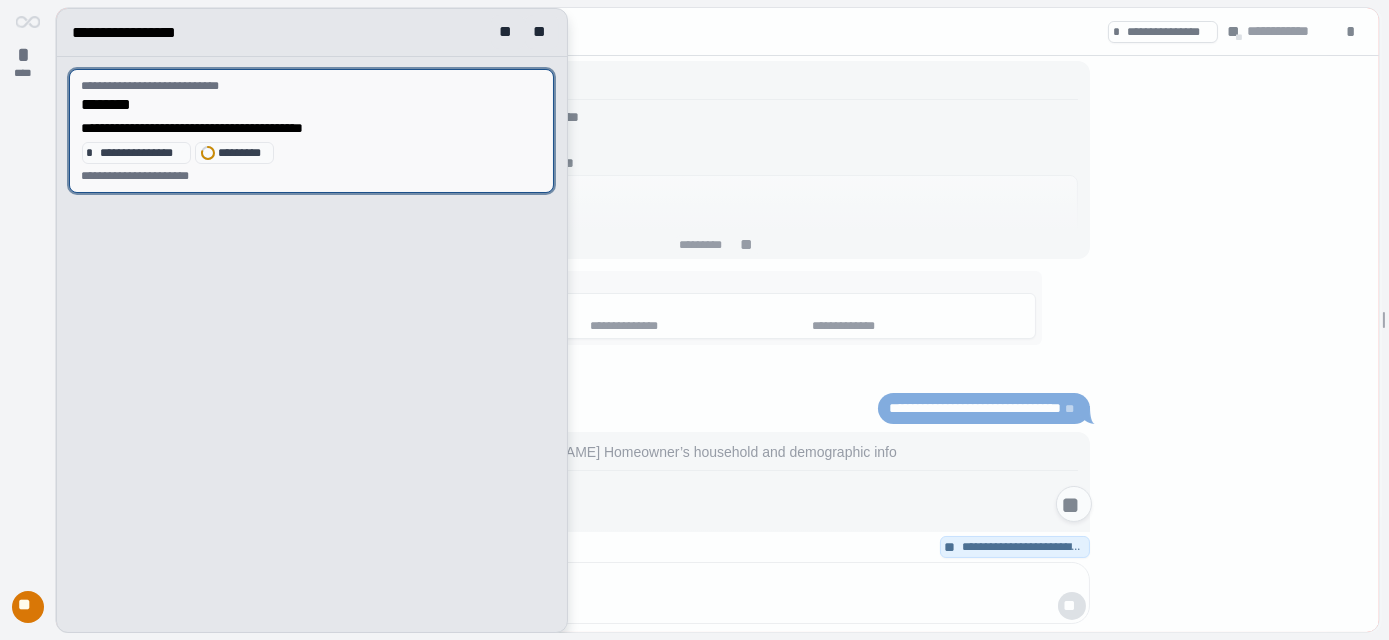 click on "**********" at bounding box center [137, 153] 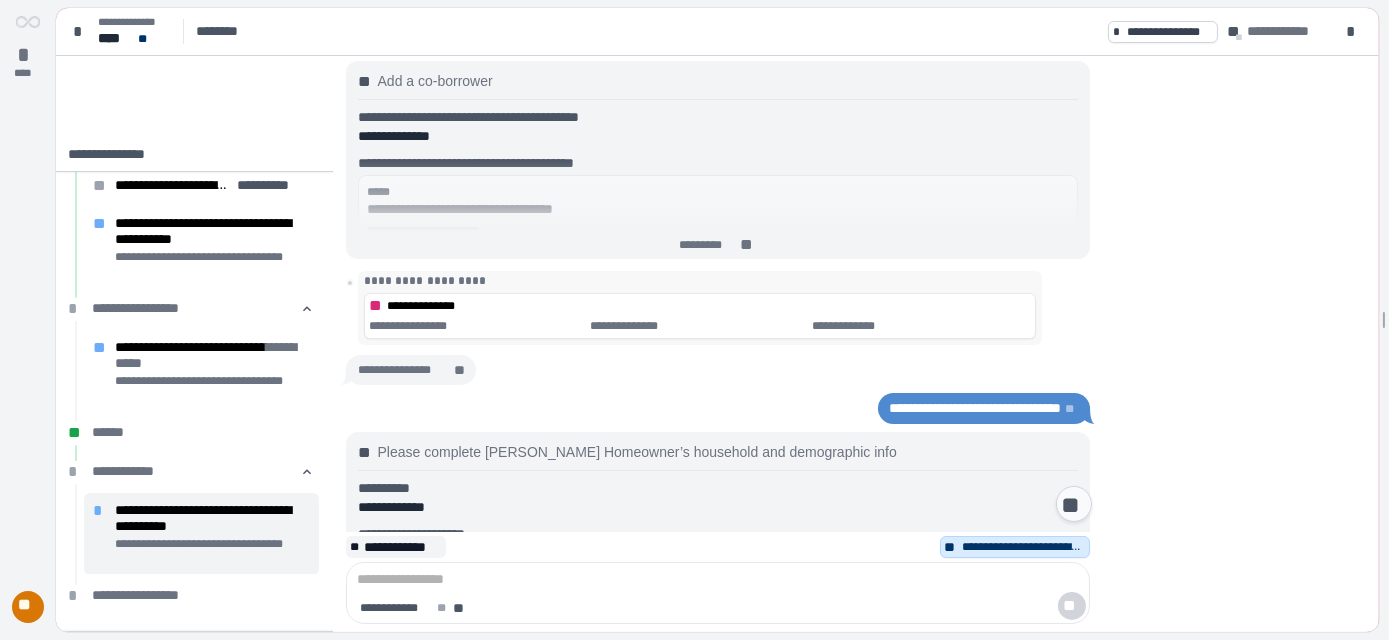 scroll, scrollTop: 431, scrollLeft: 0, axis: vertical 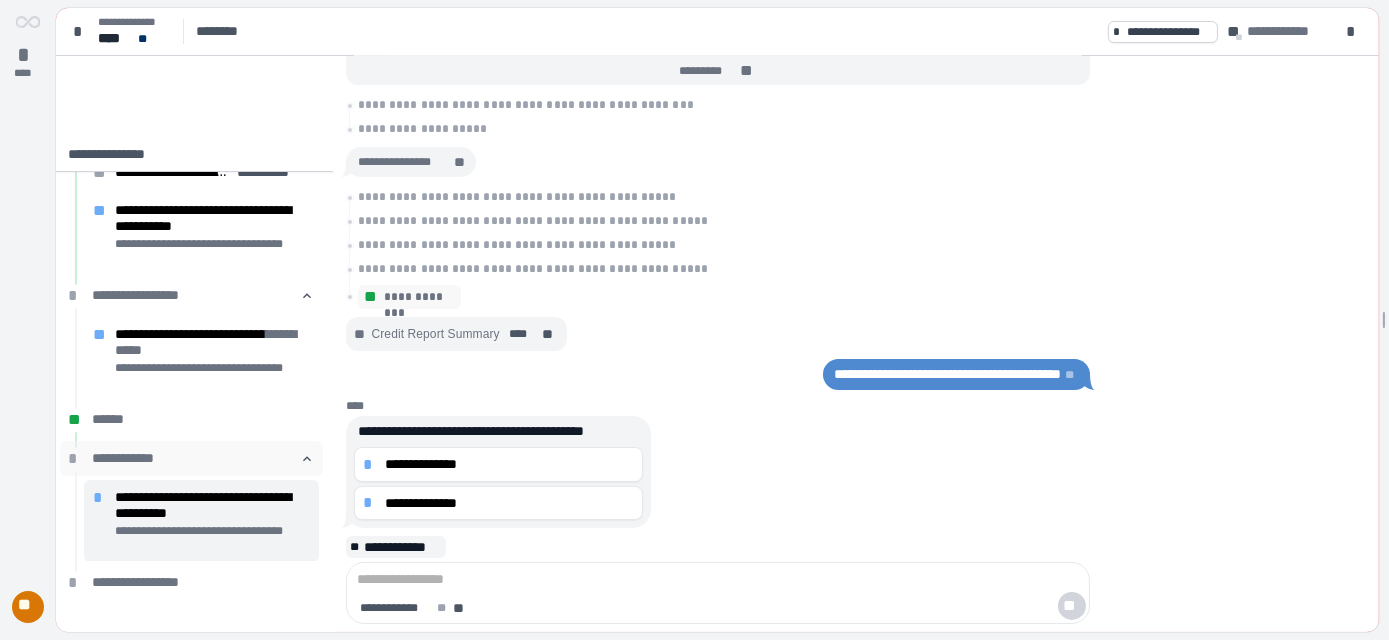 click on "**********" at bounding box center [191, 458] 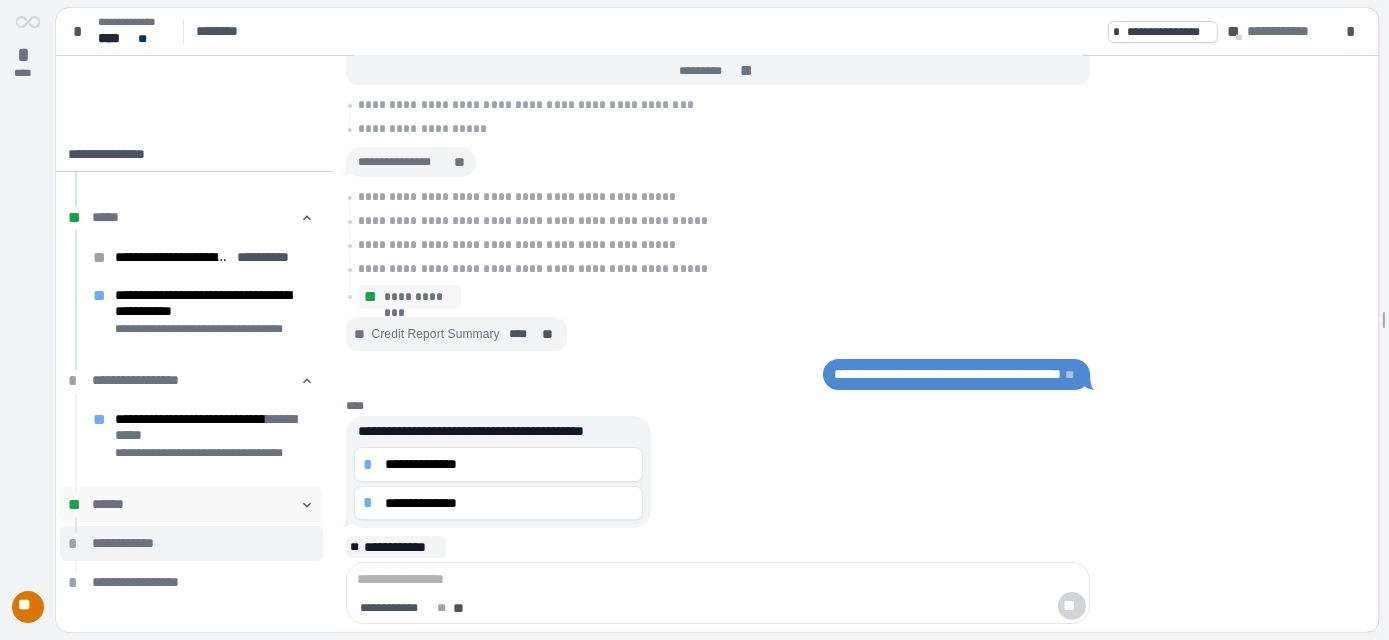 click on "******" at bounding box center [191, 504] 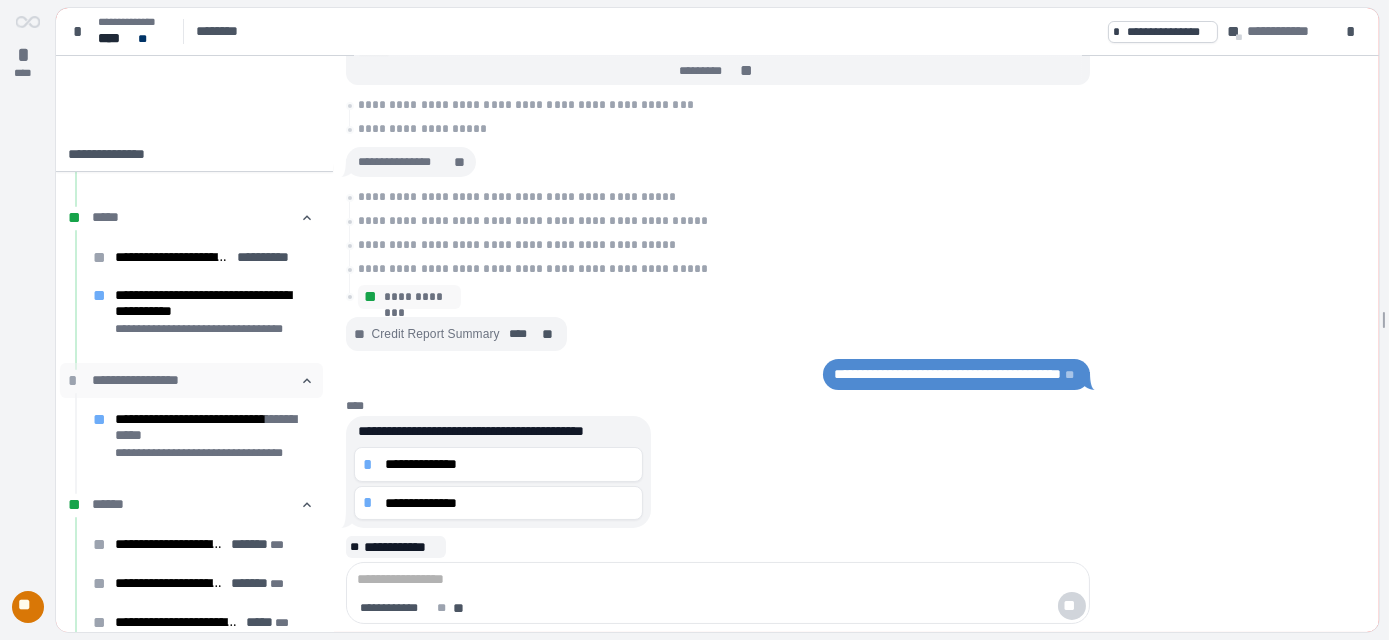 click on "**********" at bounding box center (191, 380) 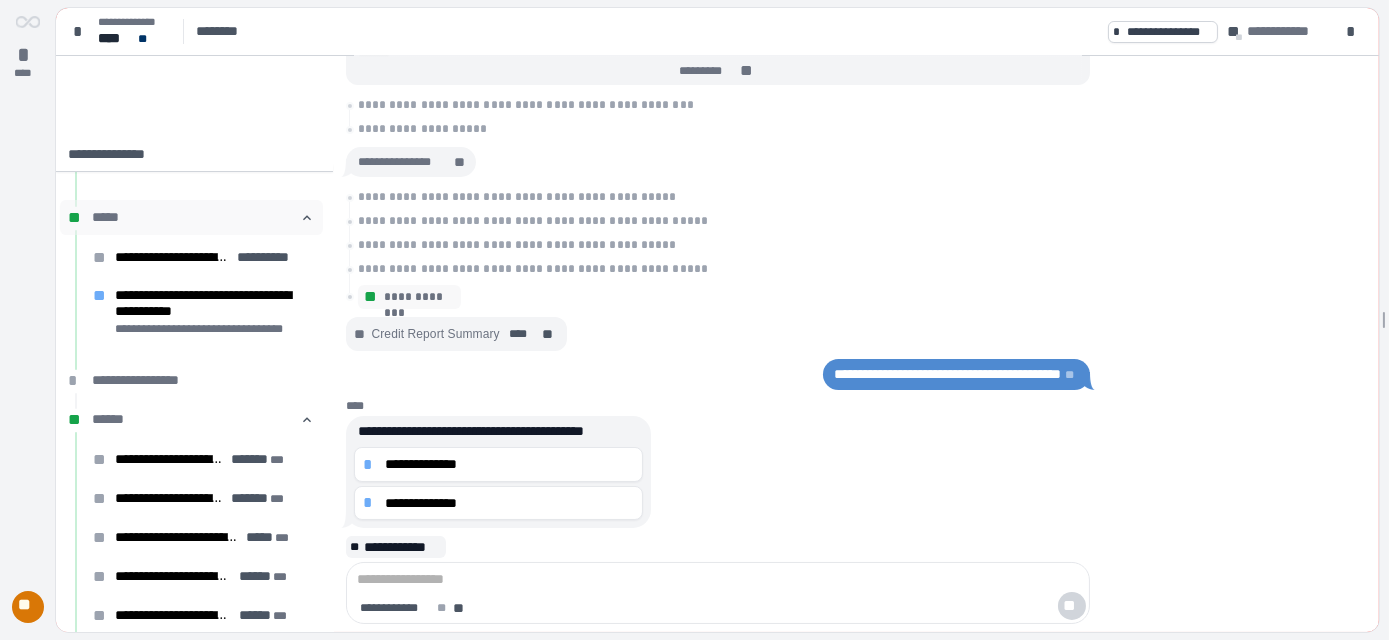 click on "** ***** 󰅃" at bounding box center (191, 217) 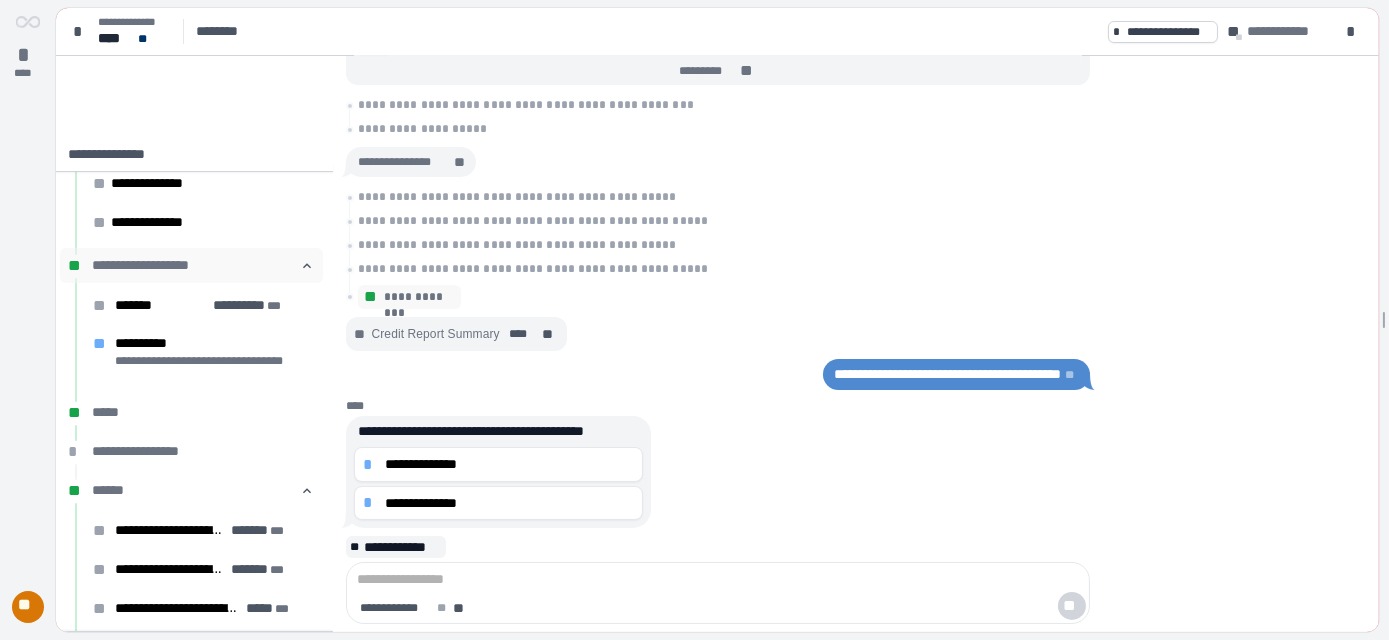 click on "**********" at bounding box center [191, 265] 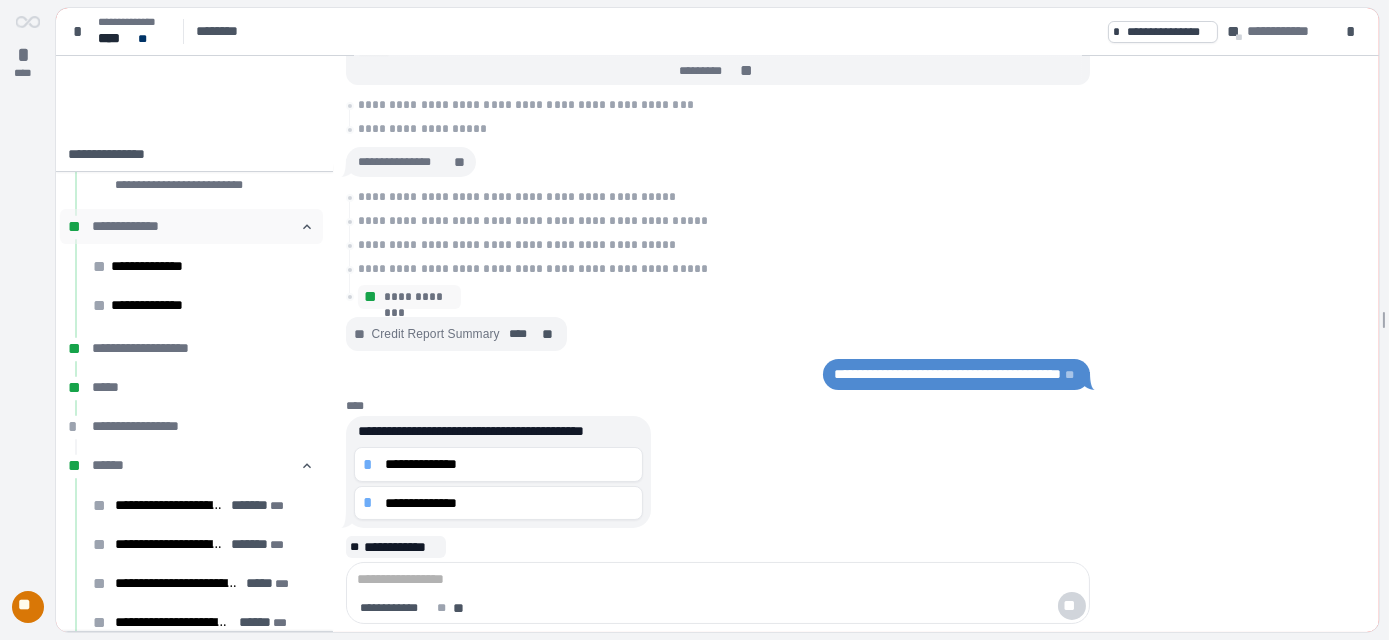 scroll, scrollTop: 0, scrollLeft: 0, axis: both 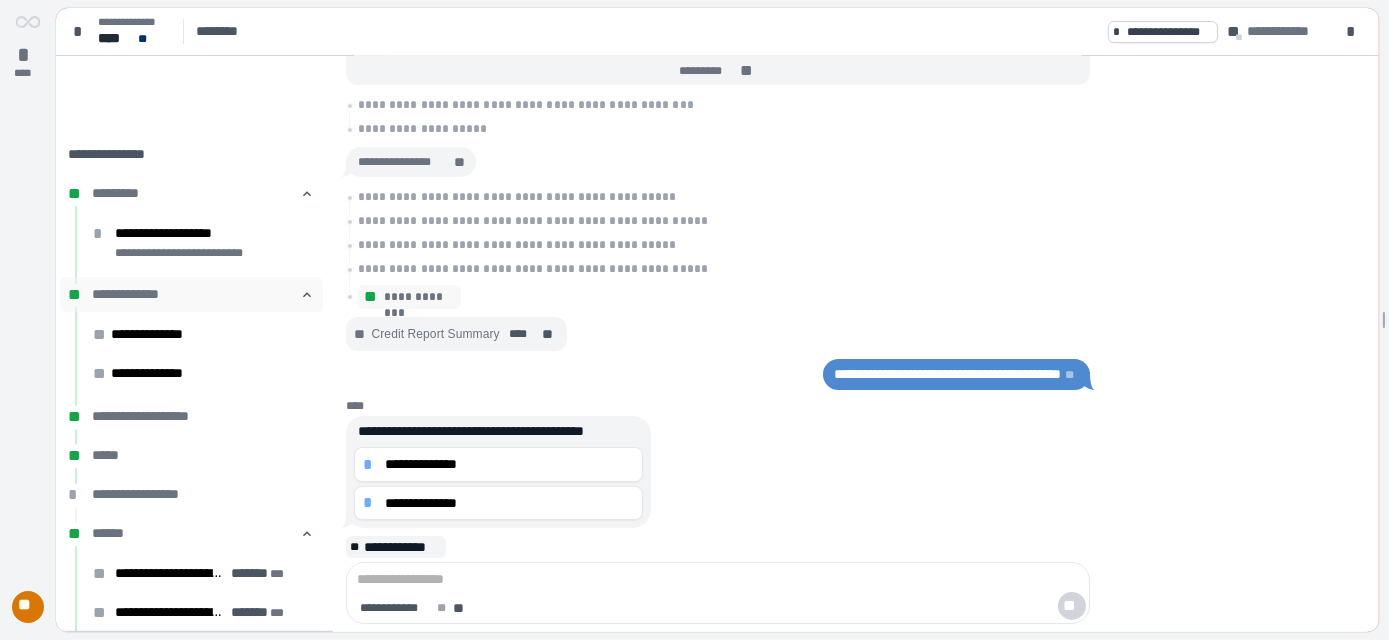 click on "**********" at bounding box center [191, 294] 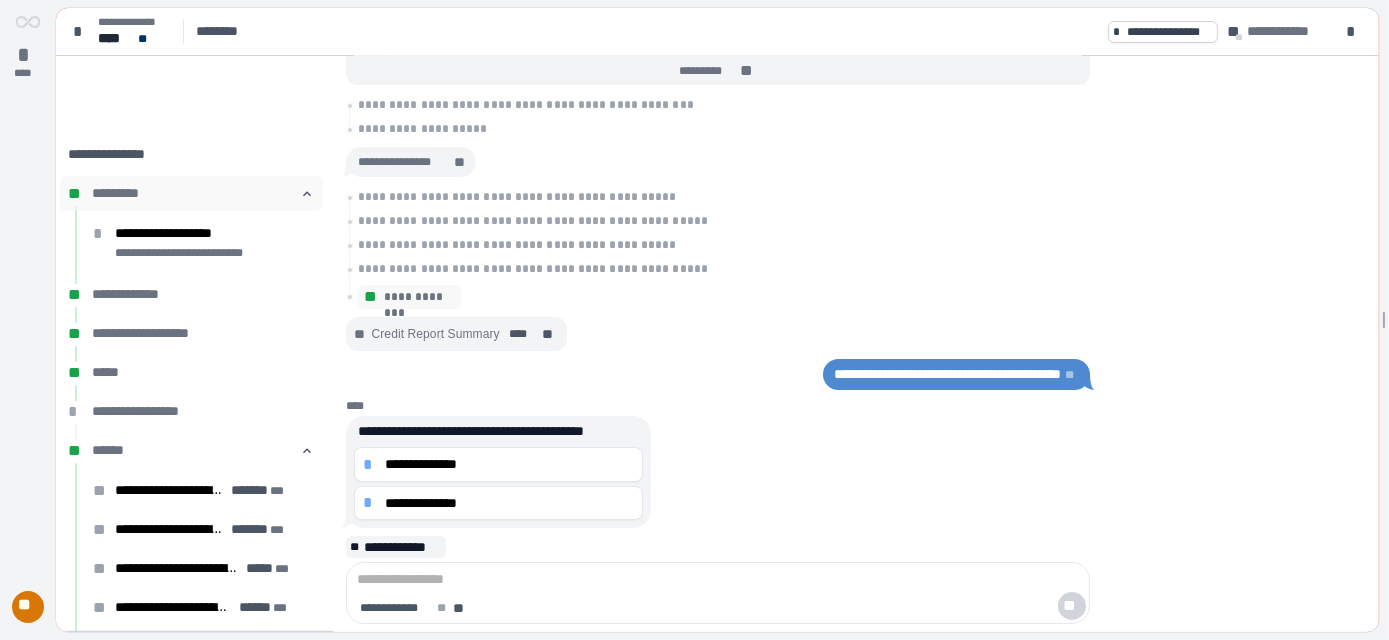 click on "** ********* 󰅃" at bounding box center (191, 193) 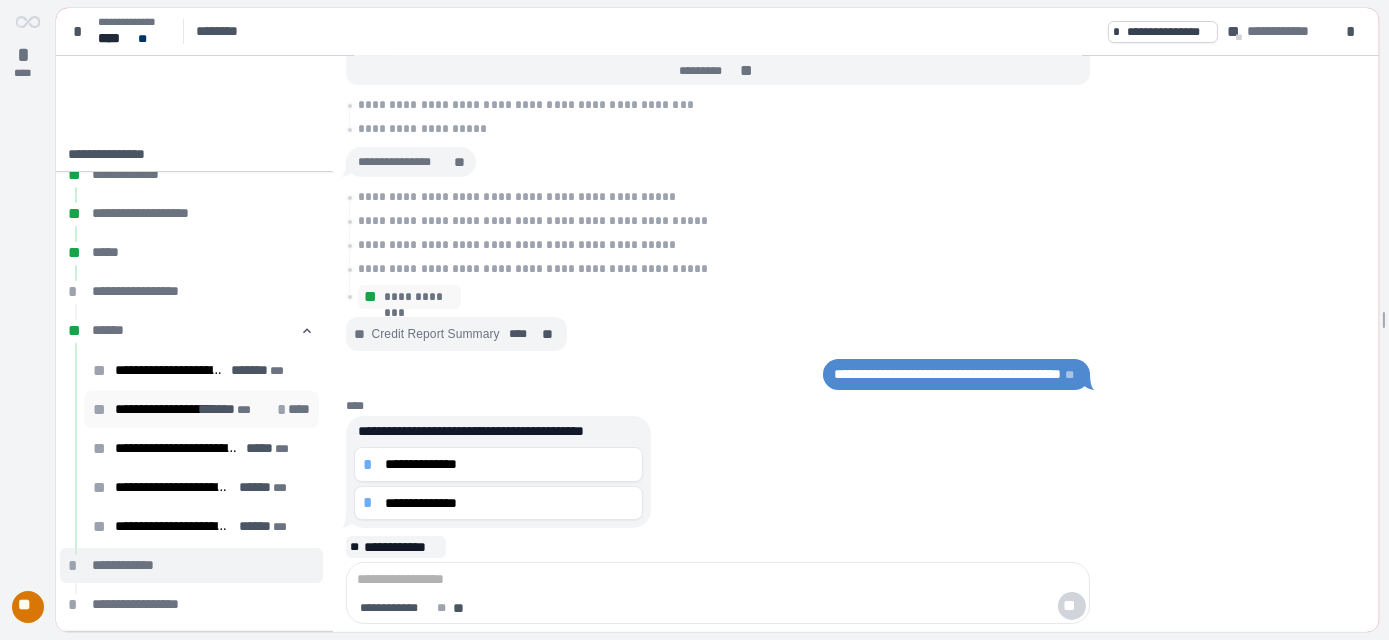 scroll, scrollTop: 80, scrollLeft: 0, axis: vertical 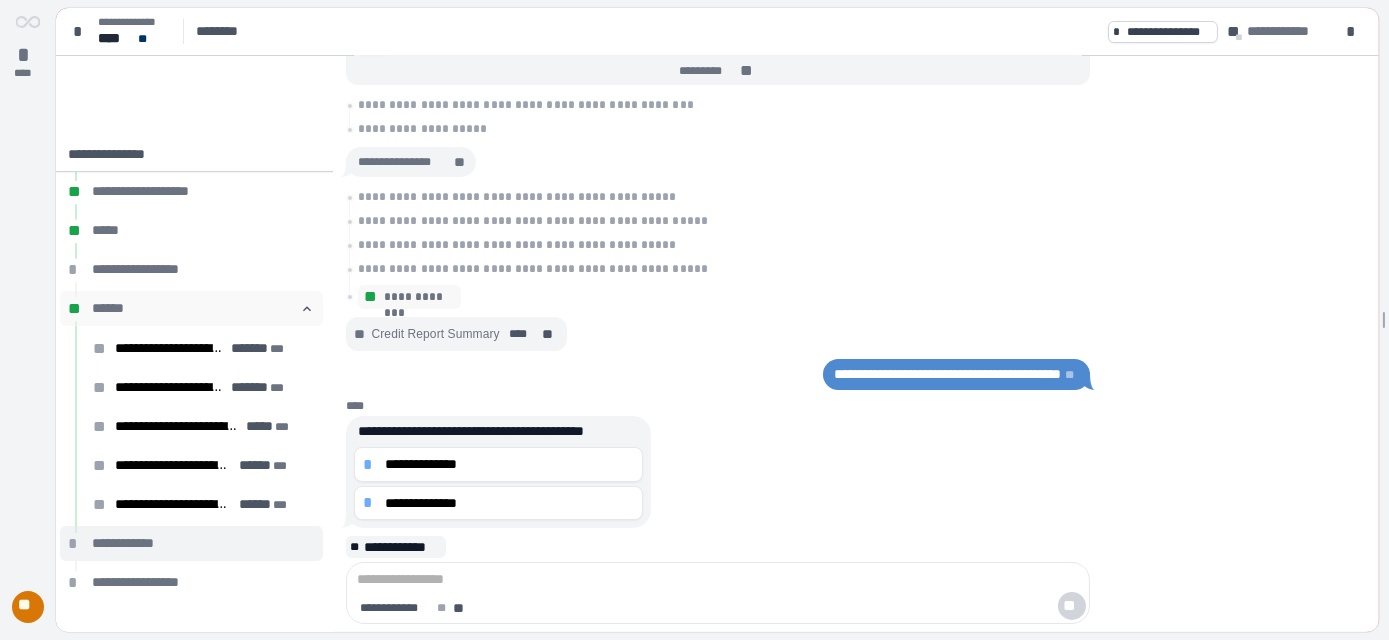click on "******" at bounding box center (191, 308) 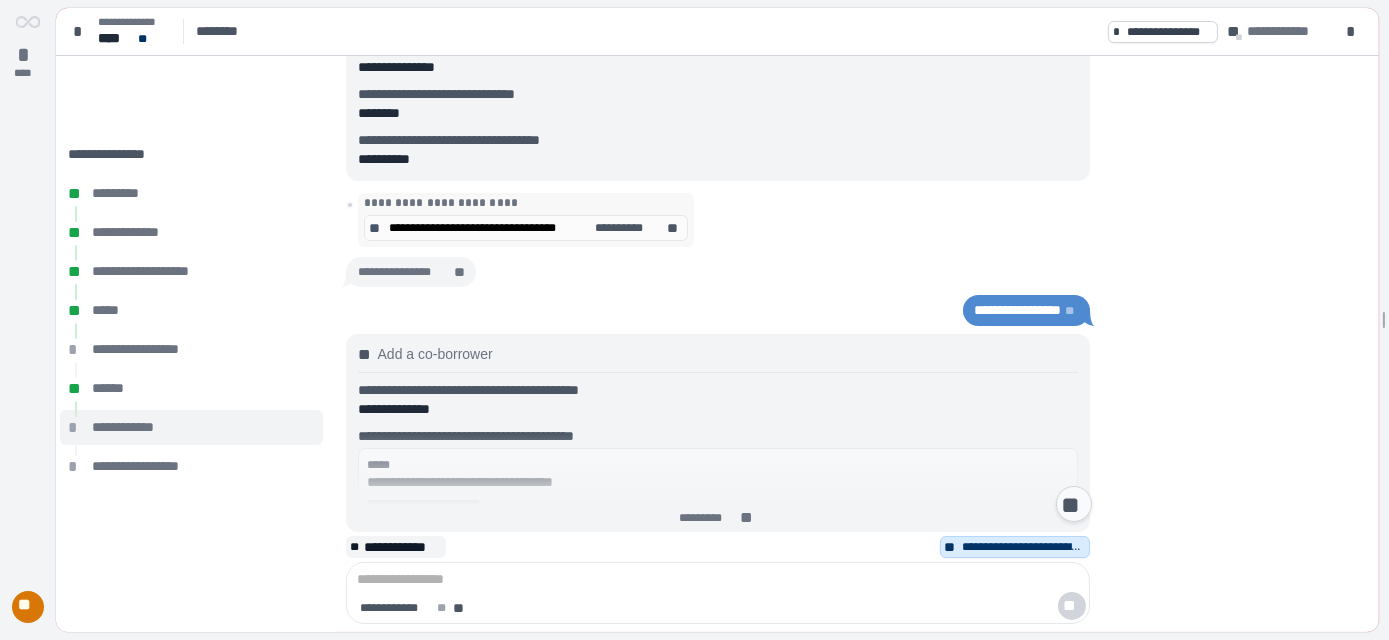 scroll, scrollTop: 1090, scrollLeft: 0, axis: vertical 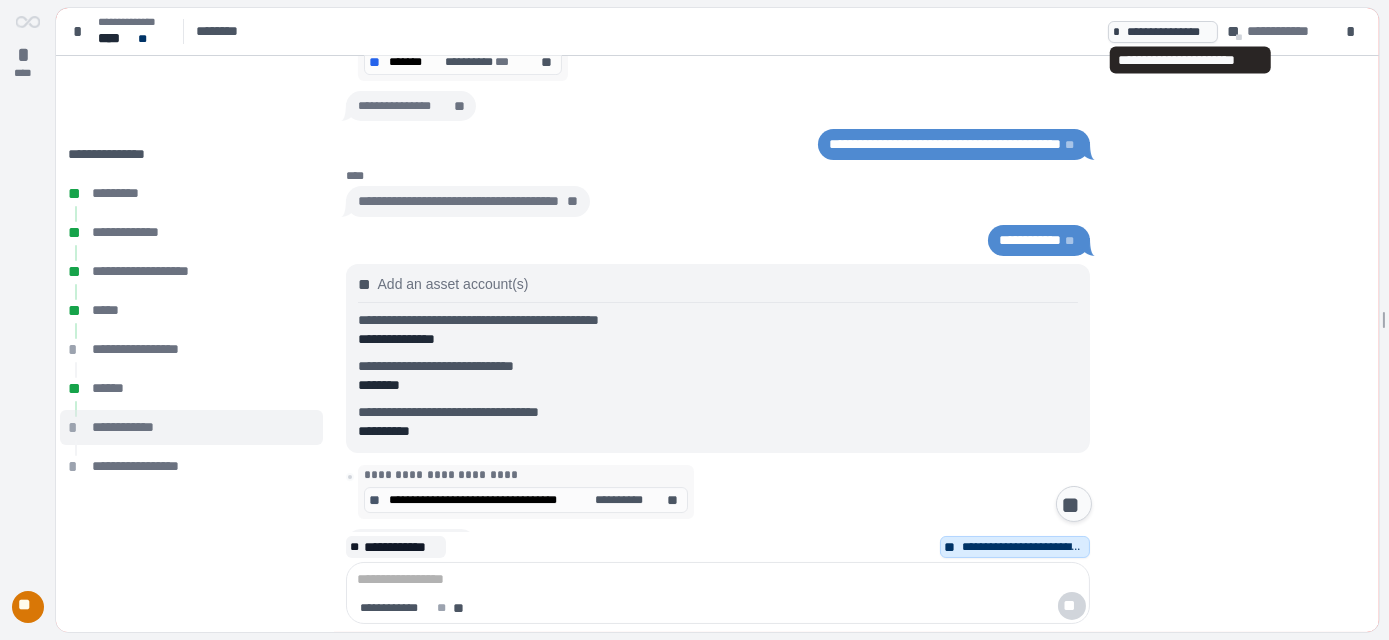 click on "**********" at bounding box center (1169, 32) 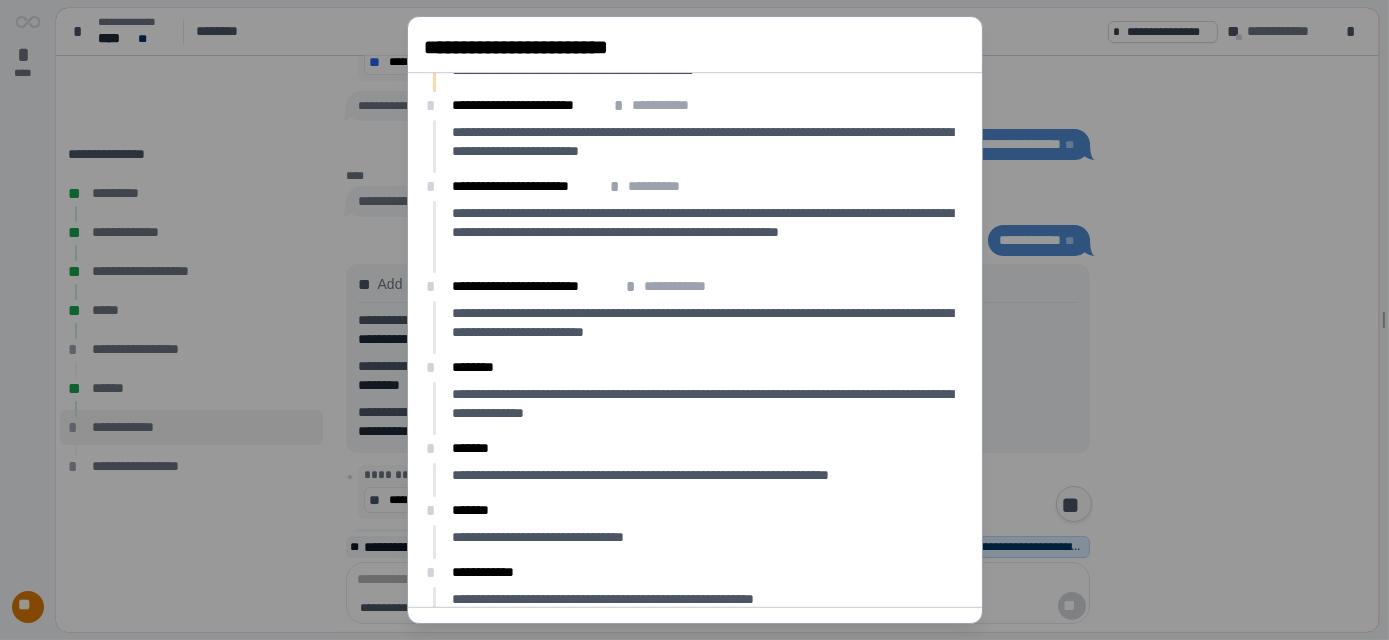 scroll, scrollTop: 90, scrollLeft: 0, axis: vertical 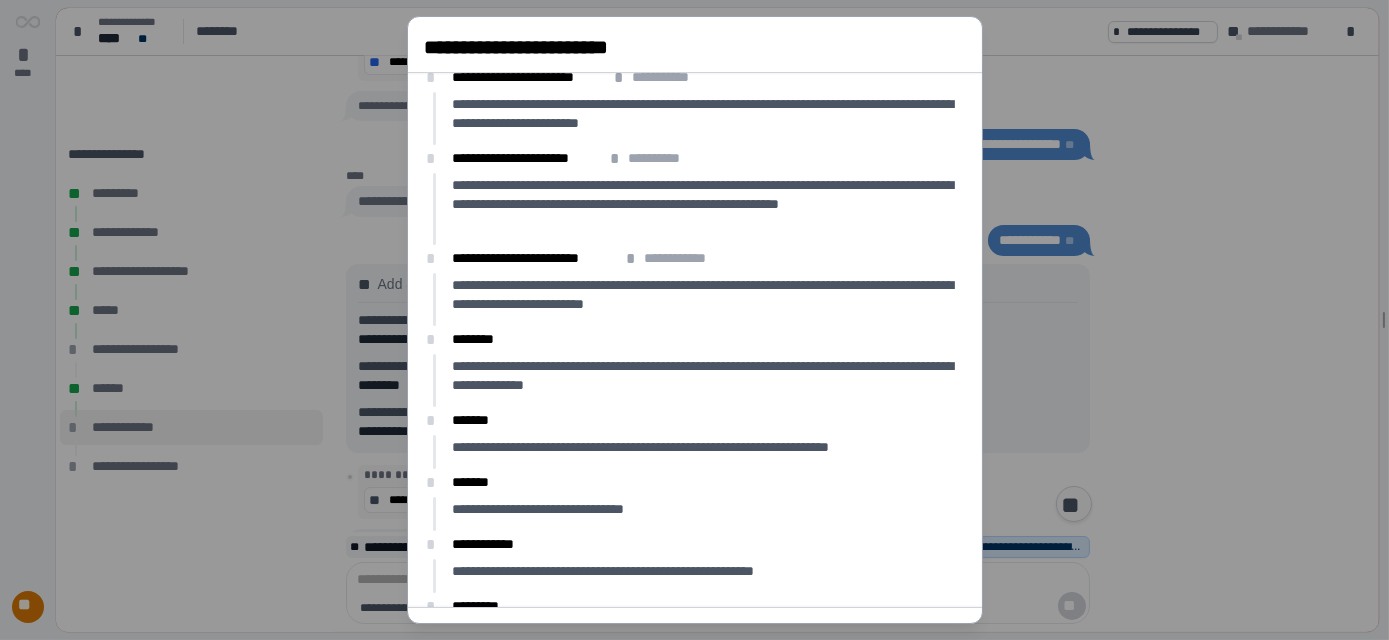 click on "**********" at bounding box center [532, 77] 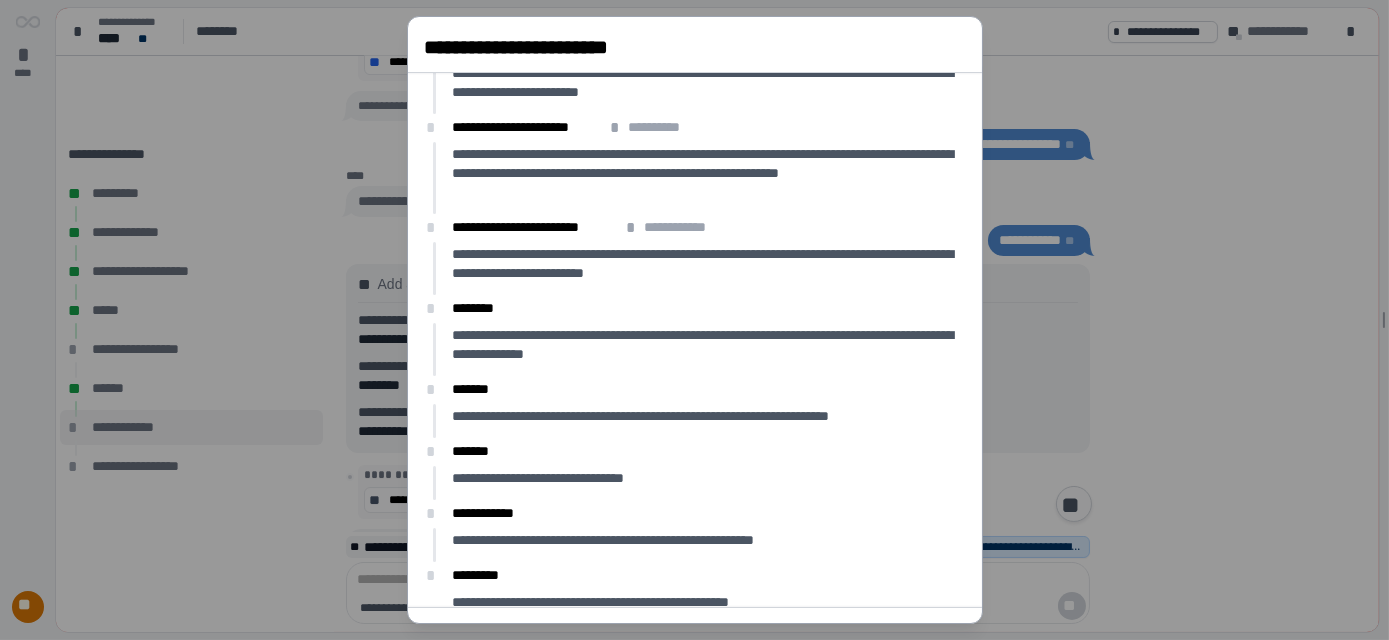 scroll, scrollTop: 137, scrollLeft: 0, axis: vertical 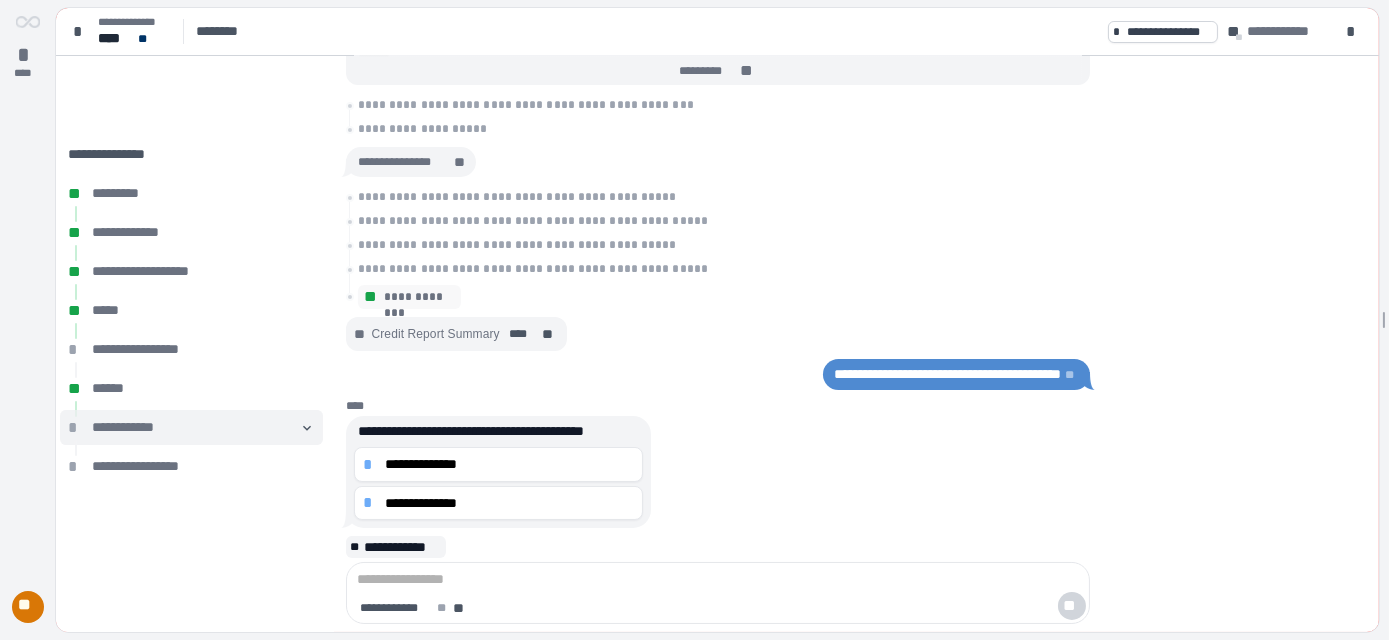 click on "*" at bounding box center (76, 428) 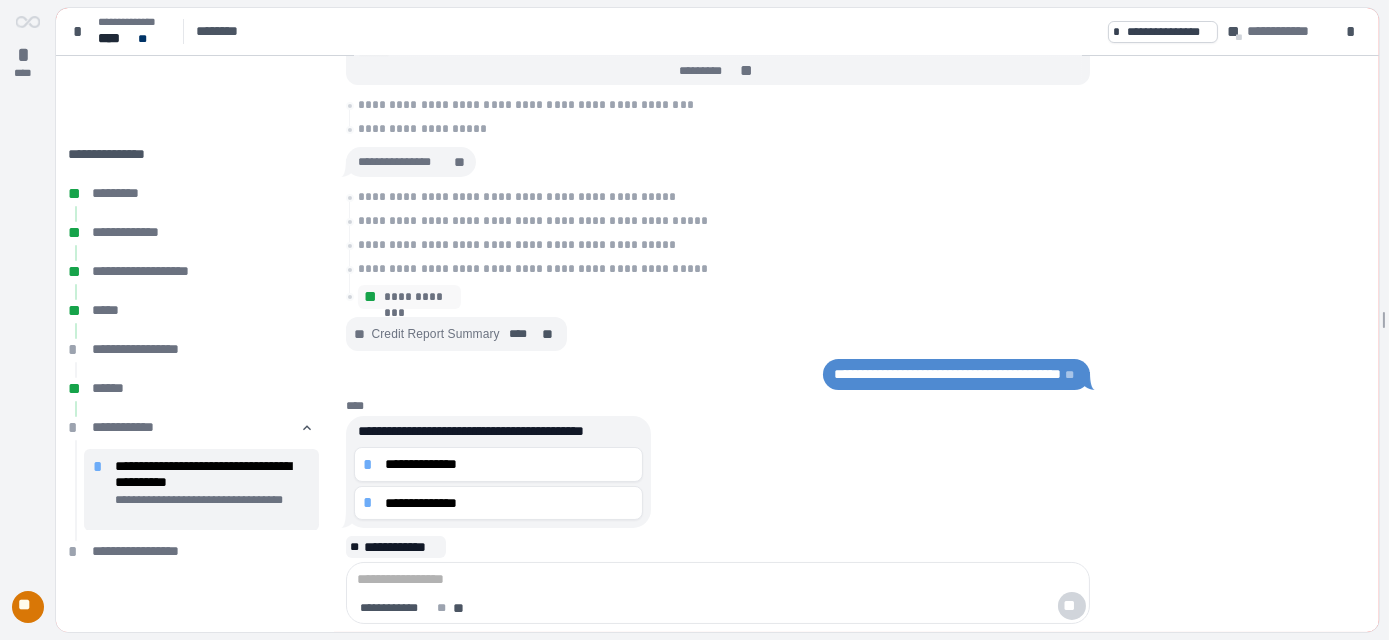 click on "**********" at bounding box center (213, 474) 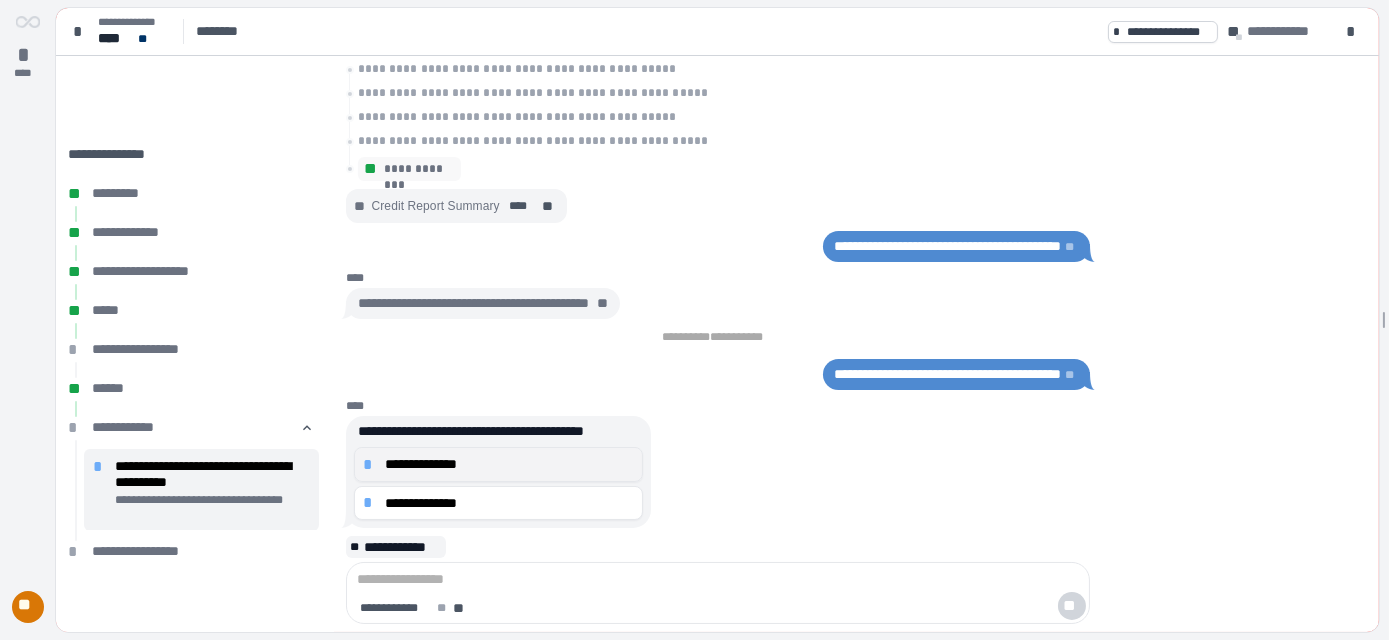 click on "**********" at bounding box center (510, 464) 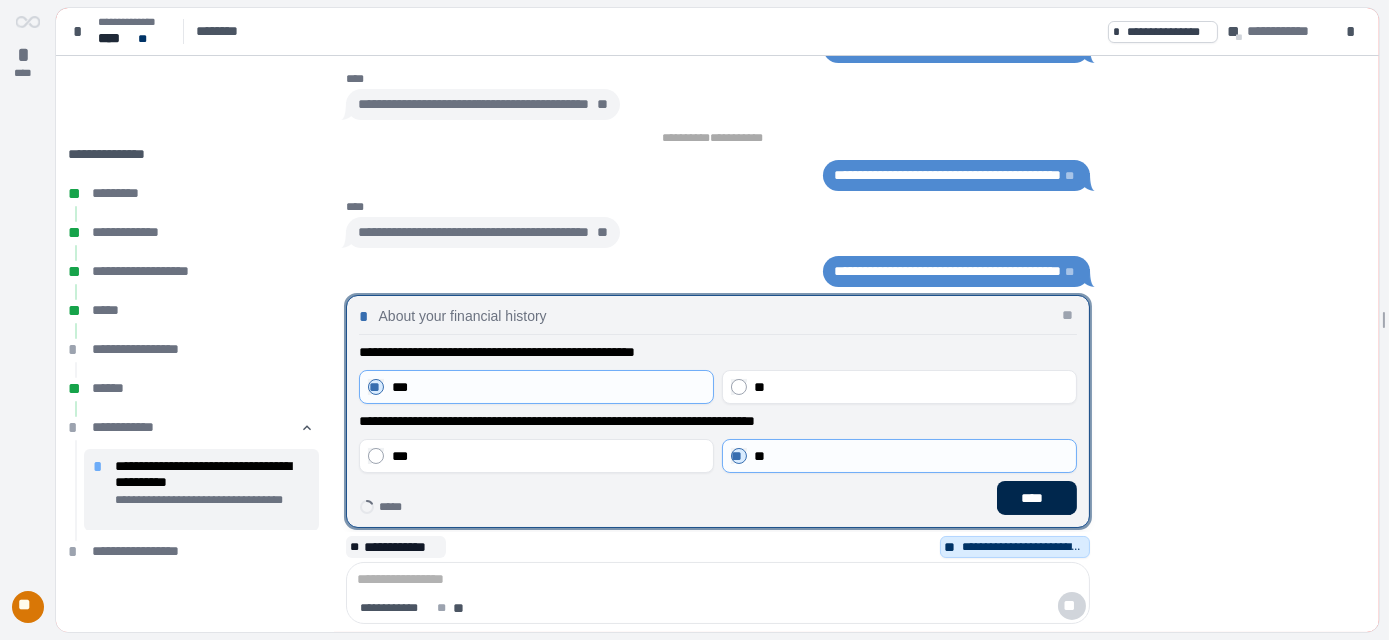 click on "****" at bounding box center (1037, 498) 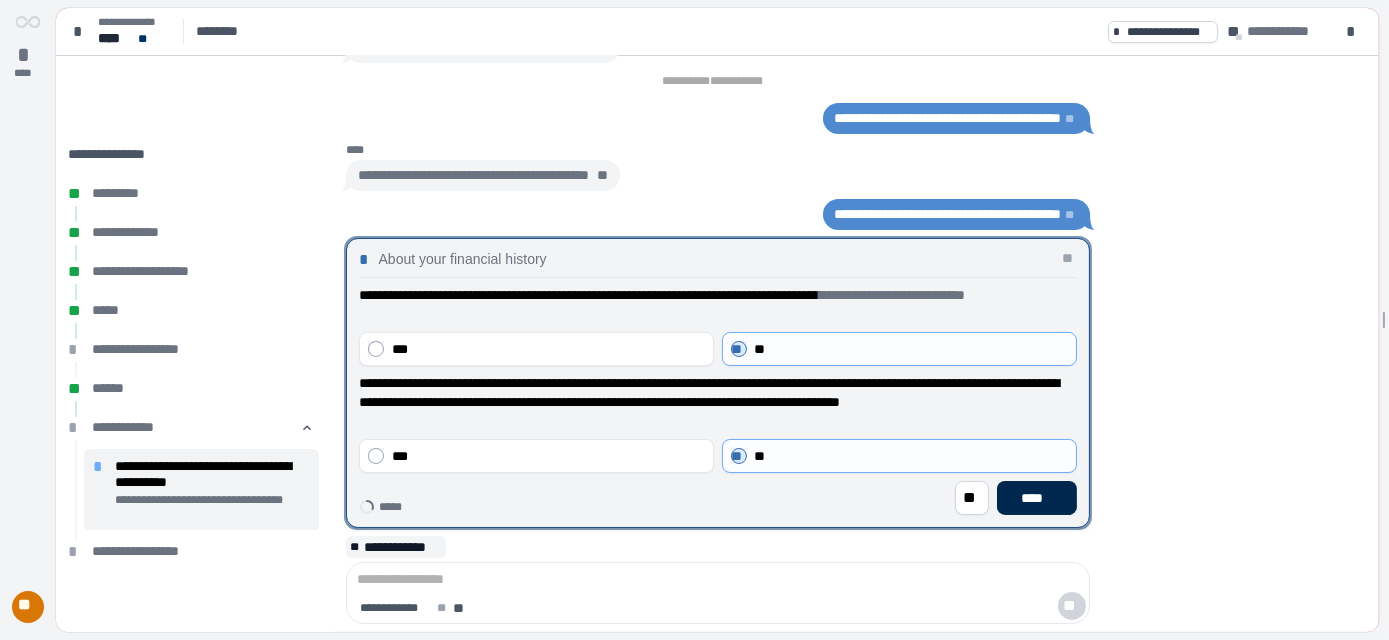 click on "****" at bounding box center [1036, 498] 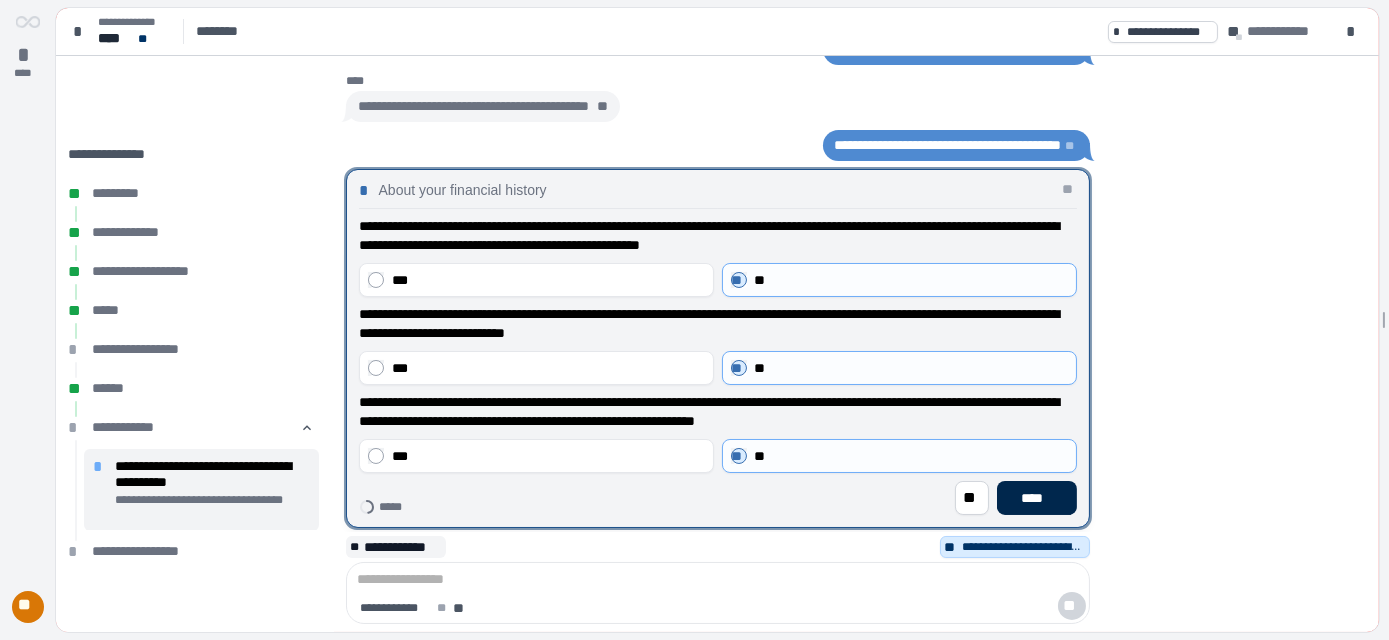 click on "****" at bounding box center [1036, 498] 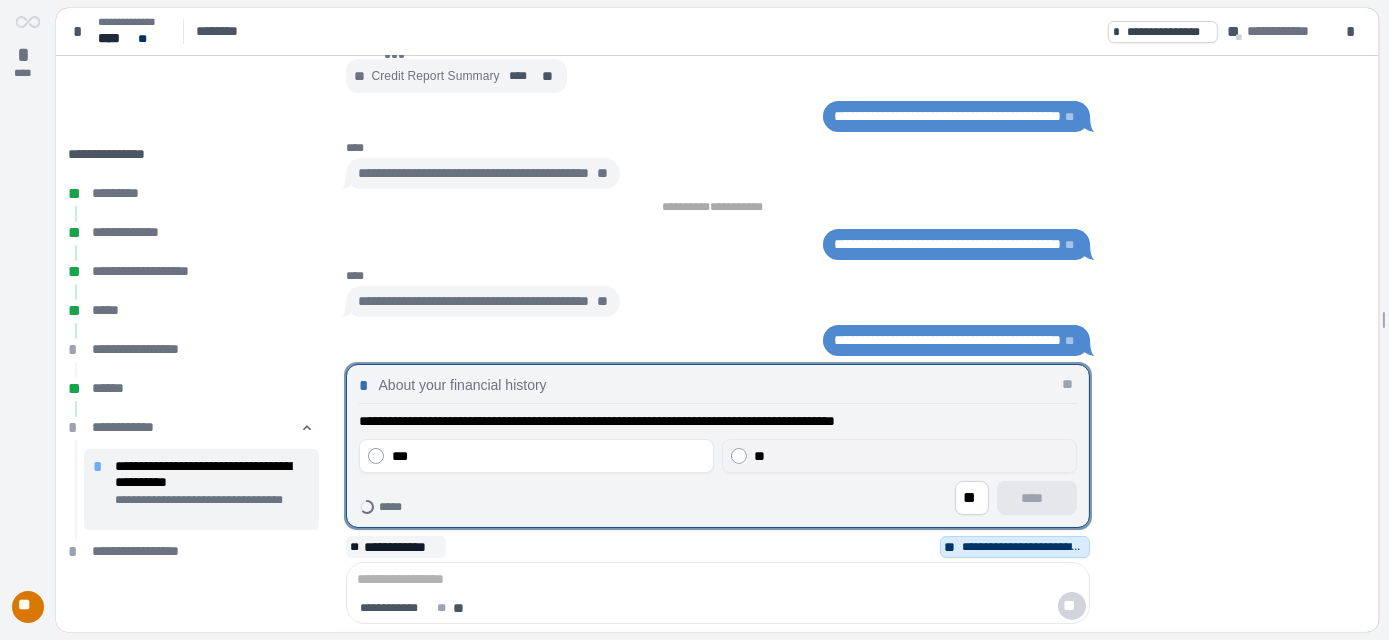 click on "**" at bounding box center [899, 456] 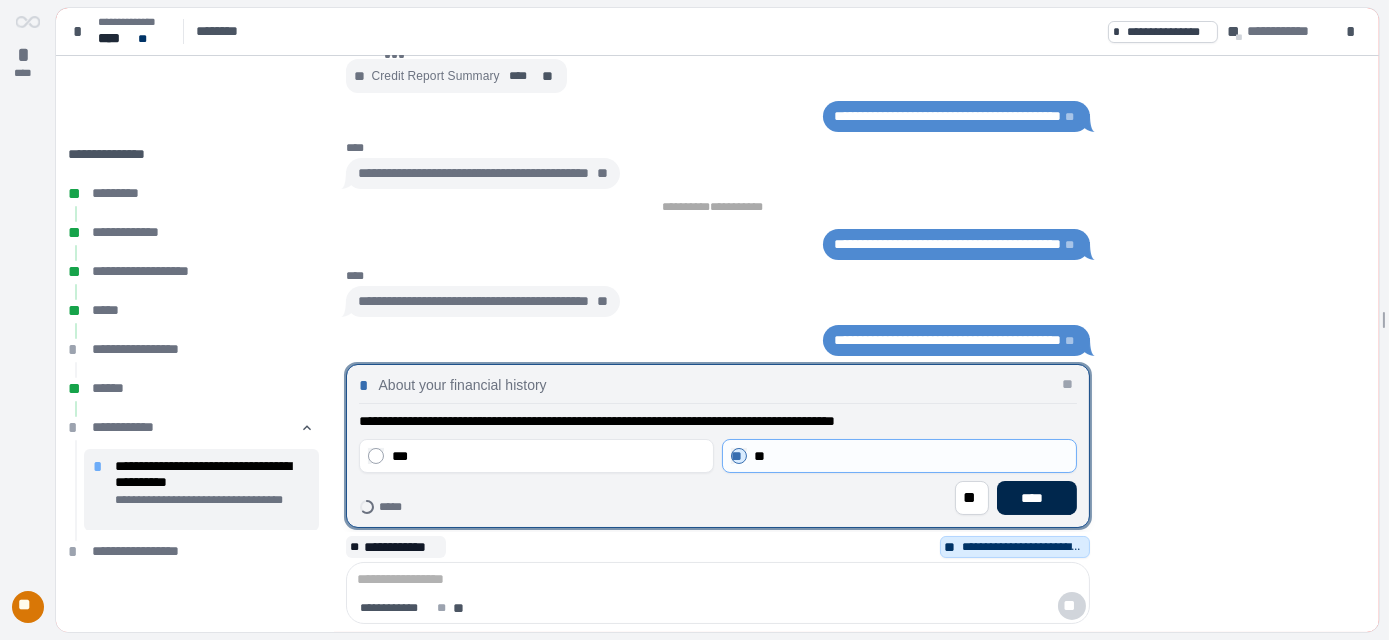 click on "****" at bounding box center [1036, 498] 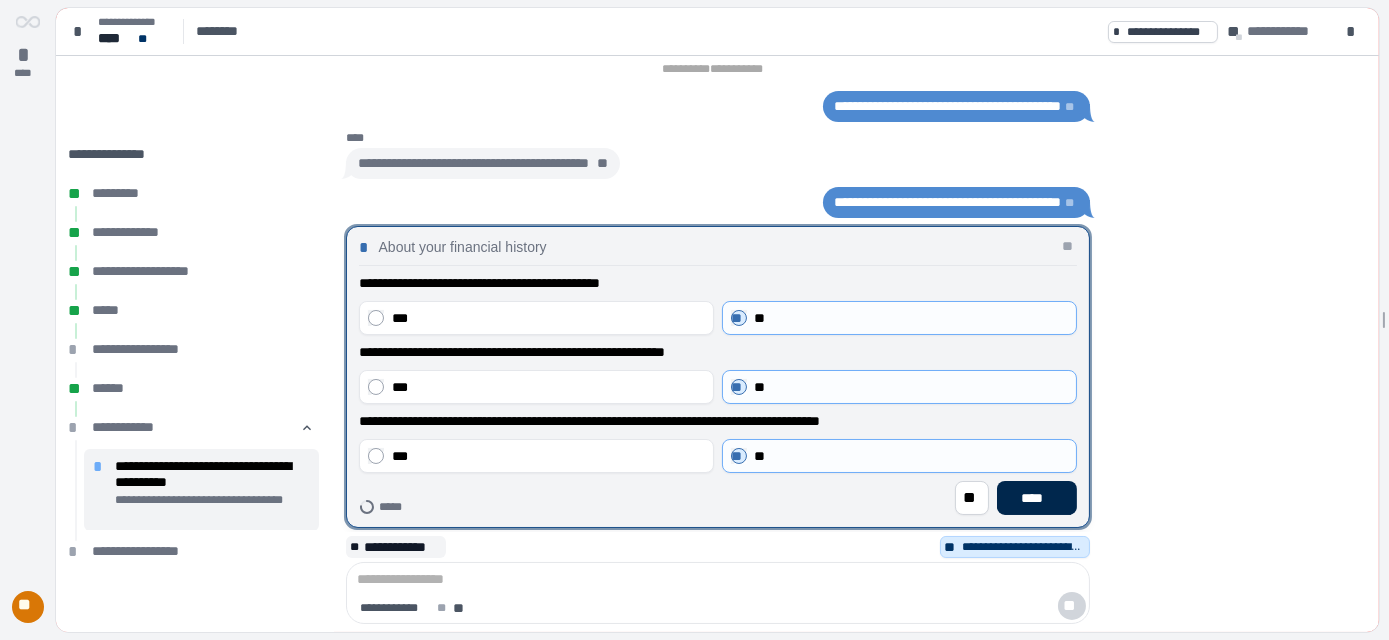 click on "****" at bounding box center [1036, 498] 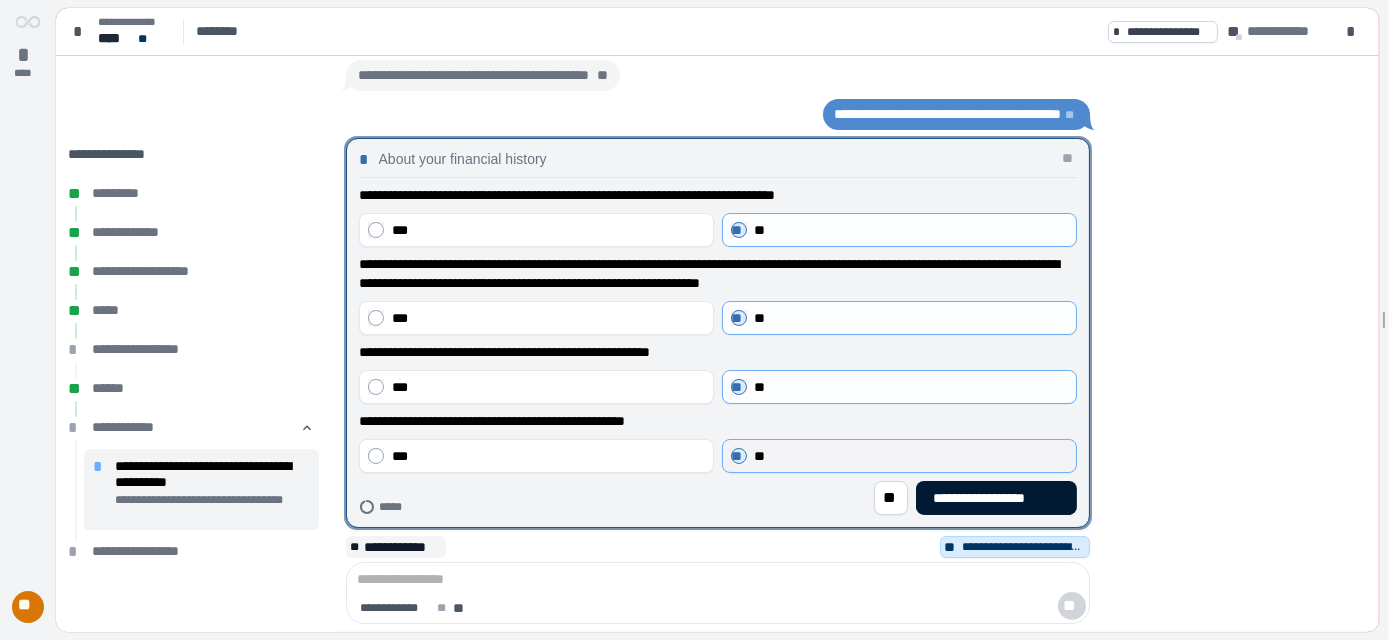 drag, startPoint x: 972, startPoint y: 495, endPoint x: 853, endPoint y: 458, distance: 124.61942 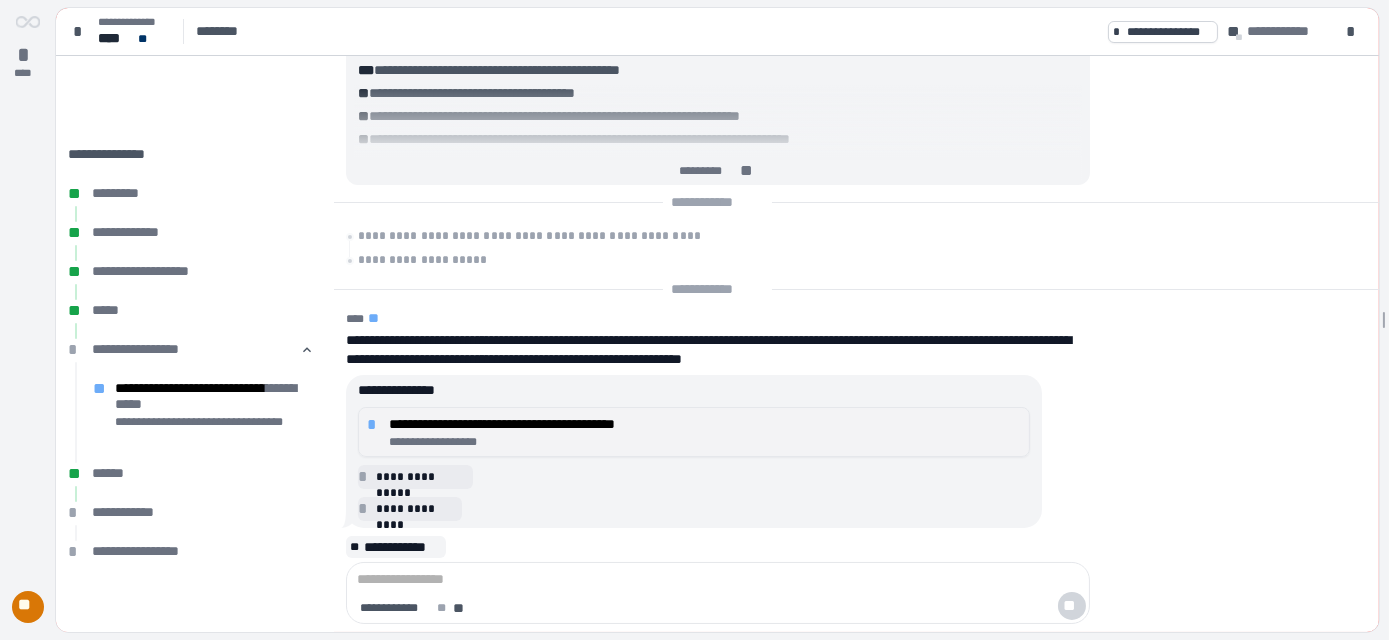 click on "**********" at bounding box center [705, 424] 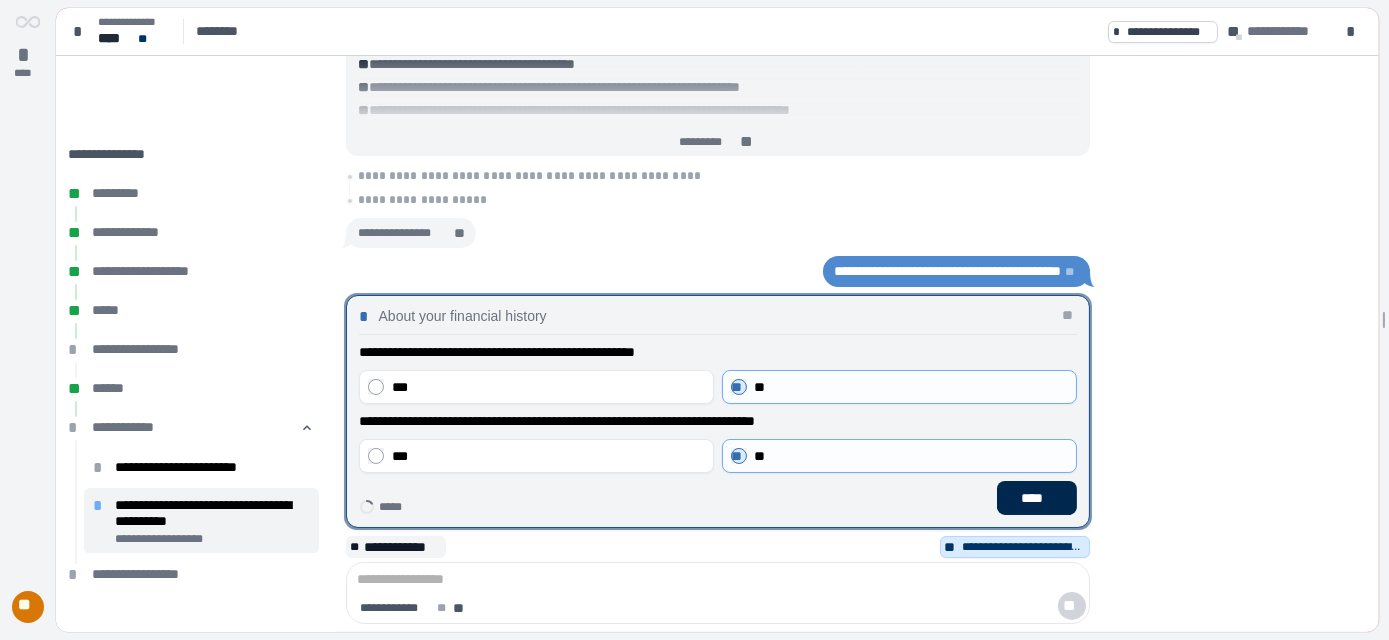 click on "****" at bounding box center [1036, 498] 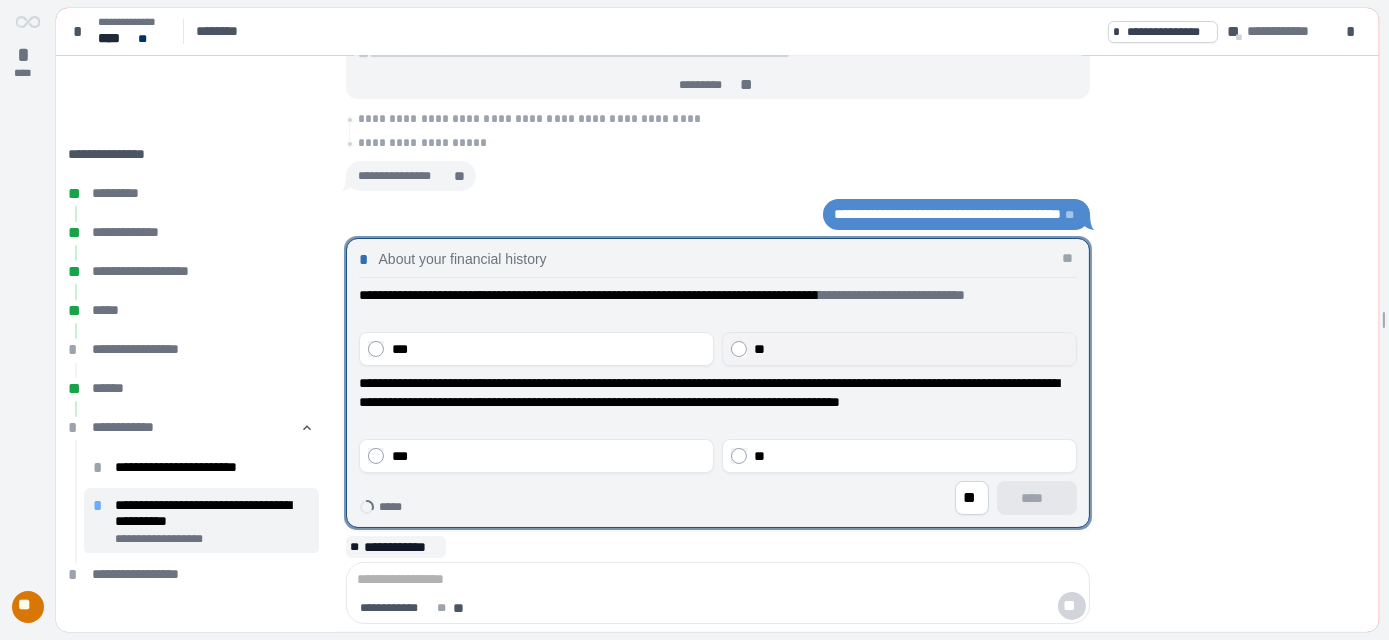 click on "**" at bounding box center (911, 349) 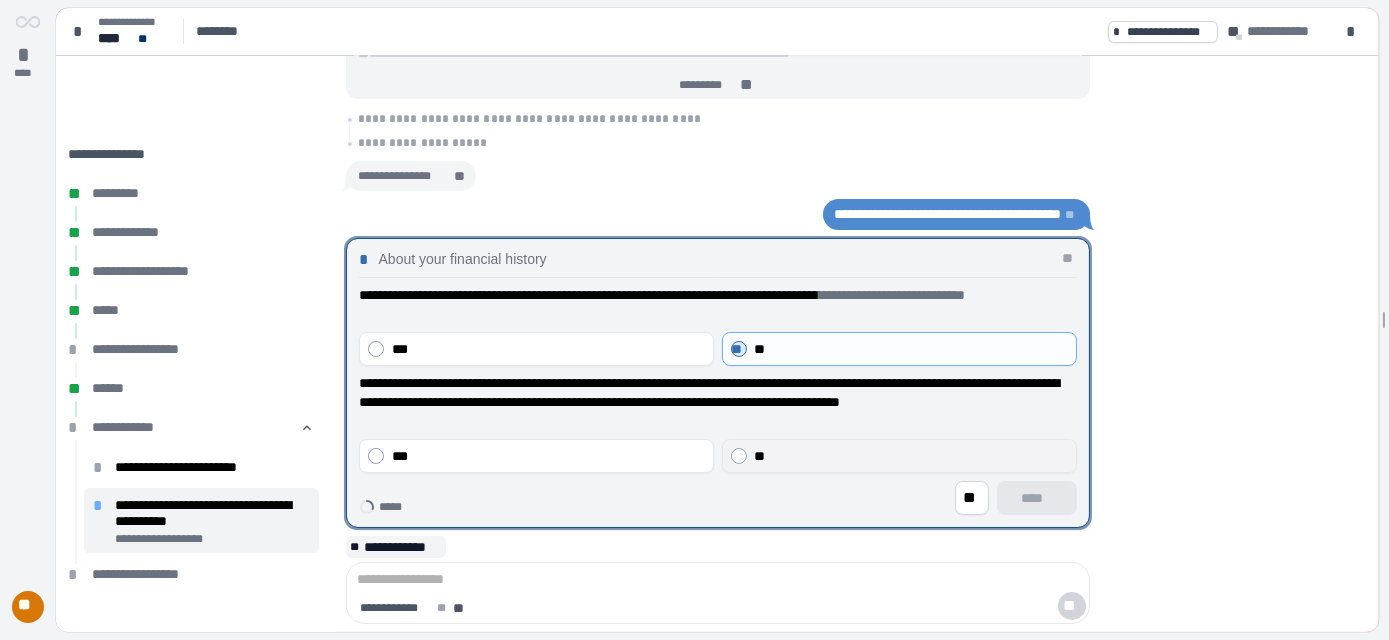 click on "**" at bounding box center [911, 456] 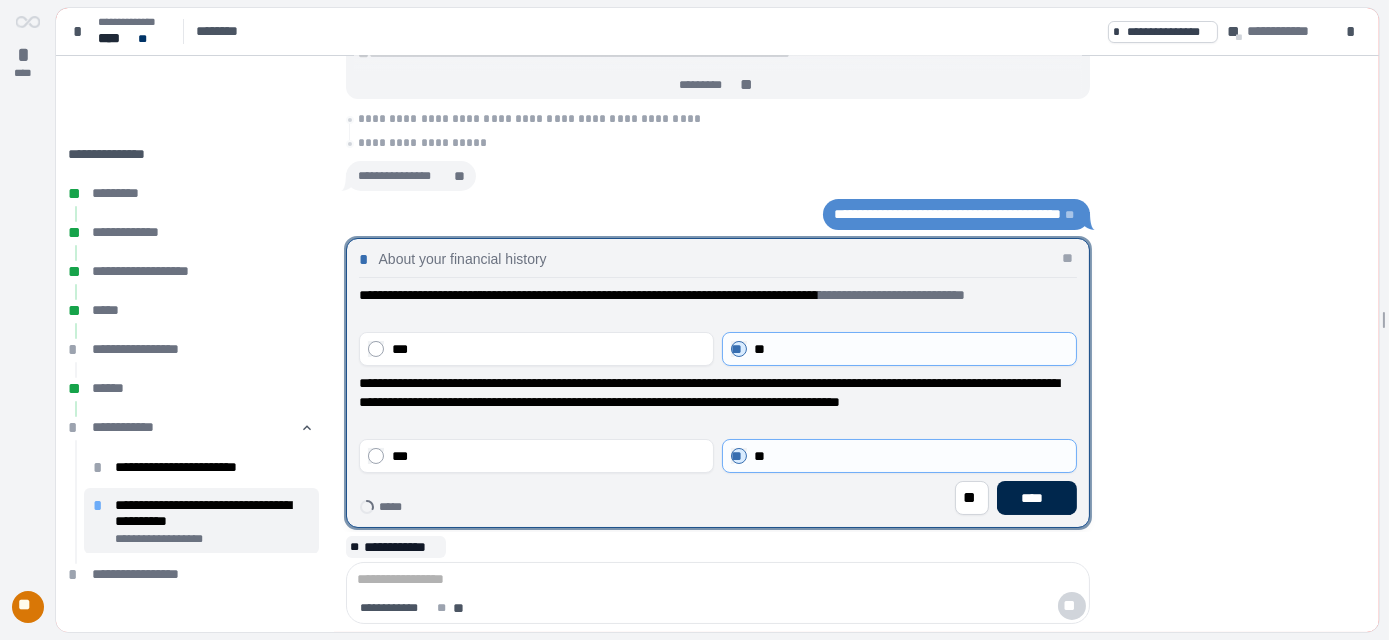 click on "****" at bounding box center (1036, 498) 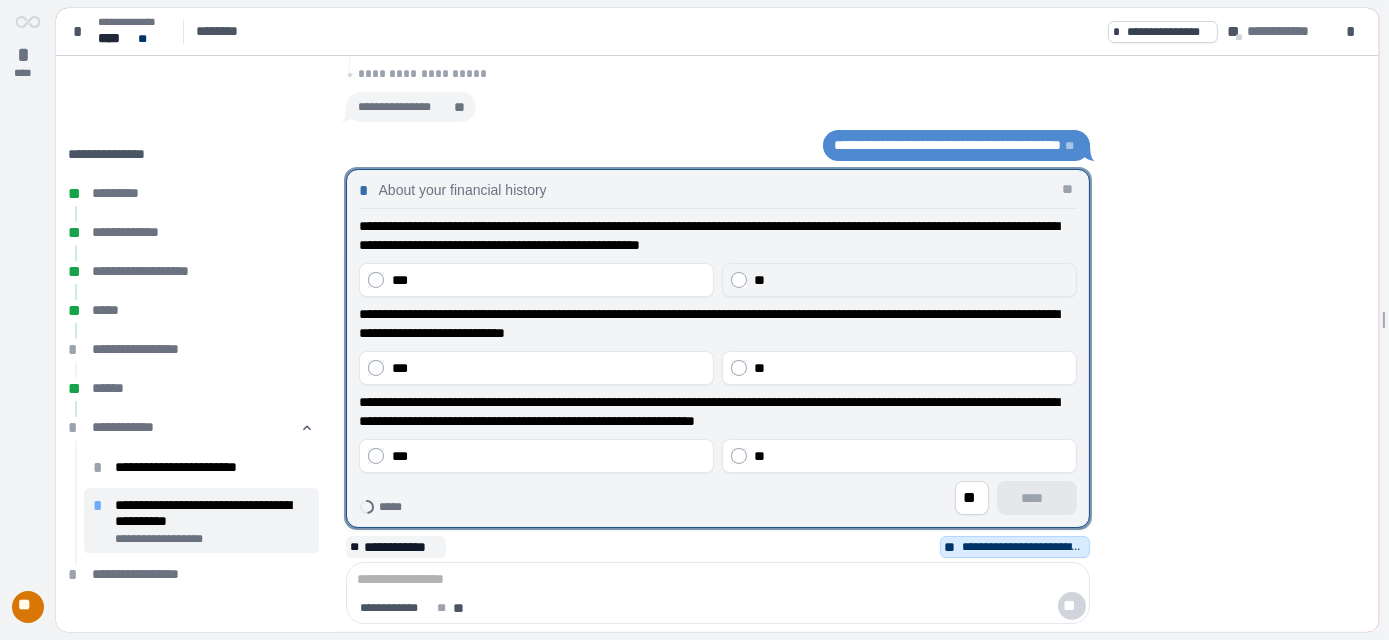 drag, startPoint x: 841, startPoint y: 285, endPoint x: 848, endPoint y: 349, distance: 64.381676 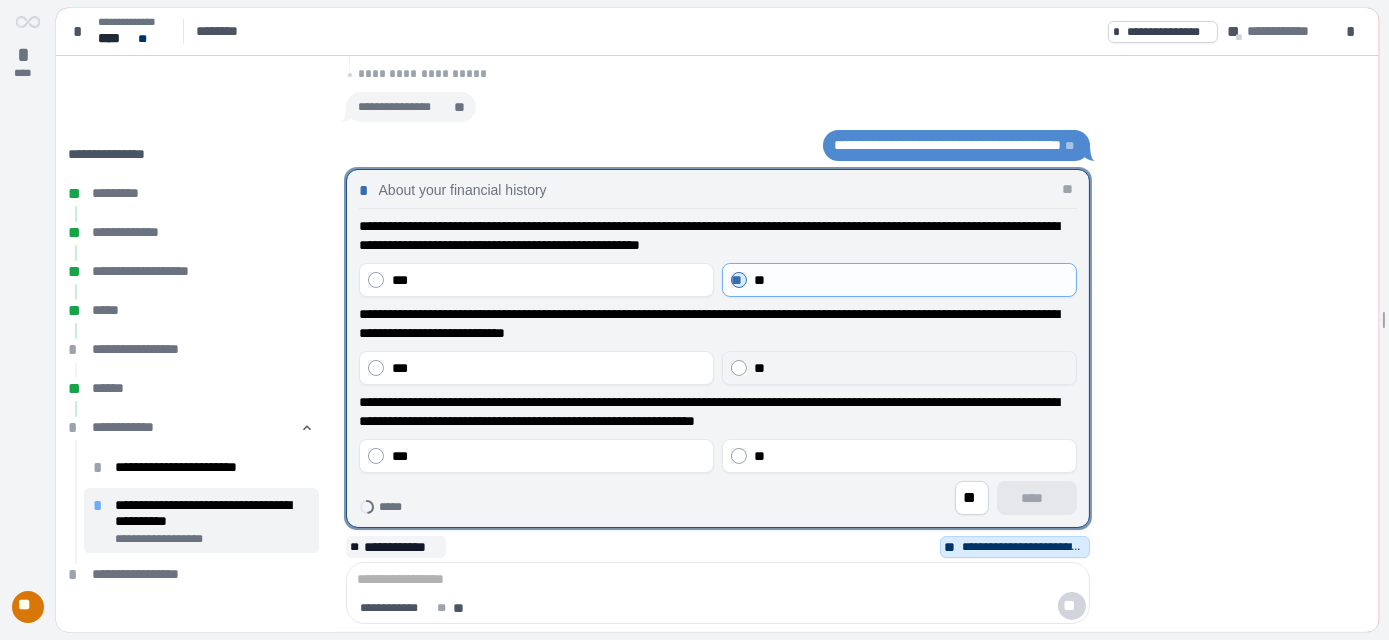 drag, startPoint x: 845, startPoint y: 370, endPoint x: 841, endPoint y: 416, distance: 46.173584 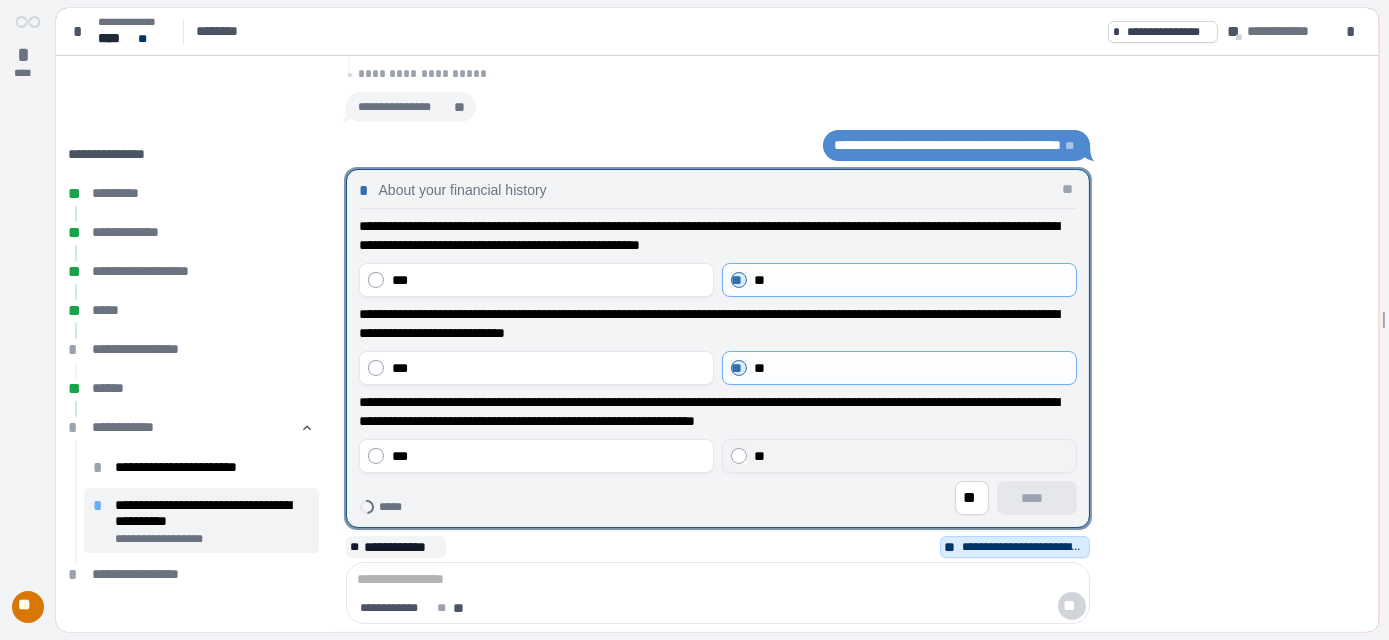 drag, startPoint x: 837, startPoint y: 454, endPoint x: 862, endPoint y: 464, distance: 26.925823 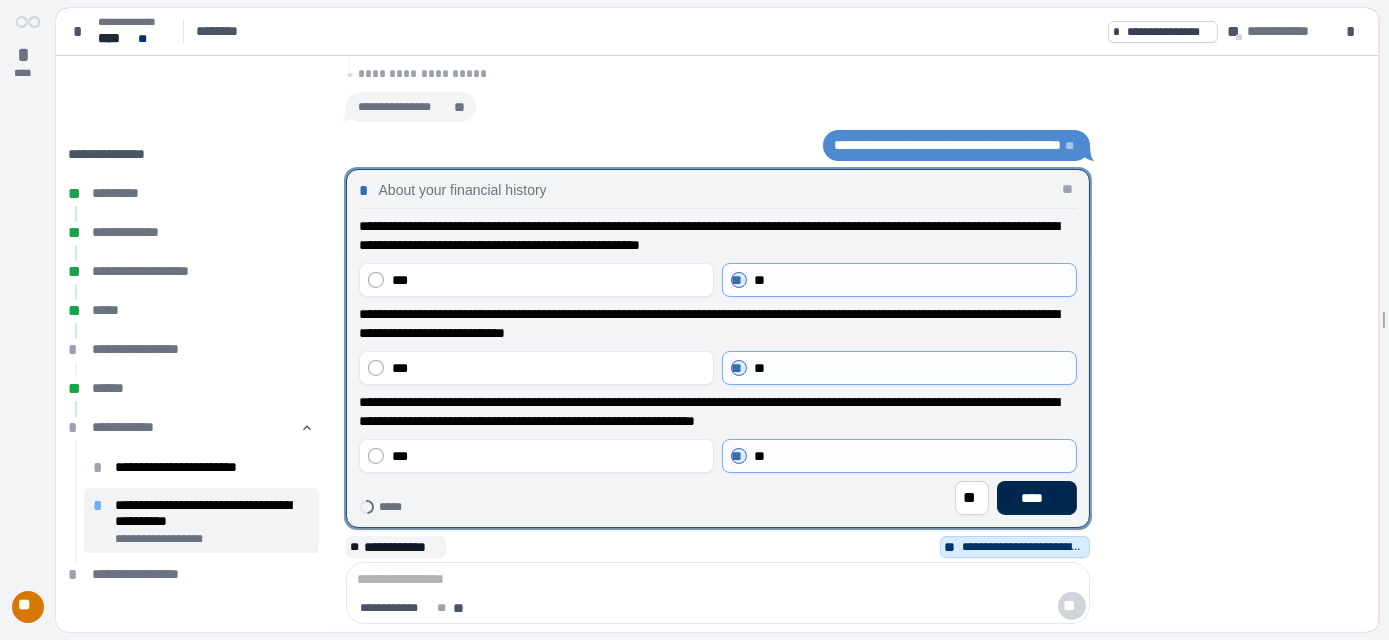 click on "****" at bounding box center (1037, 498) 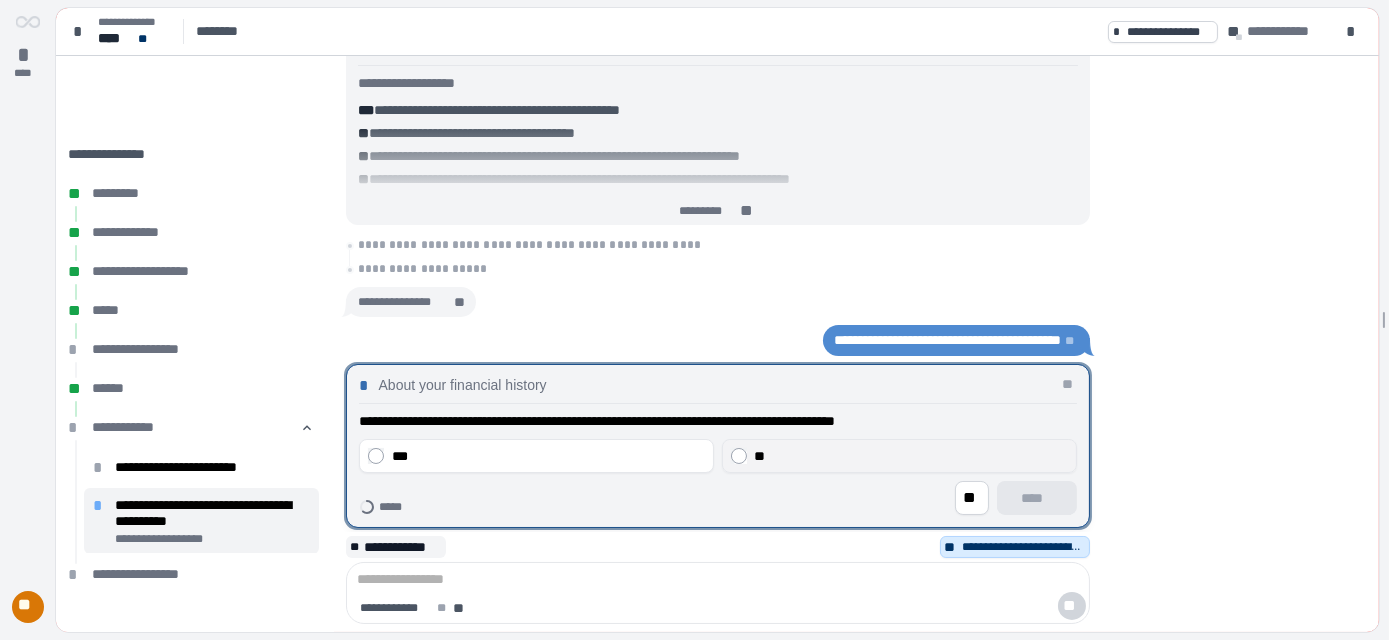 drag, startPoint x: 837, startPoint y: 443, endPoint x: 840, endPoint y: 454, distance: 11.401754 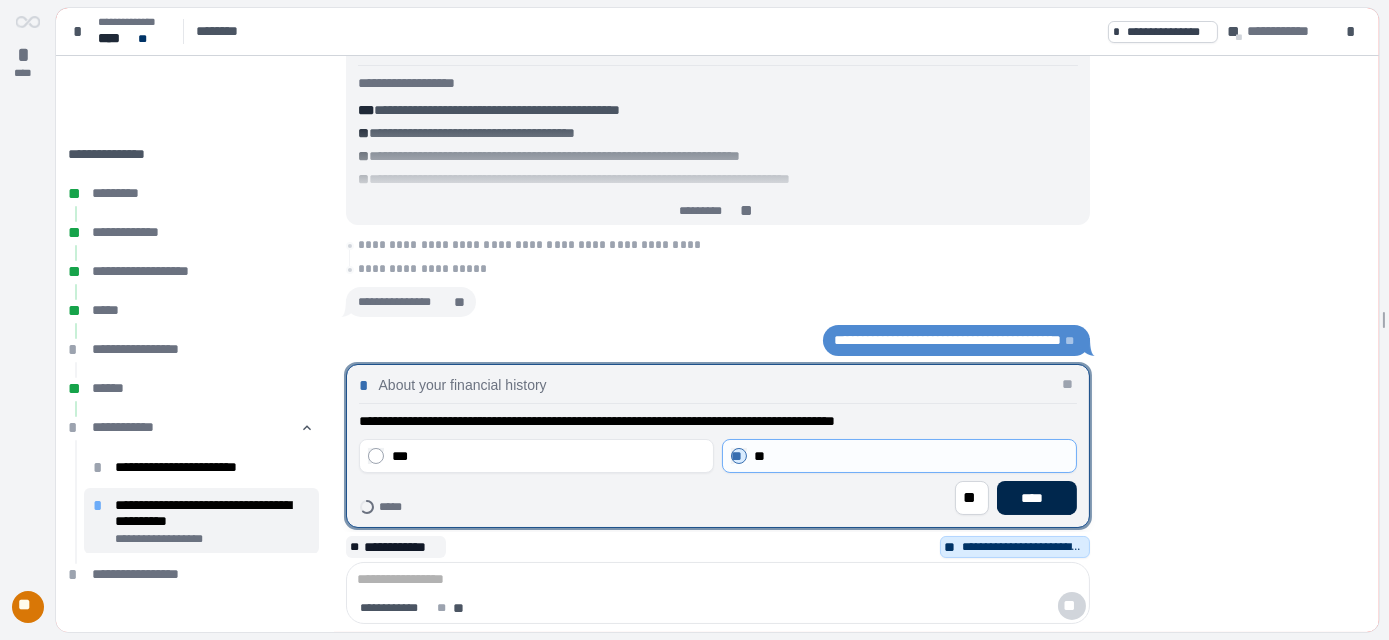 click on "****" at bounding box center [1036, 498] 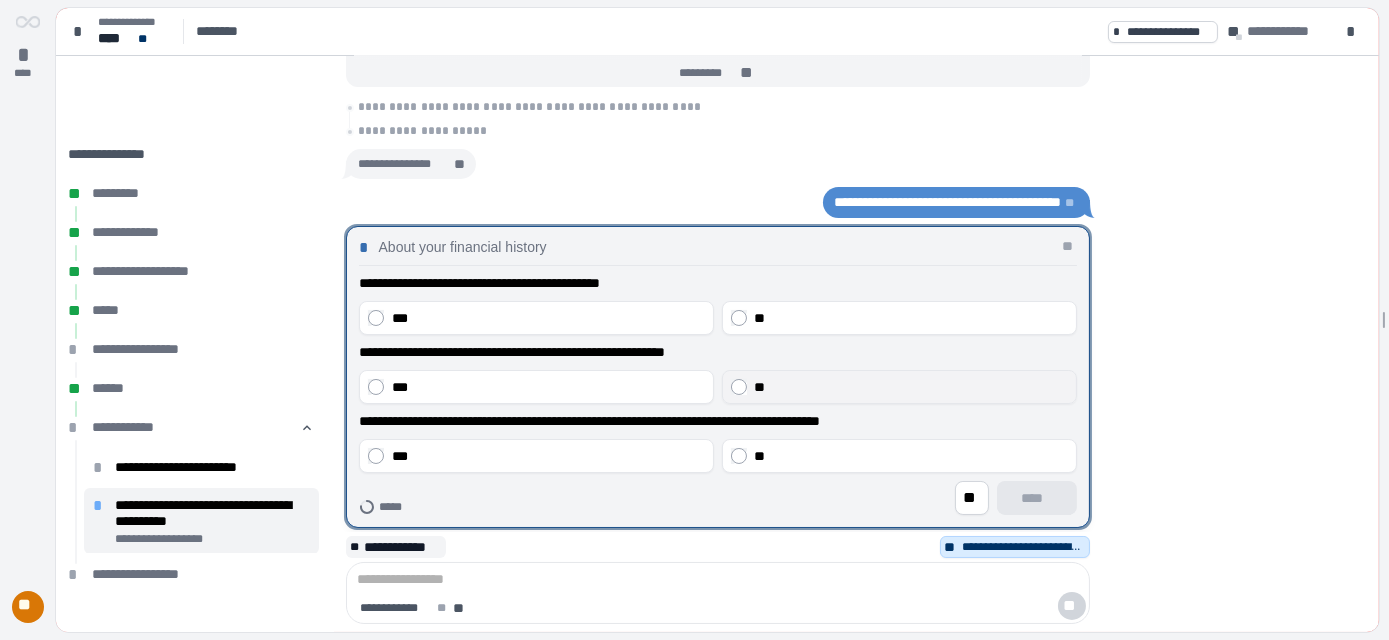 drag, startPoint x: 842, startPoint y: 454, endPoint x: 837, endPoint y: 394, distance: 60.207973 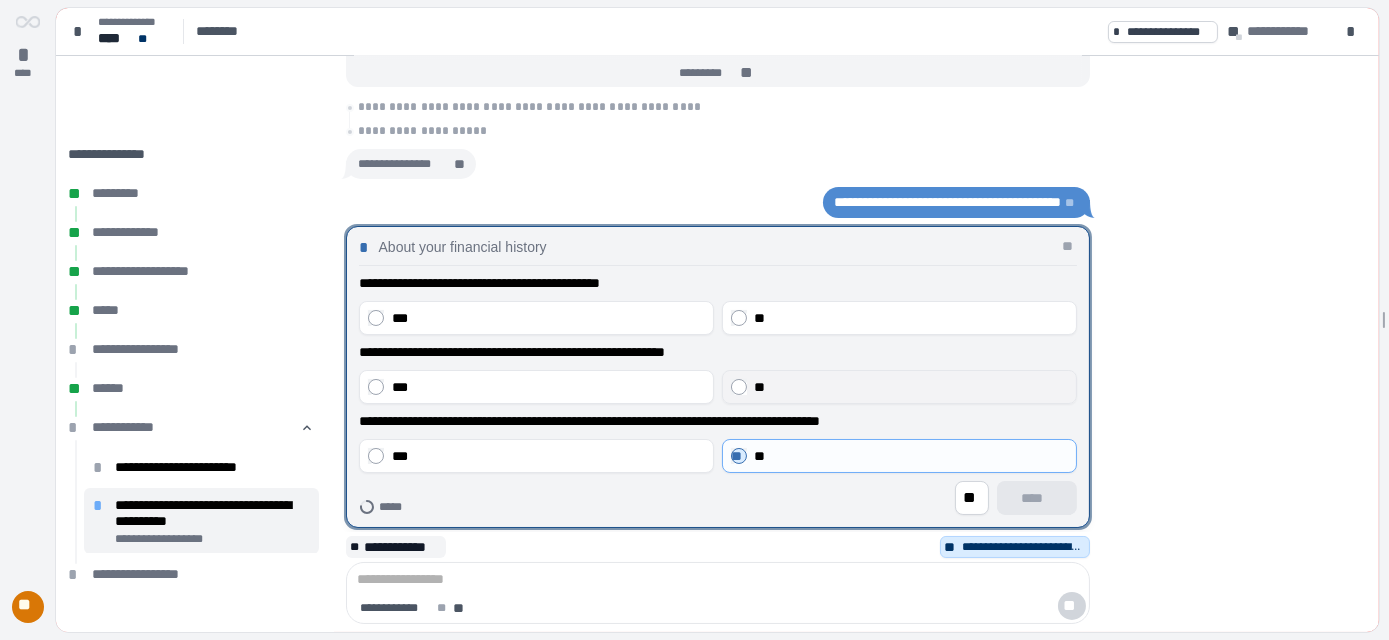 click on "**" at bounding box center [911, 387] 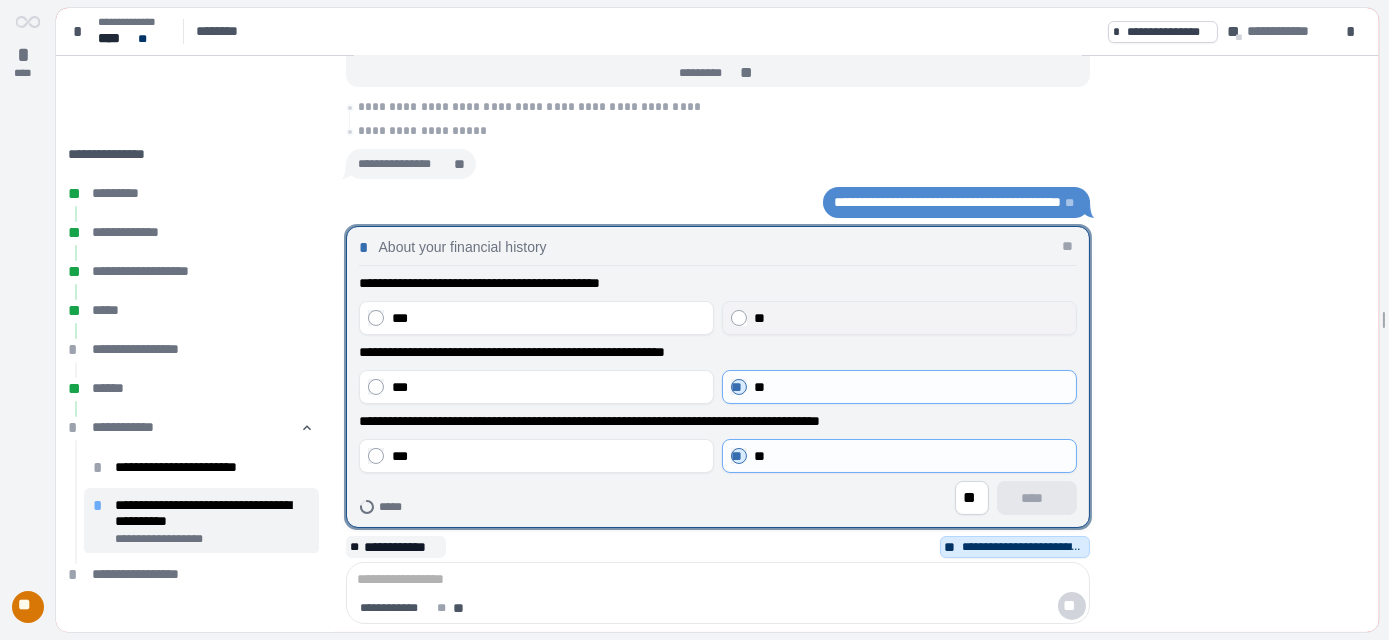 click on "**" at bounding box center [911, 318] 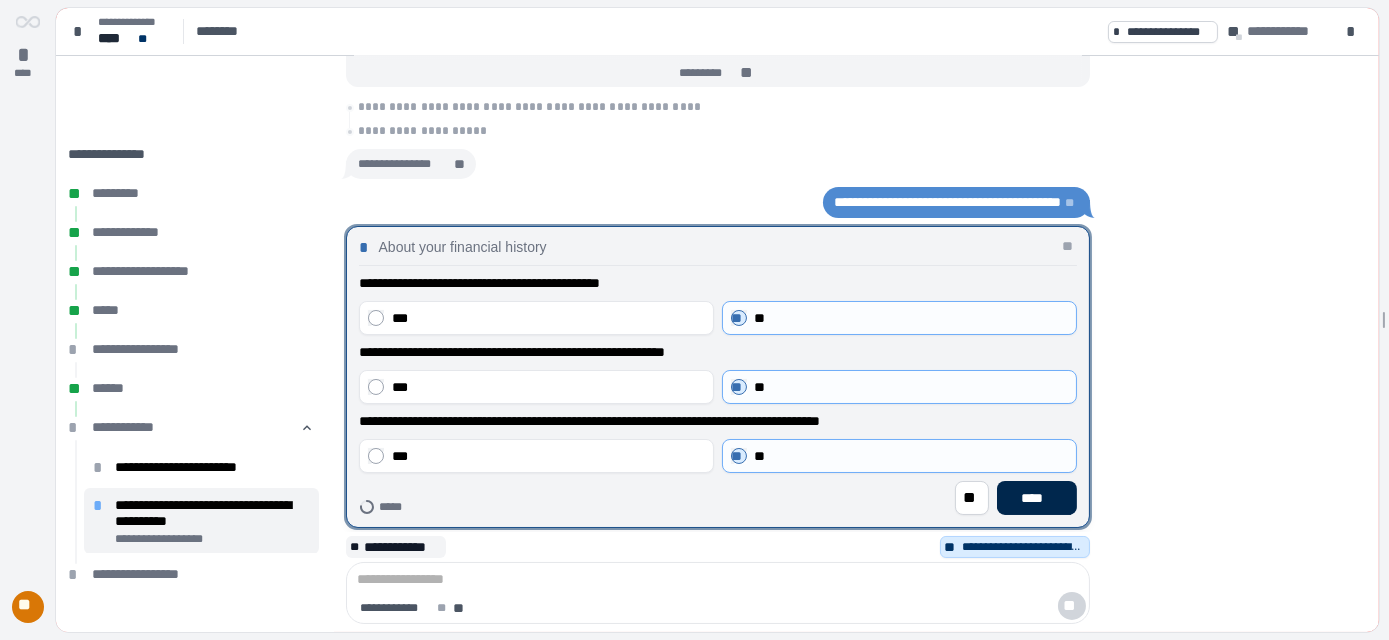 click on "****" at bounding box center [1036, 498] 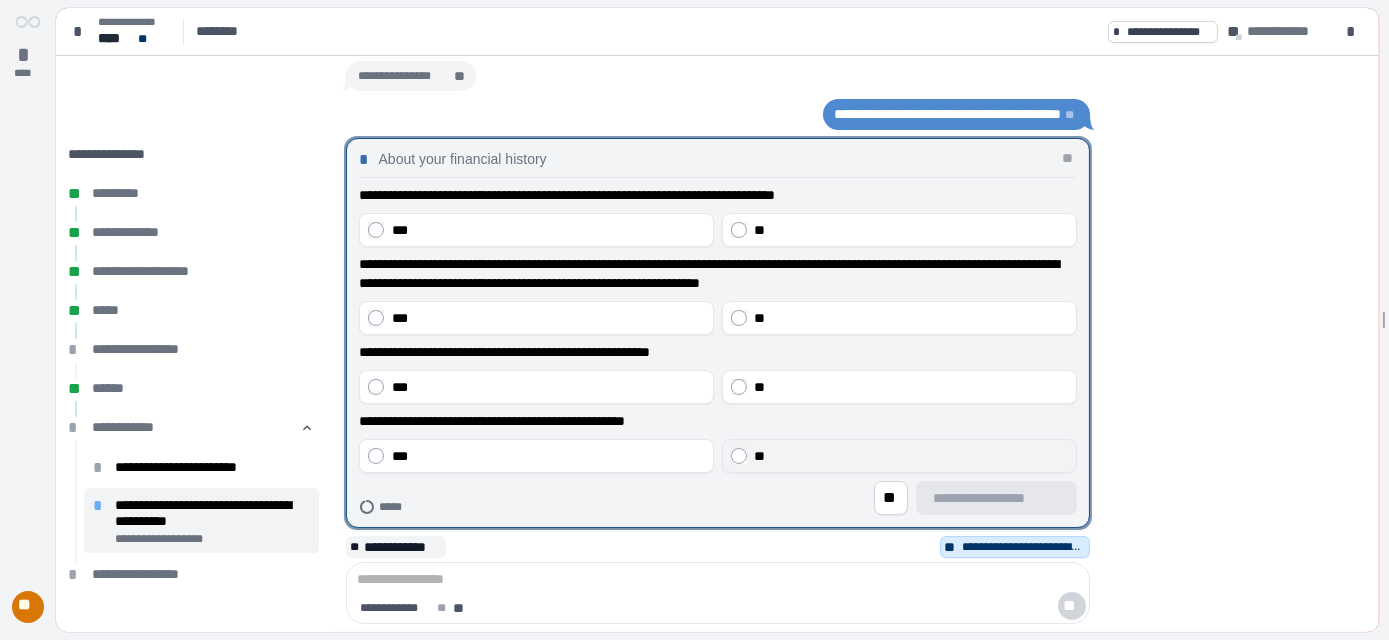 drag, startPoint x: 848, startPoint y: 463, endPoint x: 849, endPoint y: 448, distance: 15.033297 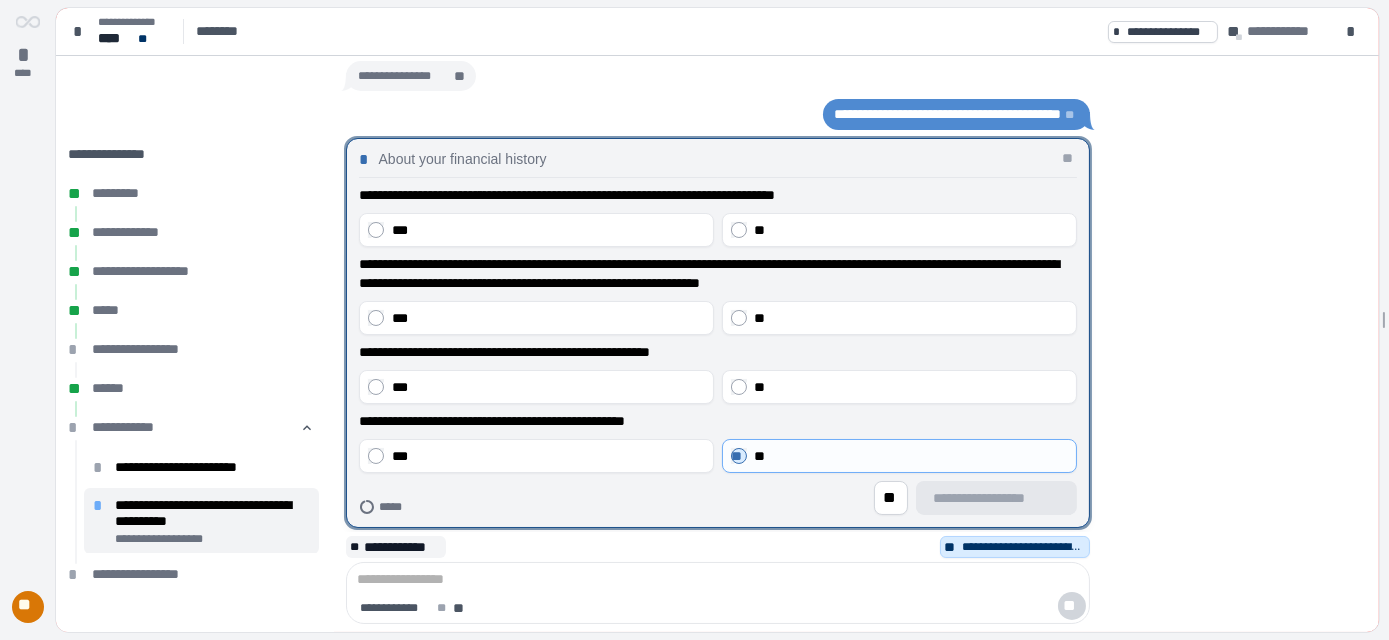 drag, startPoint x: 840, startPoint y: 384, endPoint x: 835, endPoint y: 349, distance: 35.35534 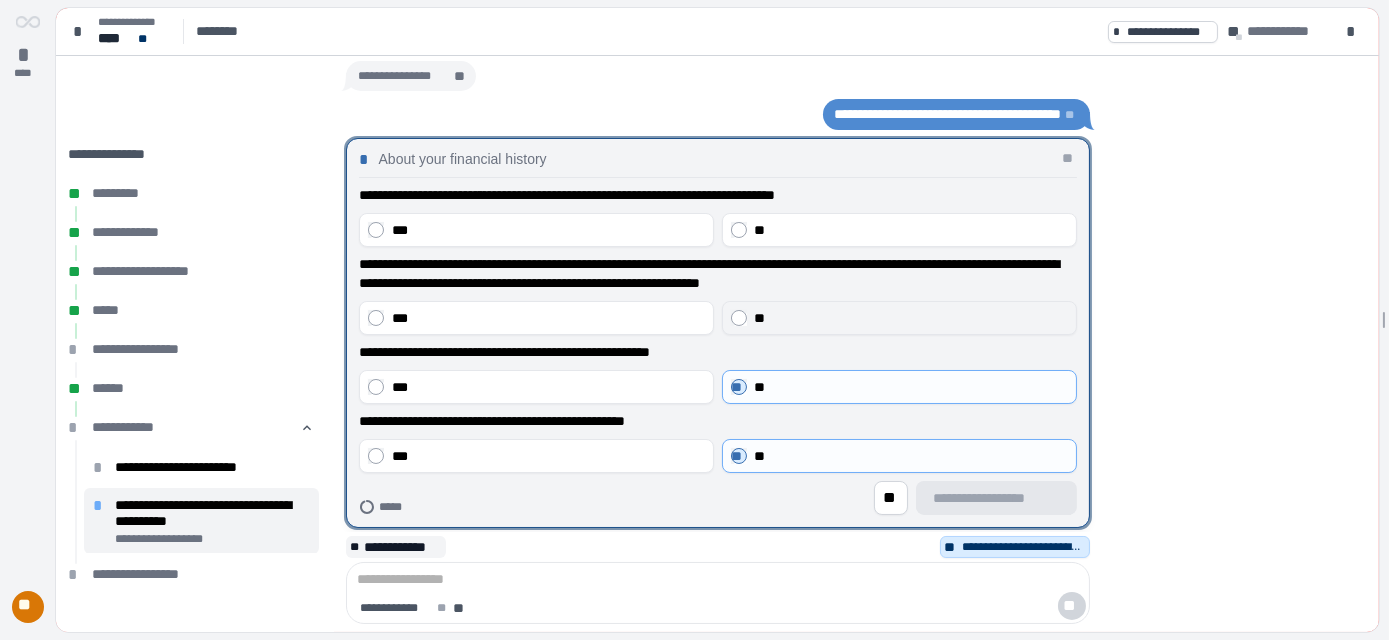 drag, startPoint x: 821, startPoint y: 315, endPoint x: 812, endPoint y: 262, distance: 53.75872 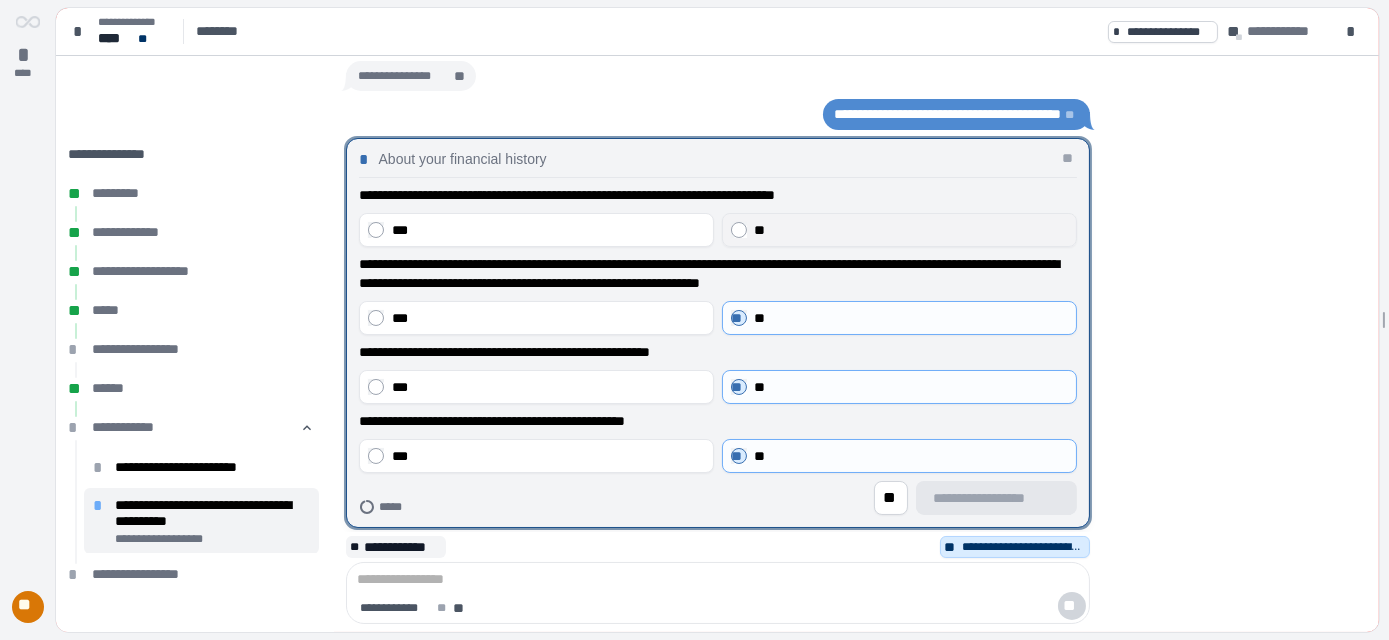 click on "**" at bounding box center (911, 230) 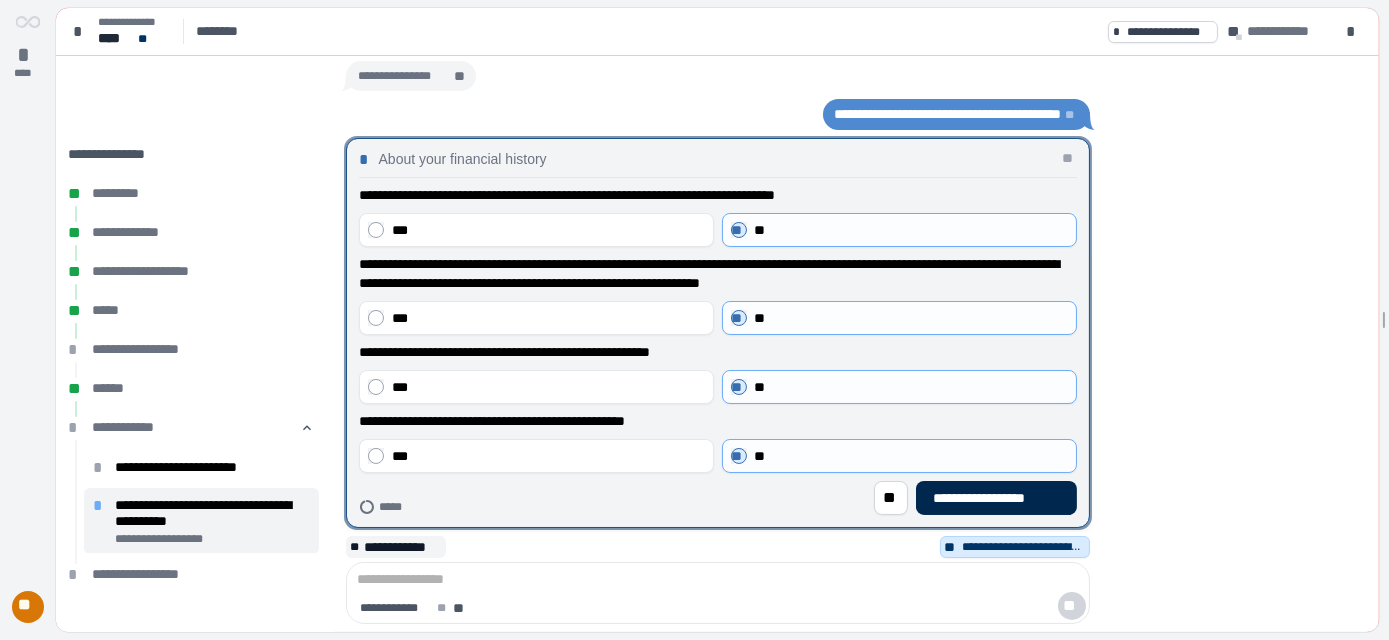 click on "**********" at bounding box center [996, 498] 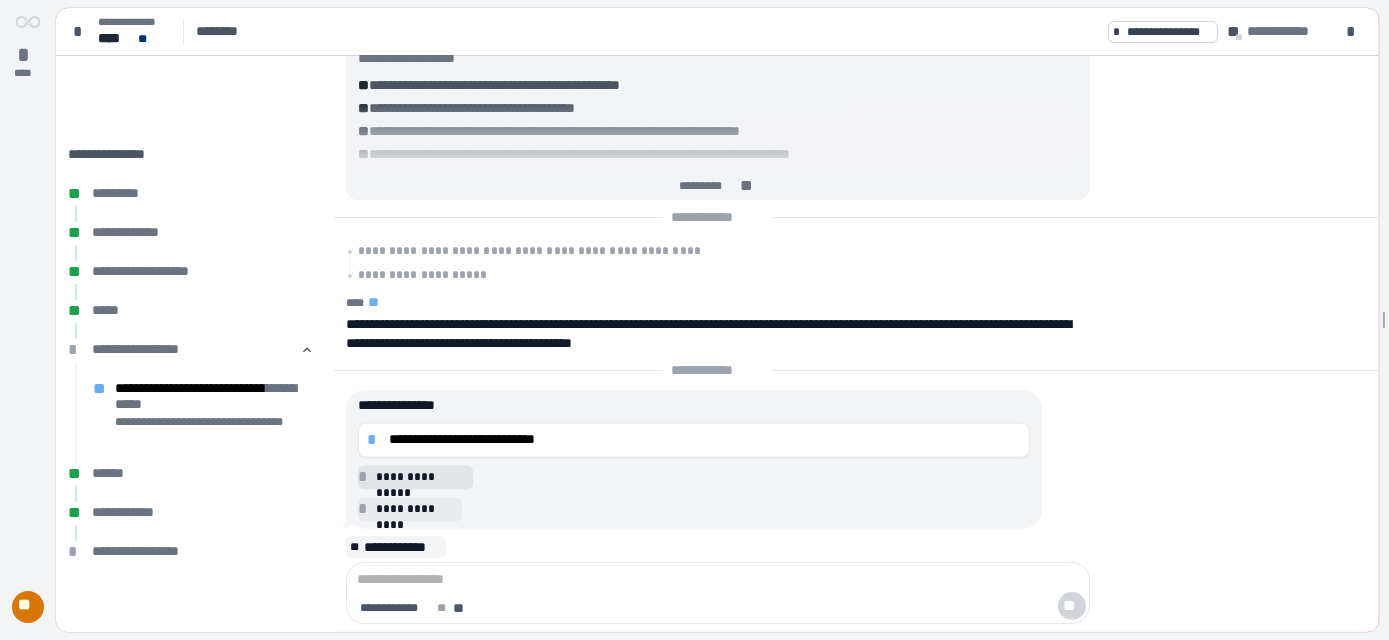 click on "**********" at bounding box center [421, 477] 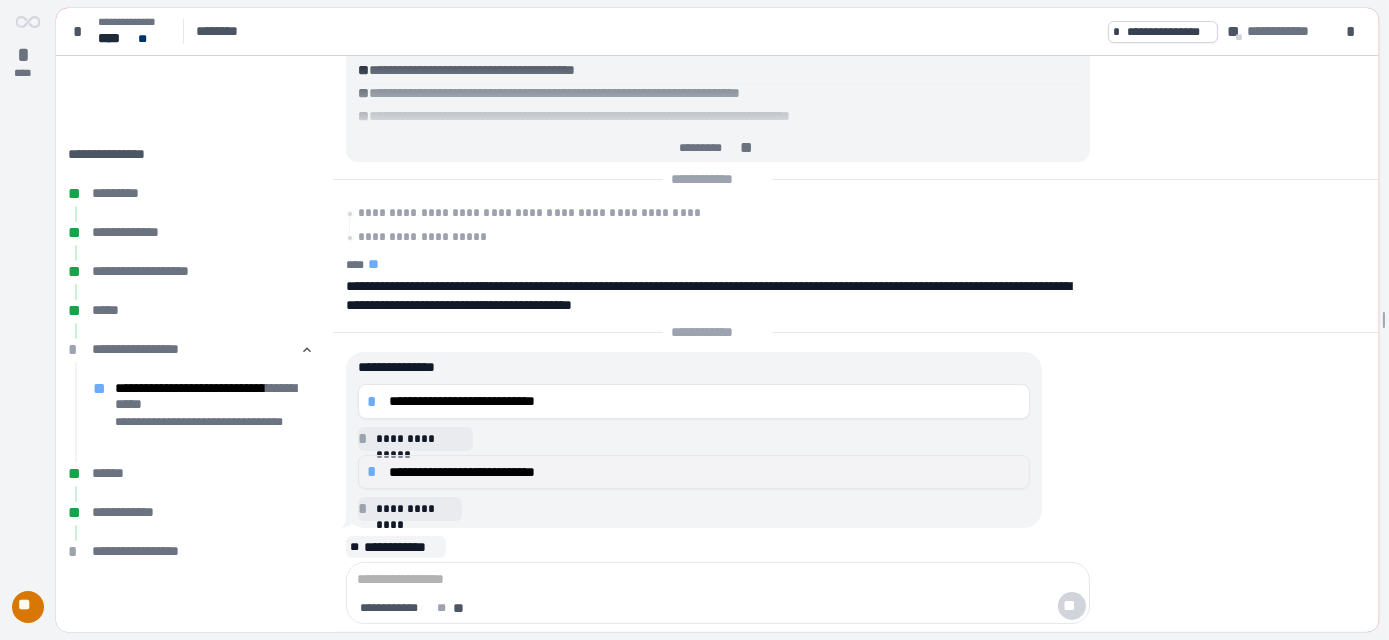 click on "**********" at bounding box center [705, 472] 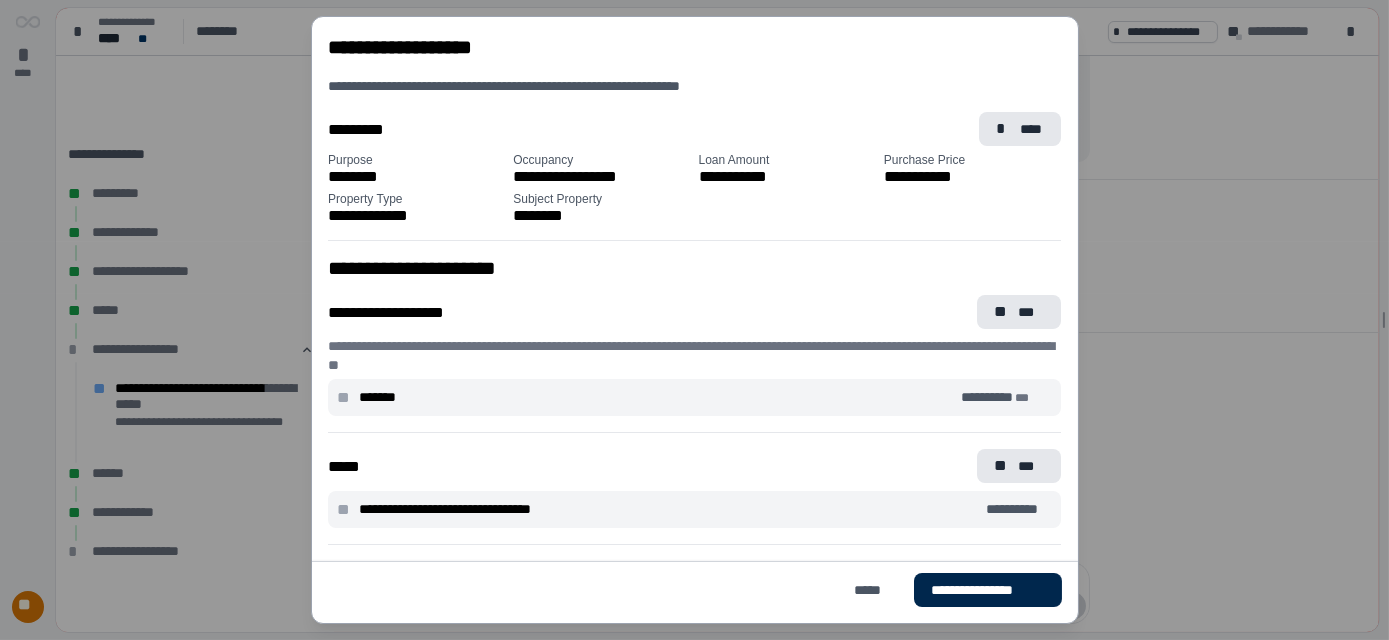 click on "**********" at bounding box center [987, 590] 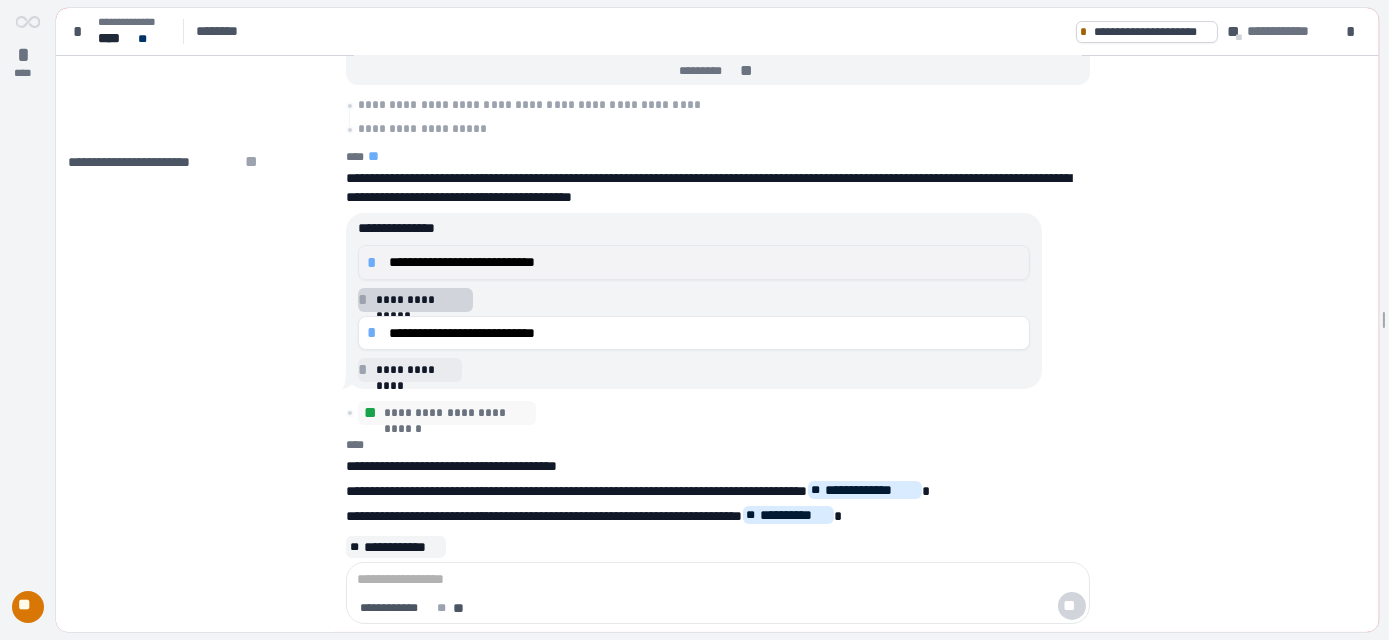 click on "**********" at bounding box center [421, 300] 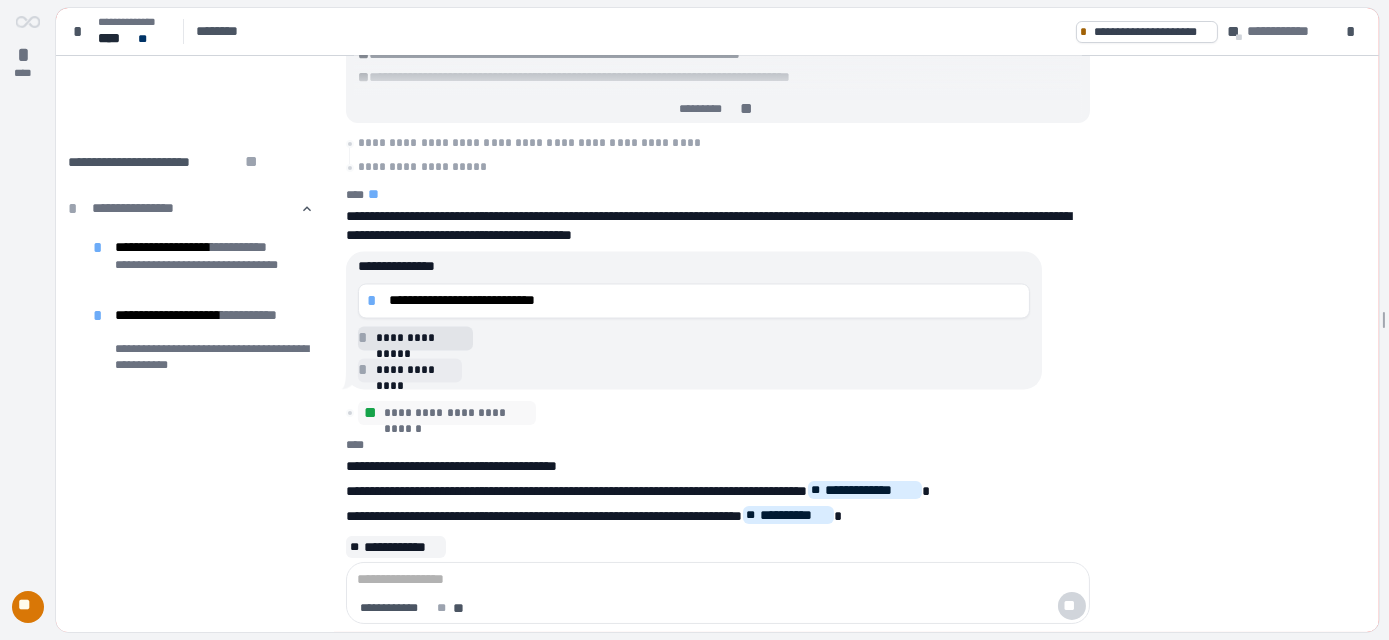 click on "**********" at bounding box center (421, 338) 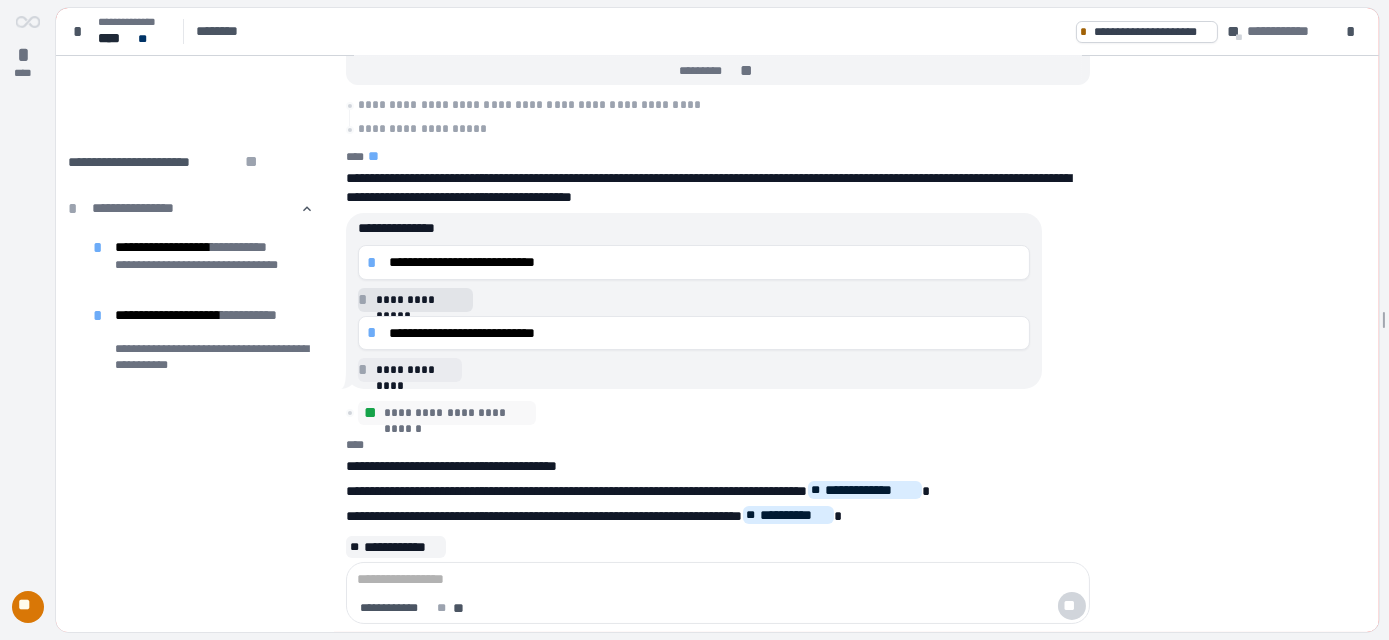 click on "**********" at bounding box center (421, 300) 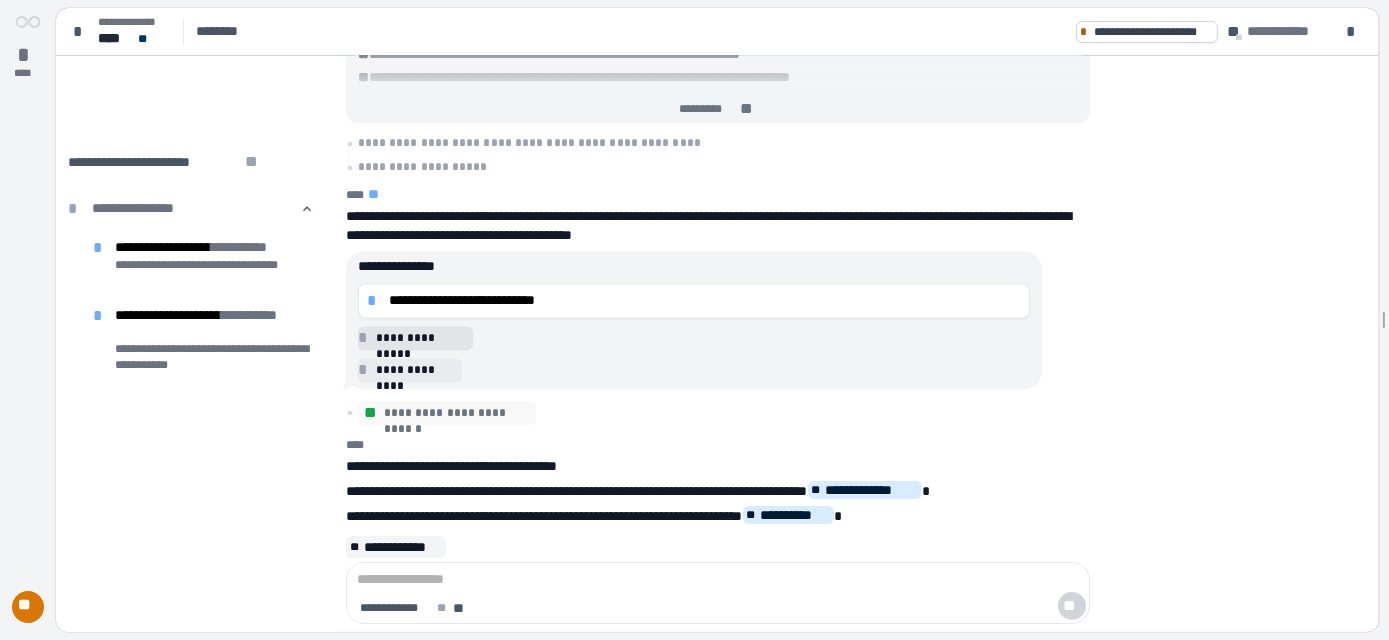 click on "**********" at bounding box center [705, 301] 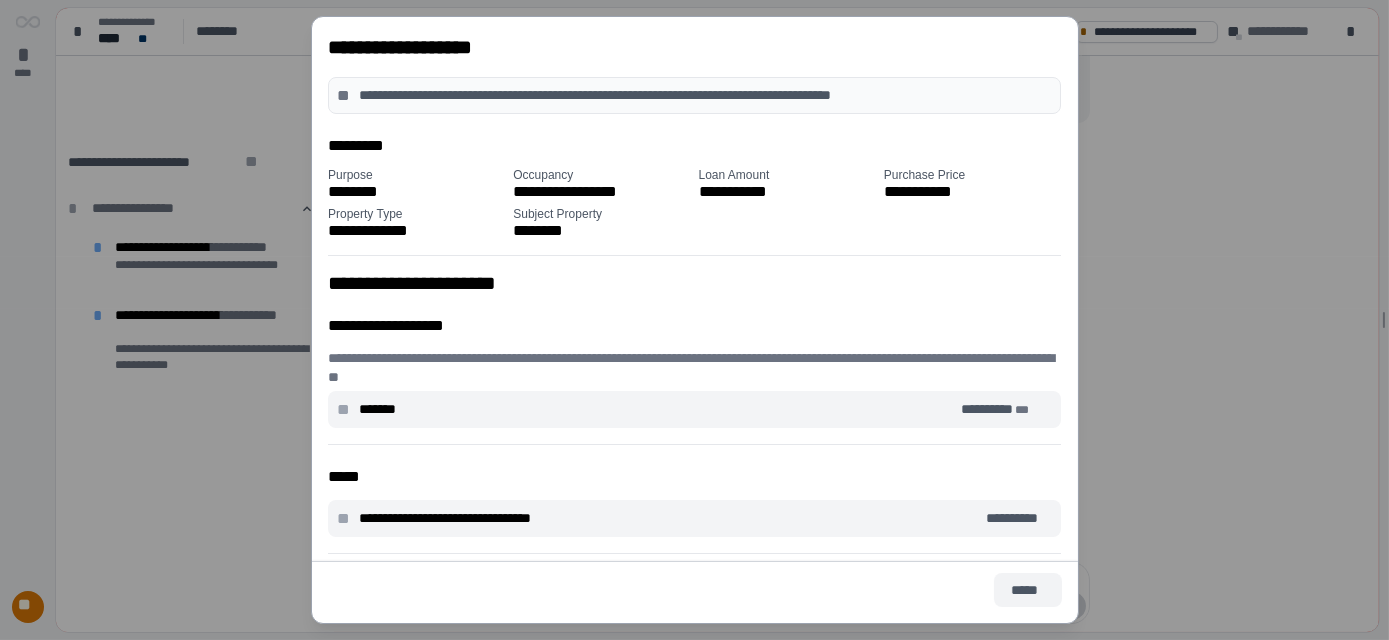 click on "*****" at bounding box center (1027, 590) 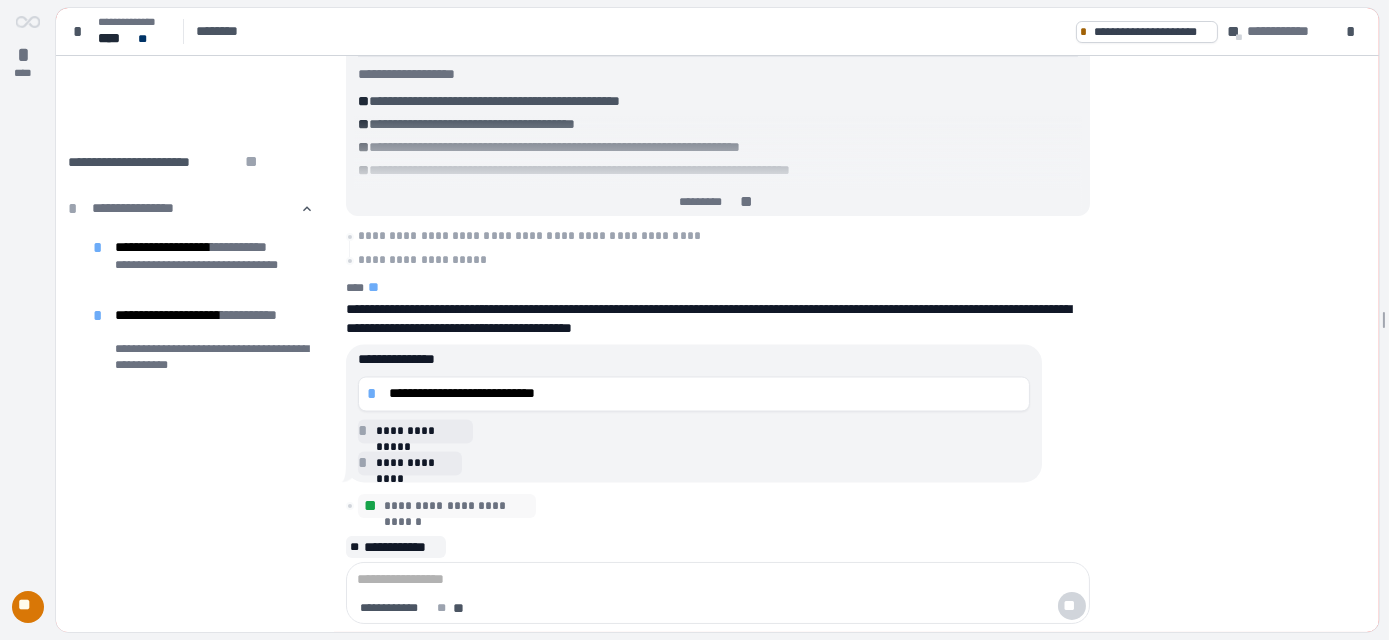 scroll, scrollTop: 2, scrollLeft: 0, axis: vertical 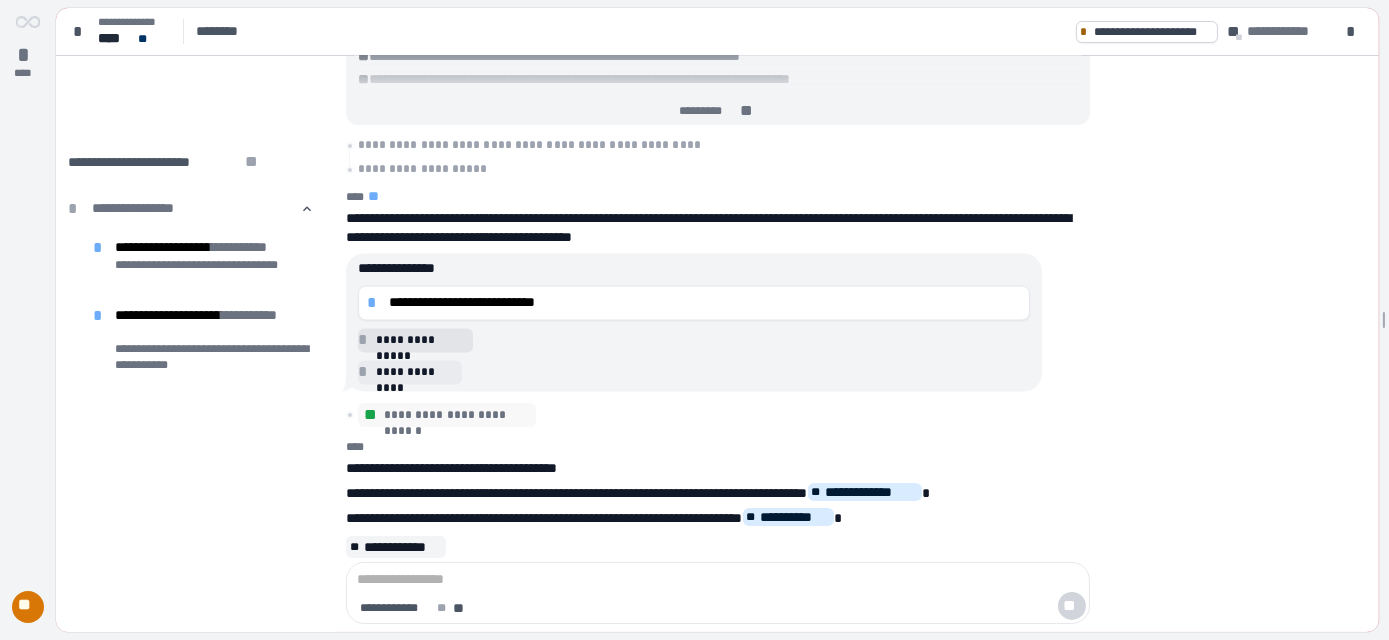 click on "**********" at bounding box center (421, 340) 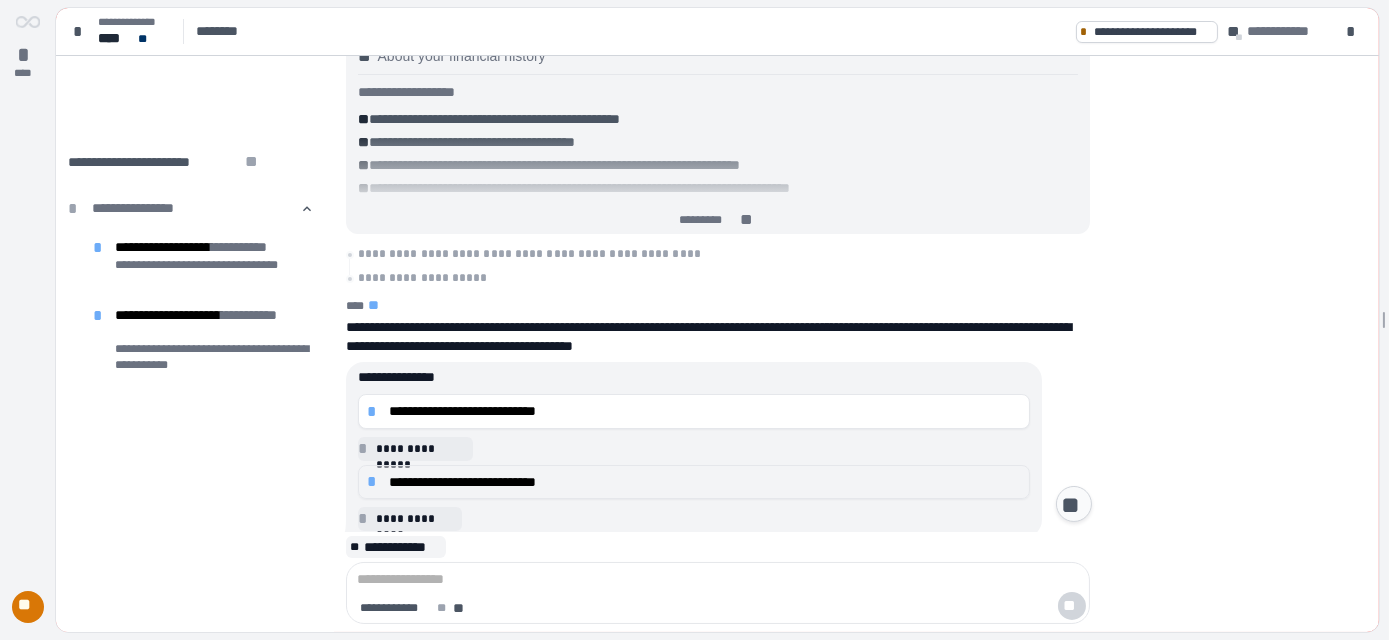 scroll, scrollTop: 0, scrollLeft: 0, axis: both 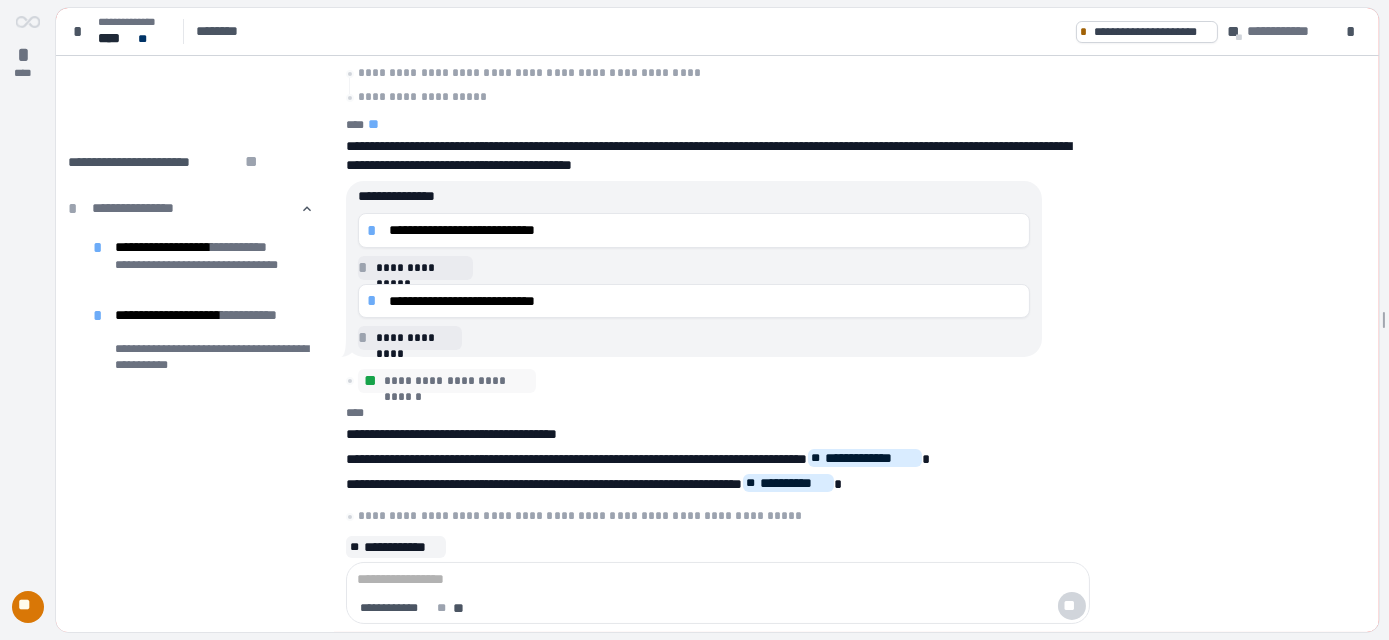 click on "**********" at bounding box center [457, 381] 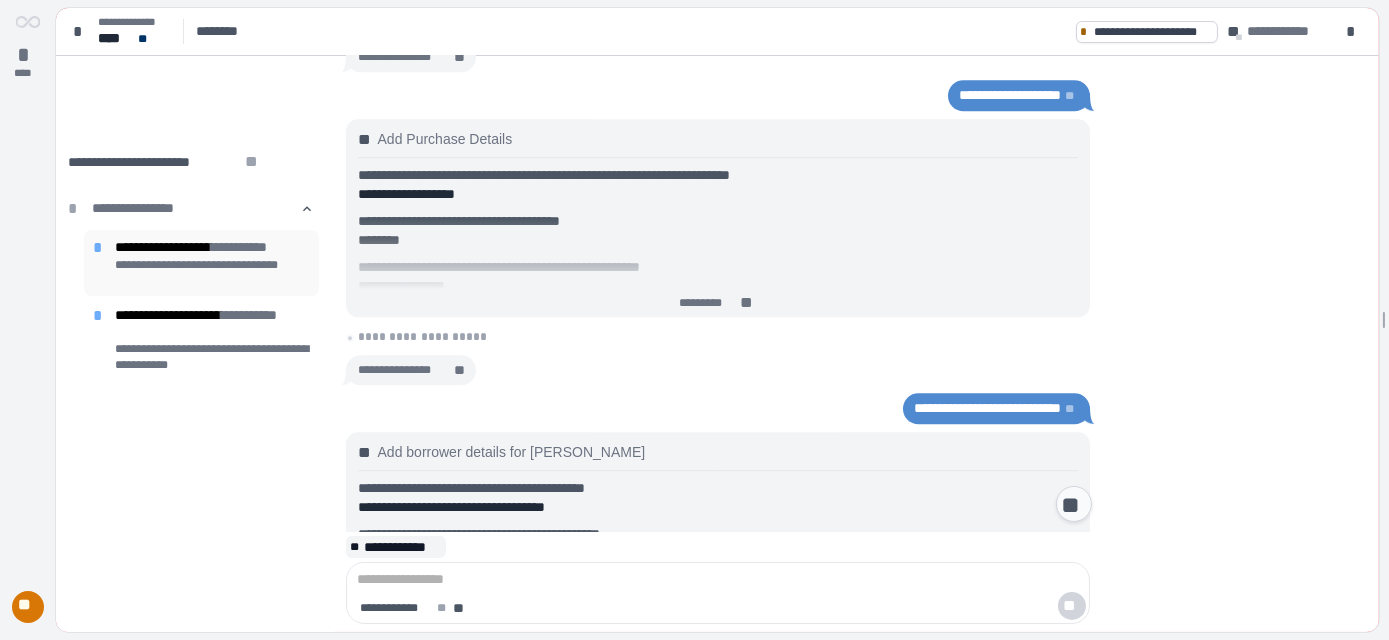 scroll, scrollTop: 3830, scrollLeft: 0, axis: vertical 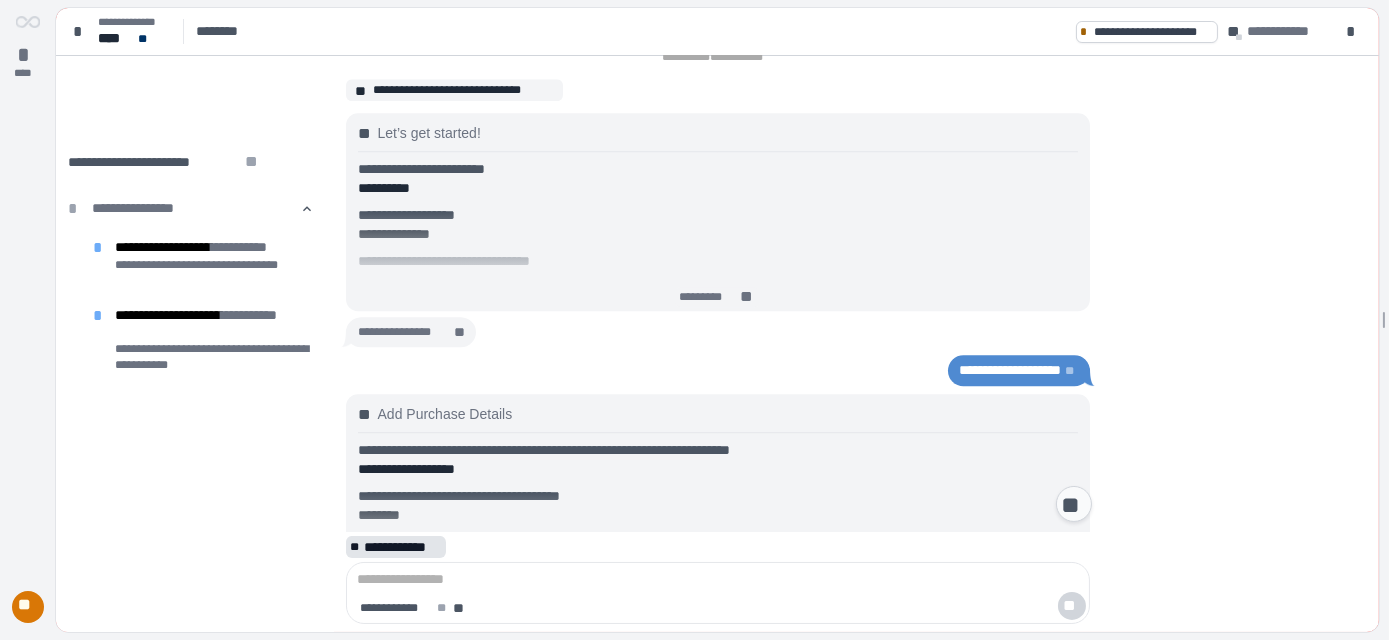click on "**********" at bounding box center [403, 547] 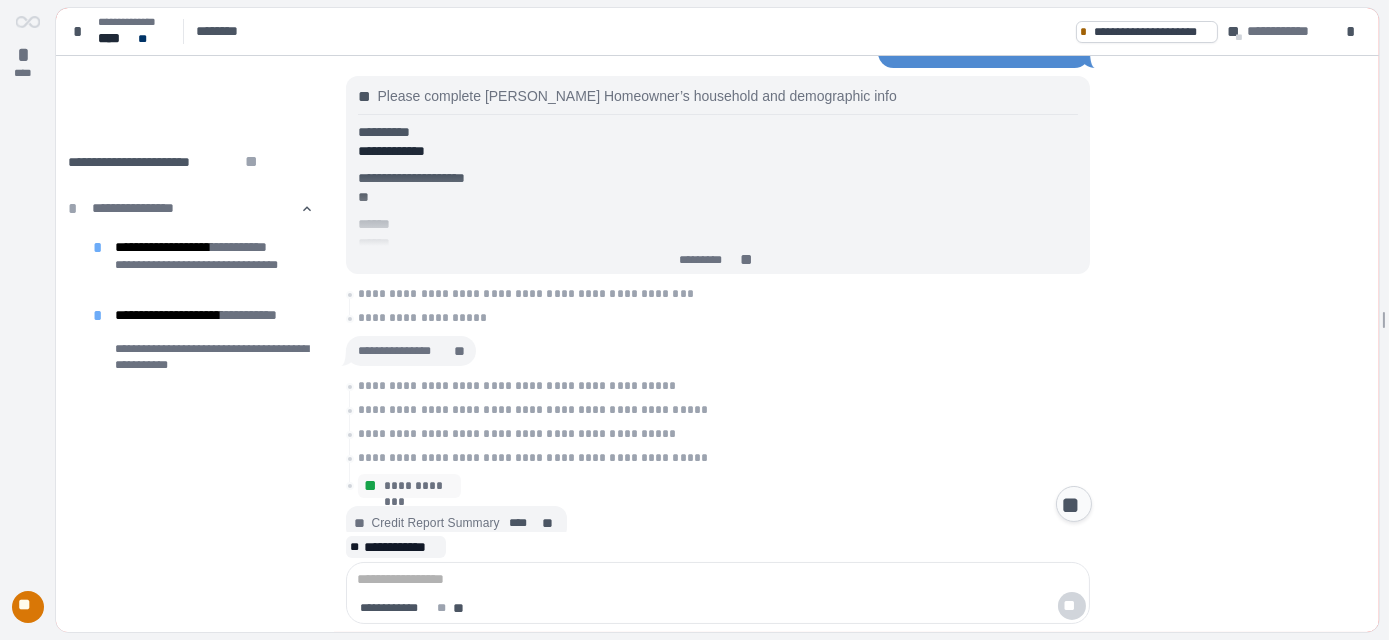 scroll, scrollTop: 1818, scrollLeft: 0, axis: vertical 